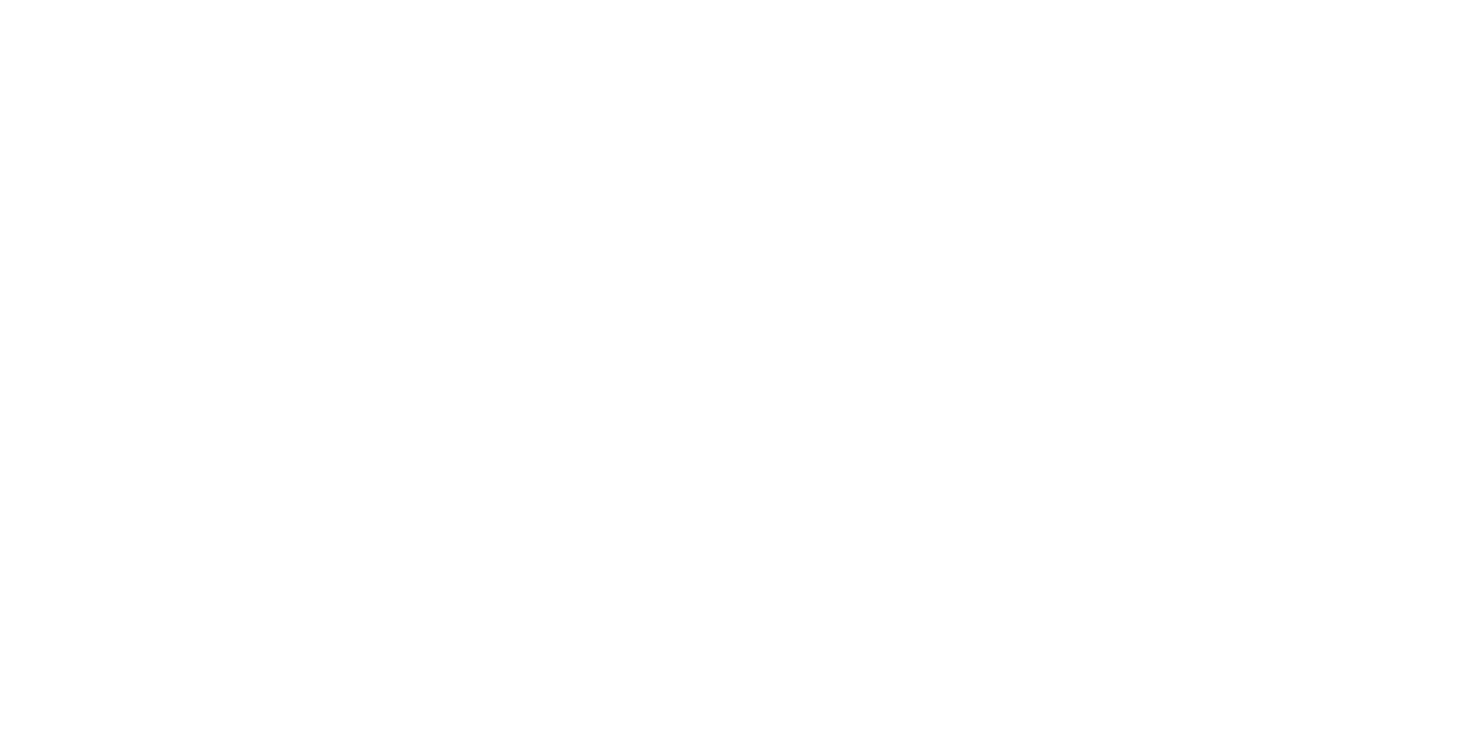 scroll, scrollTop: 0, scrollLeft: 0, axis: both 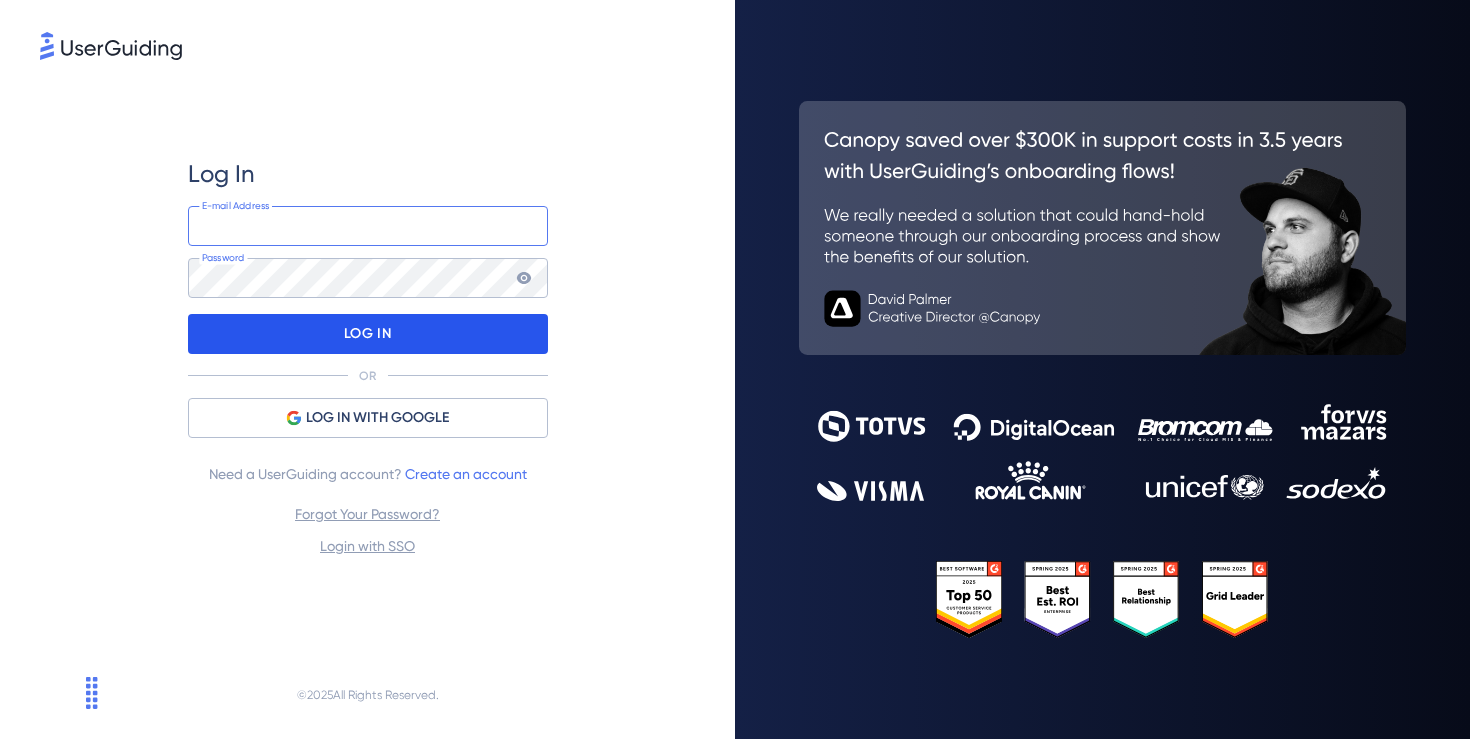 type on "[EMAIL_ADDRESS]" 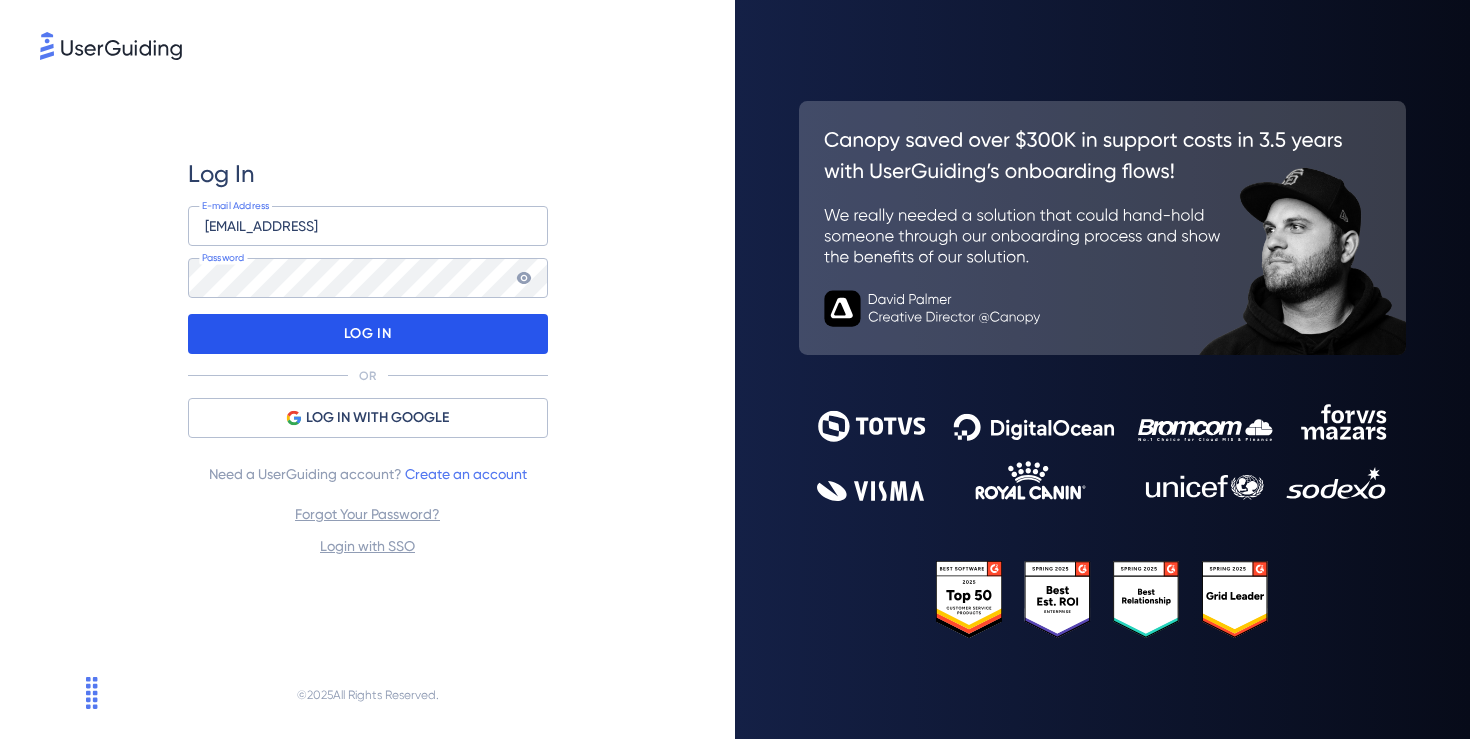 click on "LOG IN" at bounding box center [367, 334] 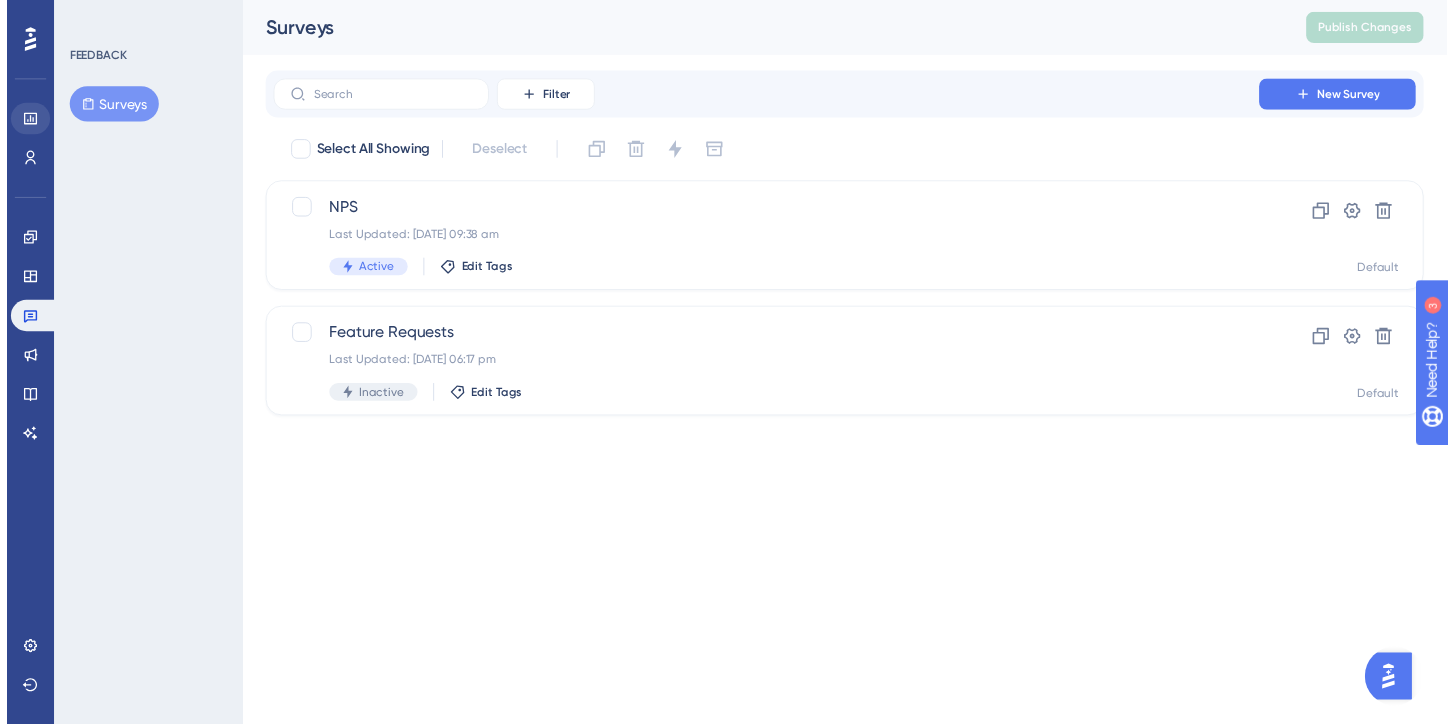 scroll, scrollTop: 0, scrollLeft: 0, axis: both 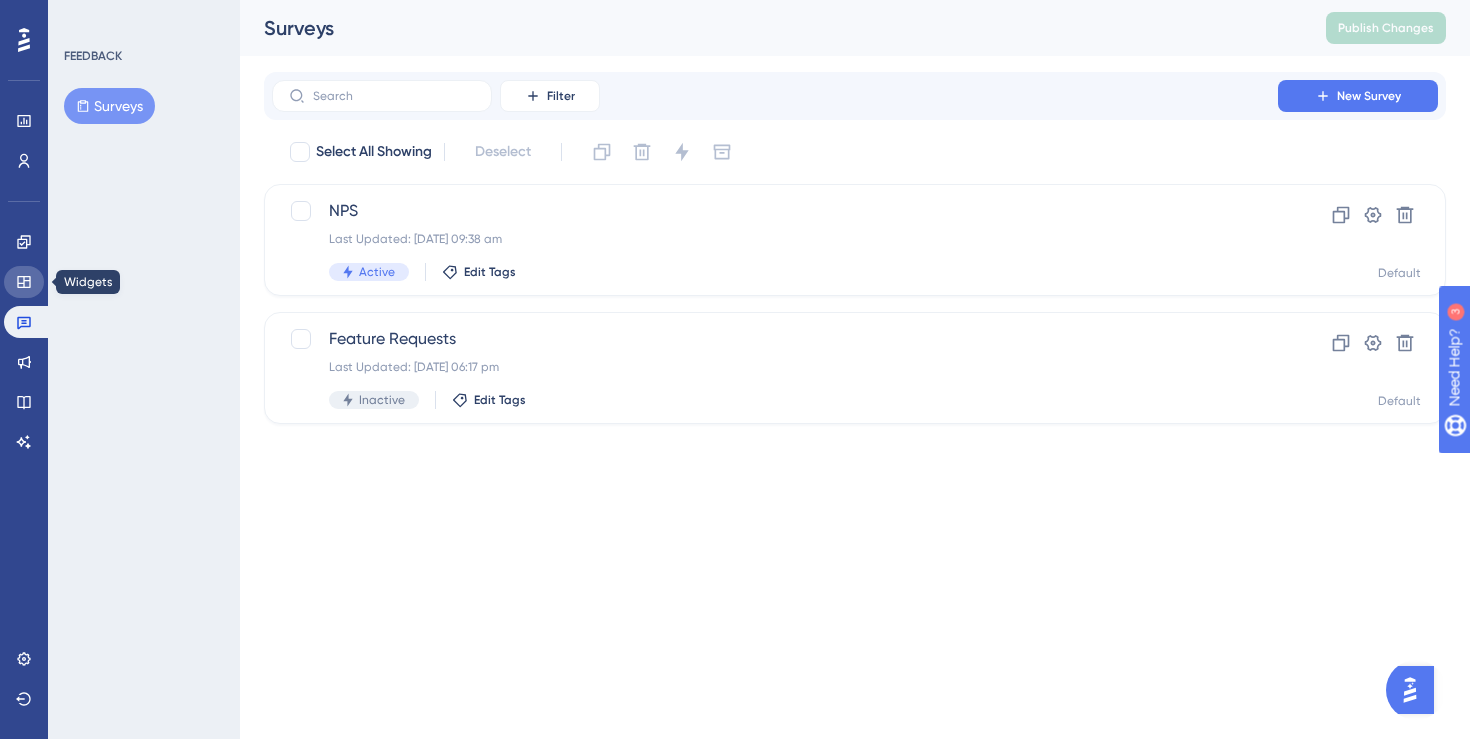click at bounding box center (24, 282) 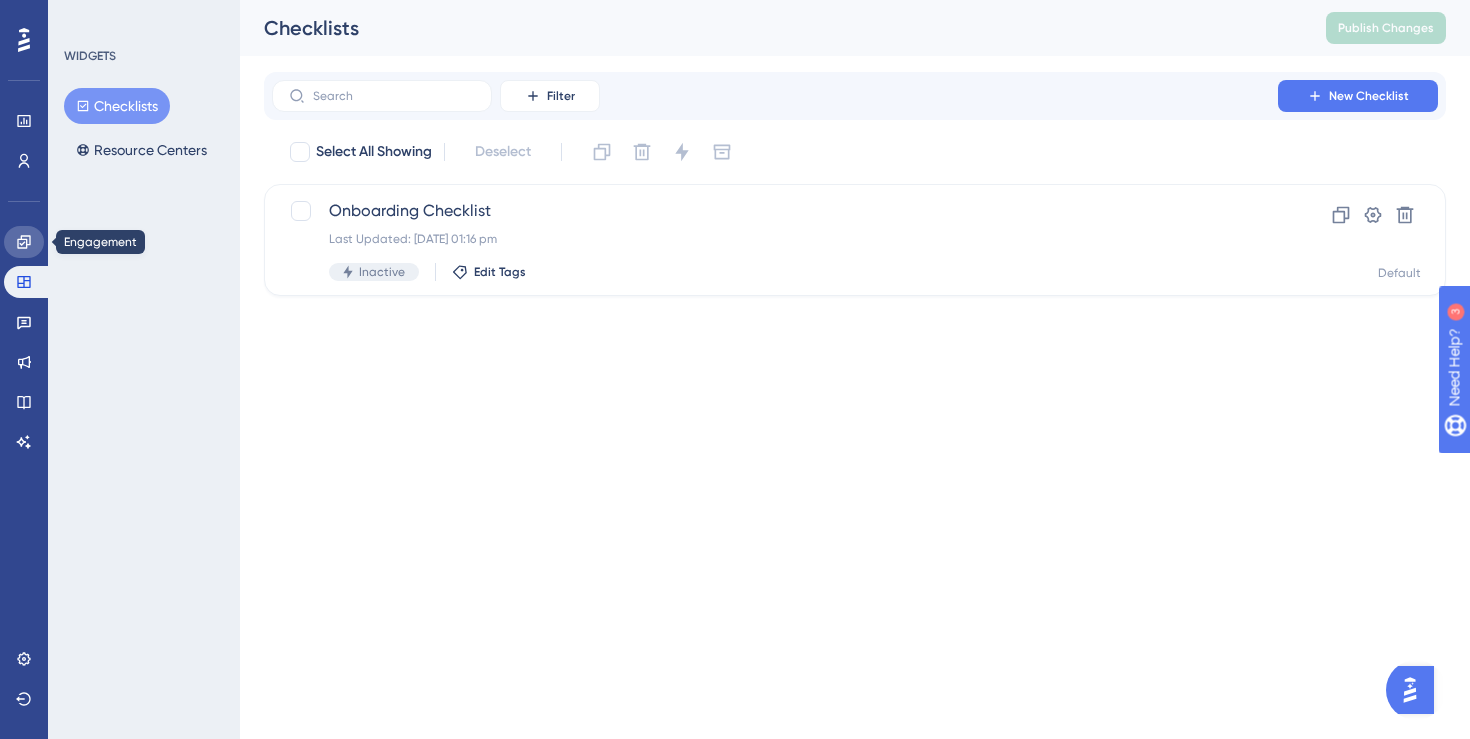click at bounding box center (24, 242) 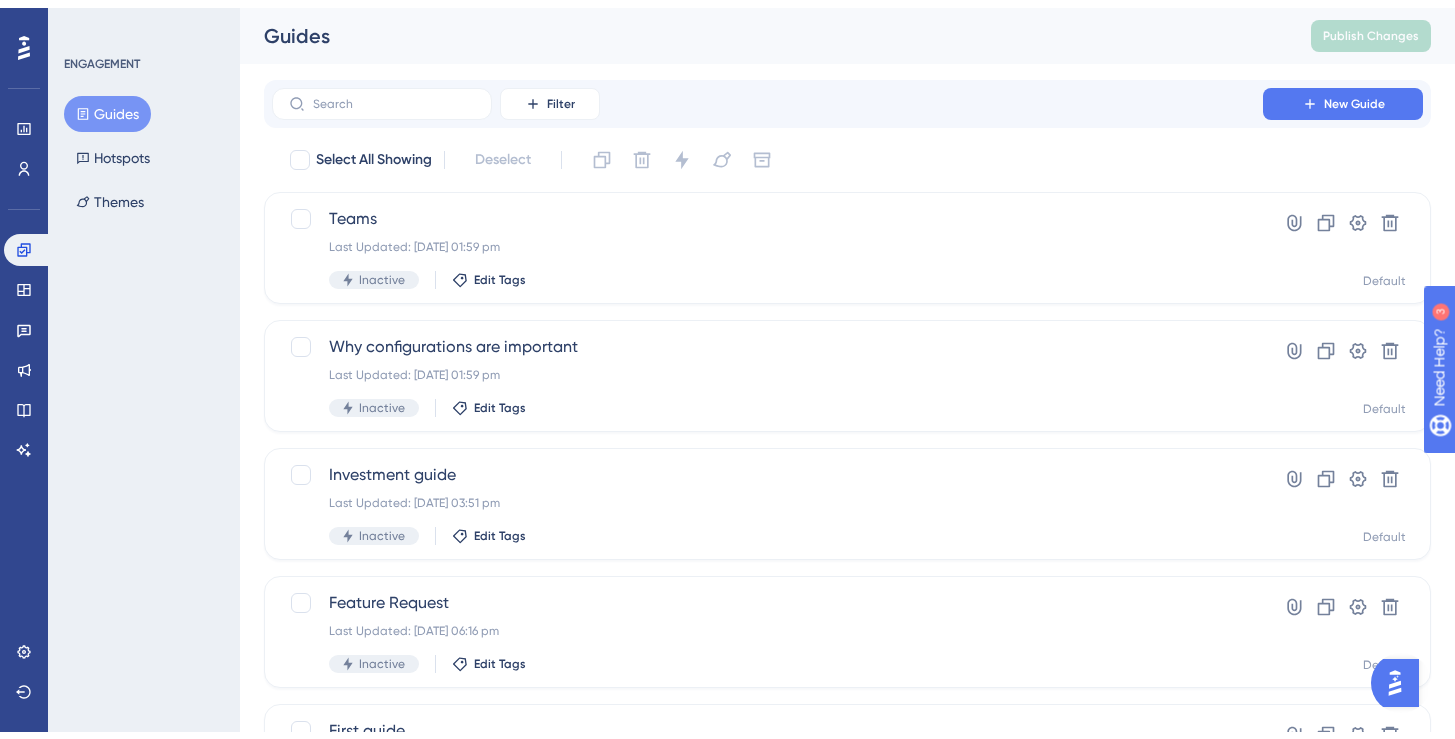 scroll, scrollTop: 133, scrollLeft: 0, axis: vertical 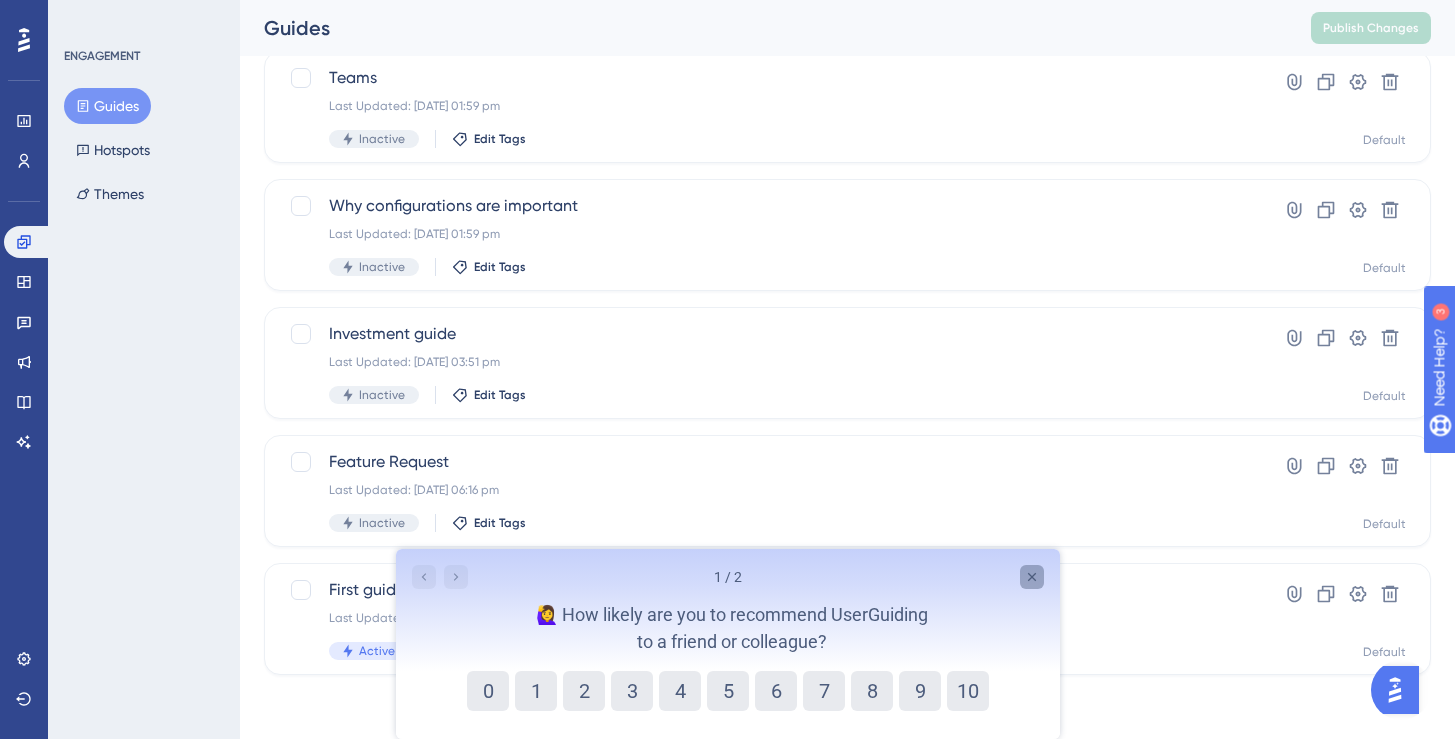 click 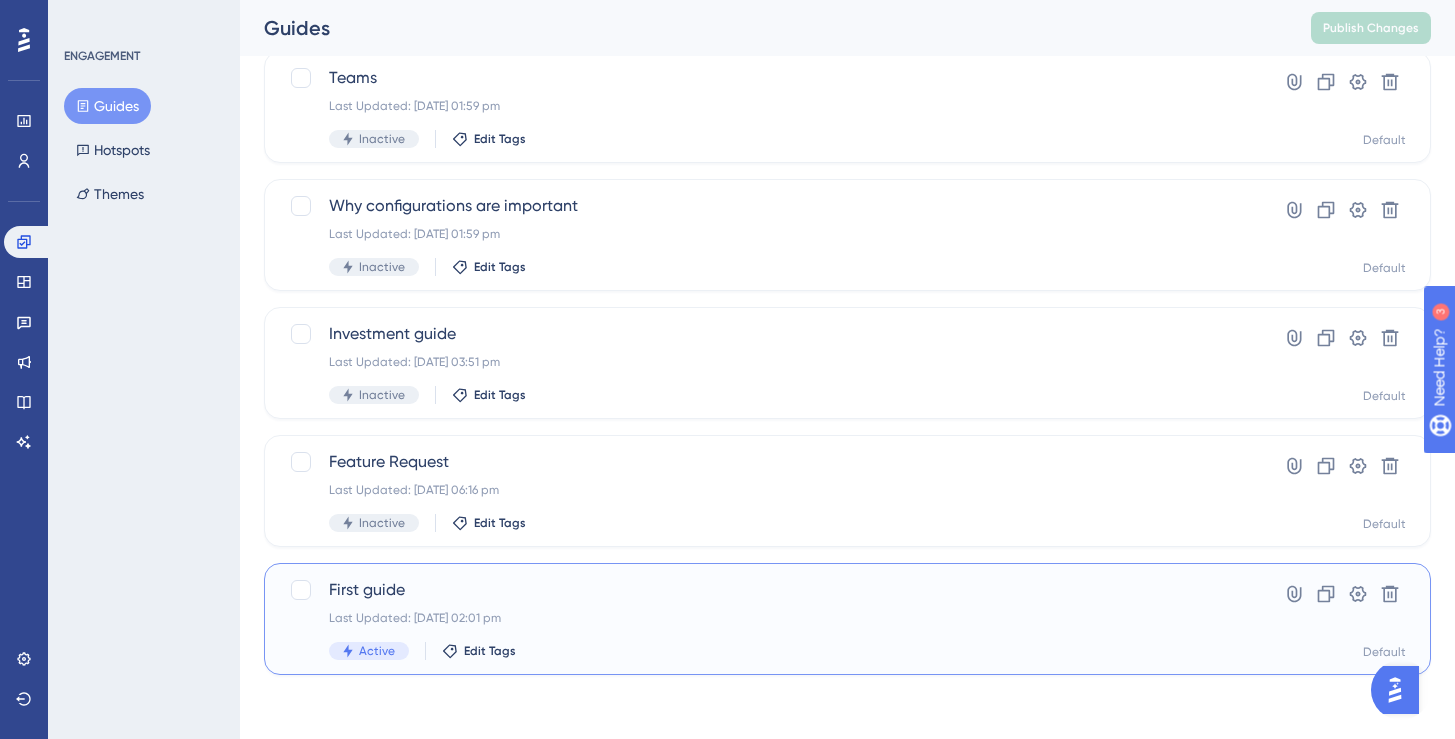 click on "First guide Last Updated: [DATE] 02:01 pm Active Edit Tags" at bounding box center [767, 619] 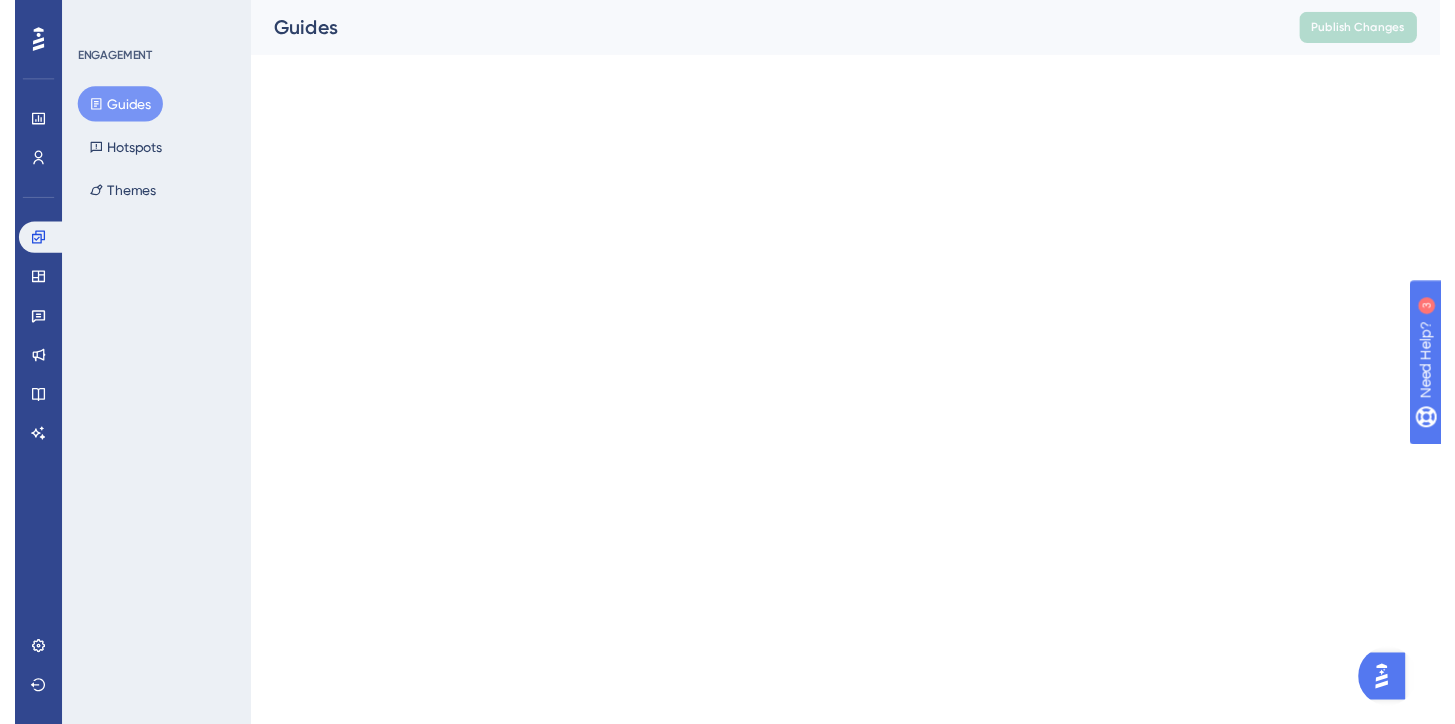 scroll, scrollTop: 0, scrollLeft: 0, axis: both 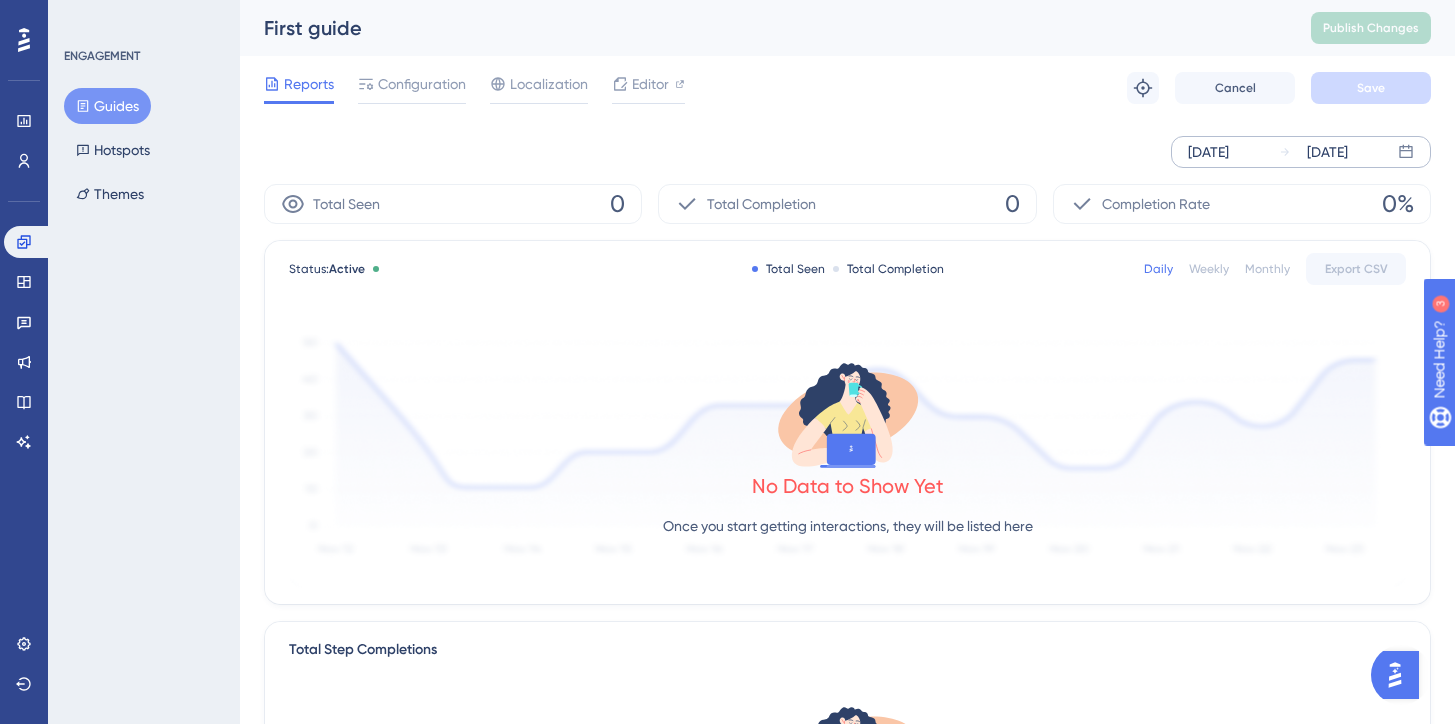click on "[DATE] [DATE]" at bounding box center (1301, 152) 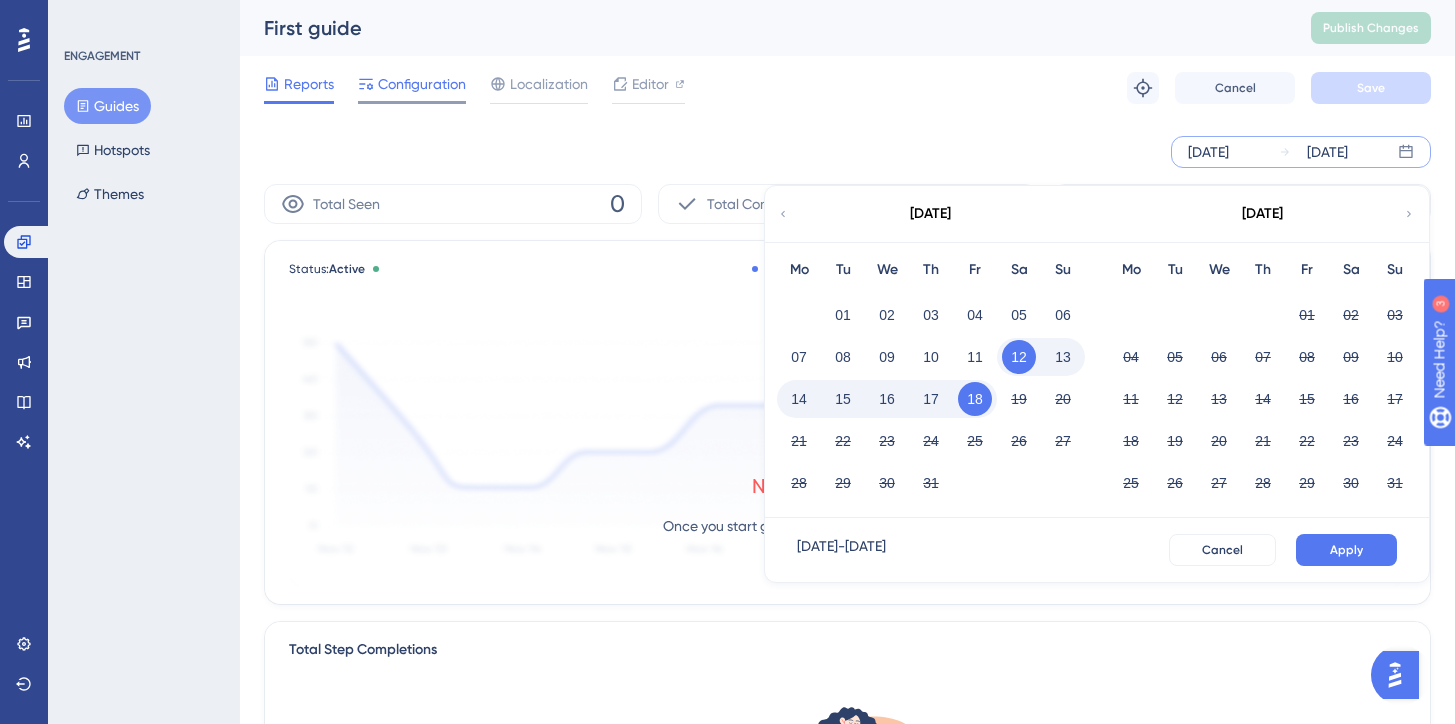 click on "Configuration" at bounding box center [412, 88] 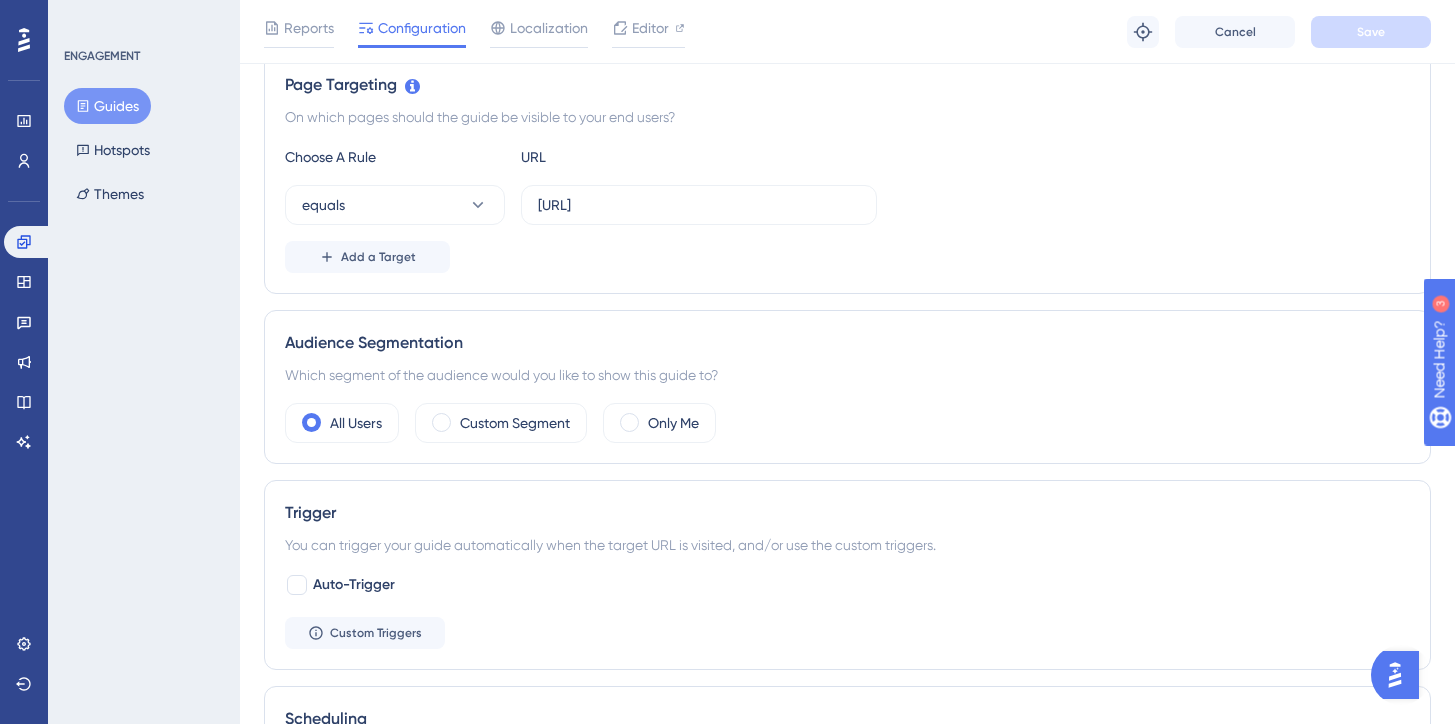 scroll, scrollTop: 465, scrollLeft: 0, axis: vertical 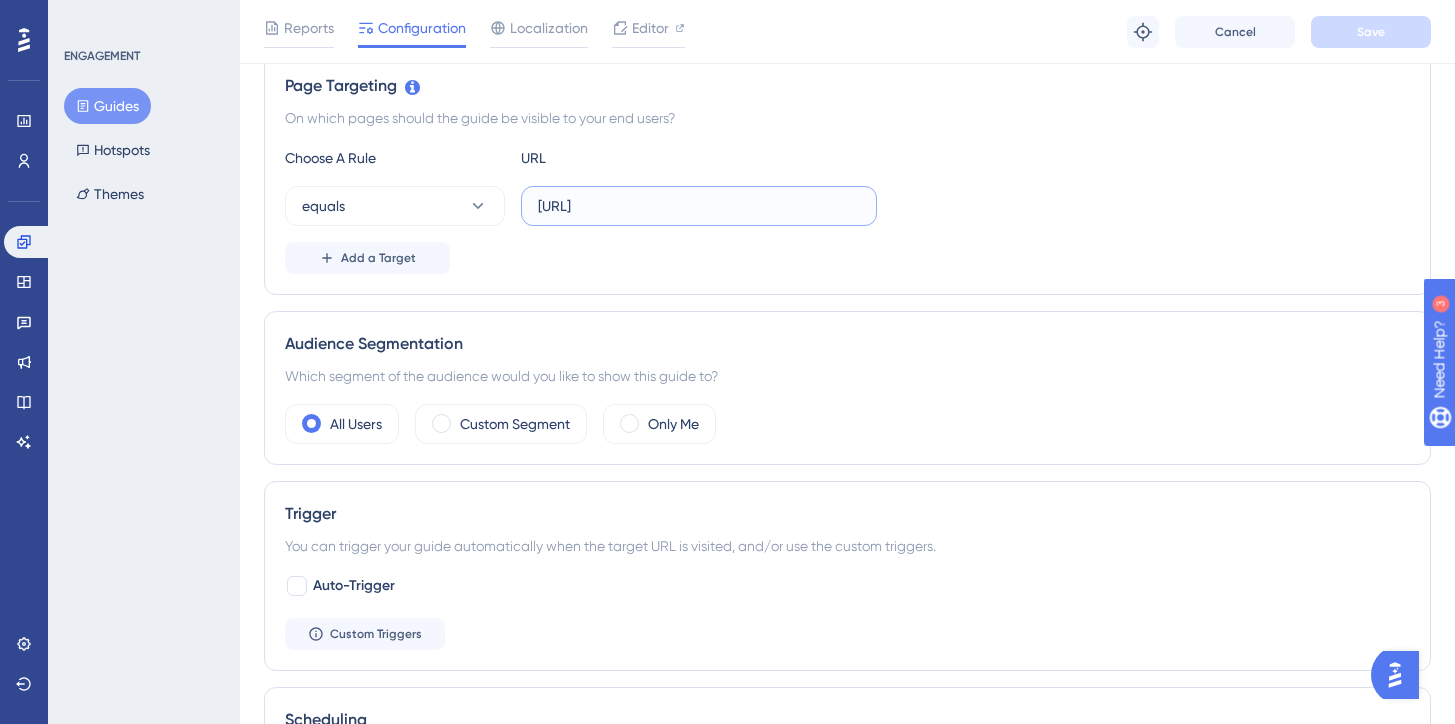 click on "[URL]" at bounding box center (699, 206) 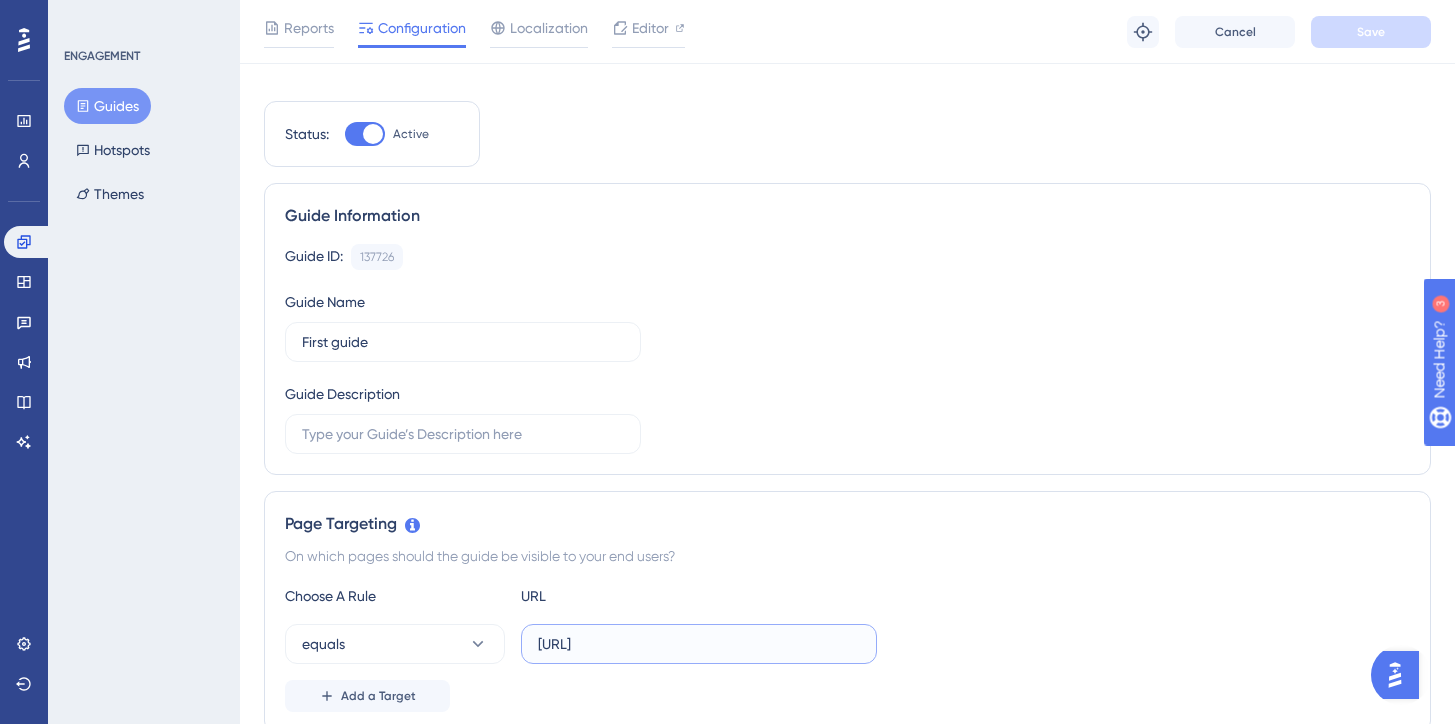 scroll, scrollTop: 0, scrollLeft: 0, axis: both 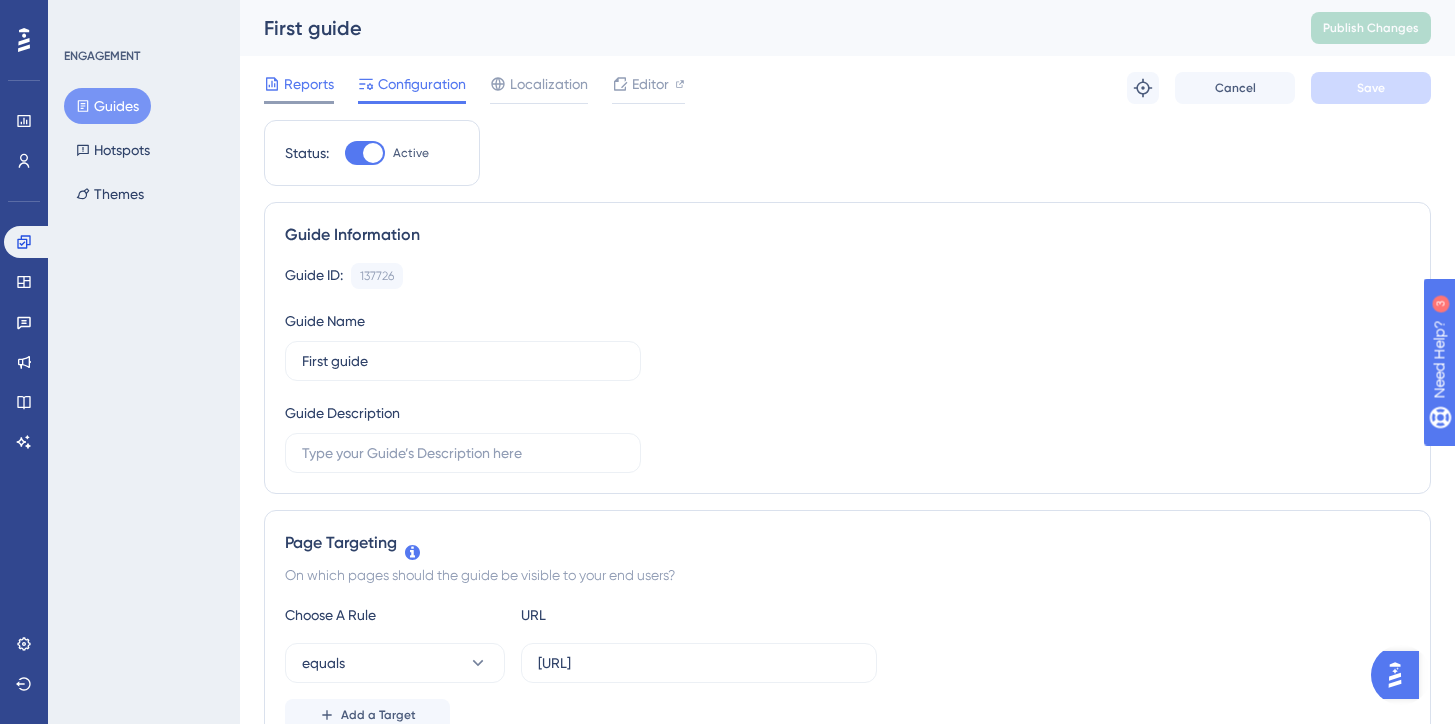 click on "Reports" at bounding box center [309, 84] 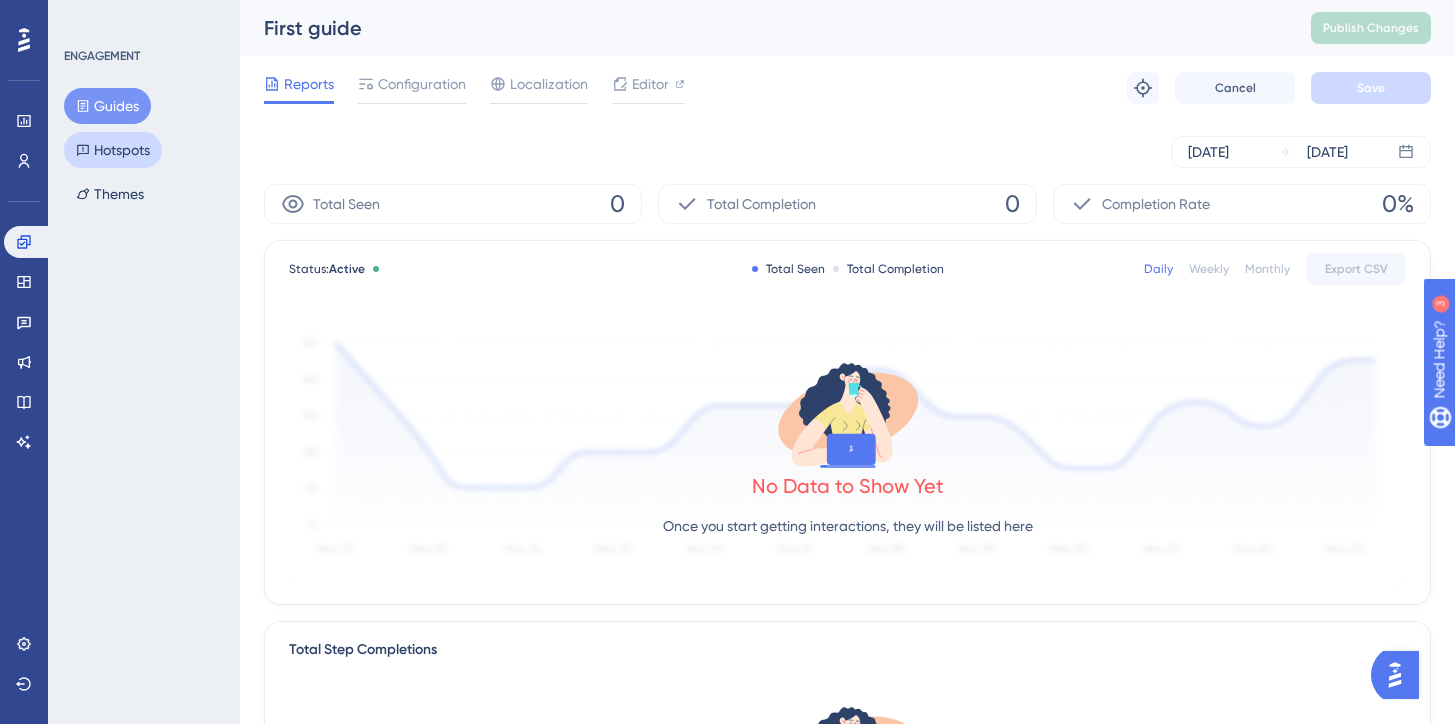 click on "Hotspots" at bounding box center (113, 150) 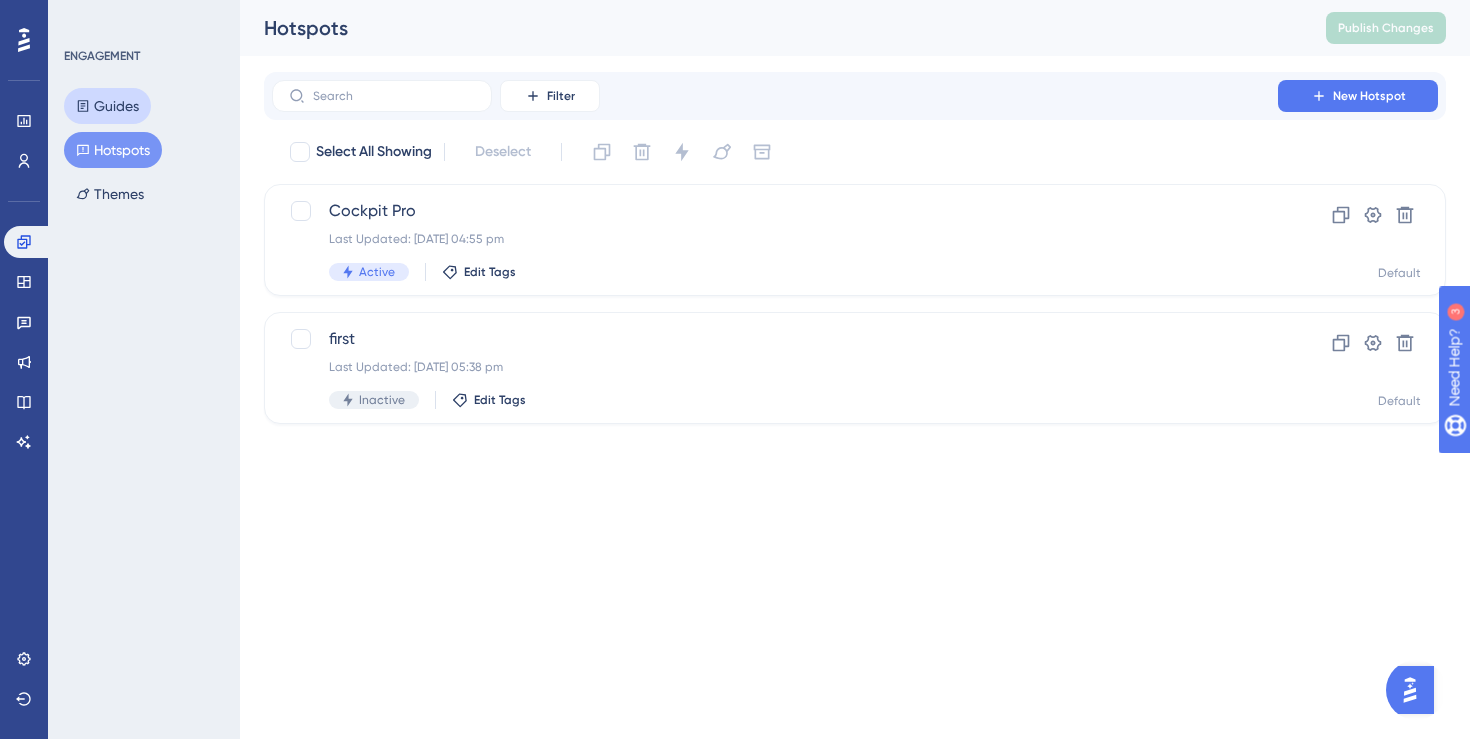 click on "Guides" at bounding box center (107, 106) 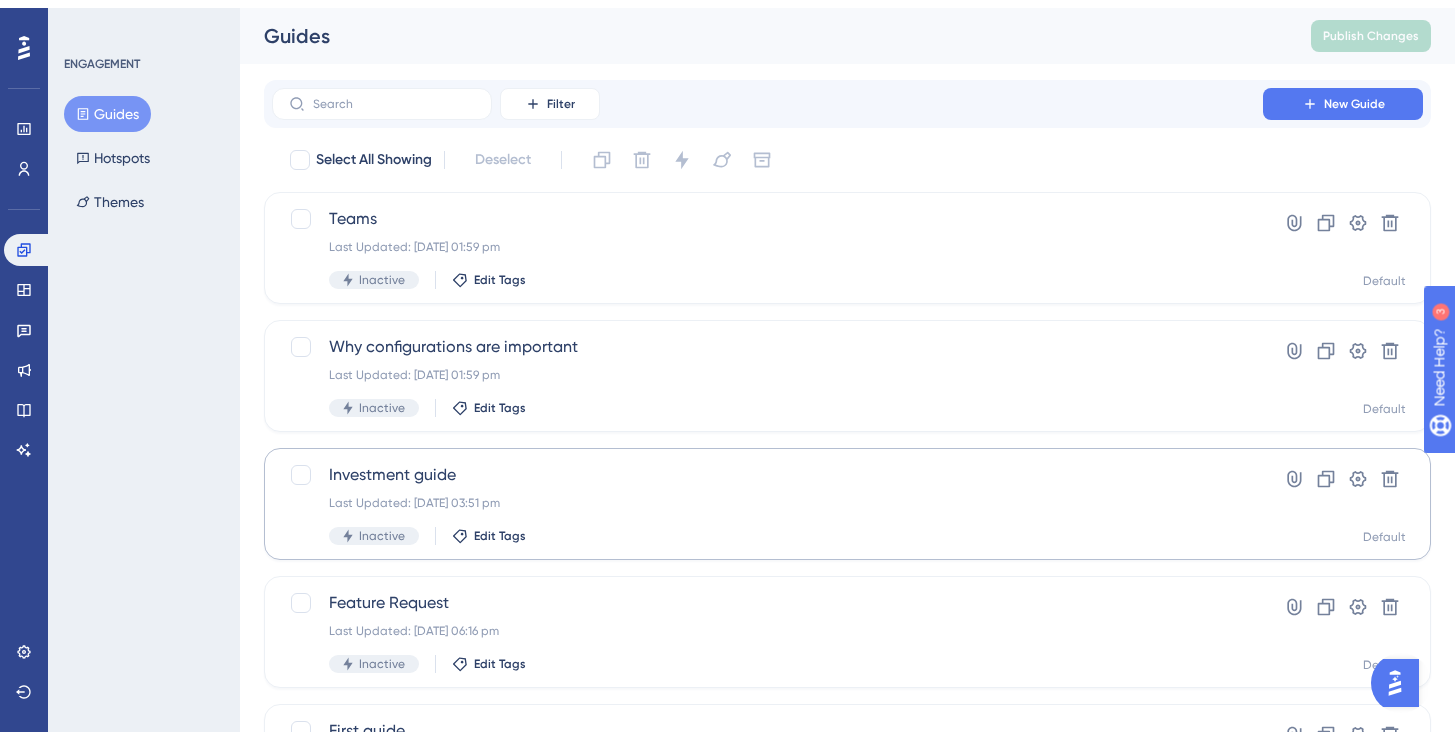 scroll, scrollTop: 133, scrollLeft: 0, axis: vertical 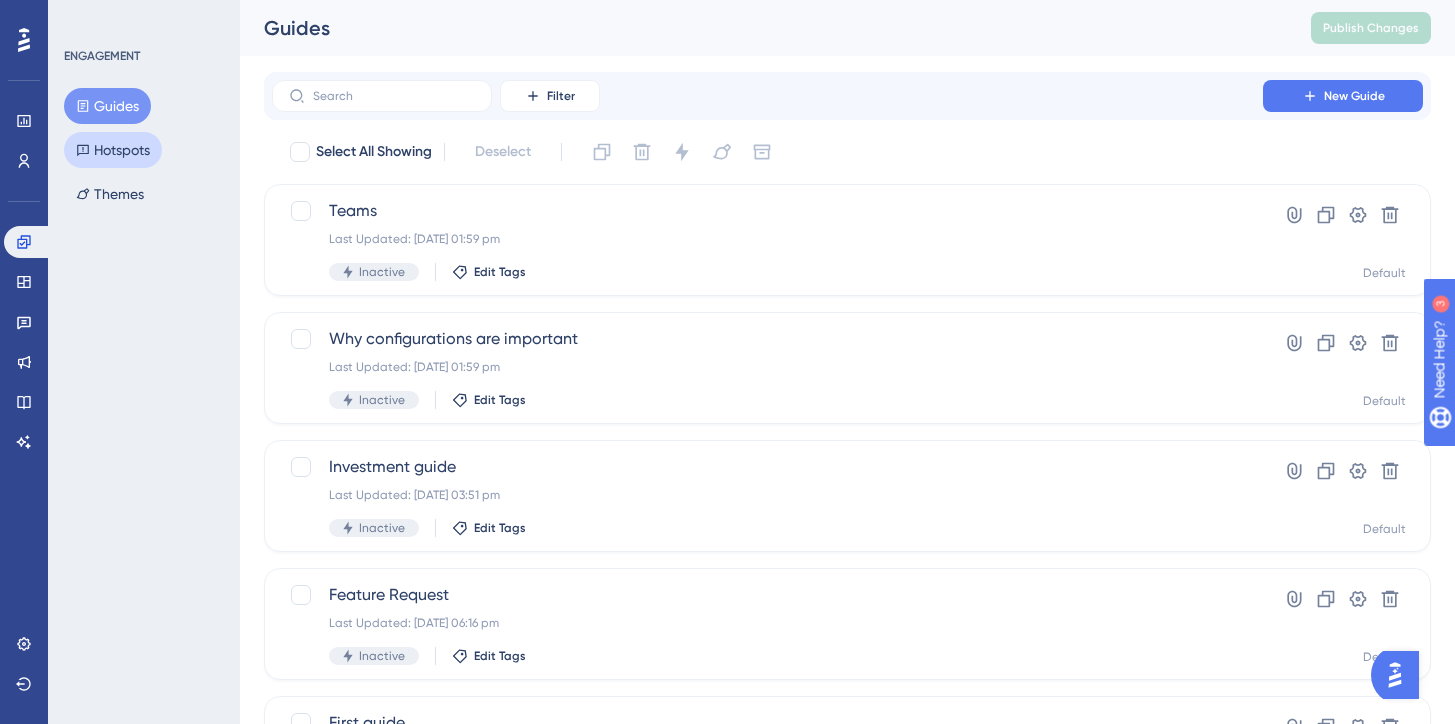 click on "Hotspots" at bounding box center [113, 150] 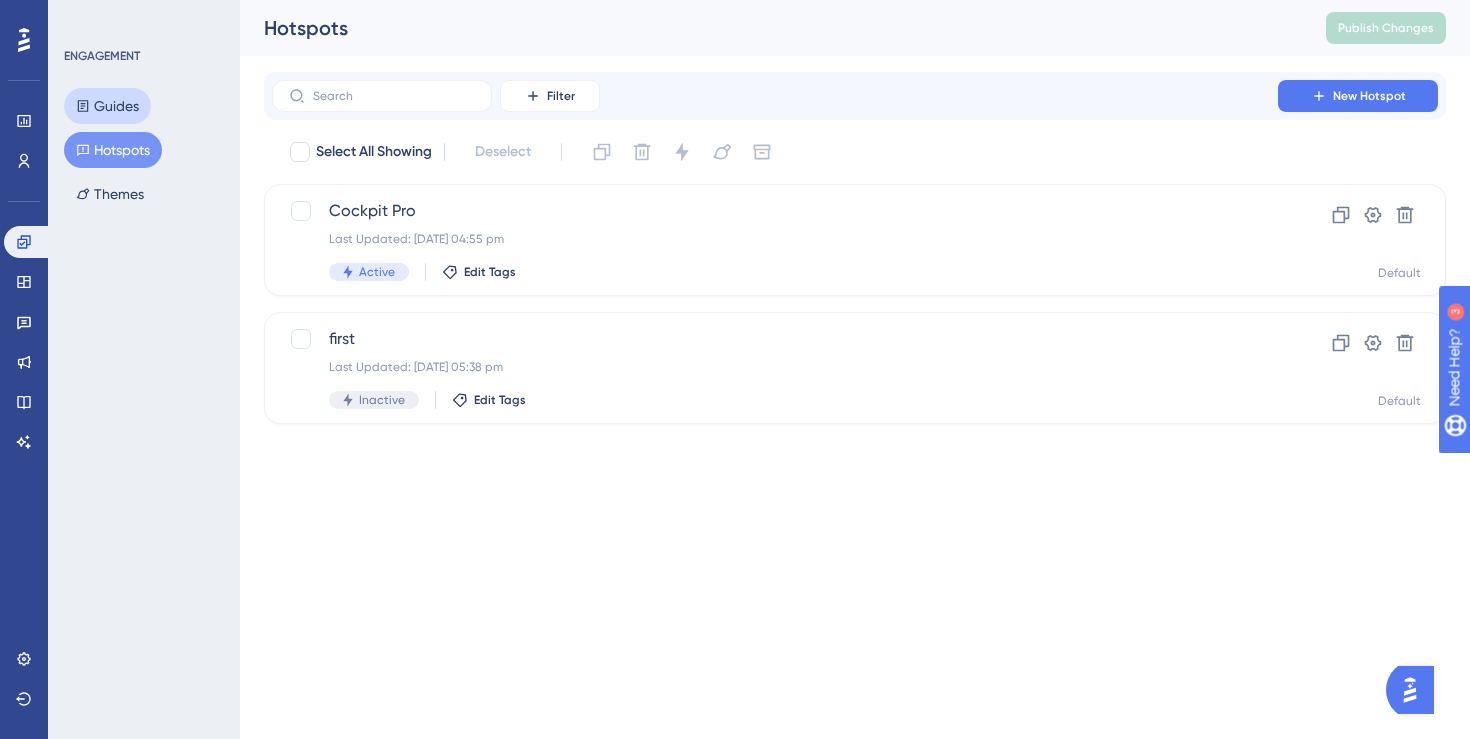 click on "Guides" at bounding box center (107, 106) 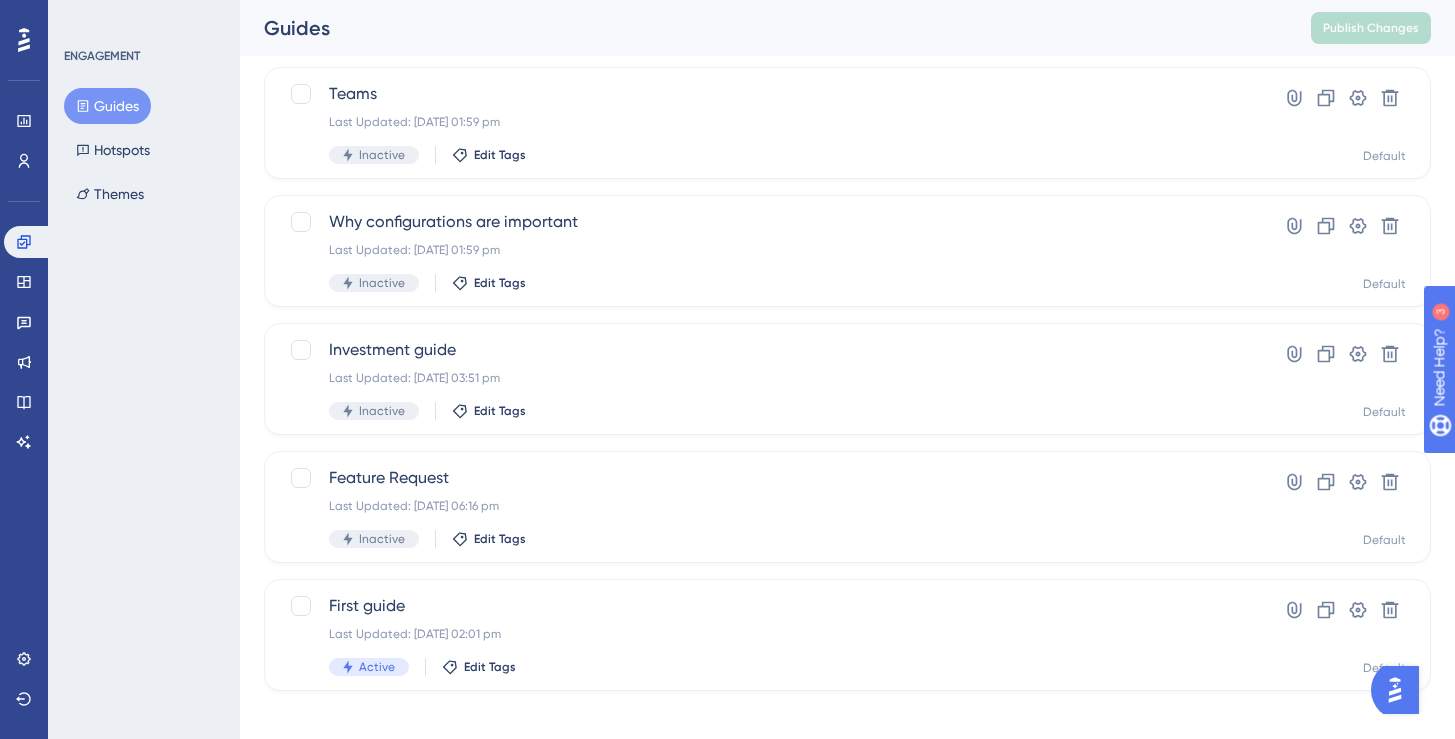 scroll, scrollTop: 127, scrollLeft: 0, axis: vertical 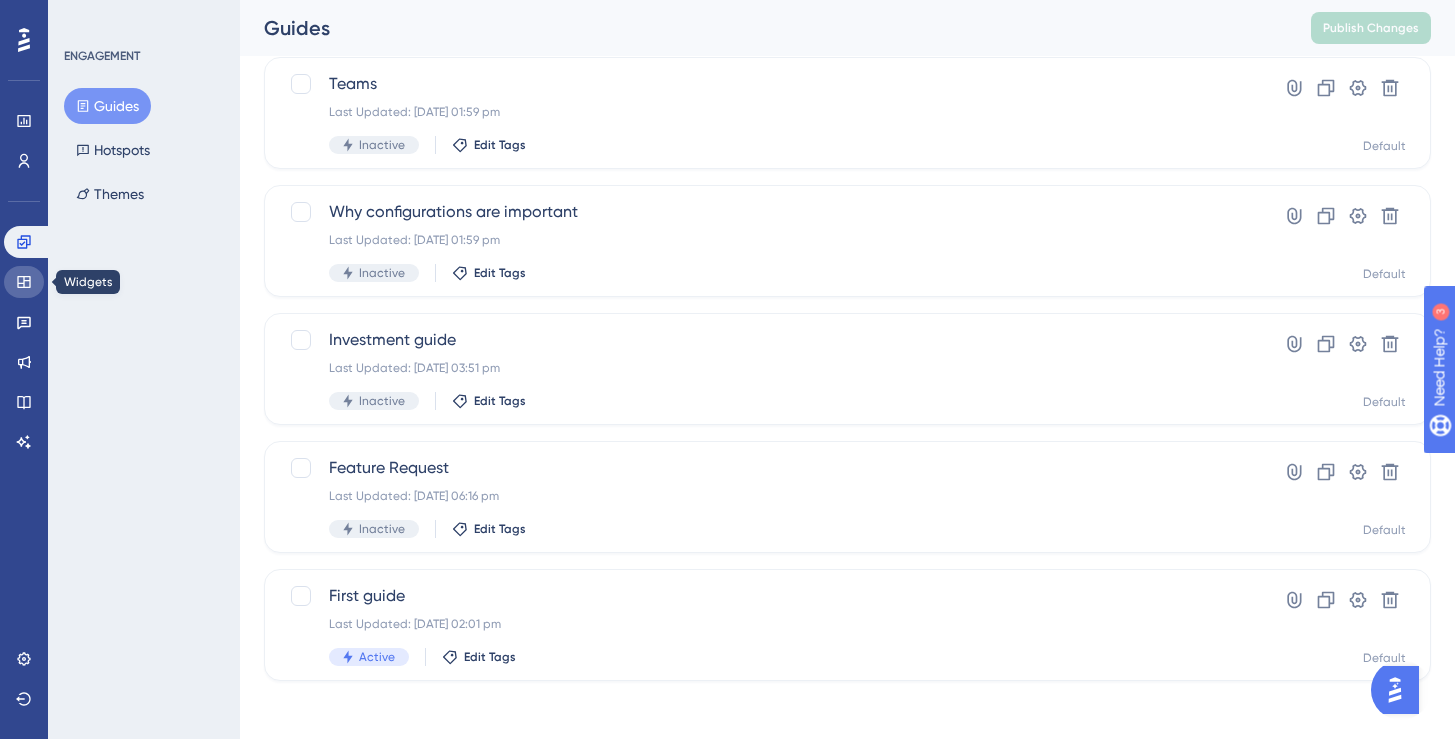 click at bounding box center (24, 282) 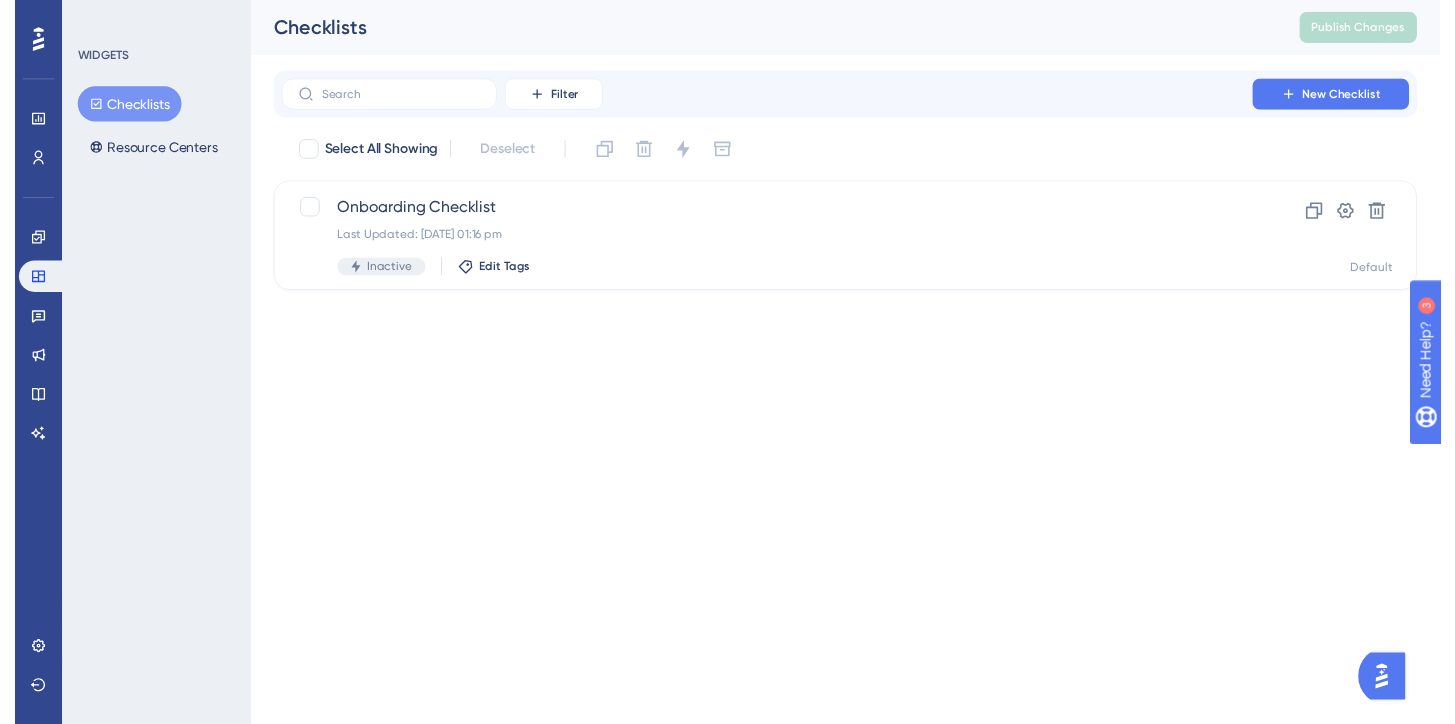 scroll, scrollTop: 0, scrollLeft: 0, axis: both 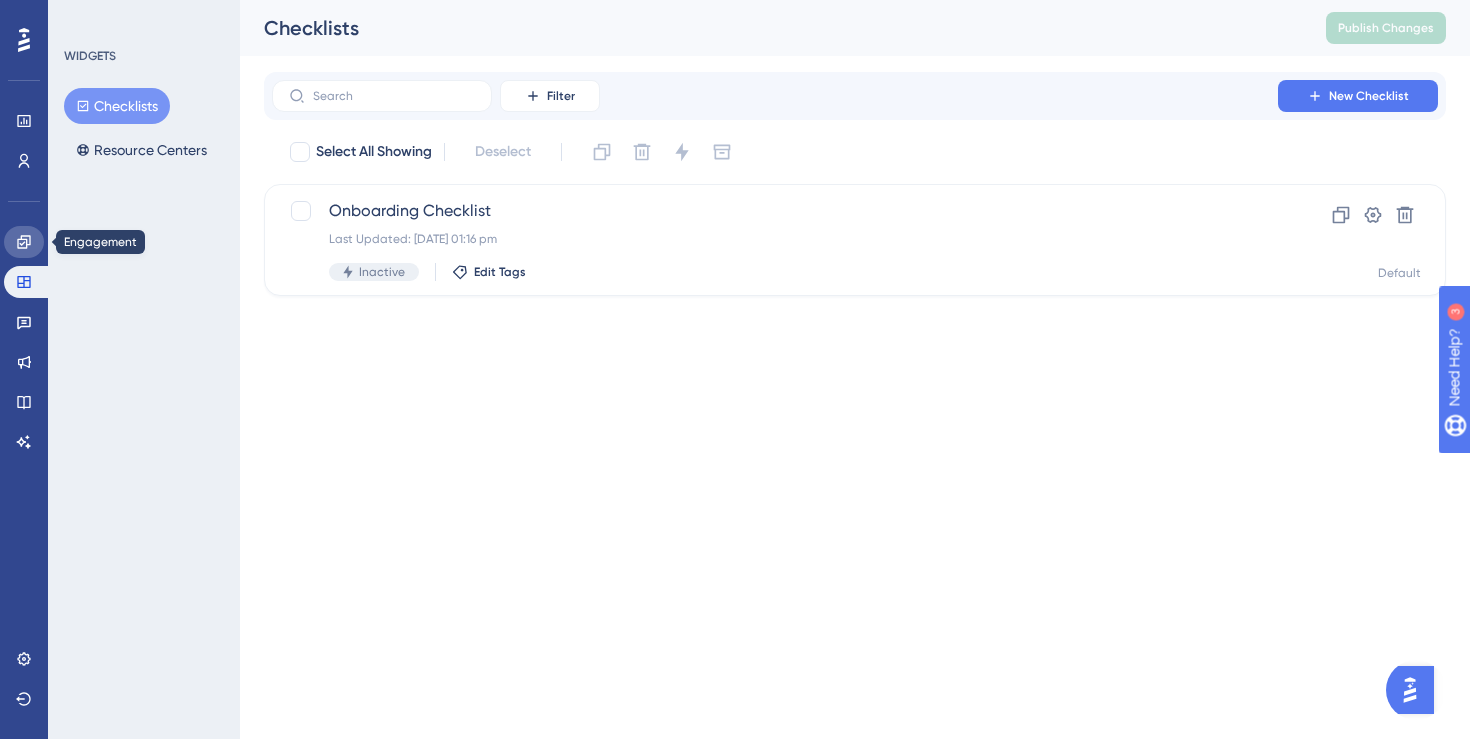 click 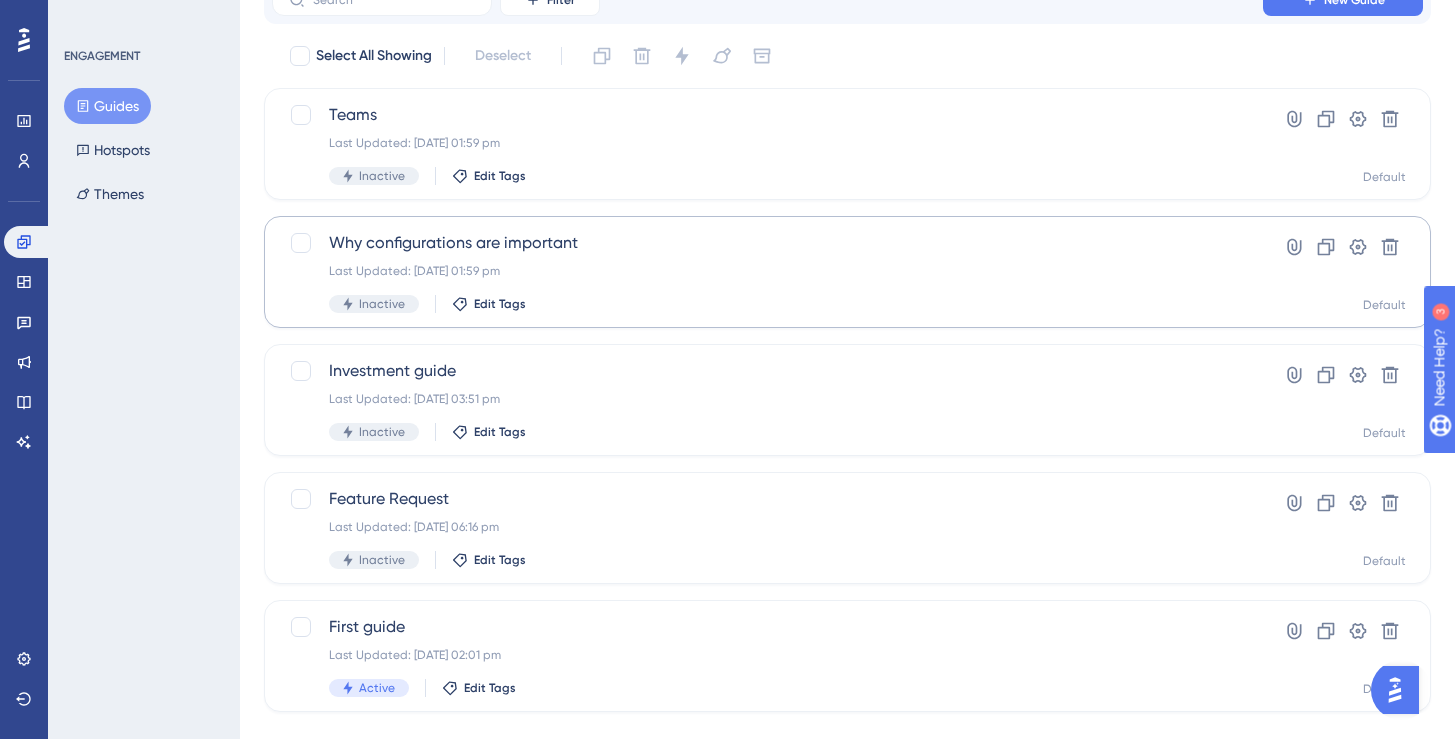 scroll, scrollTop: 103, scrollLeft: 0, axis: vertical 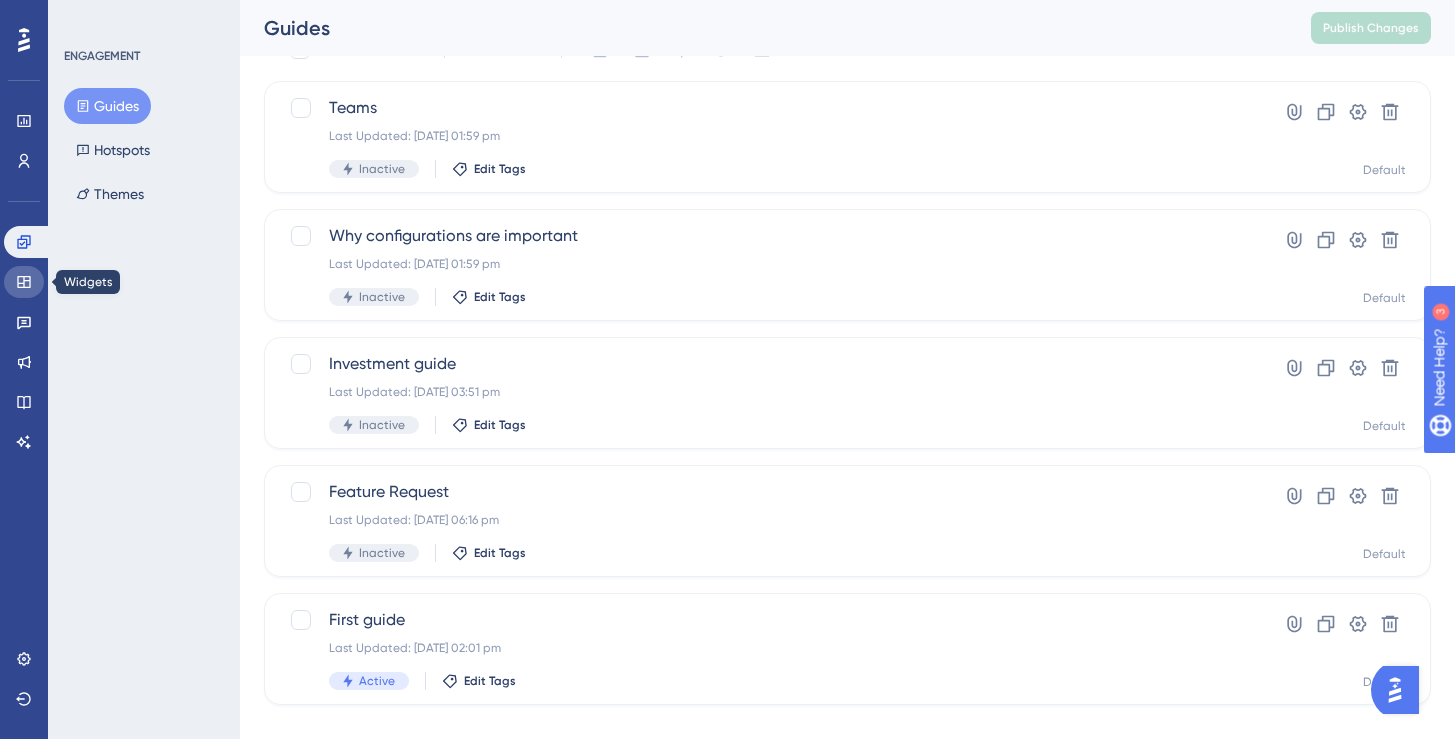 click 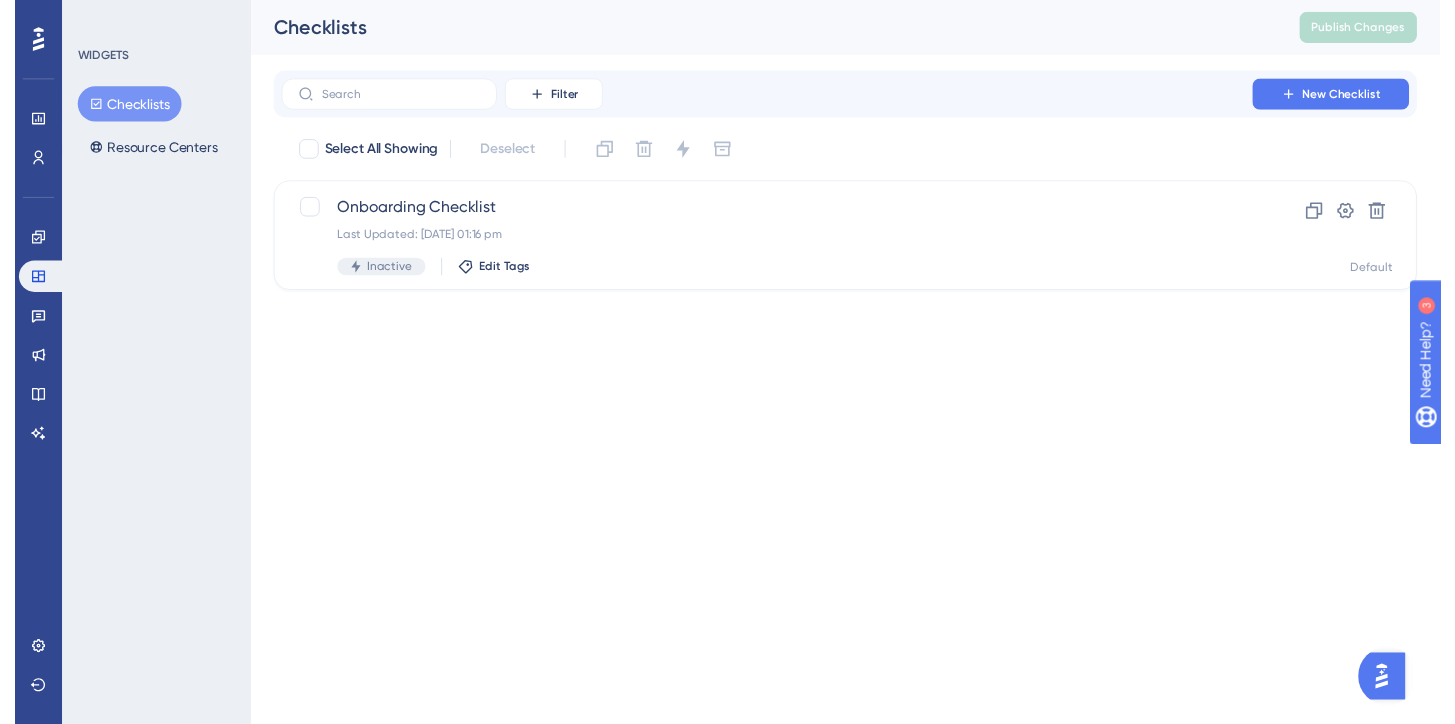 scroll, scrollTop: 0, scrollLeft: 0, axis: both 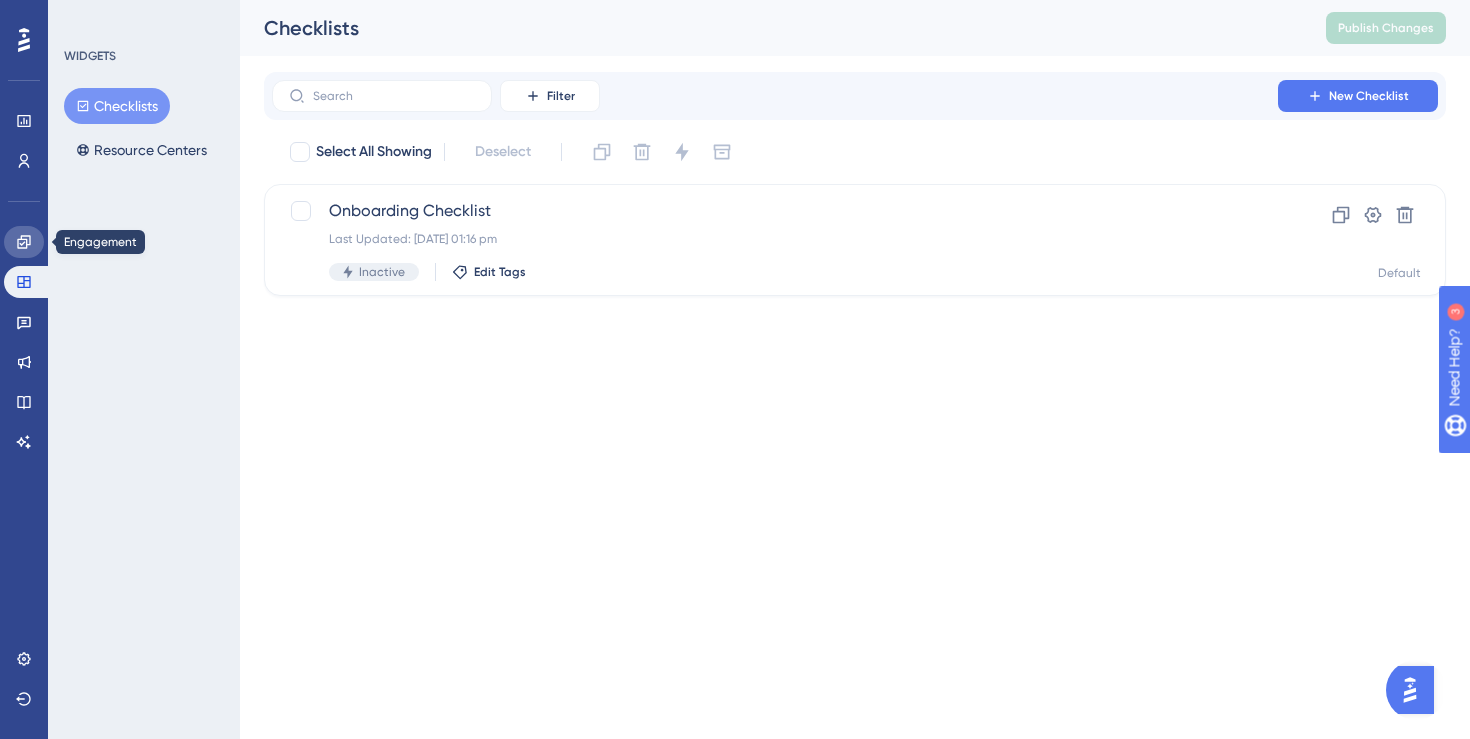 click 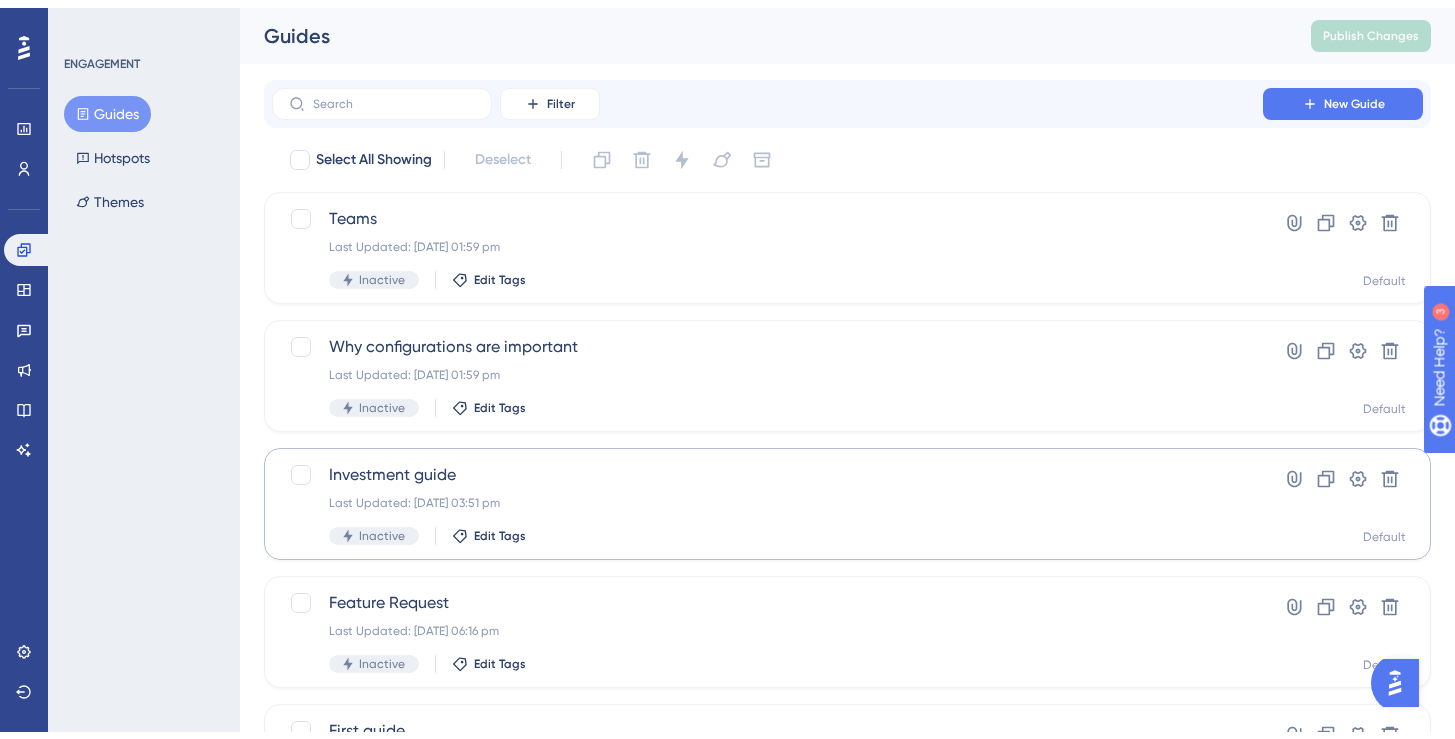 scroll, scrollTop: 133, scrollLeft: 0, axis: vertical 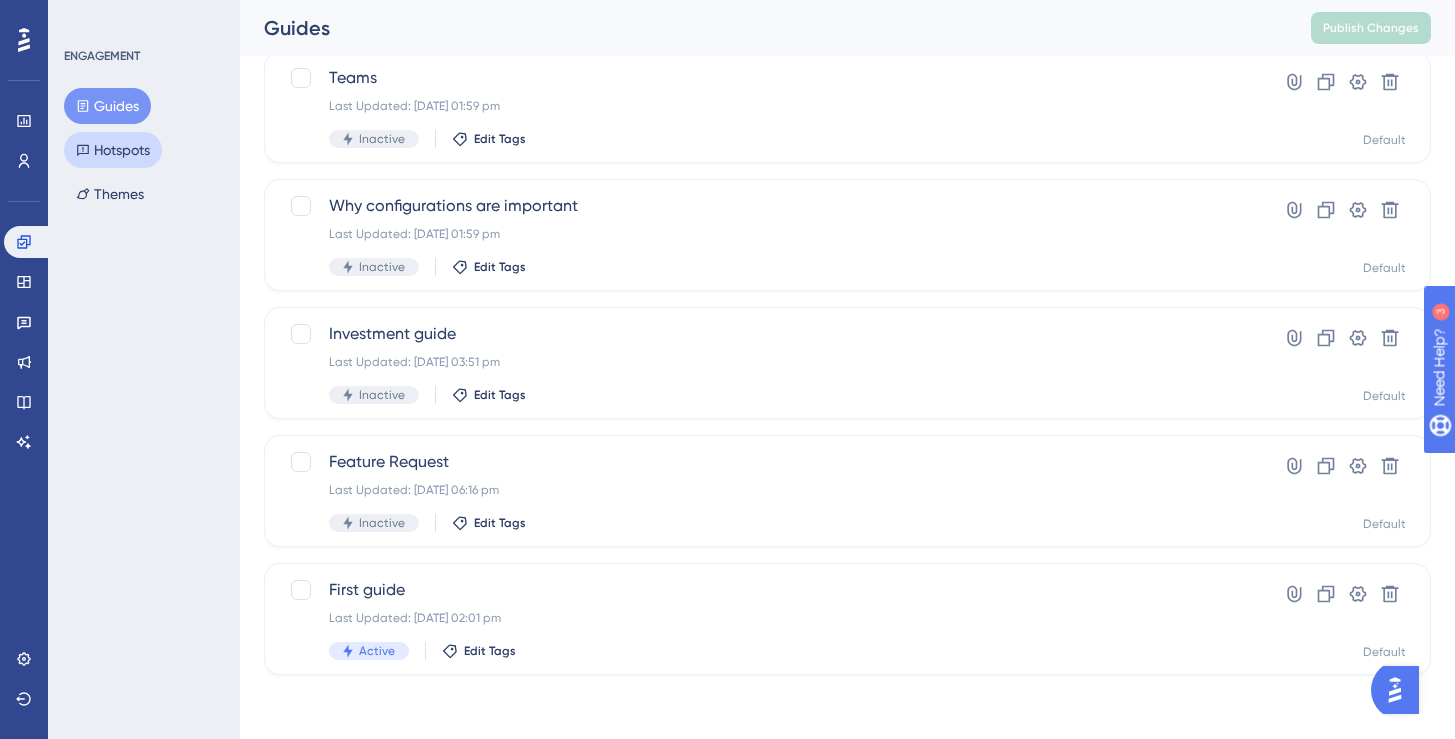 click on "Hotspots" at bounding box center (113, 150) 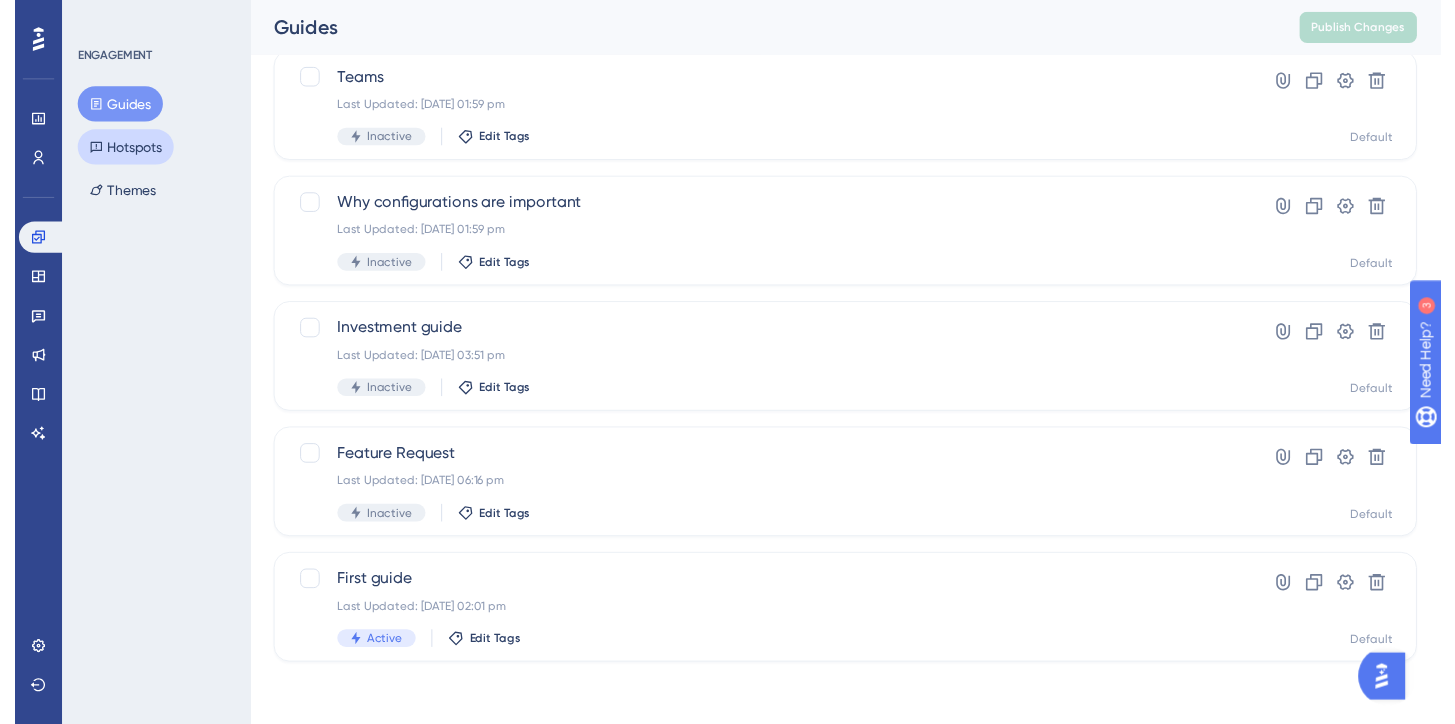 scroll, scrollTop: 0, scrollLeft: 0, axis: both 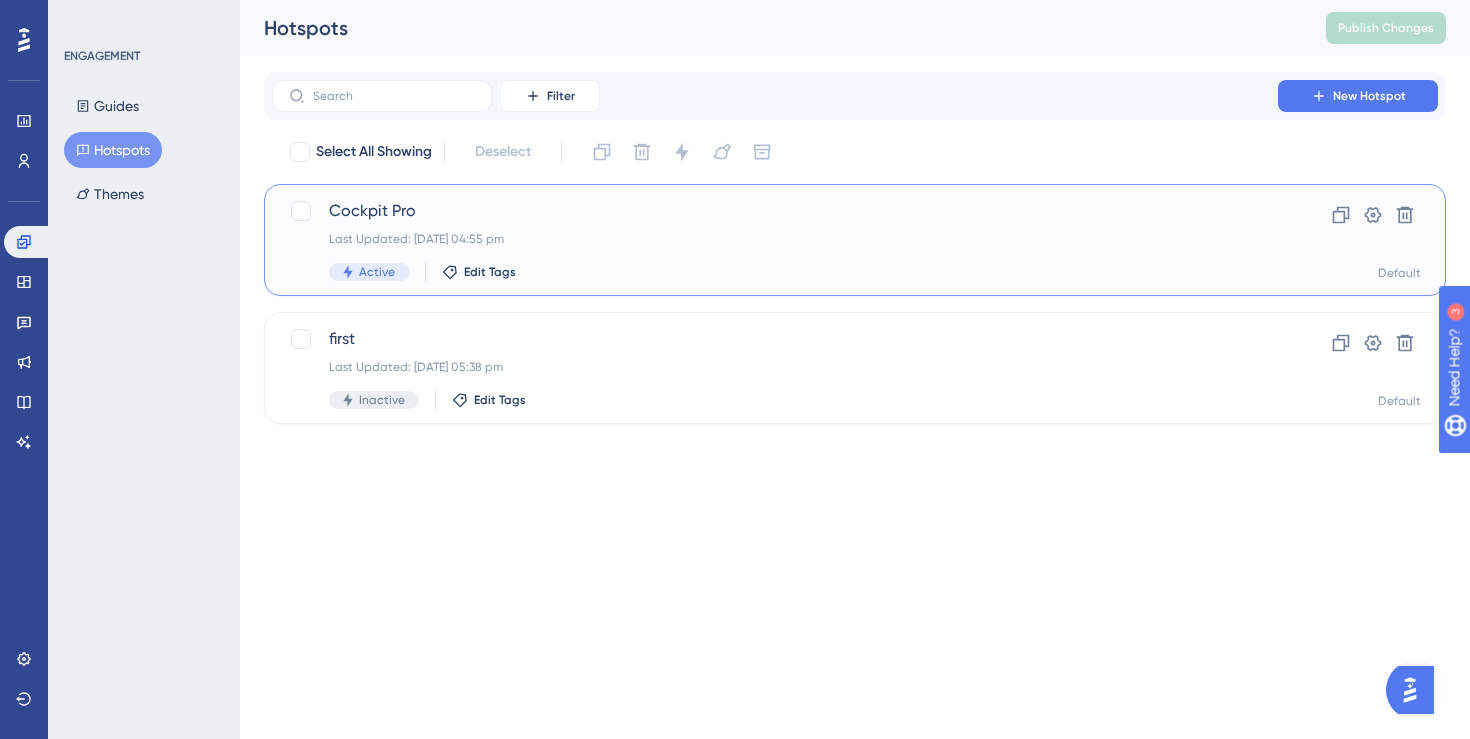 click on "Cockpit Pro" at bounding box center [775, 211] 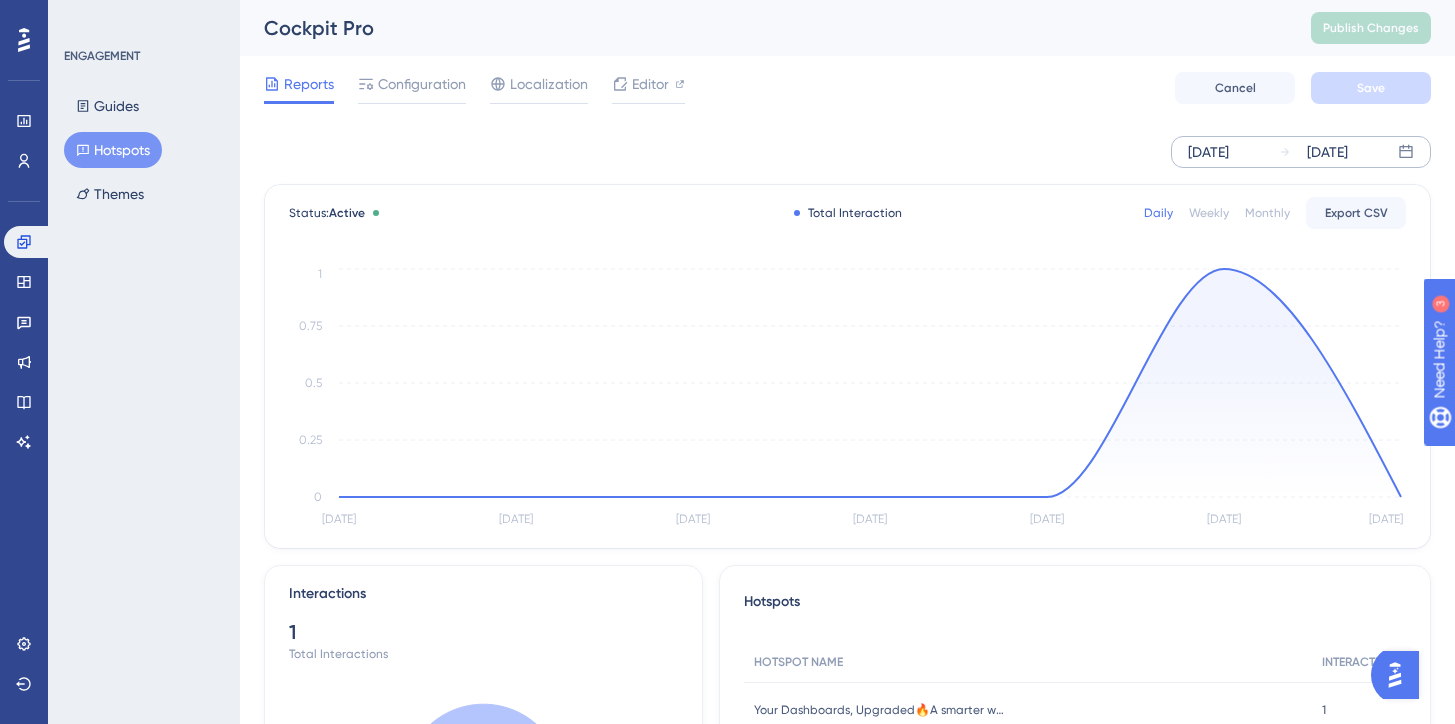 click on "[DATE]" at bounding box center [1208, 152] 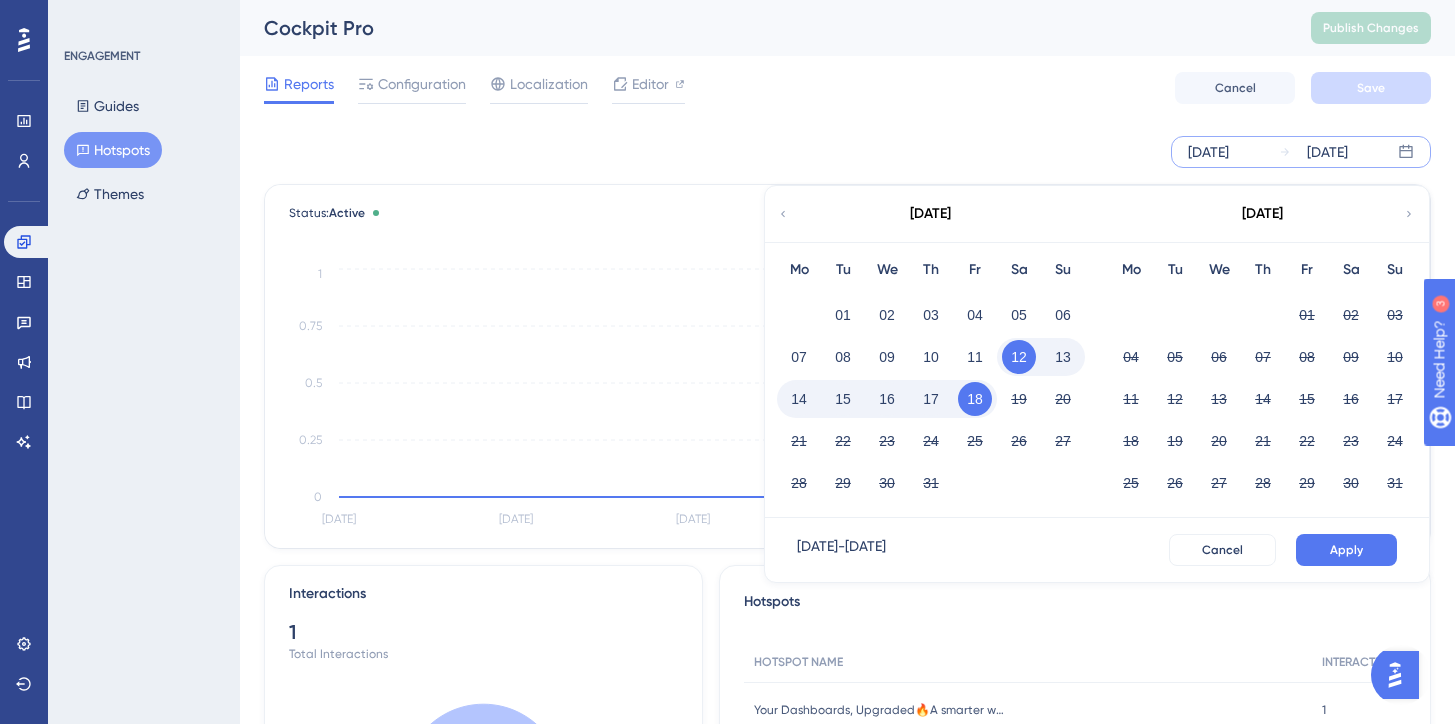 click 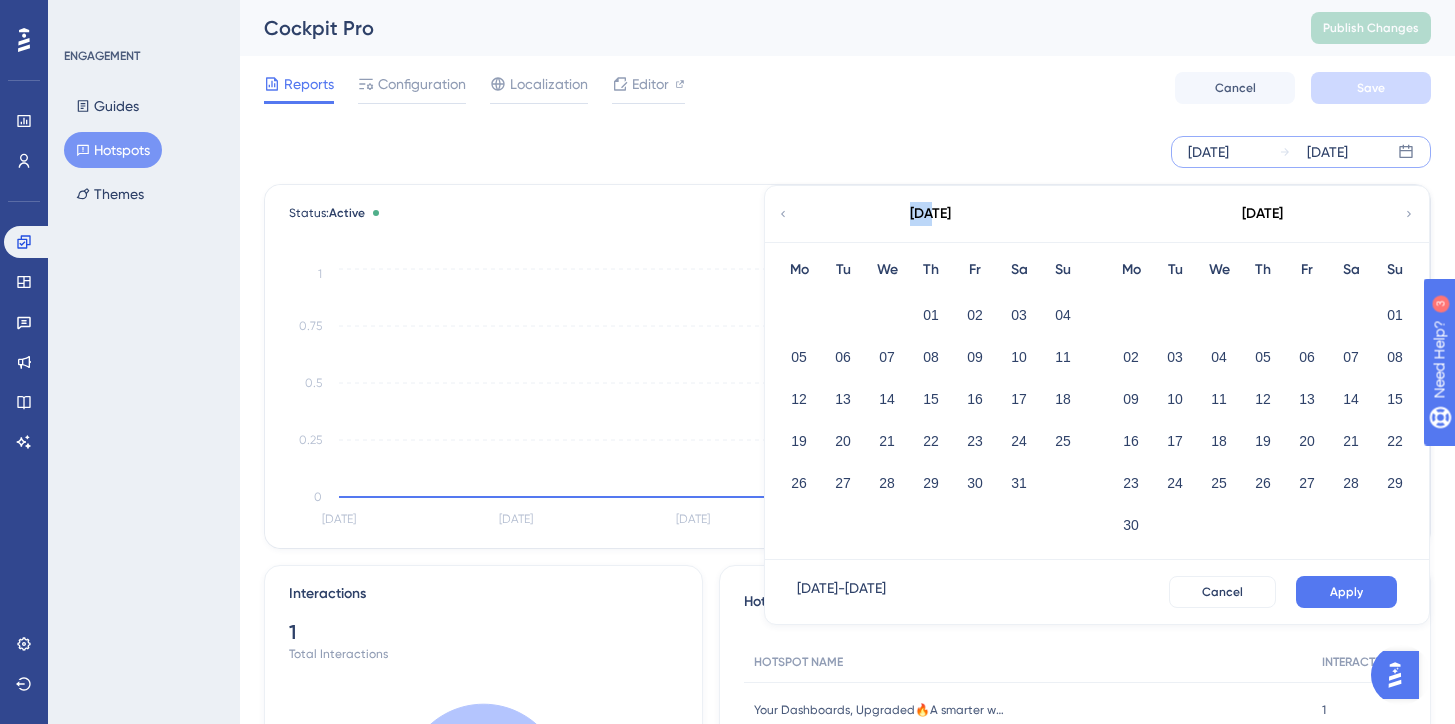 click 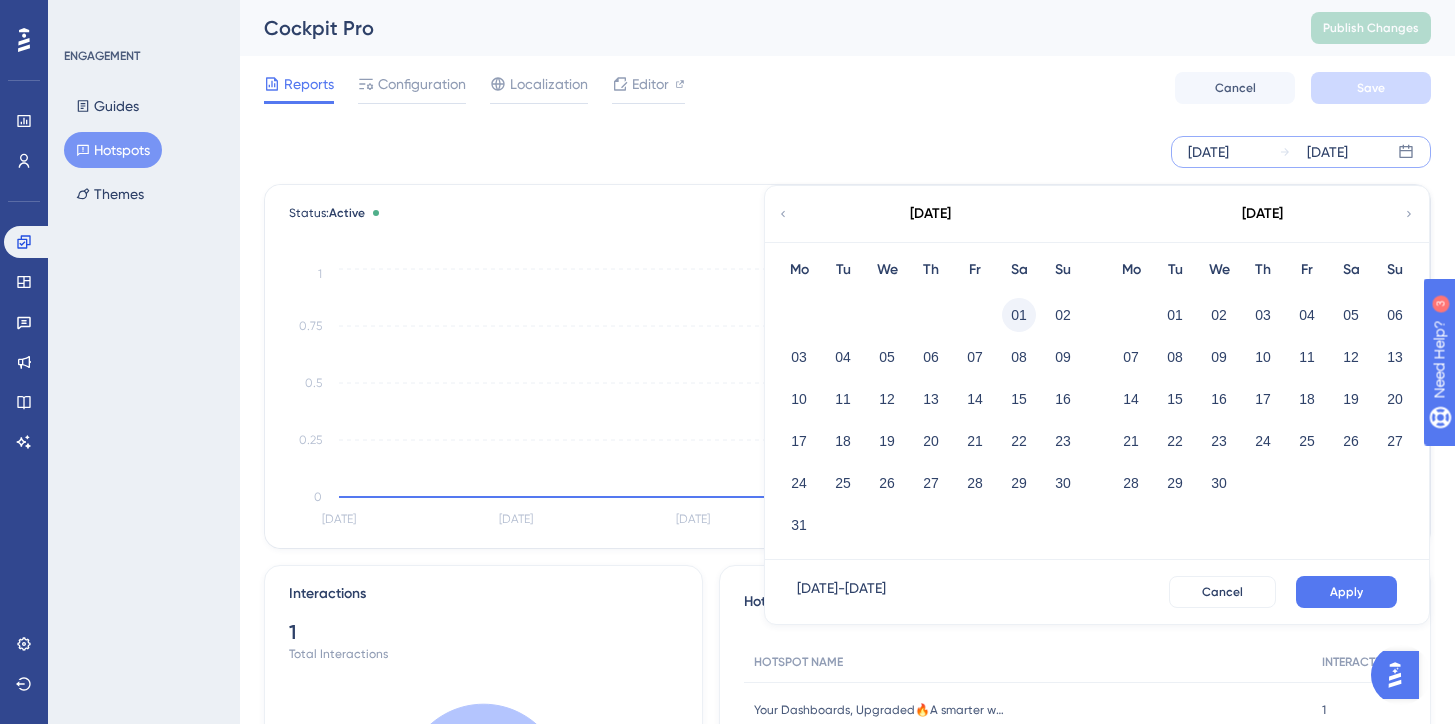 click on "01" at bounding box center [1019, 315] 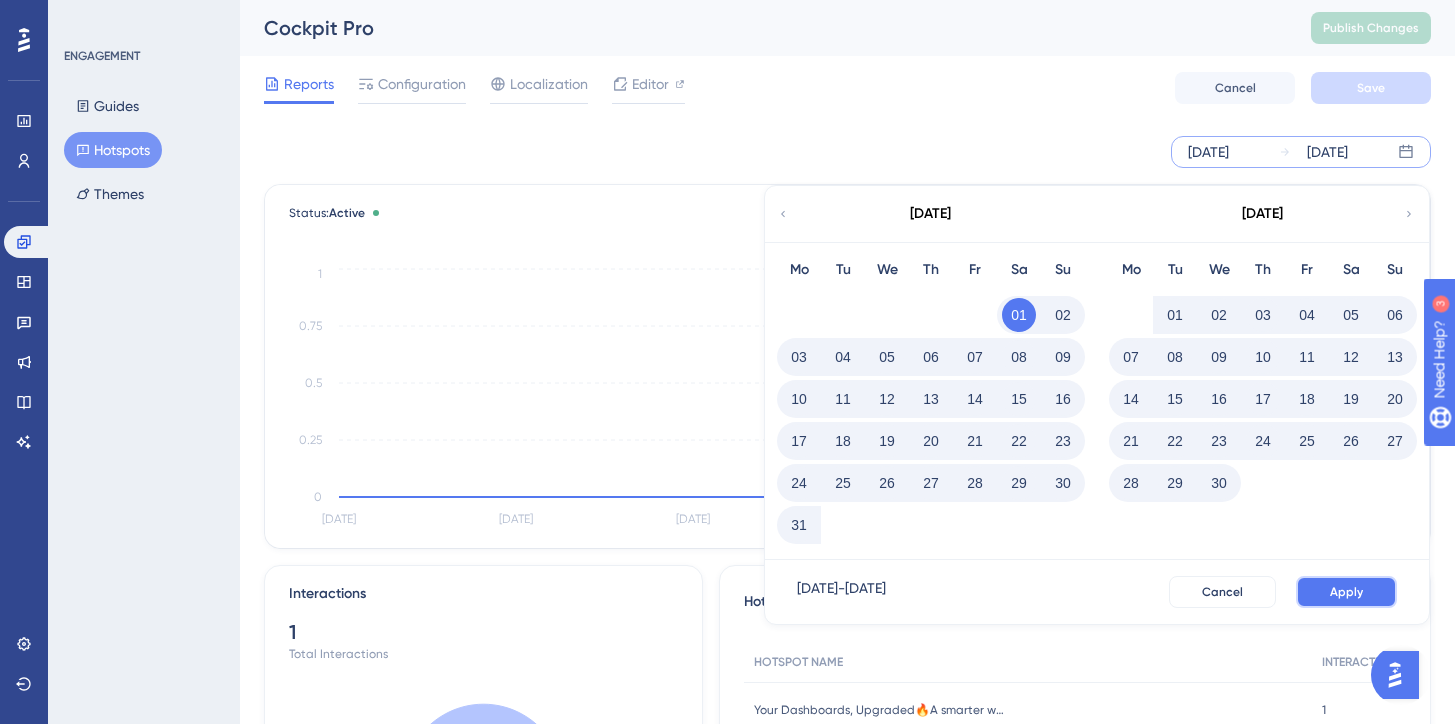 click on "Apply" at bounding box center [1346, 592] 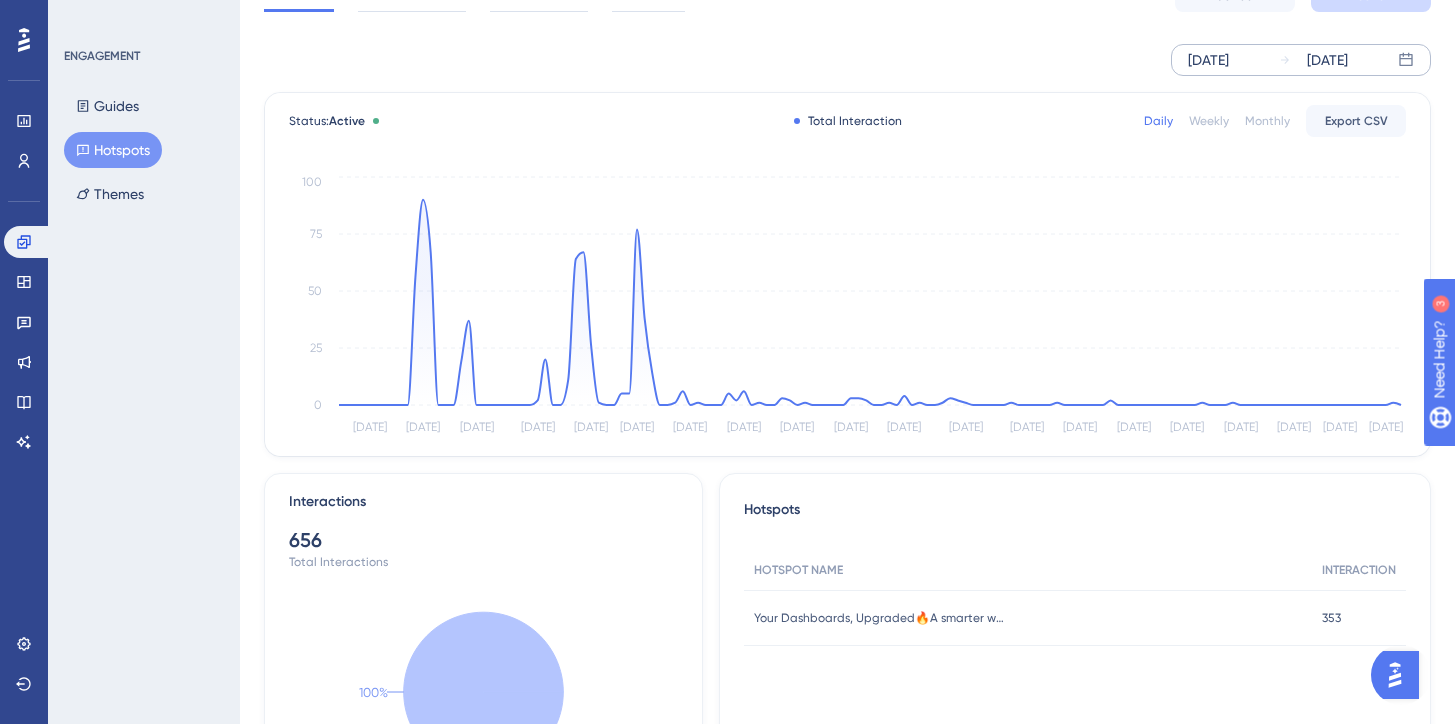 scroll, scrollTop: 0, scrollLeft: 0, axis: both 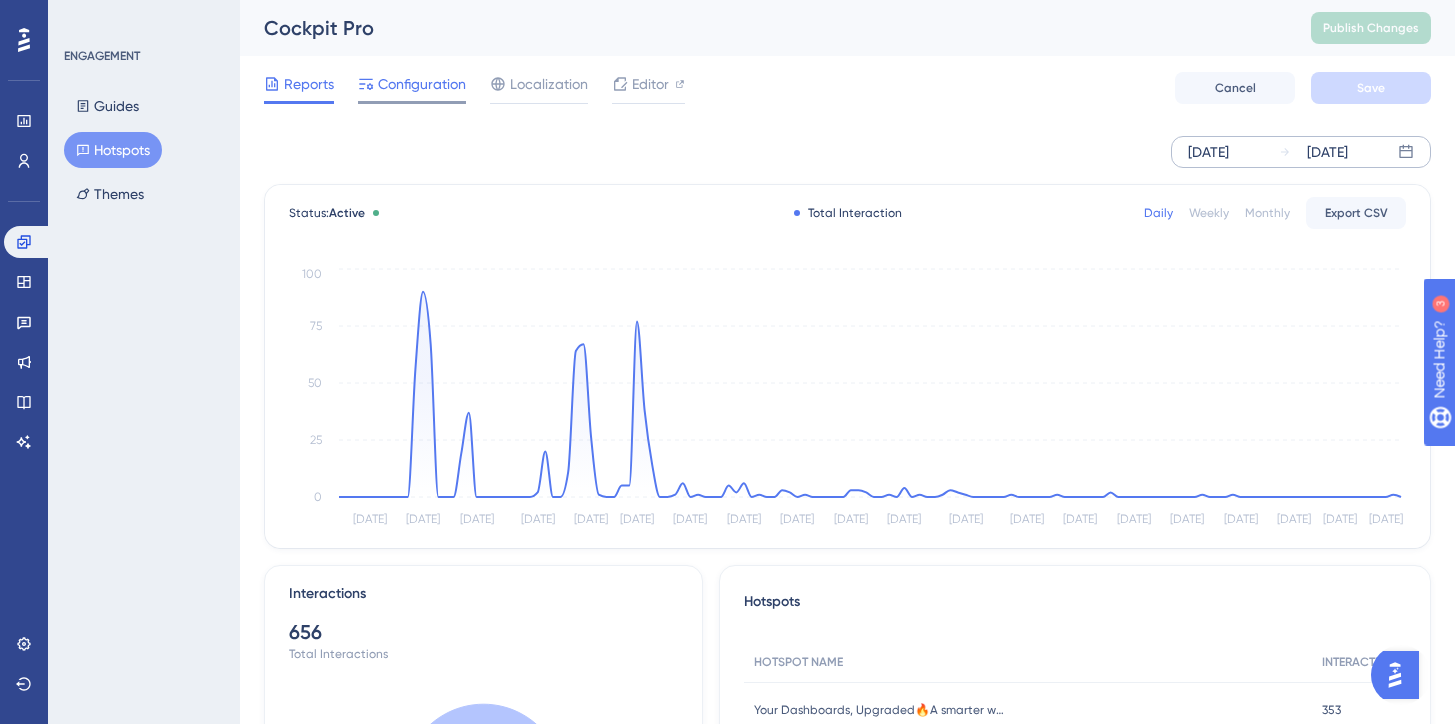 click on "Configuration" at bounding box center (422, 84) 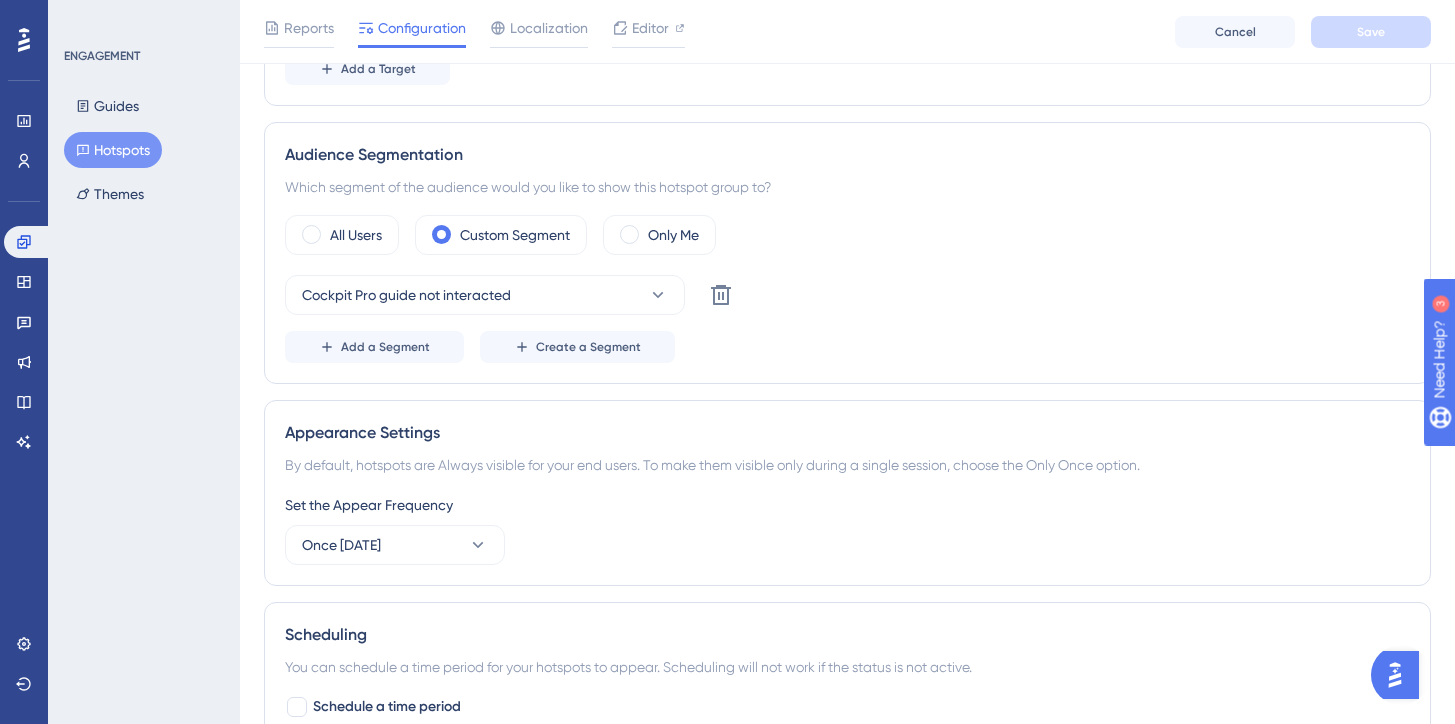 scroll, scrollTop: 213, scrollLeft: 0, axis: vertical 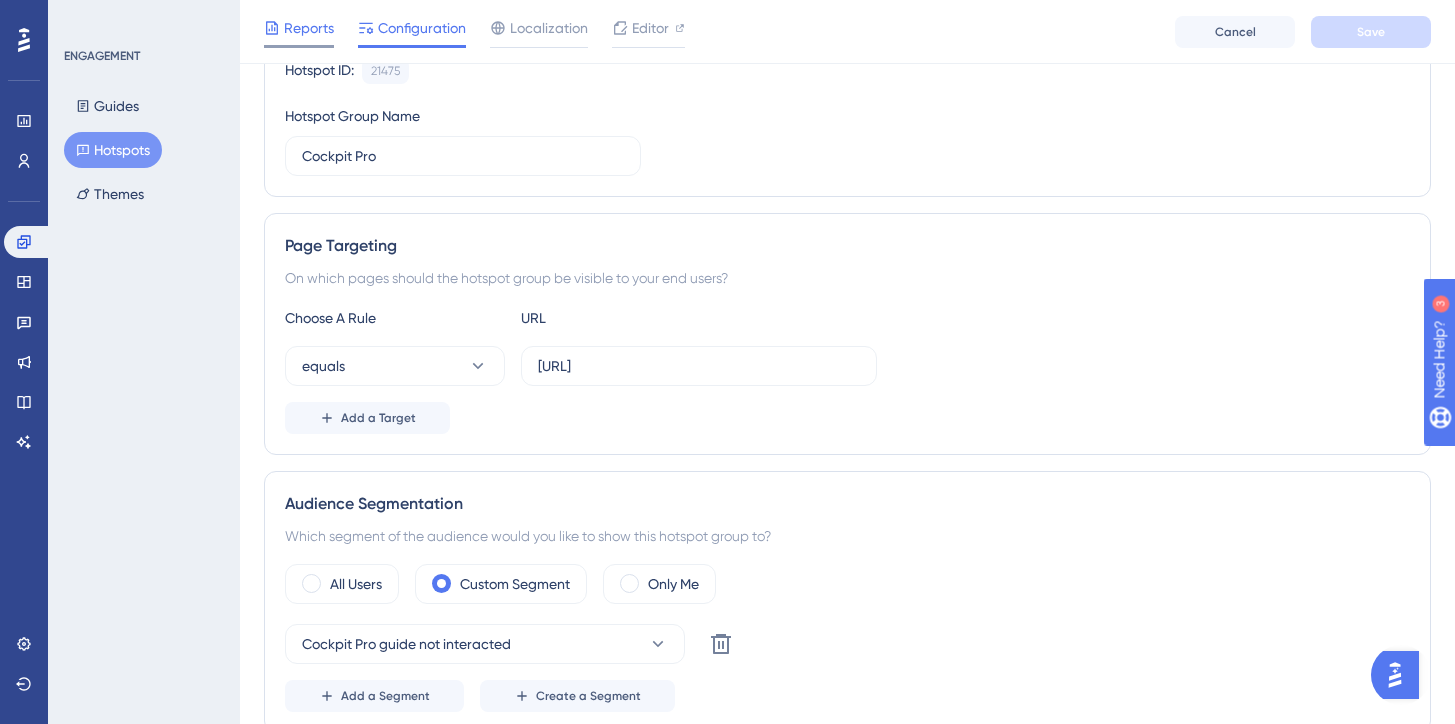 click on "Reports" at bounding box center [309, 28] 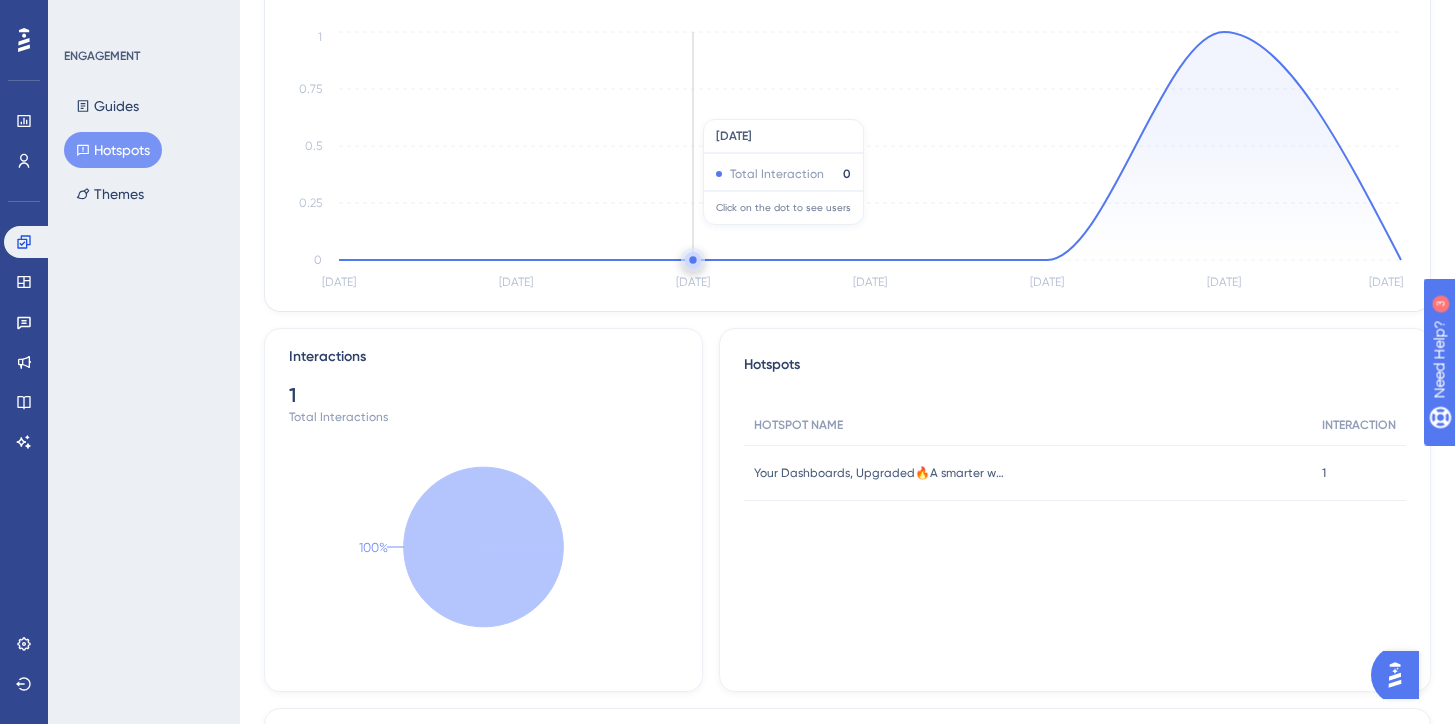 scroll, scrollTop: 0, scrollLeft: 0, axis: both 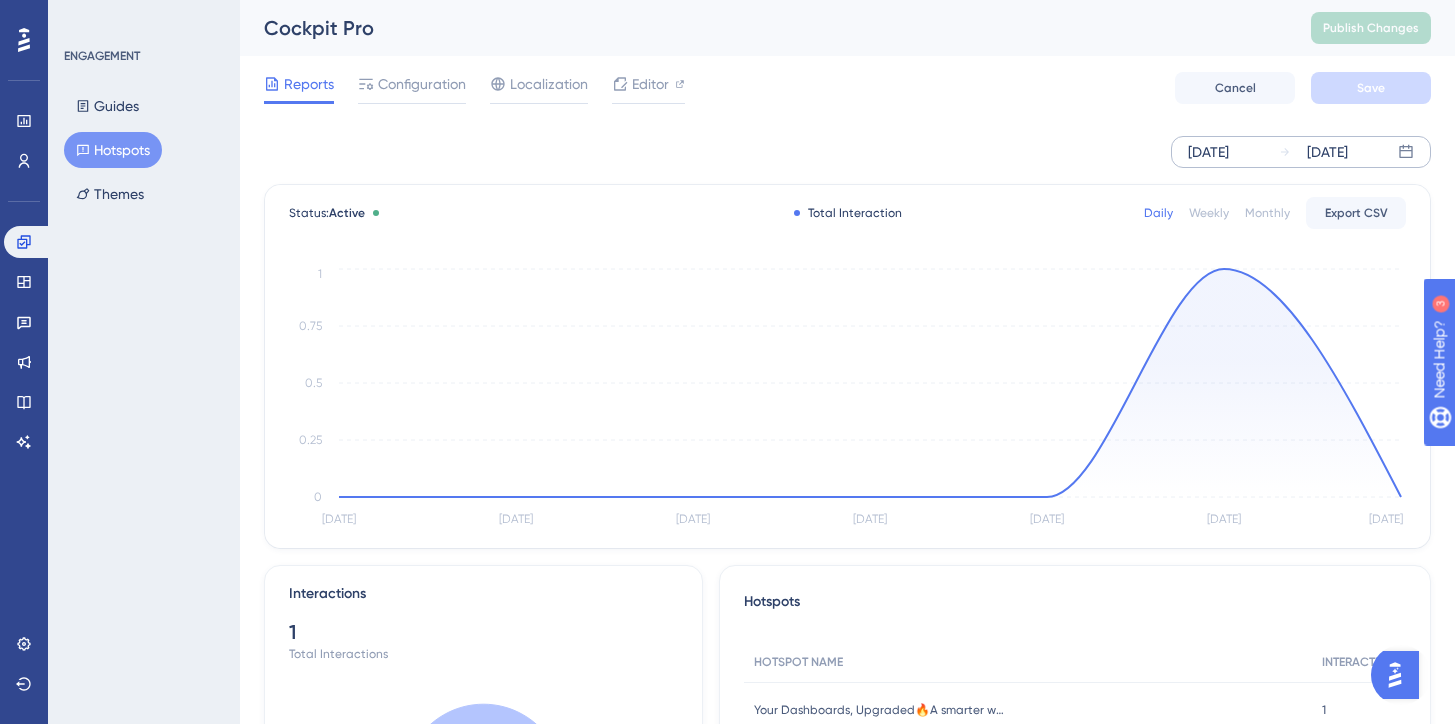 click on "[DATE]" at bounding box center [1208, 152] 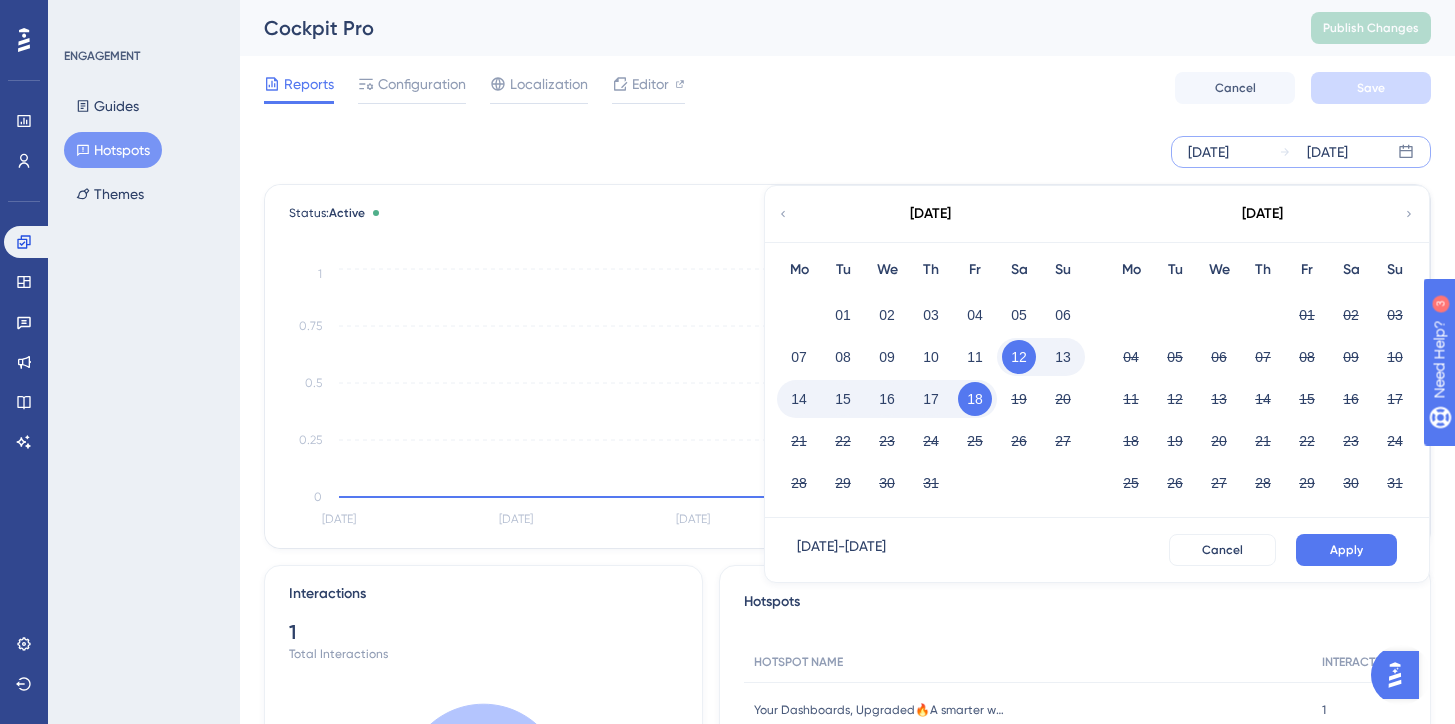 click on "[DATE]" at bounding box center (930, 214) 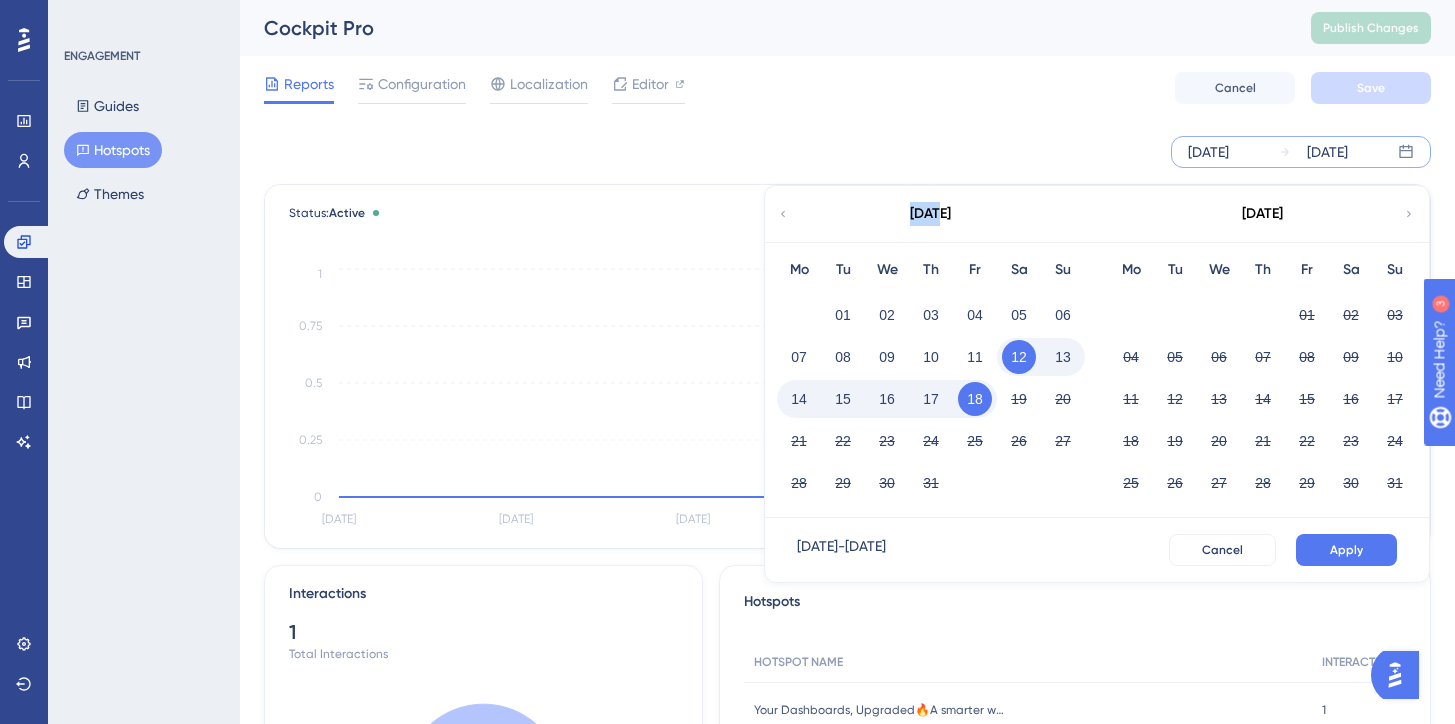 click on "[DATE]" at bounding box center [930, 214] 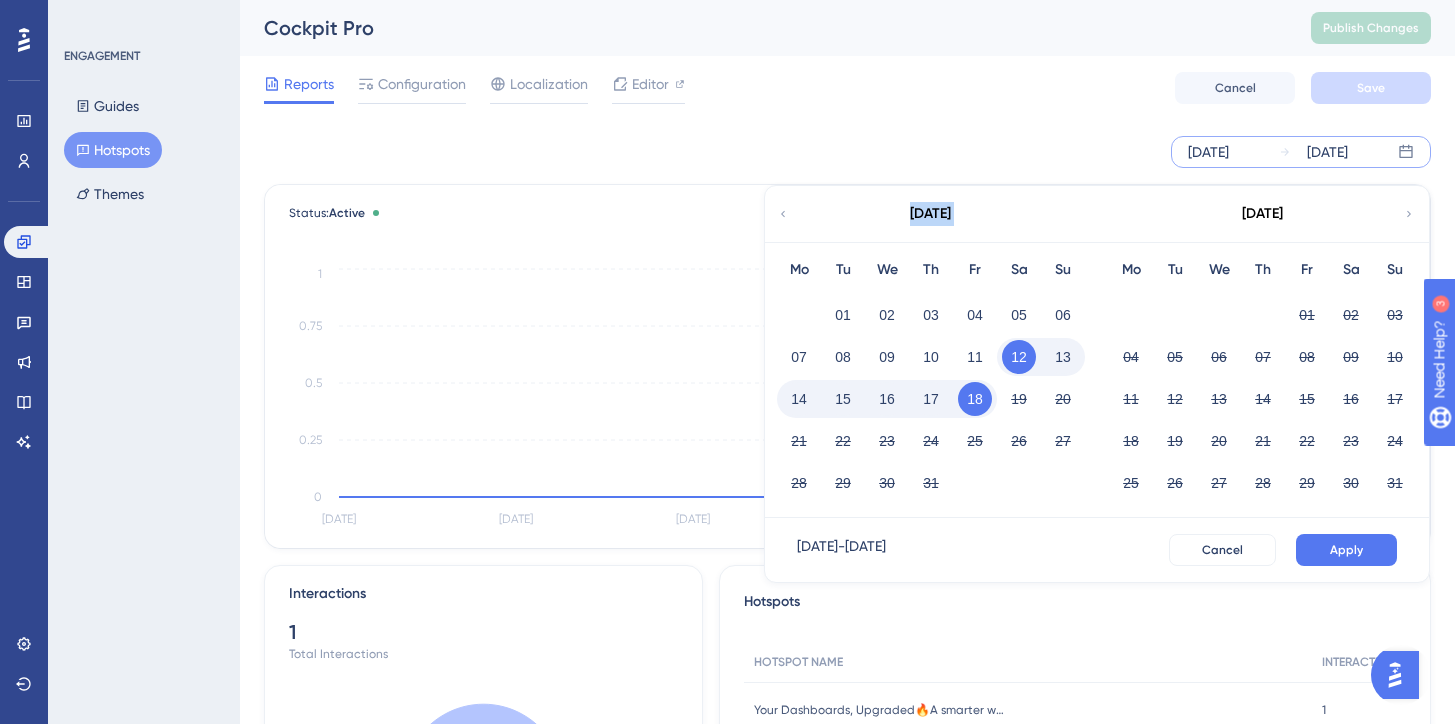 click on "[DATE]" at bounding box center (930, 214) 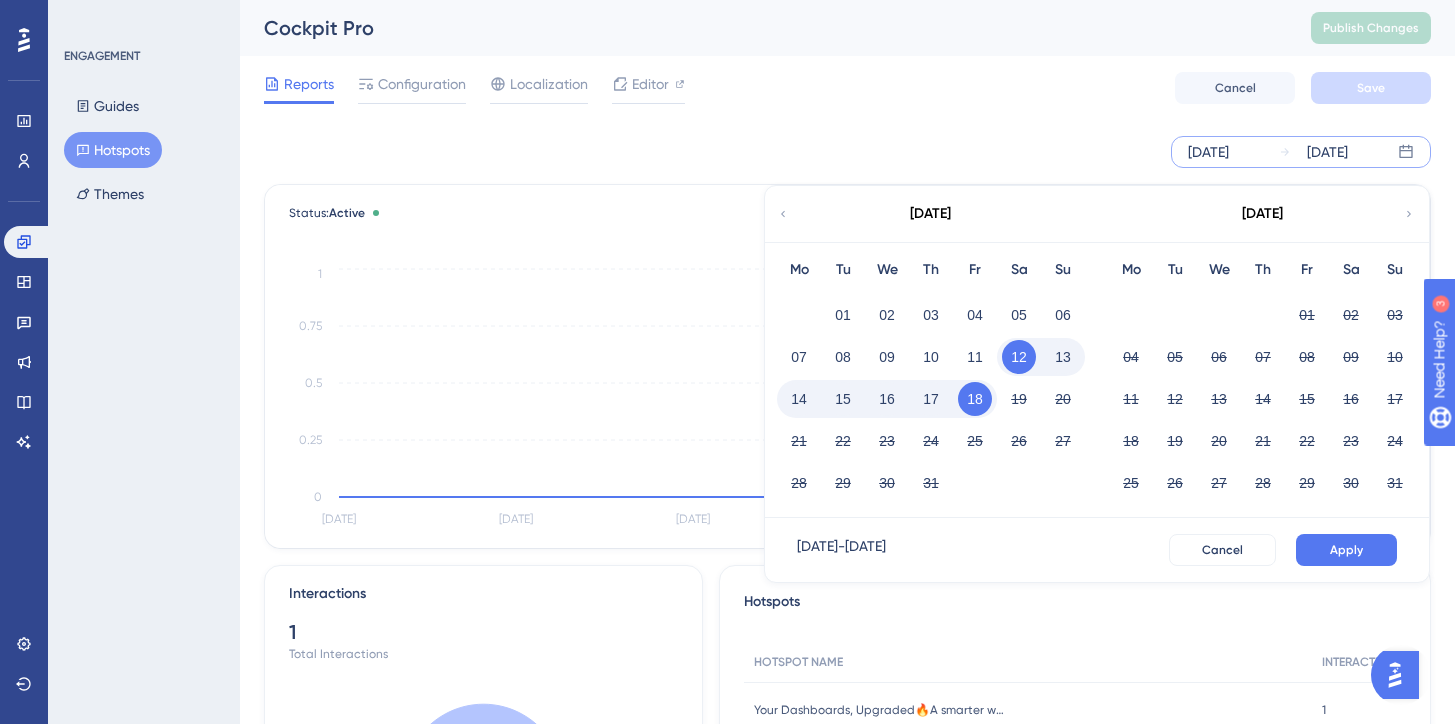 click 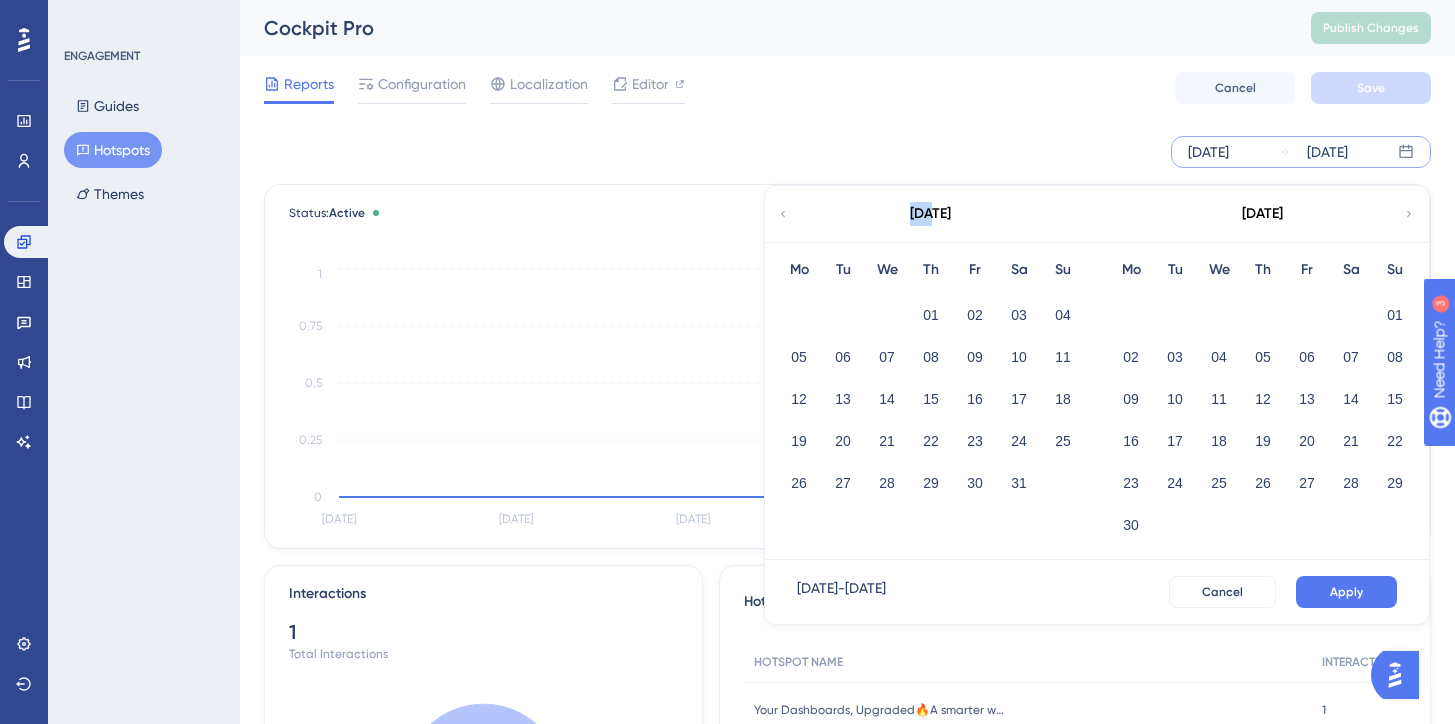 click 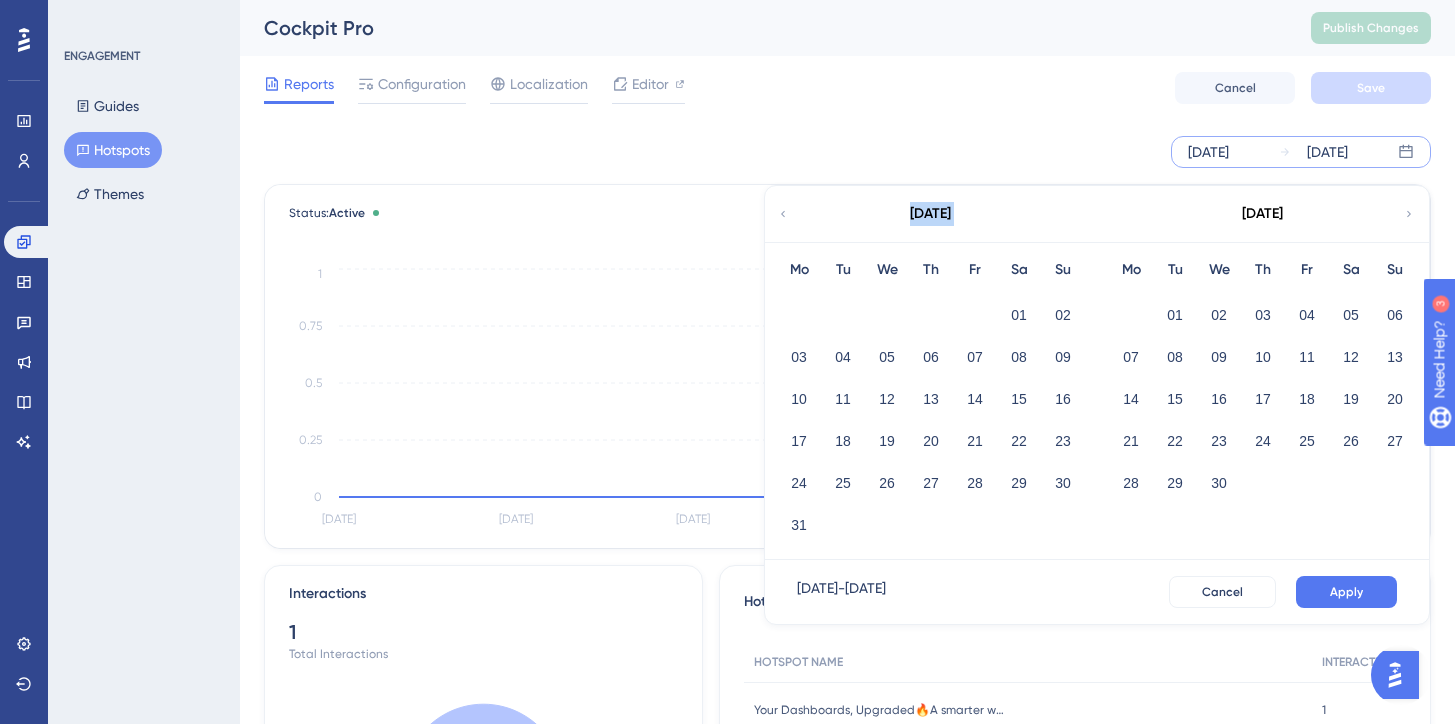 click 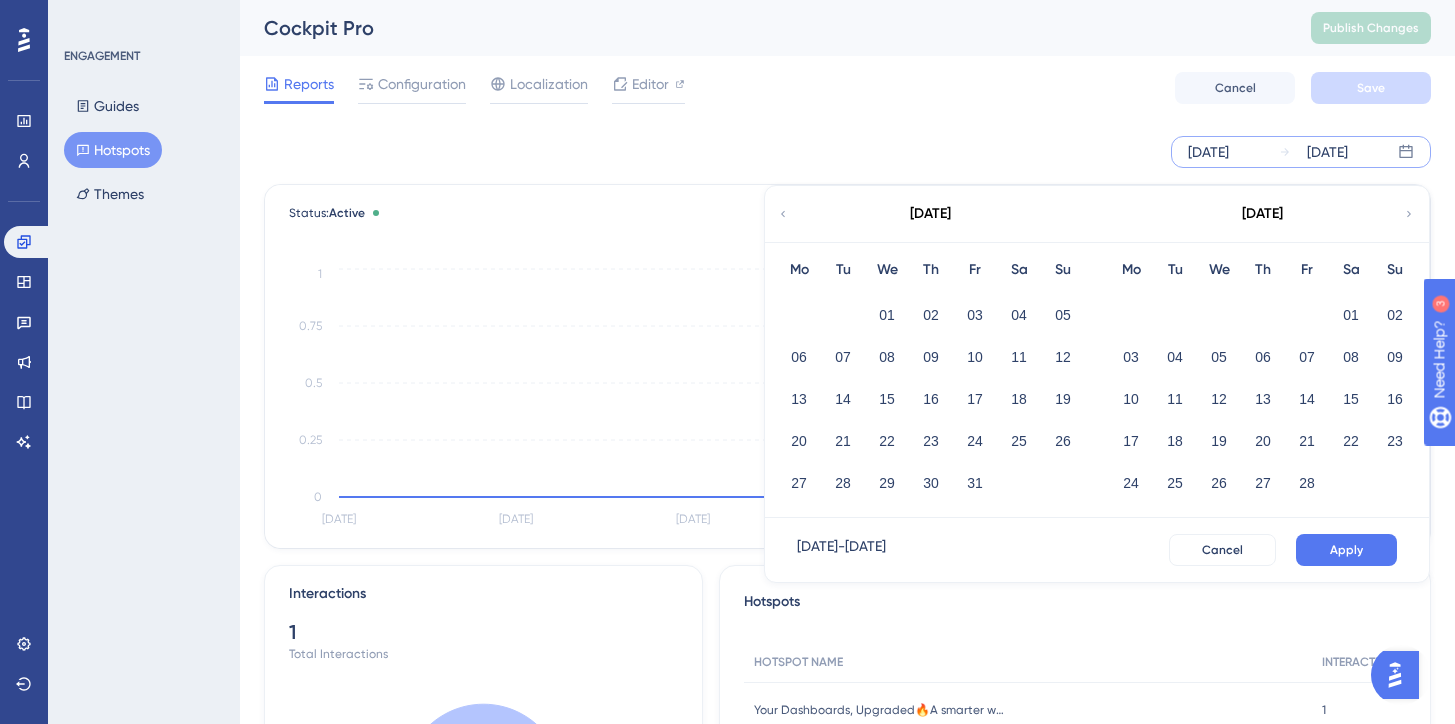 click 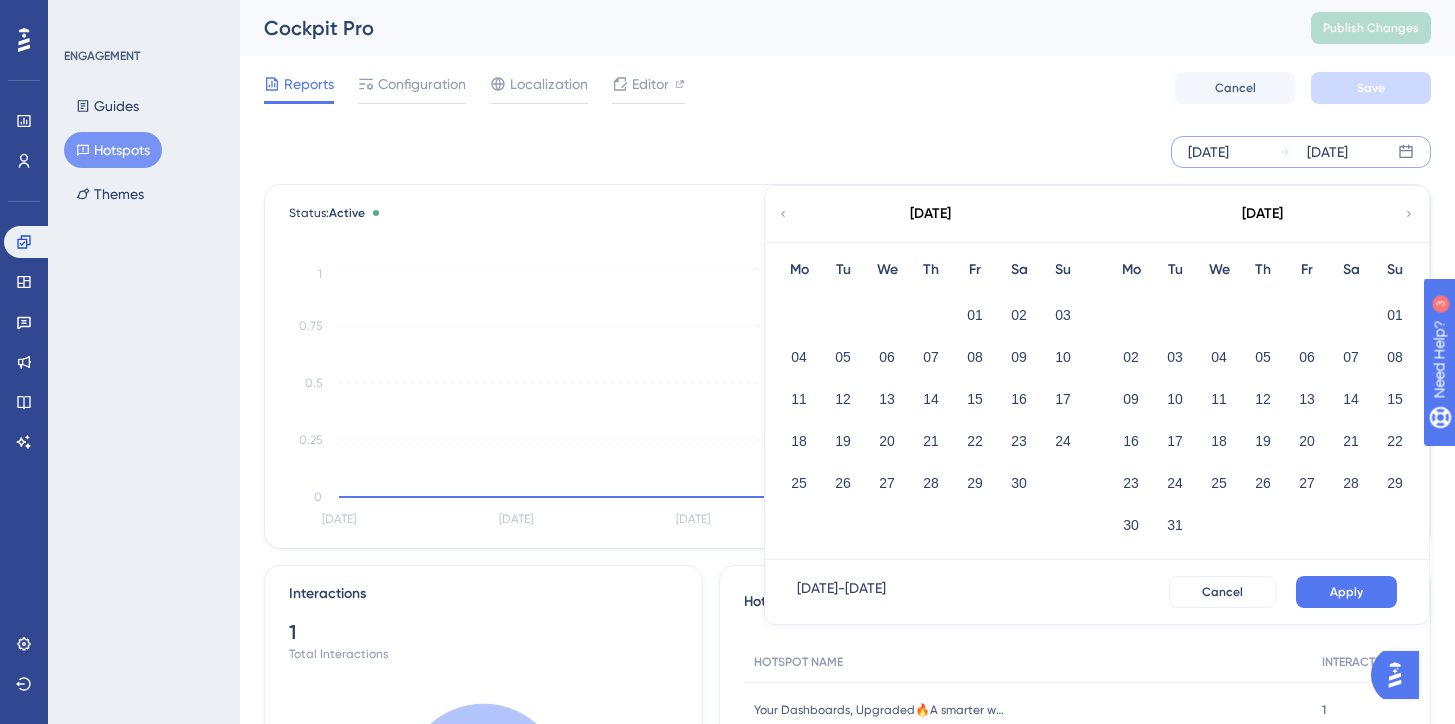 click 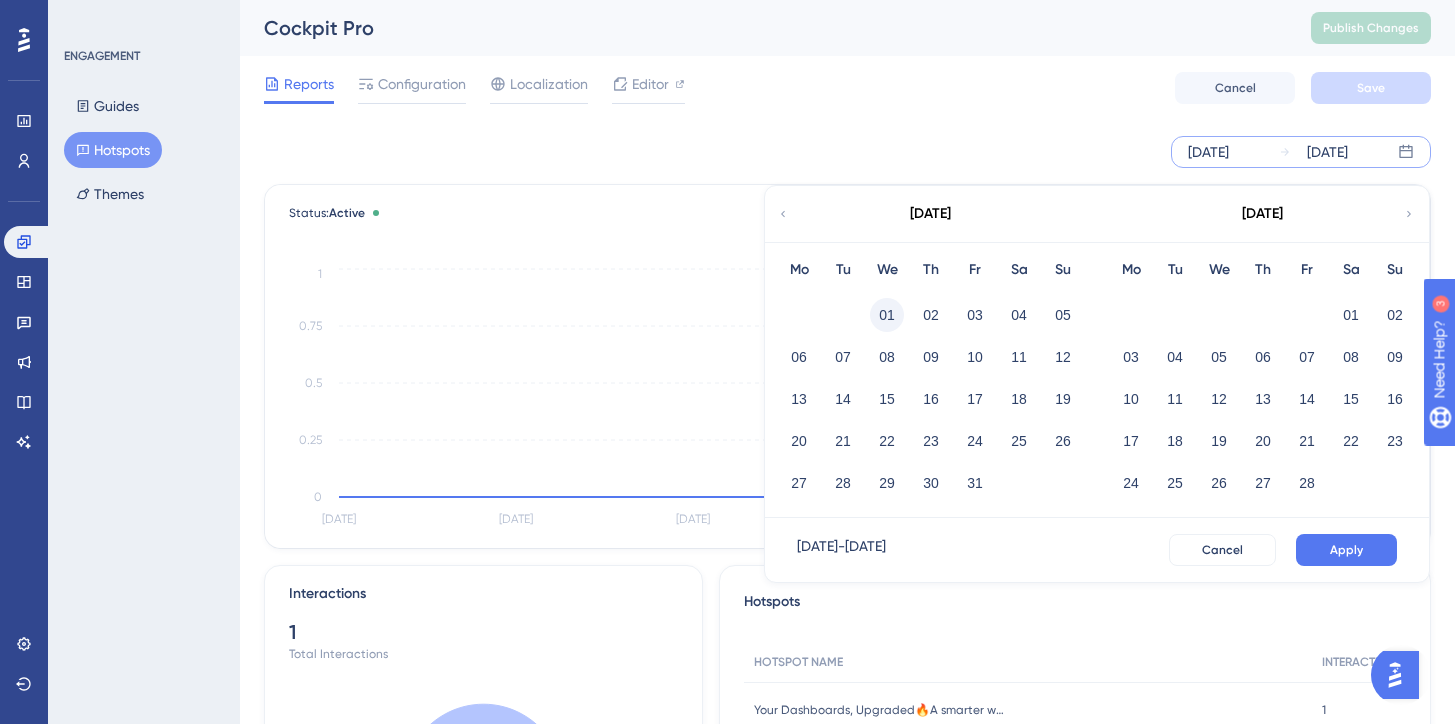click on "01" at bounding box center (887, 315) 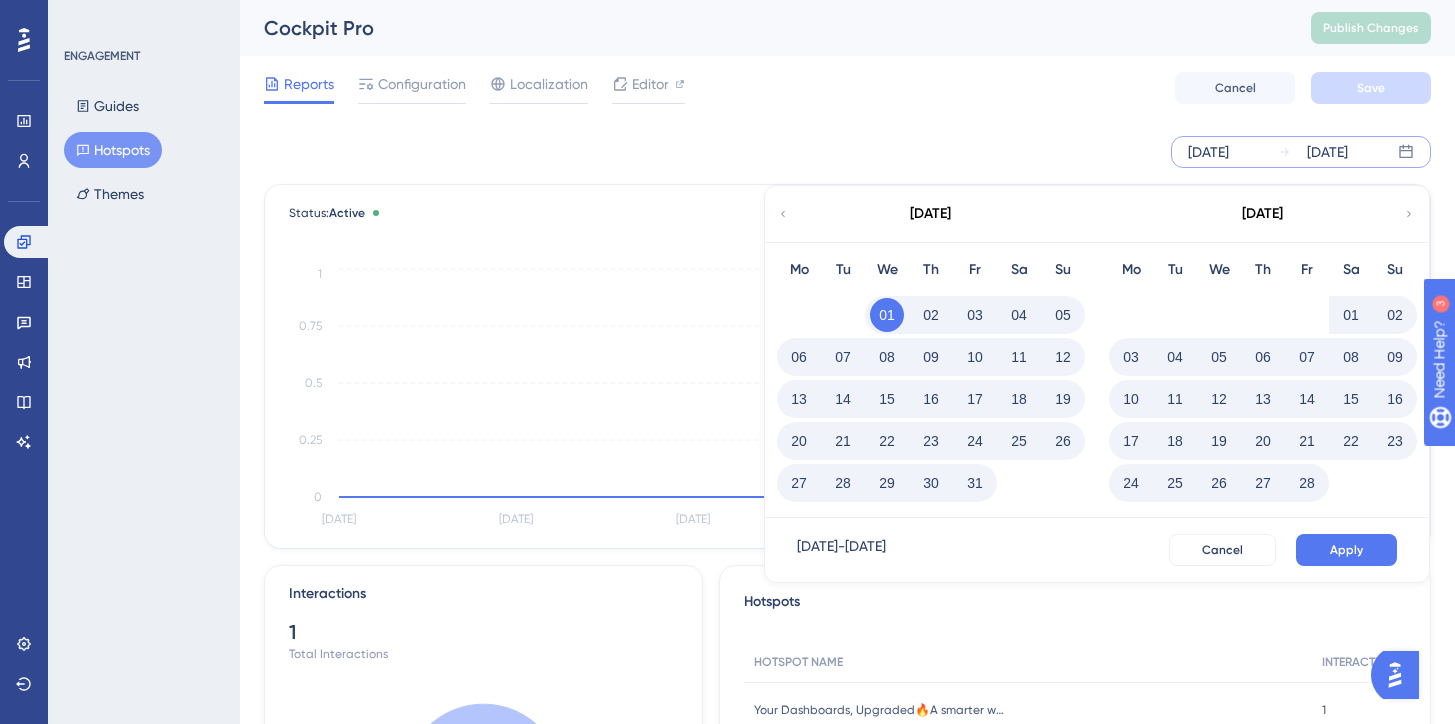 click 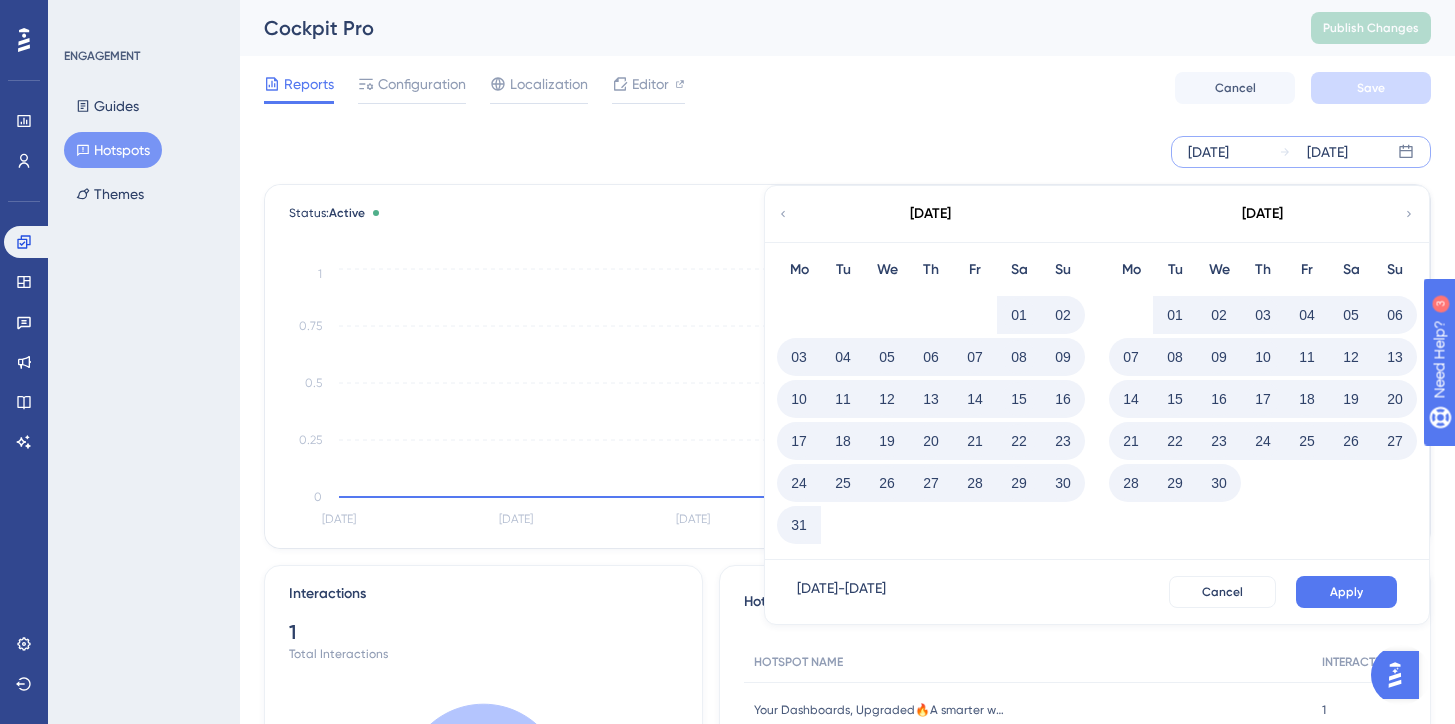 click 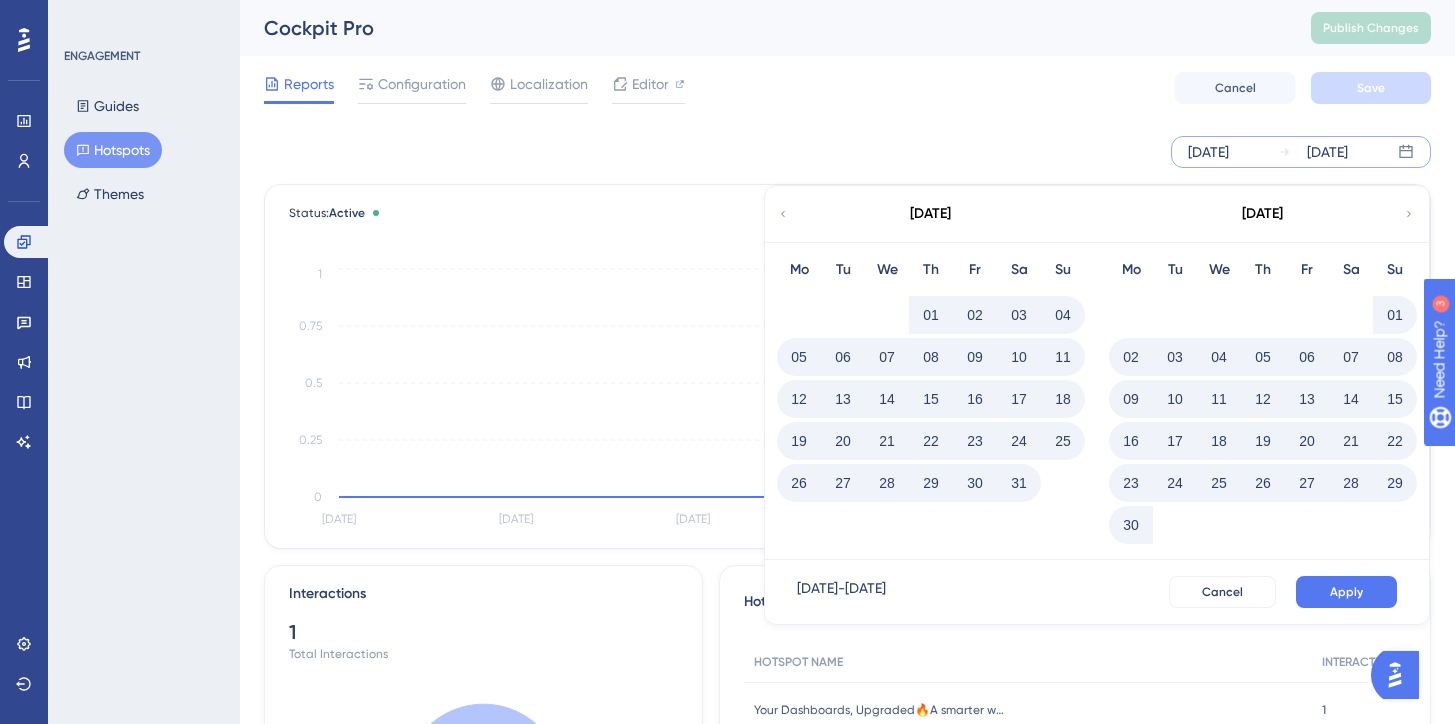 click 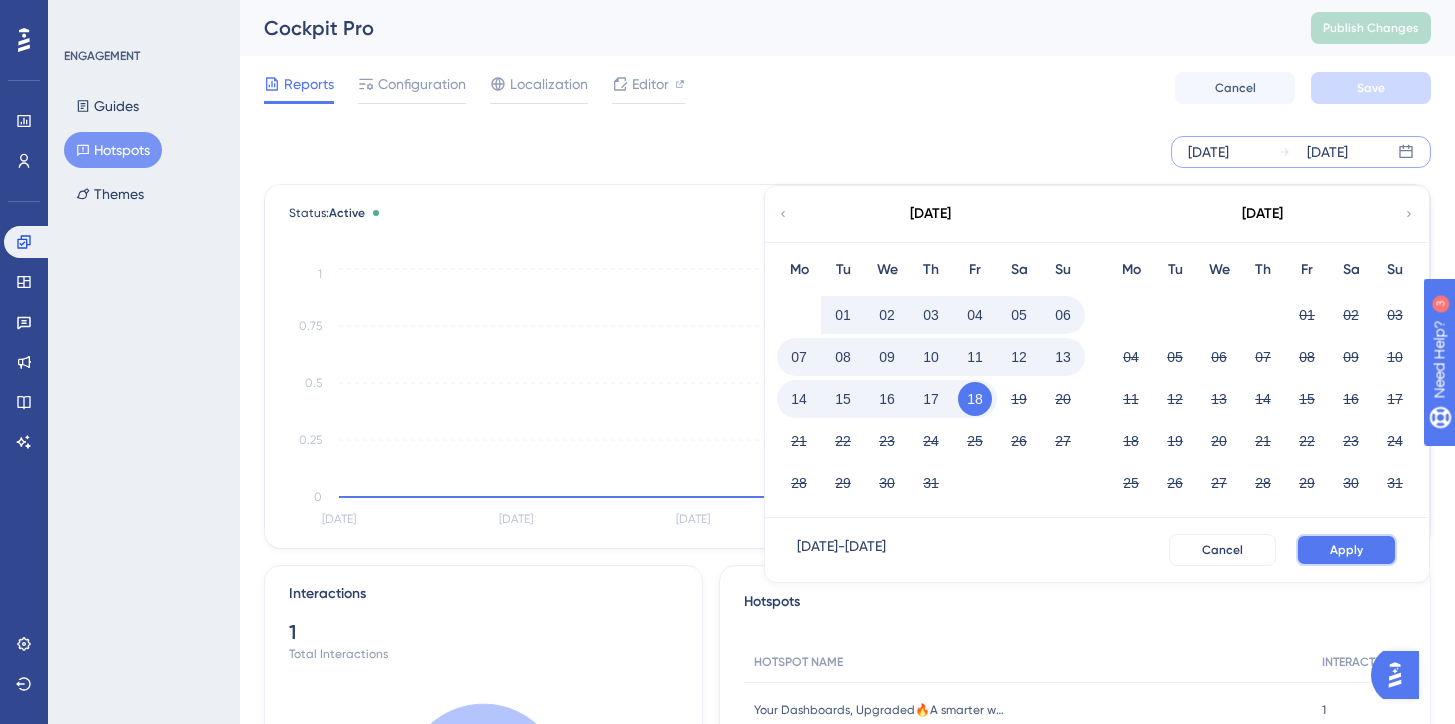 click on "Apply" at bounding box center (1346, 550) 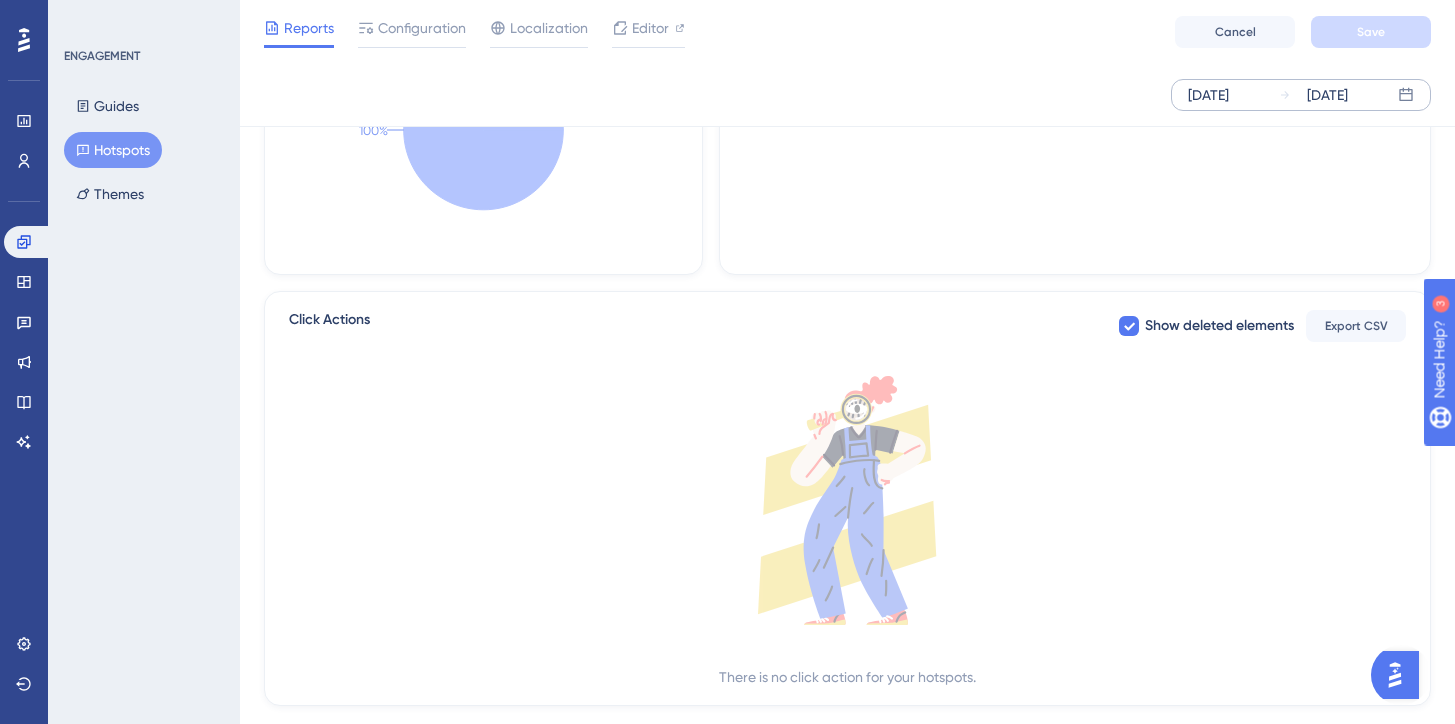 scroll, scrollTop: 632, scrollLeft: 0, axis: vertical 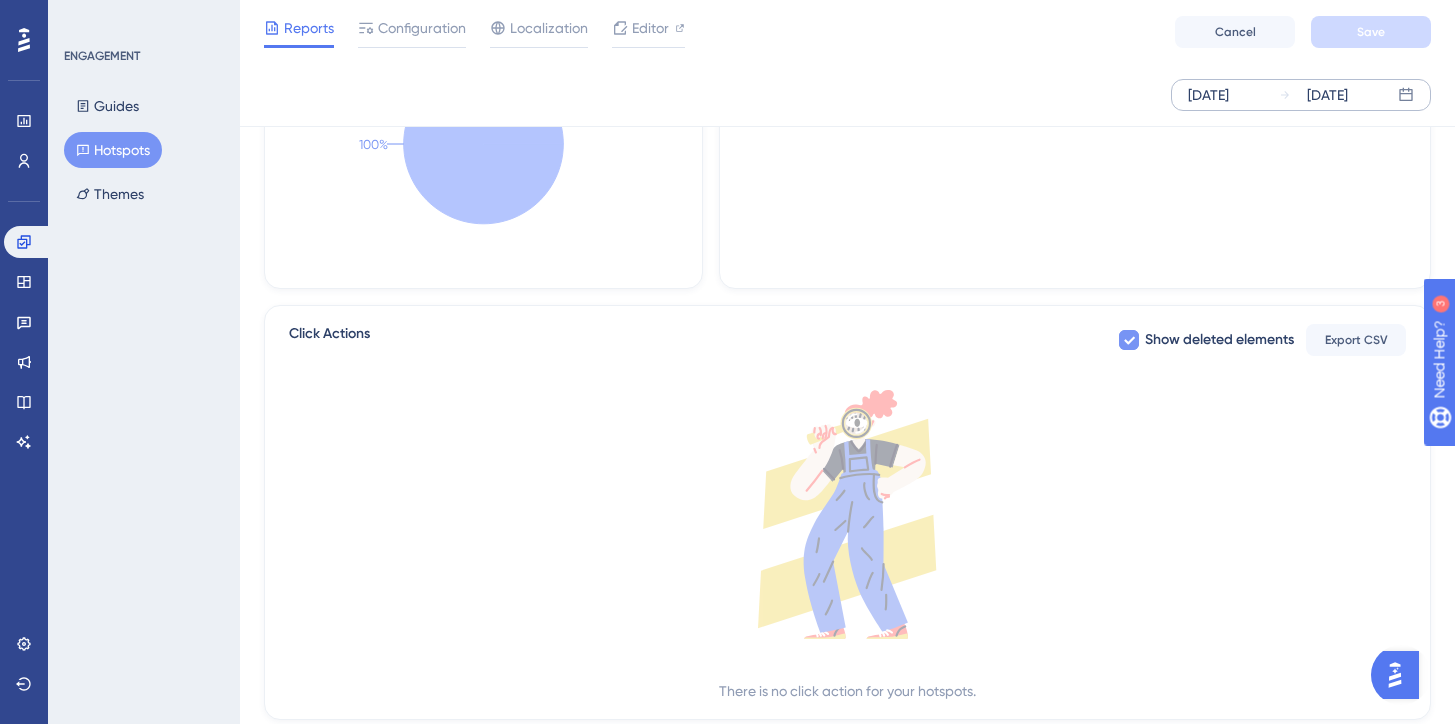 click at bounding box center (1129, 340) 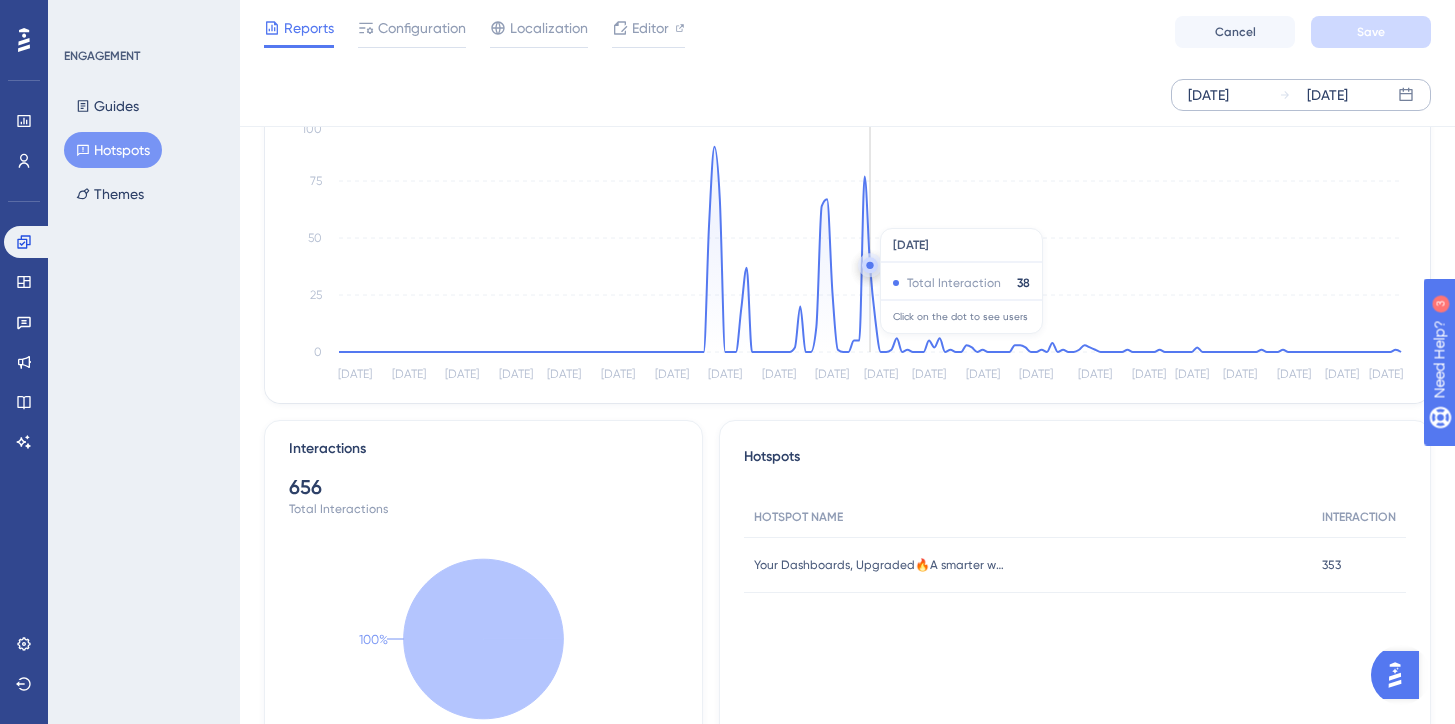scroll, scrollTop: 0, scrollLeft: 0, axis: both 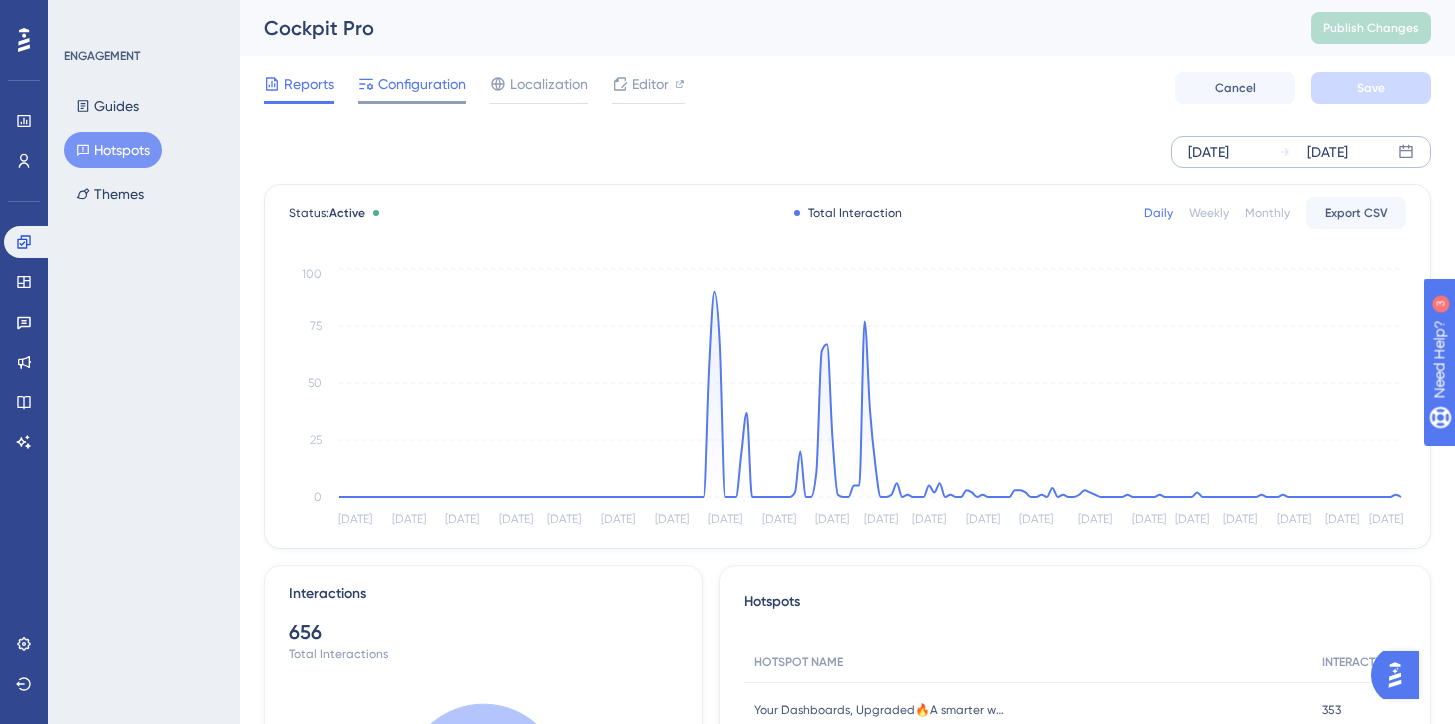 click on "Configuration" at bounding box center [422, 84] 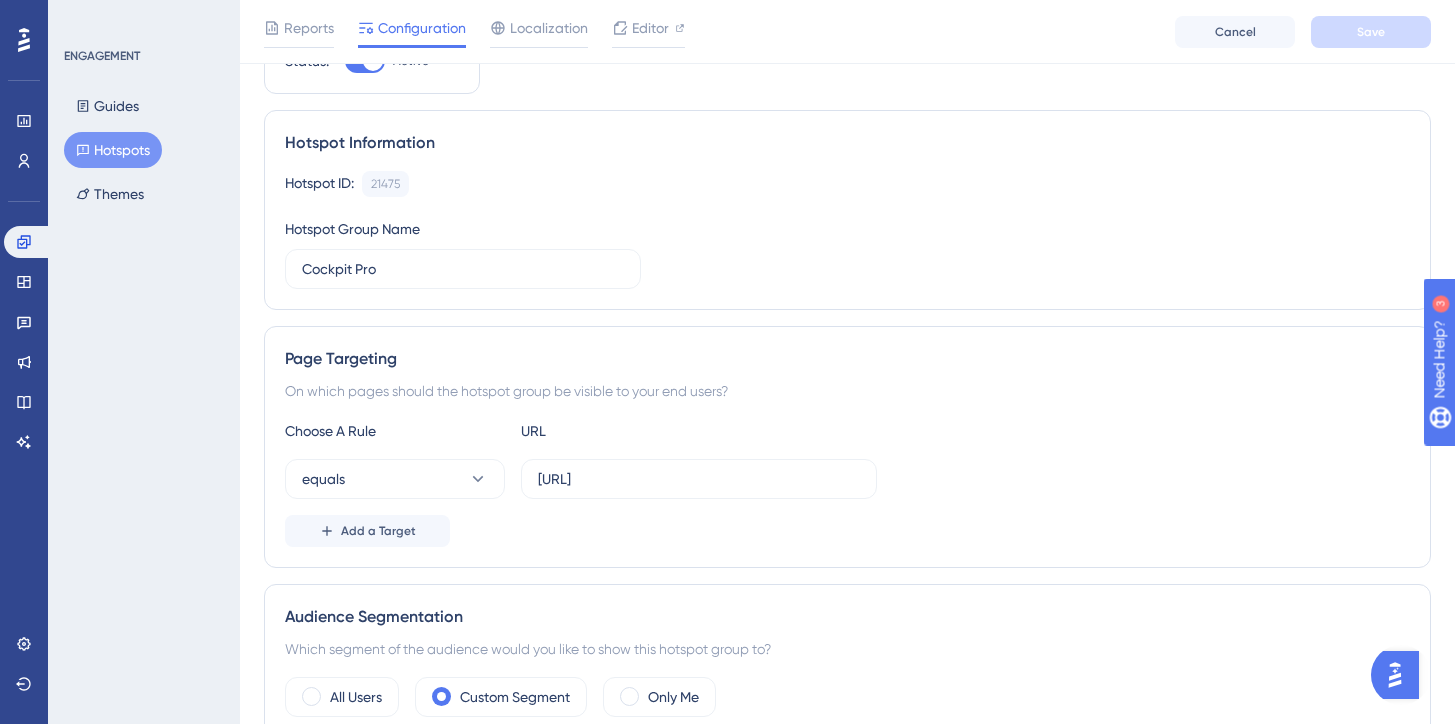 scroll, scrollTop: 0, scrollLeft: 0, axis: both 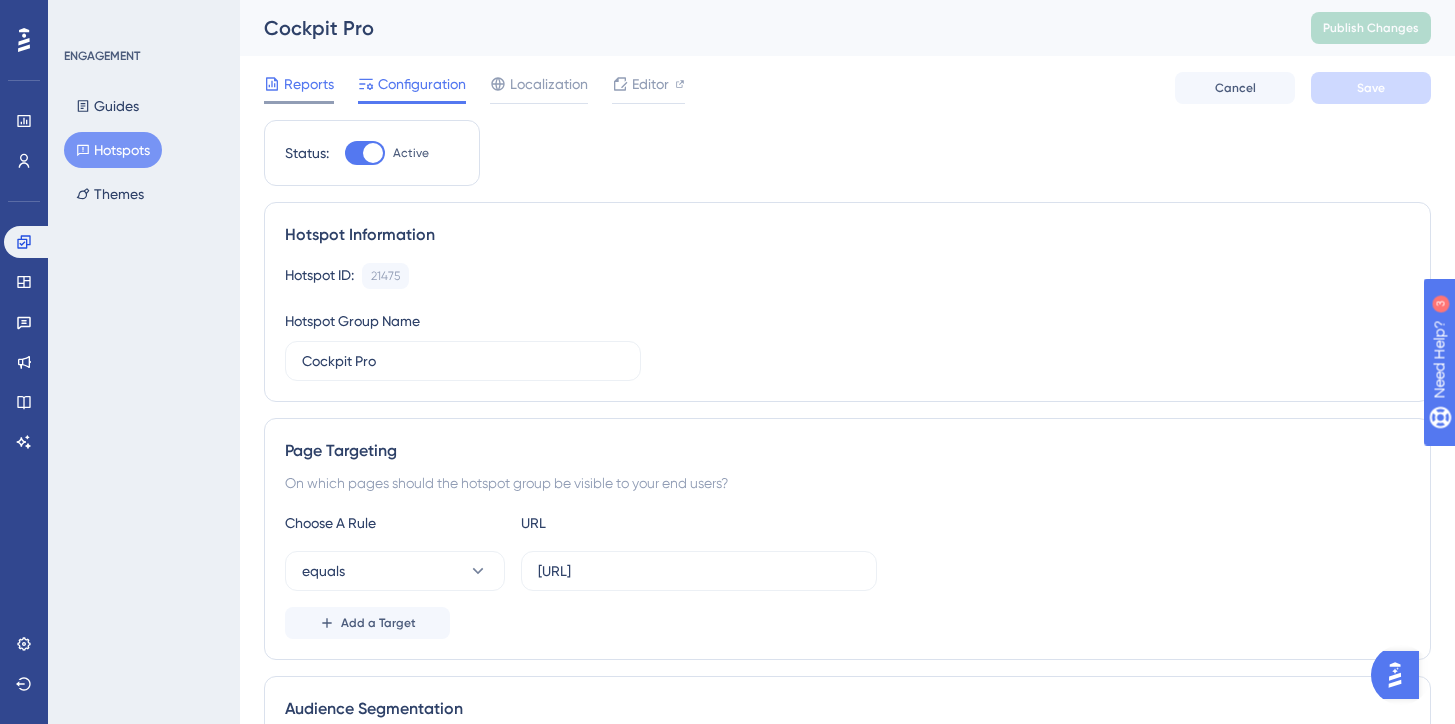 click on "Reports" at bounding box center (309, 84) 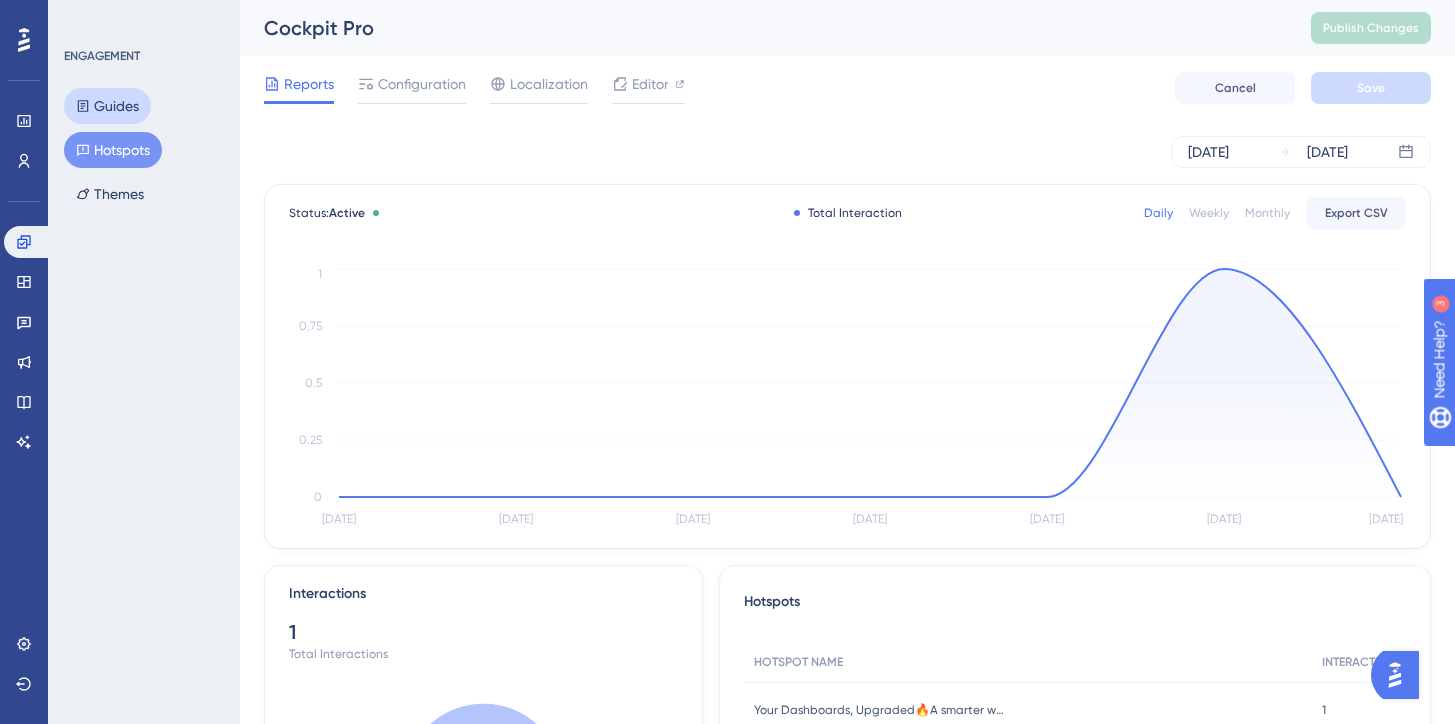click on "Guides" at bounding box center (107, 106) 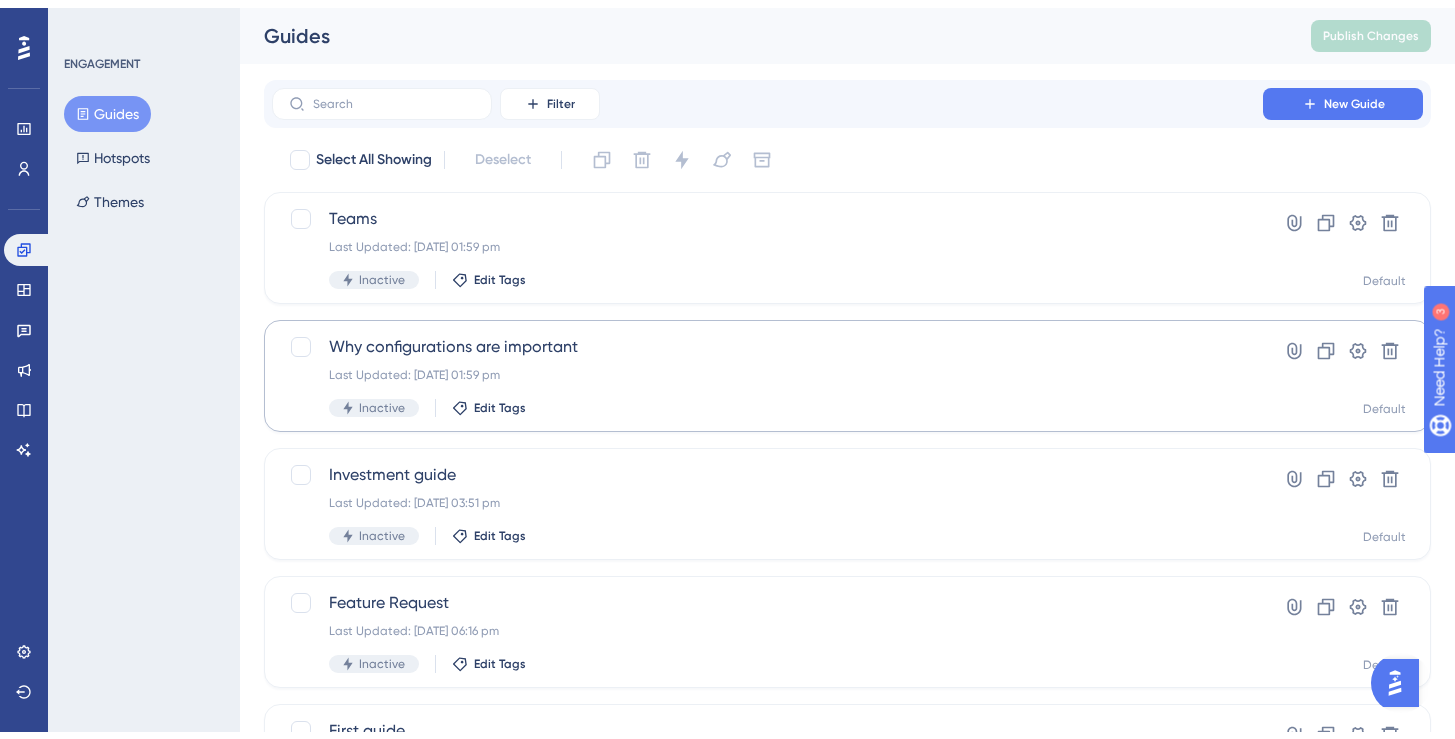 scroll, scrollTop: 133, scrollLeft: 0, axis: vertical 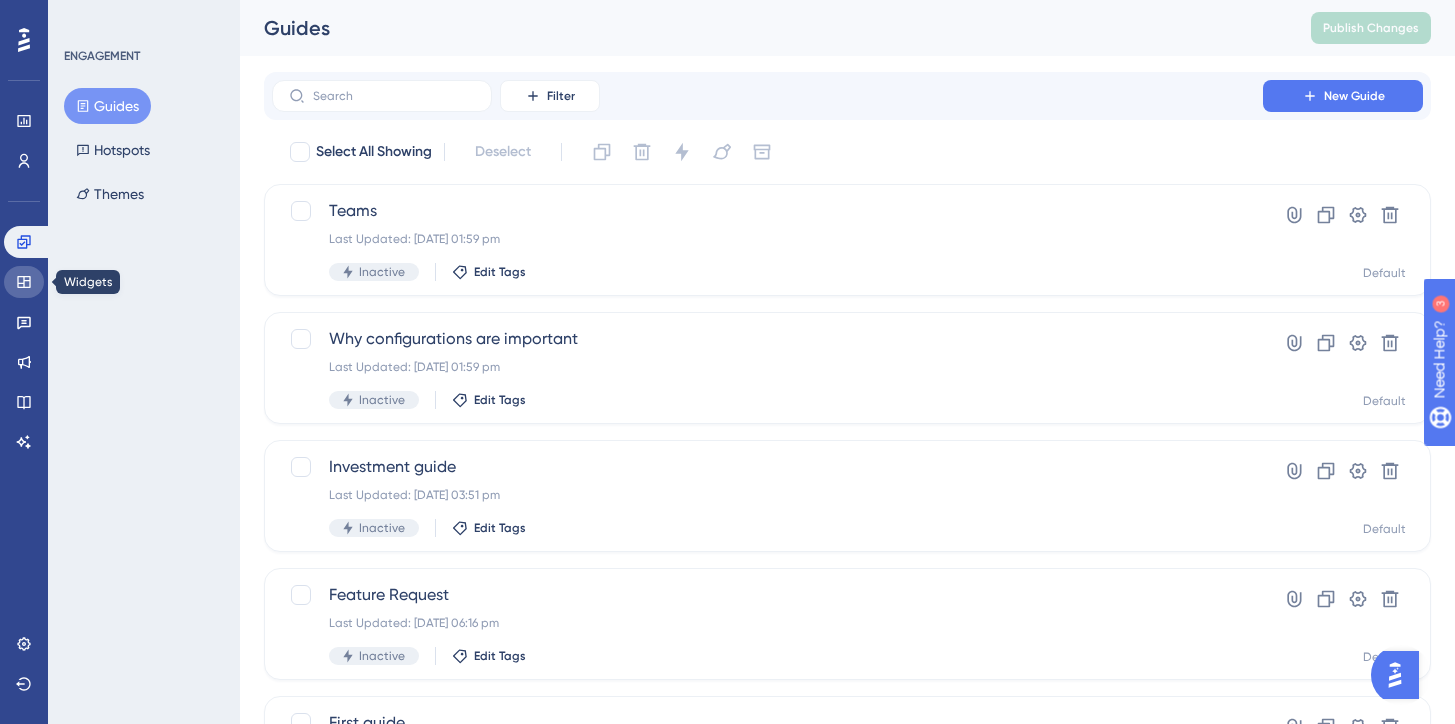 click 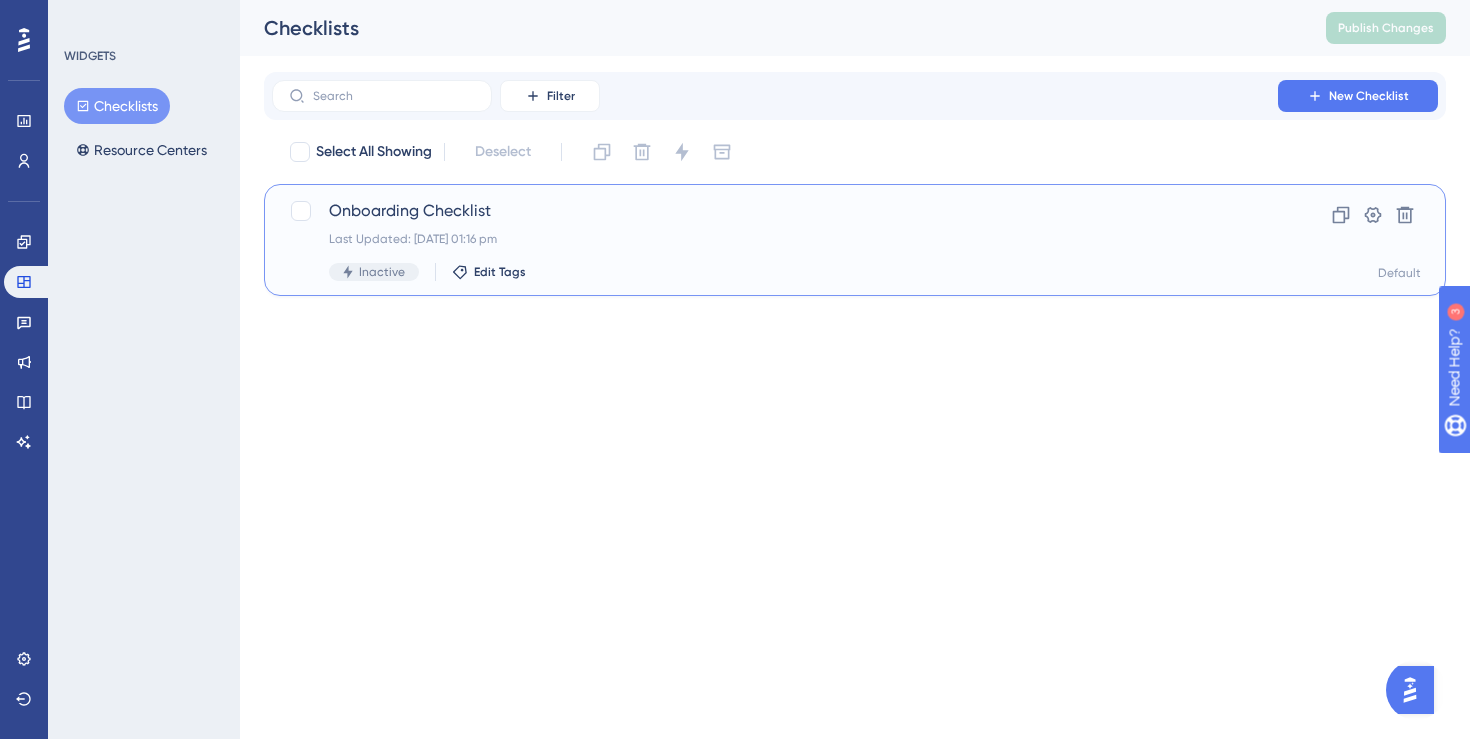 click on "Onboarding Checklist Last Updated: [DATE] 01:16 pm Inactive Edit Tags" at bounding box center [775, 240] 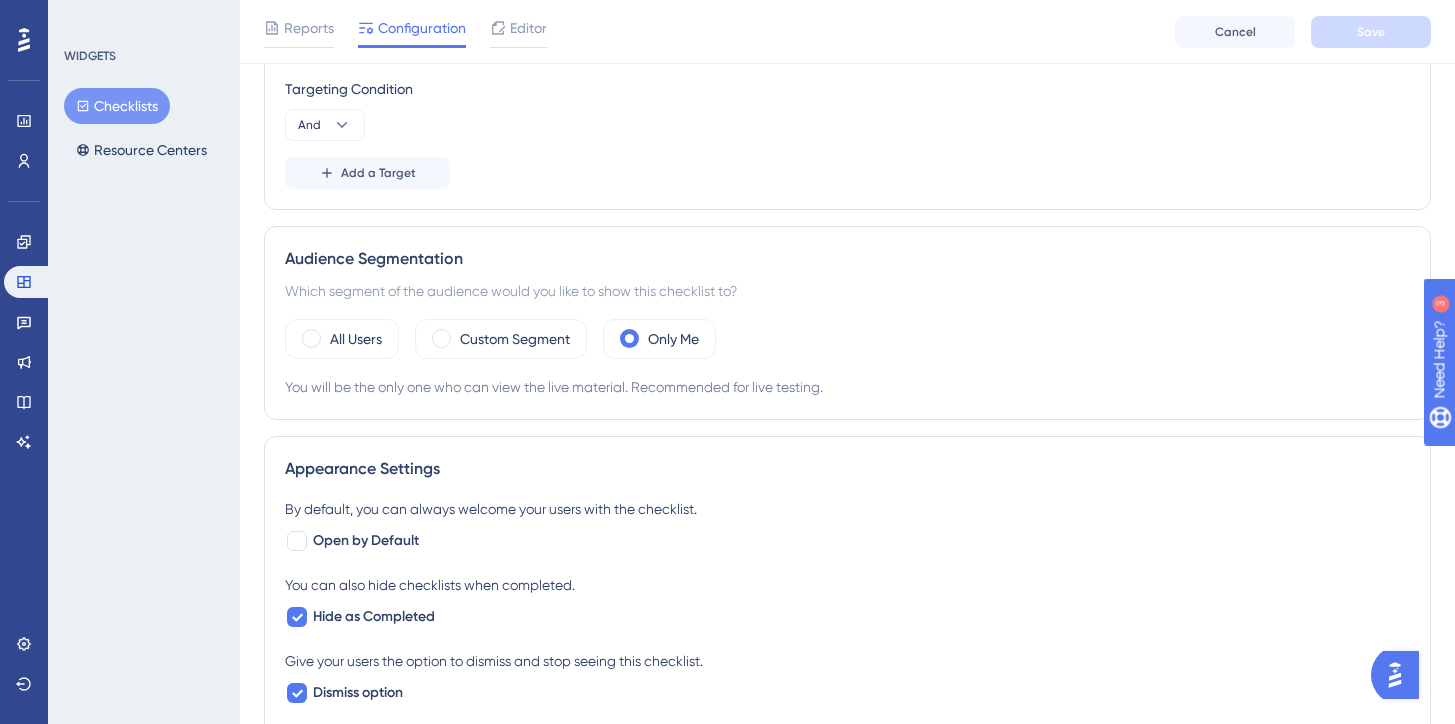 scroll, scrollTop: 661, scrollLeft: 0, axis: vertical 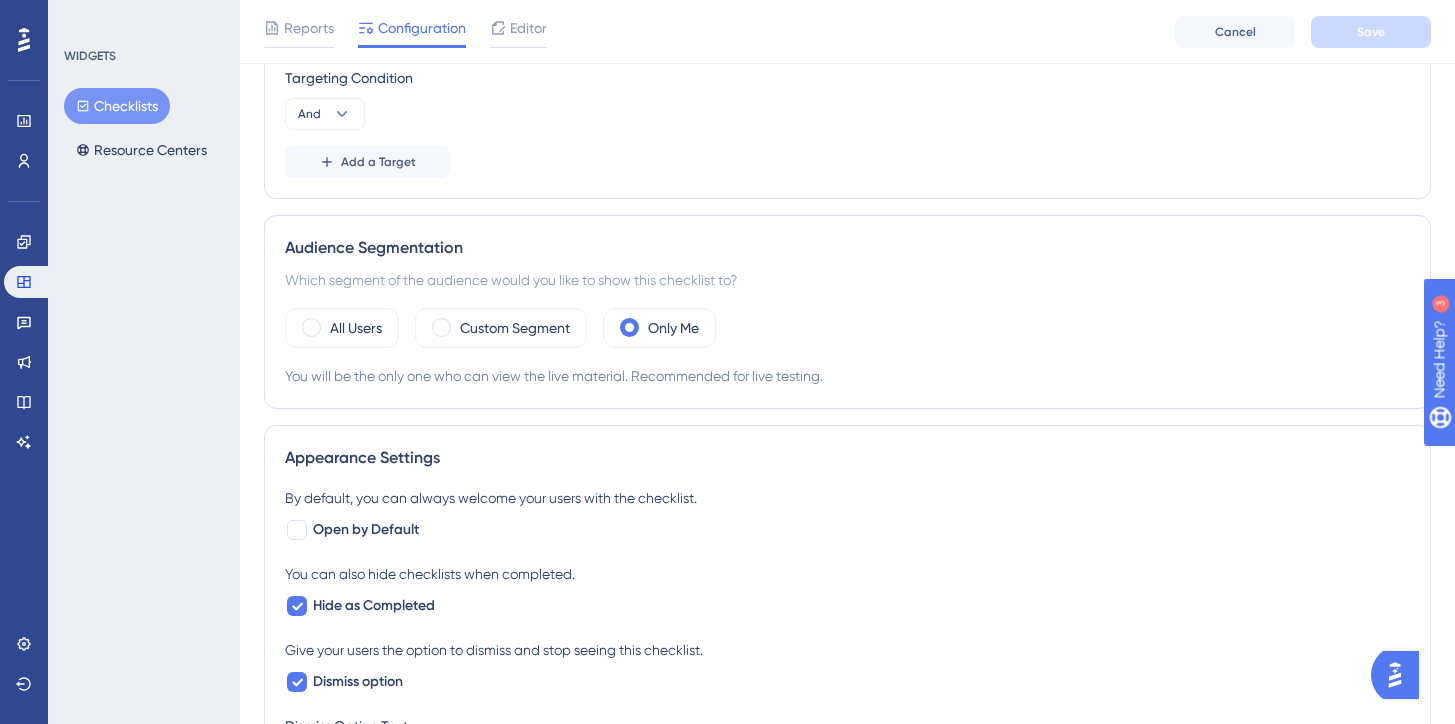click on "Engagement Widgets Feedback Product Updates Knowledge Base AI Assistant" at bounding box center (24, 317) 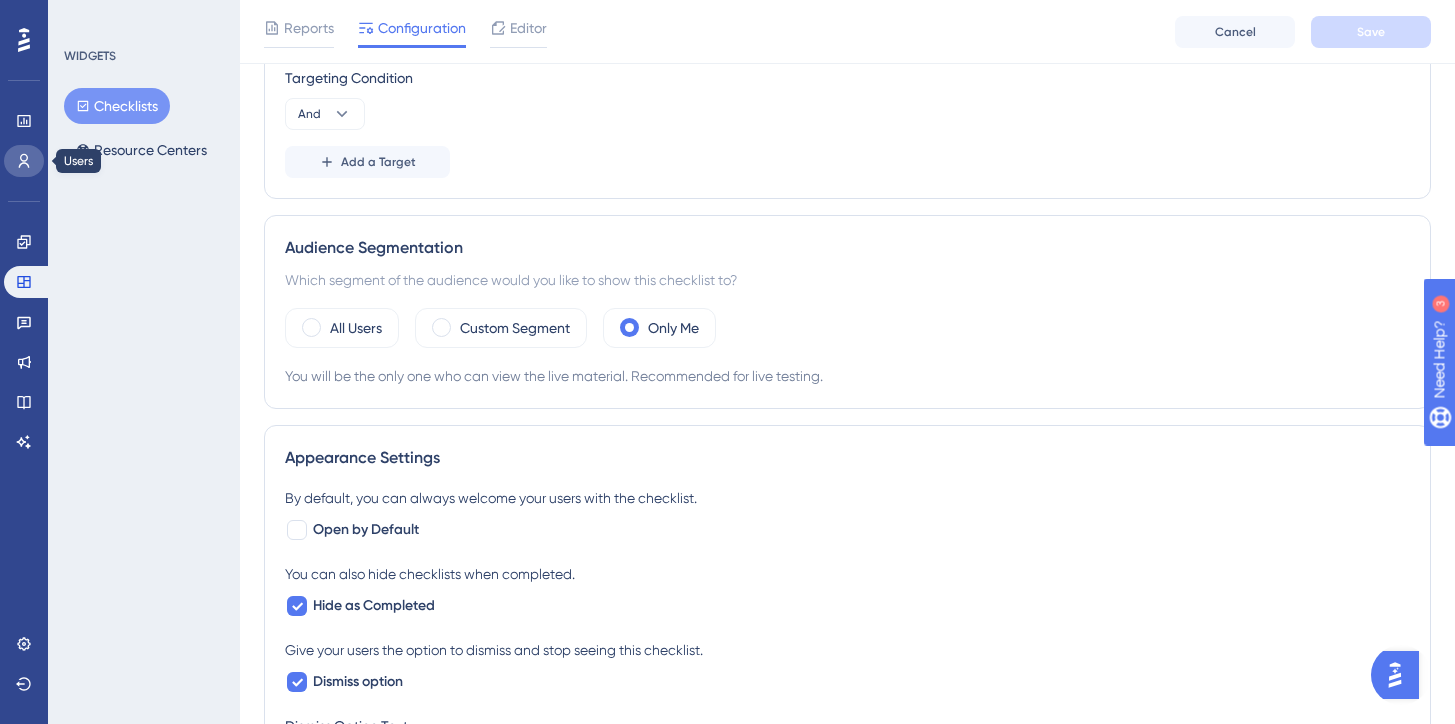 click 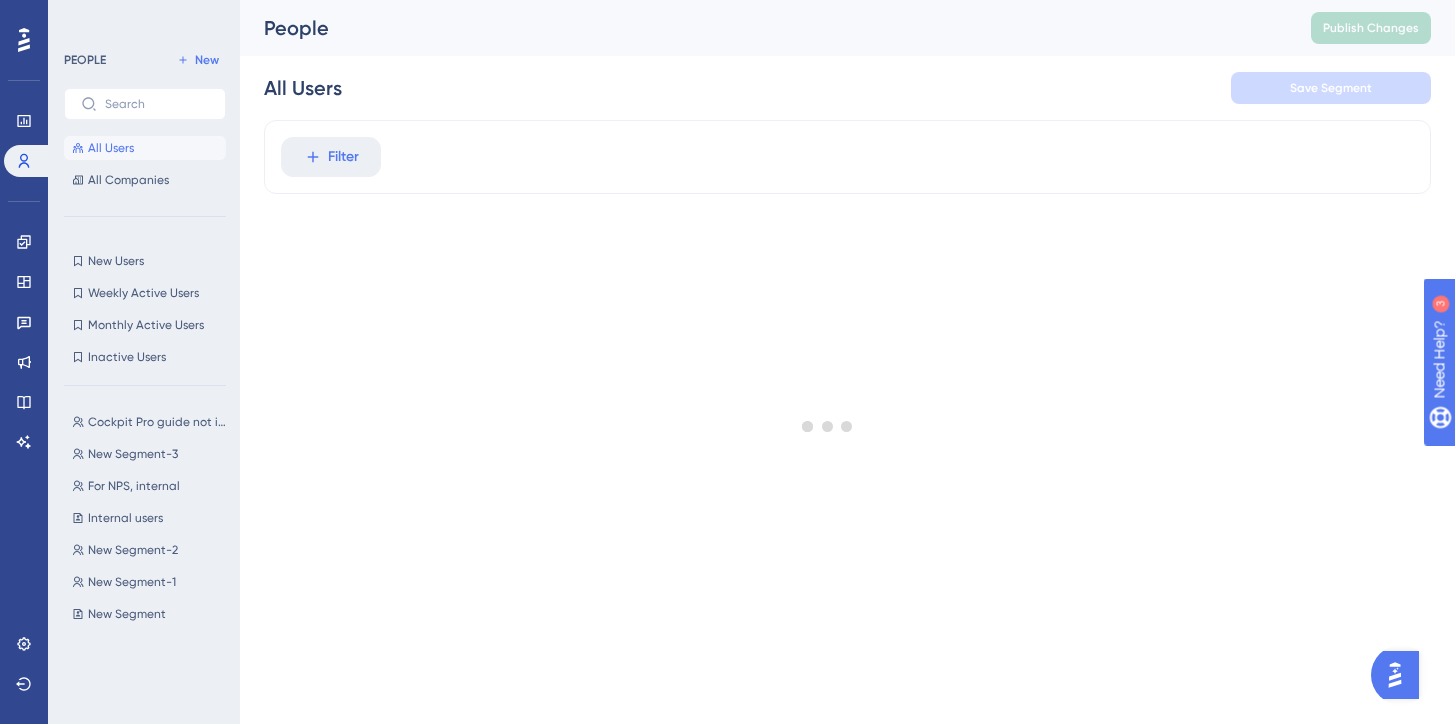 scroll, scrollTop: 0, scrollLeft: 0, axis: both 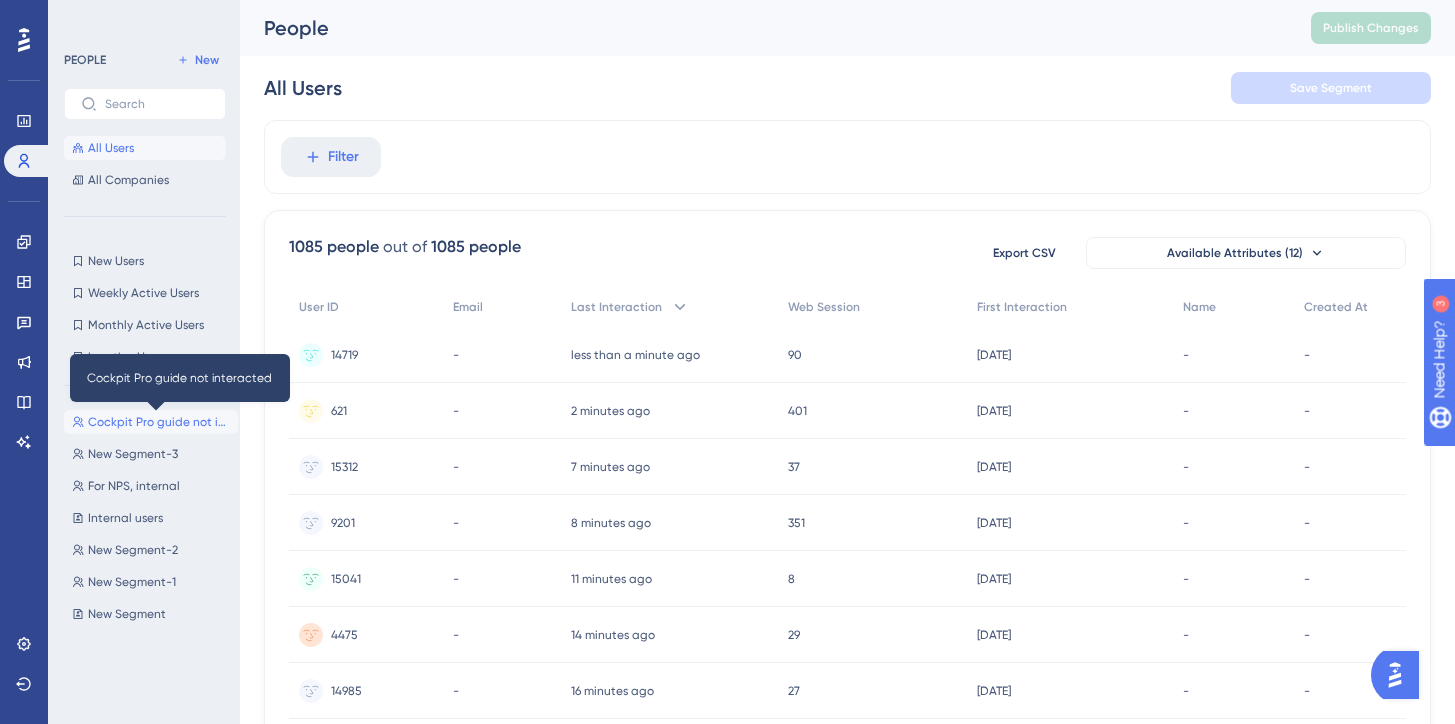 click on "Cockpit Pro guide not interacted" at bounding box center [159, 422] 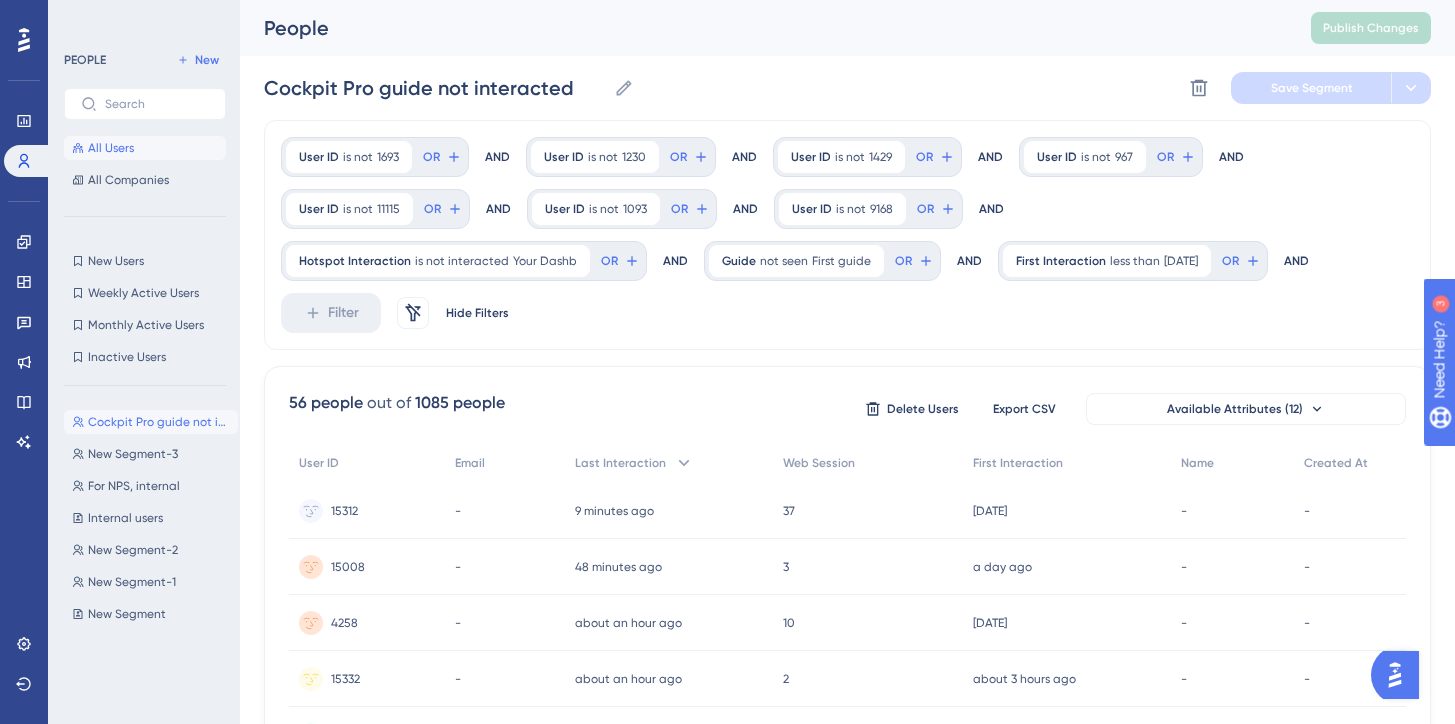 click on "All Users" at bounding box center (145, 148) 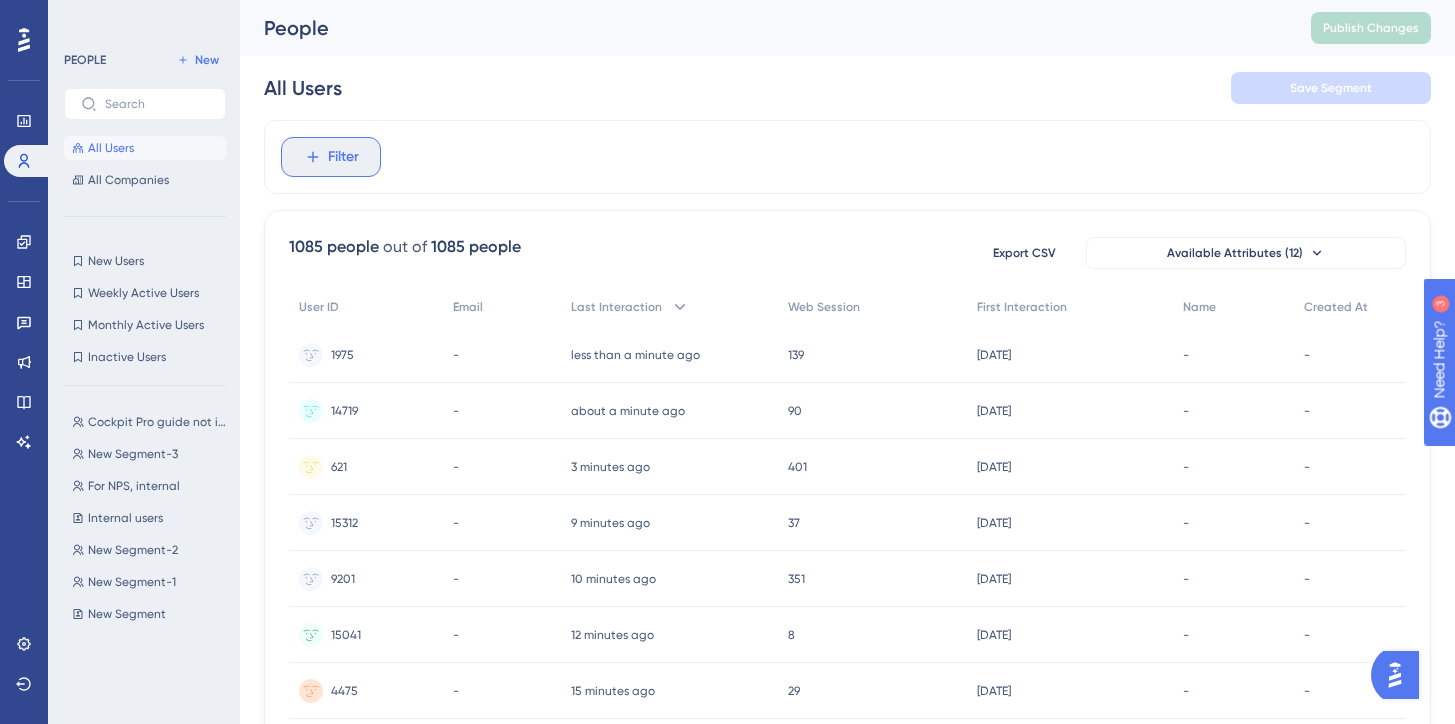 click on "Filter" at bounding box center [331, 157] 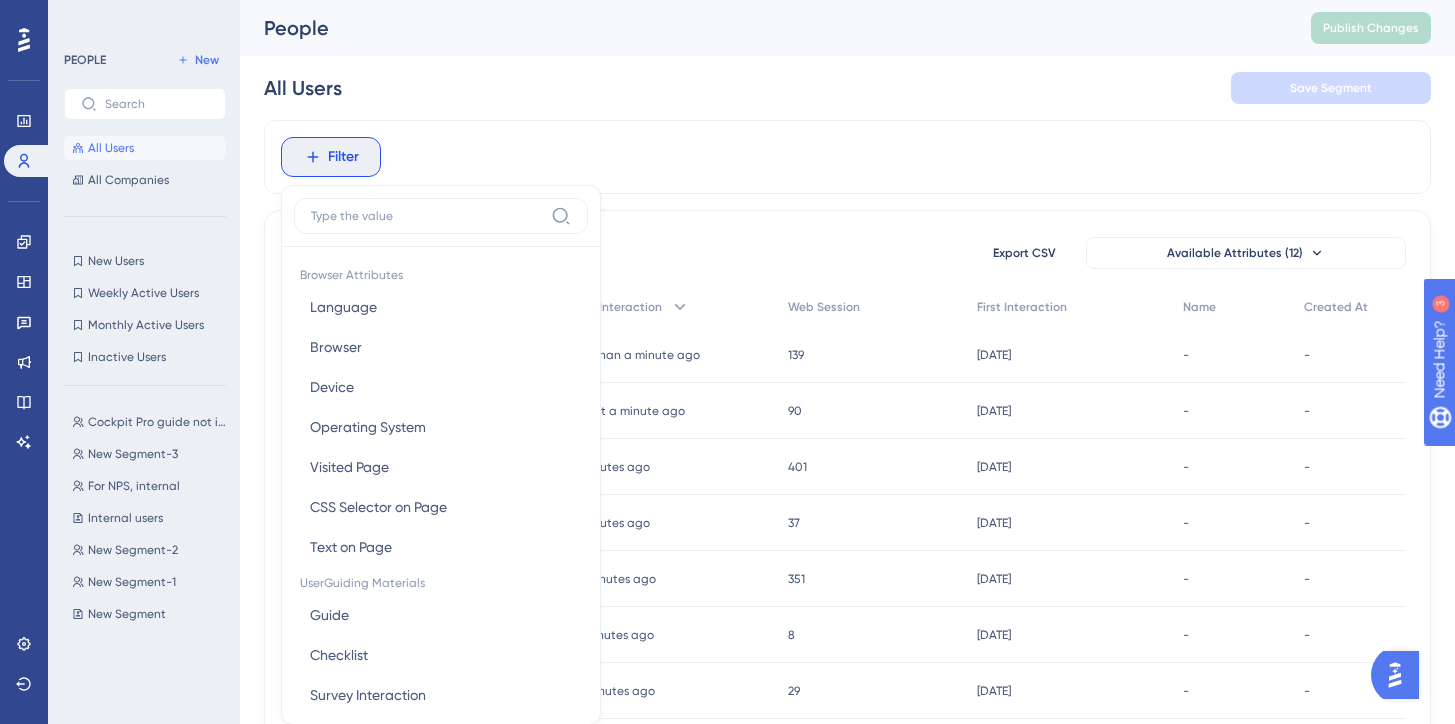 scroll, scrollTop: 93, scrollLeft: 0, axis: vertical 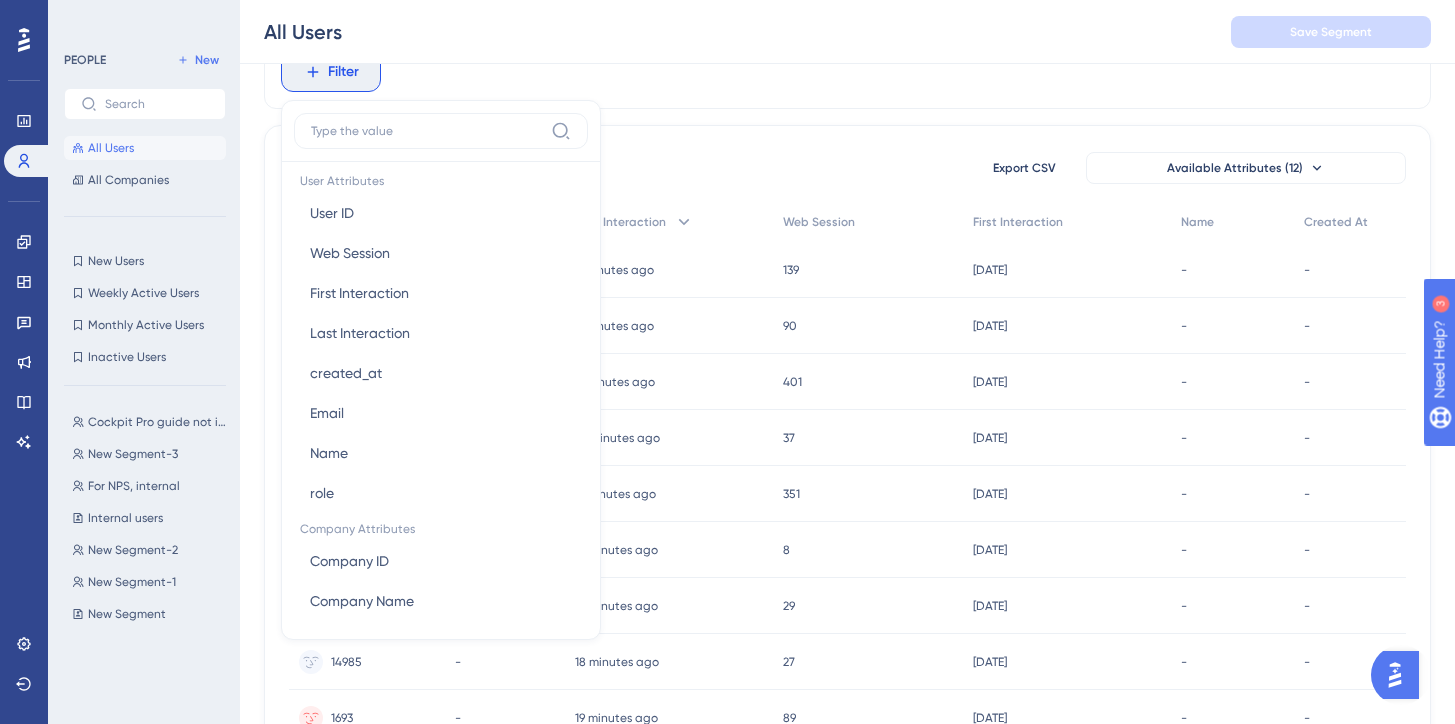 click on "Filter Browser Attributes Language Language Browser Browser Device Device Operating System Operating System Visited Page Visited Page CSS Selector on Page CSS Selector on Page Text on Page Text on Page UserGuiding Materials Guide Guide Checklist Checklist Survey Interaction Survey Interaction Survey Answer Survey Answer Hotspot Interaction Hotspot Interaction Custom Button Interaction Custom Button Interaction Goal Goal AI Assistant AI Assistant Resource Center Interaction Resource Center Interaction Resource Center Tab Resource Center Tab Product Updates Product Updates Product Updates Post Product Updates Post Knowledge Base Knowledge Base Knowledge Base Article Knowledge Base Article User Attributes User ID User ID Web Session Web Session First Interaction First Interaction Last Interaction Last Interaction created_at created_at Email Email Name Name role role Company Attributes Company ID Company ID Company Name Company Name First Company Interaction First Company Interaction Last Company Interaction 1085" at bounding box center [847, 743] 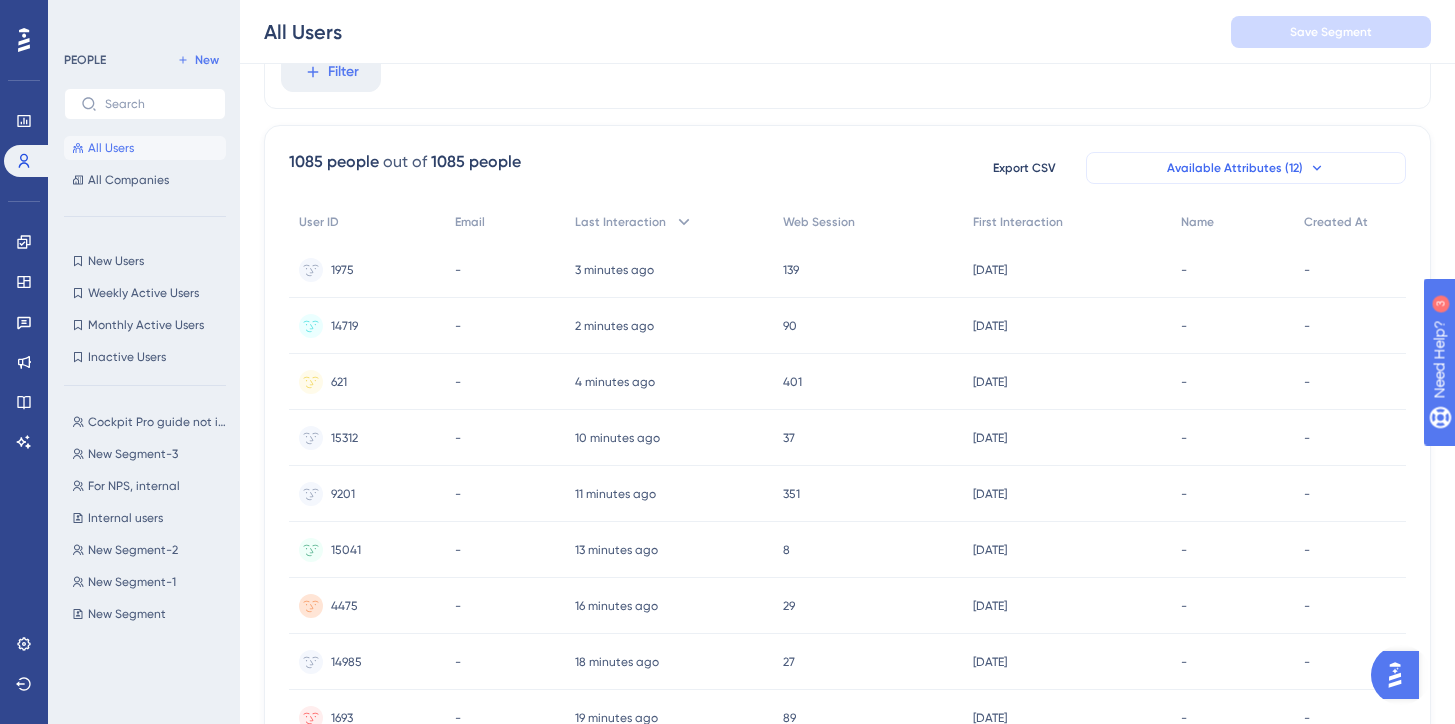 click on "Available Attributes (12)" at bounding box center [1246, 168] 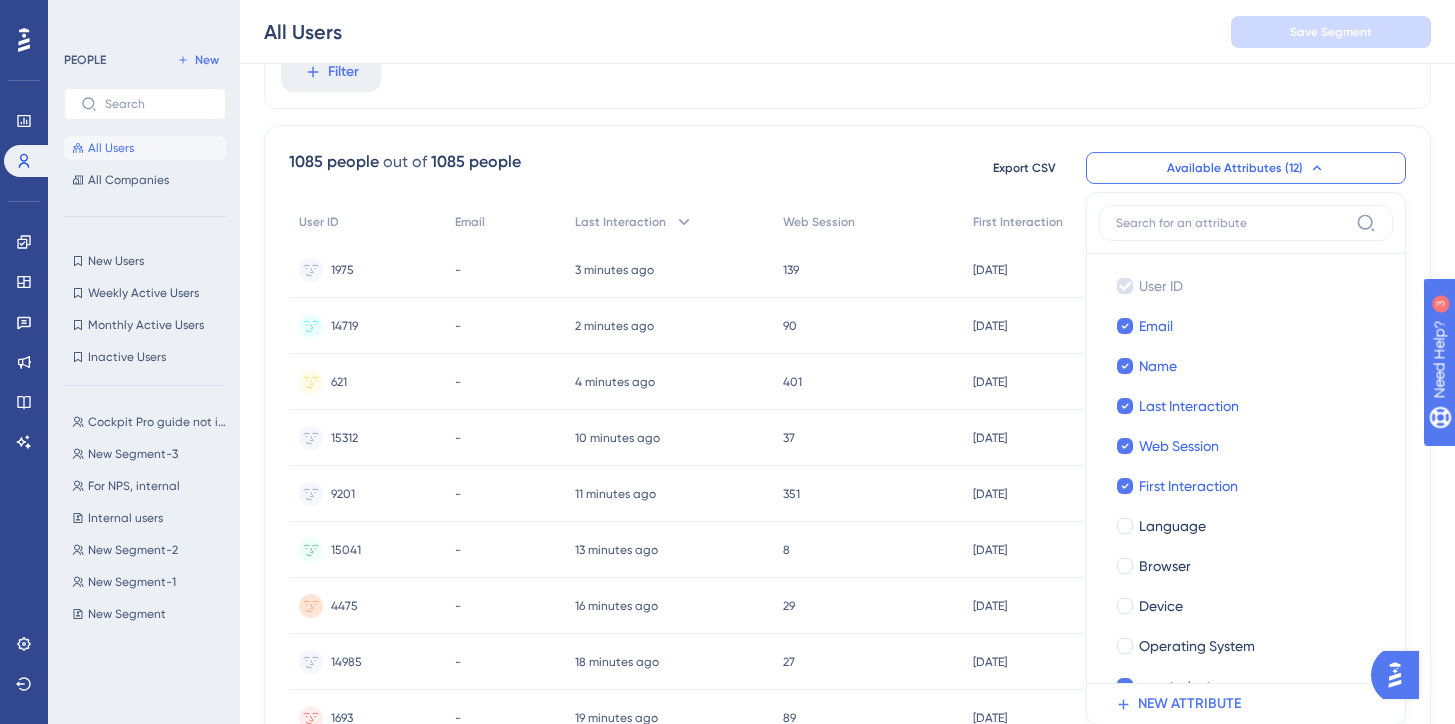 scroll, scrollTop: 189, scrollLeft: 0, axis: vertical 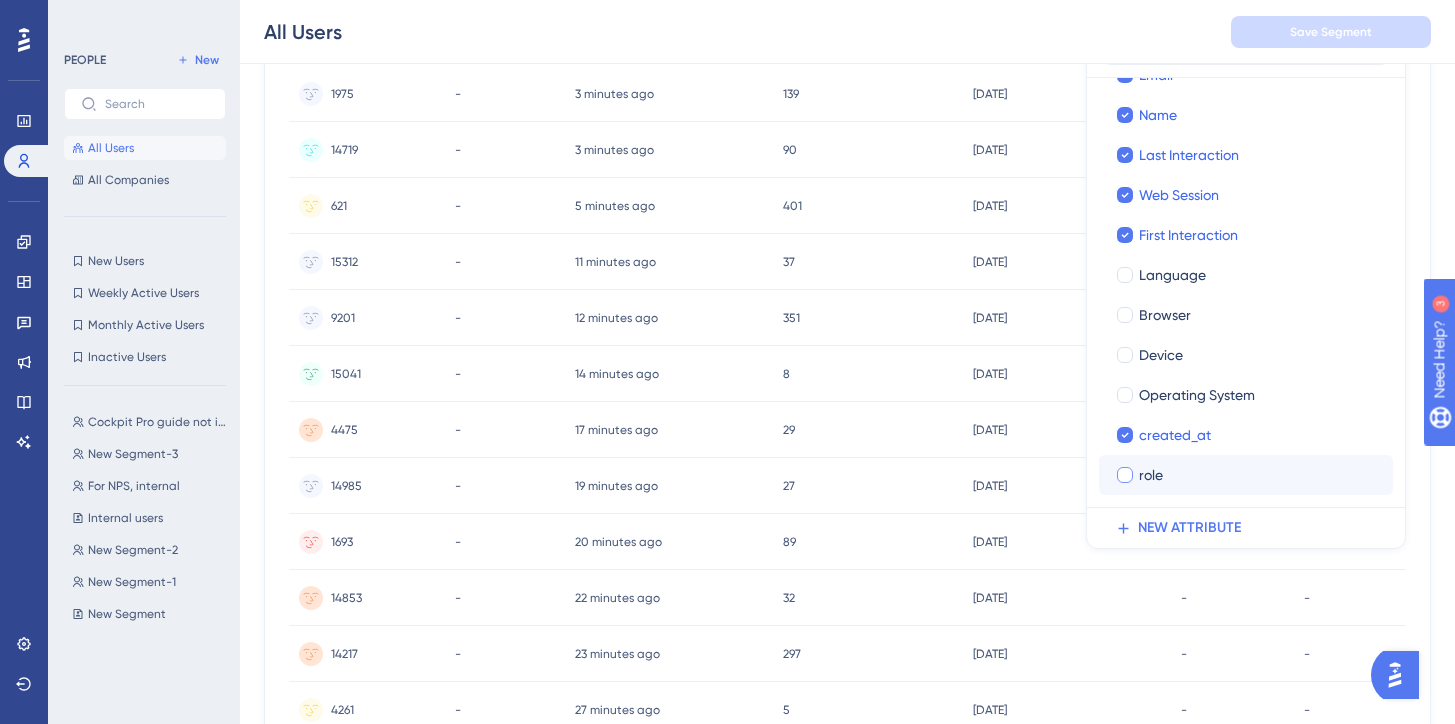 click at bounding box center (1125, 475) 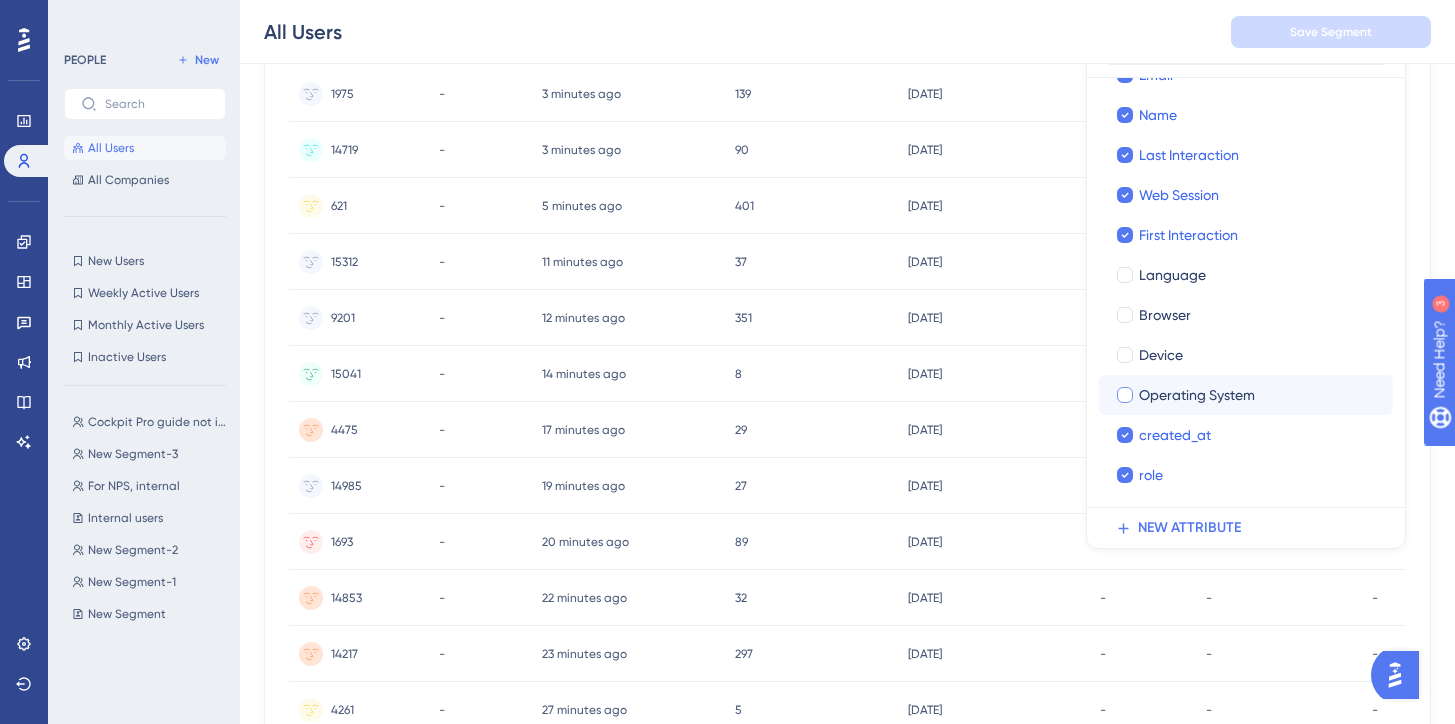 click at bounding box center [1125, 395] 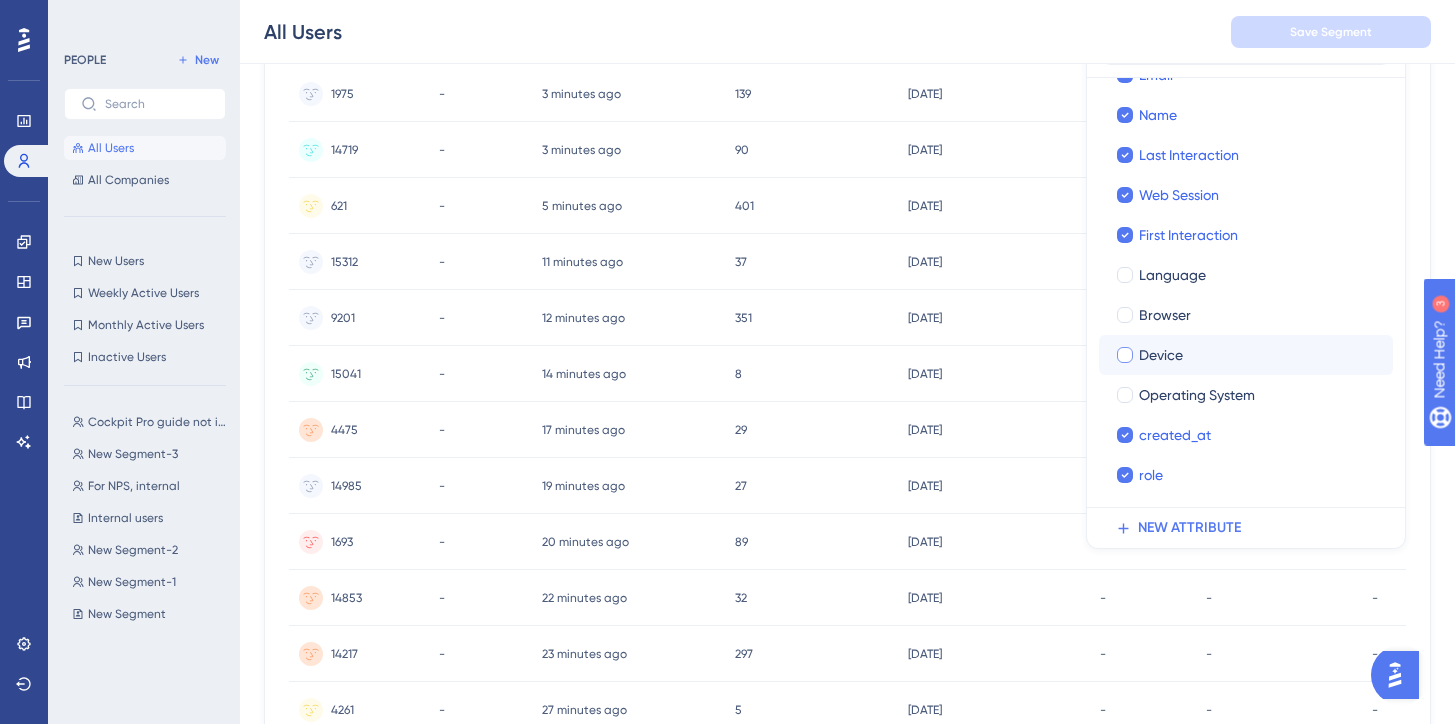 checkbox on "true" 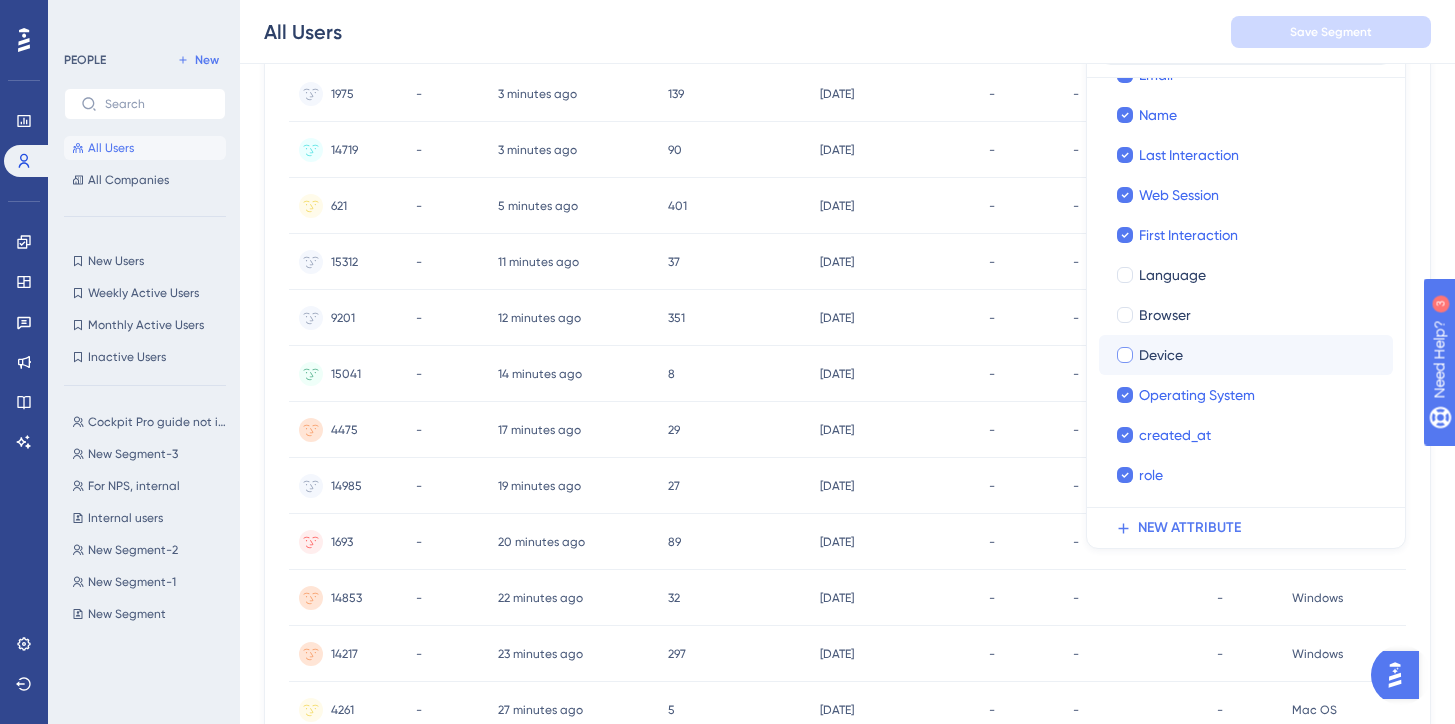 click at bounding box center (1125, 355) 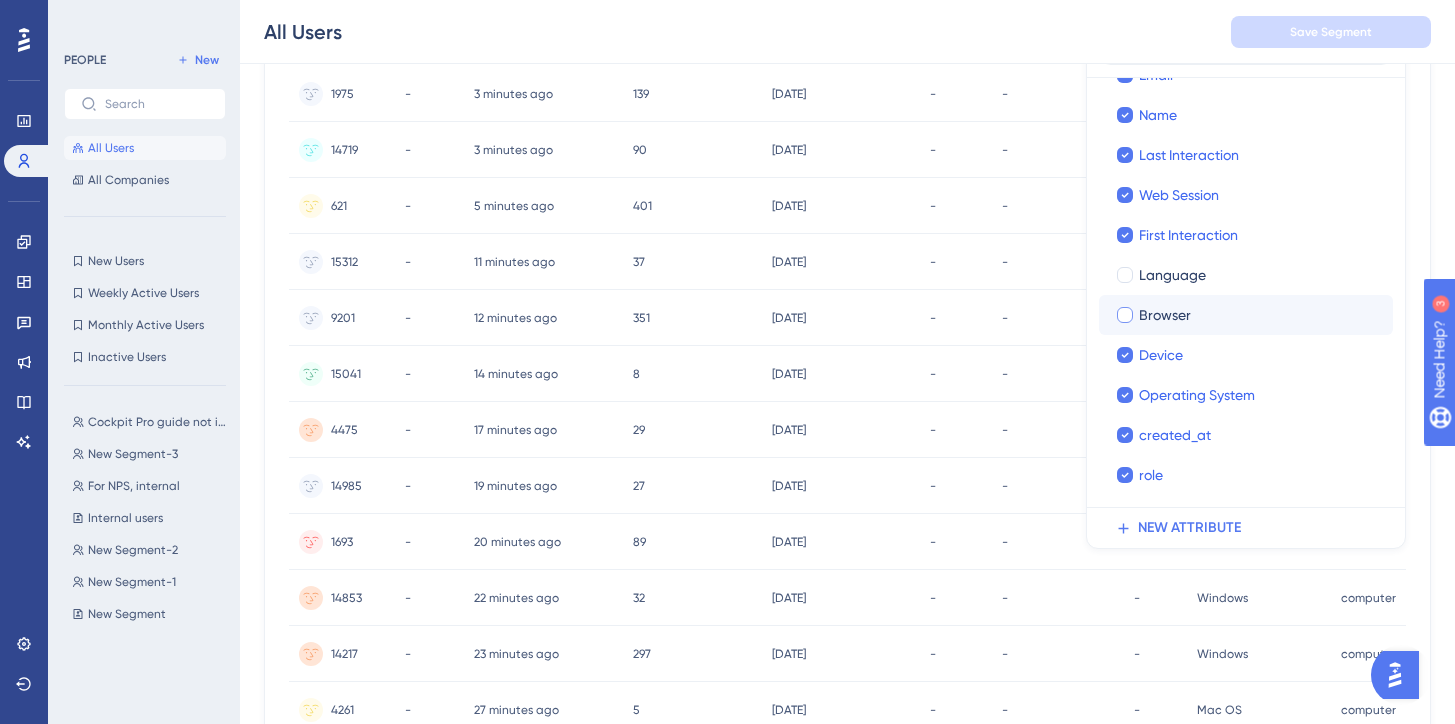 click on "Browser" at bounding box center (1246, 315) 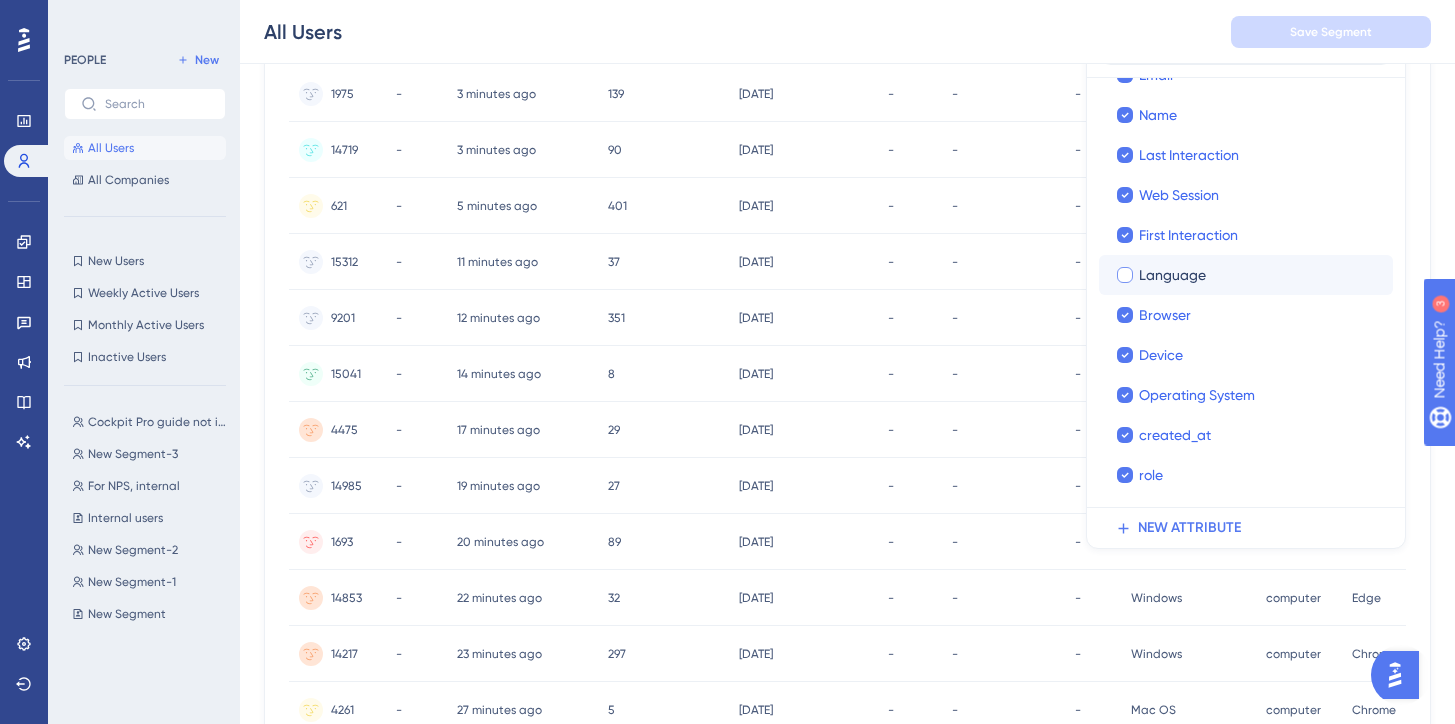 click on "Language Language" at bounding box center (1246, 275) 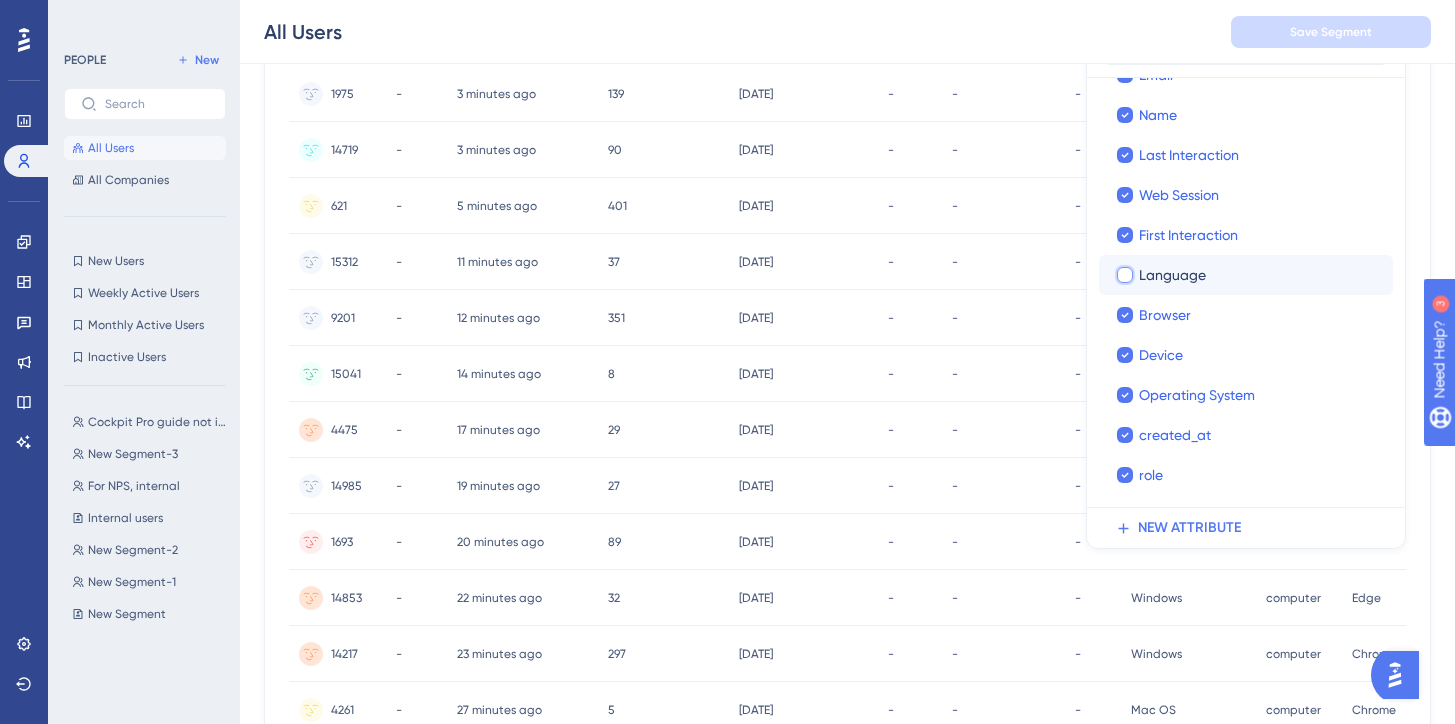 checkbox on "false" 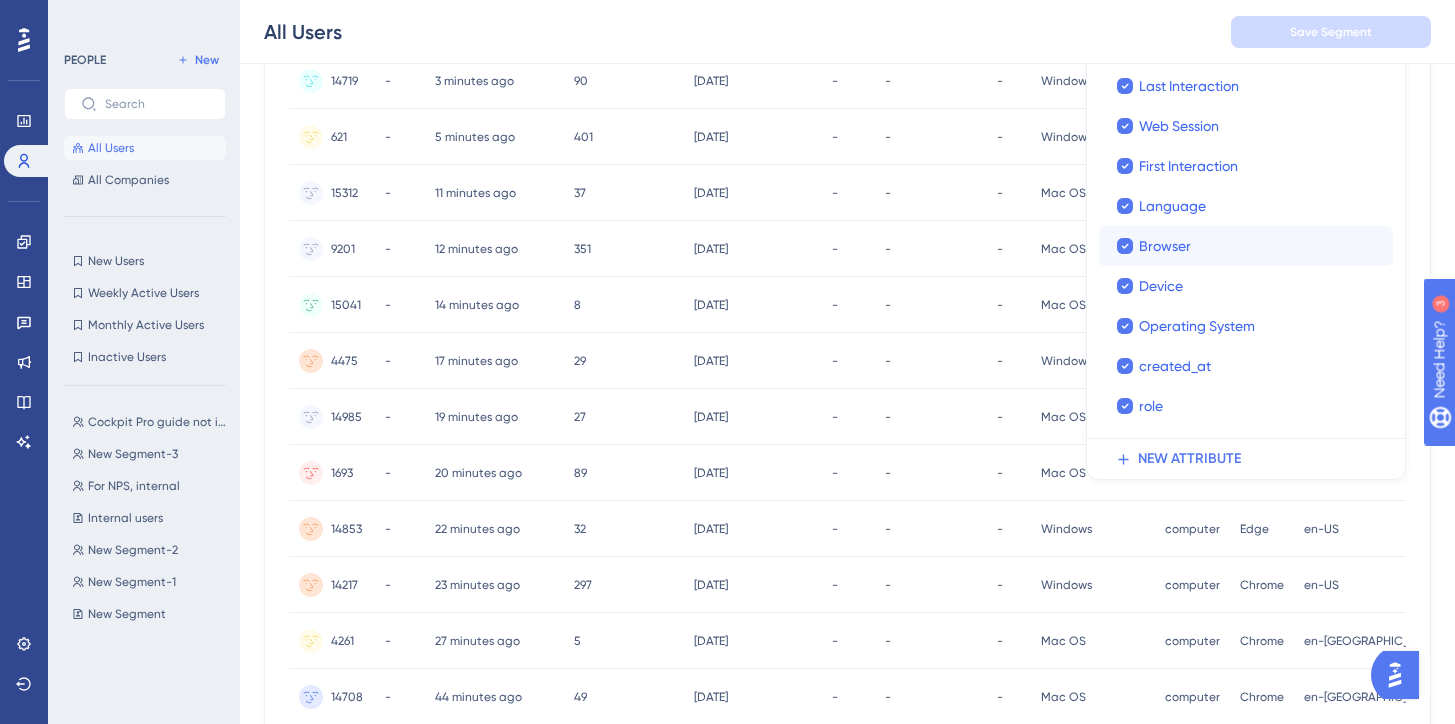 scroll, scrollTop: 366, scrollLeft: 0, axis: vertical 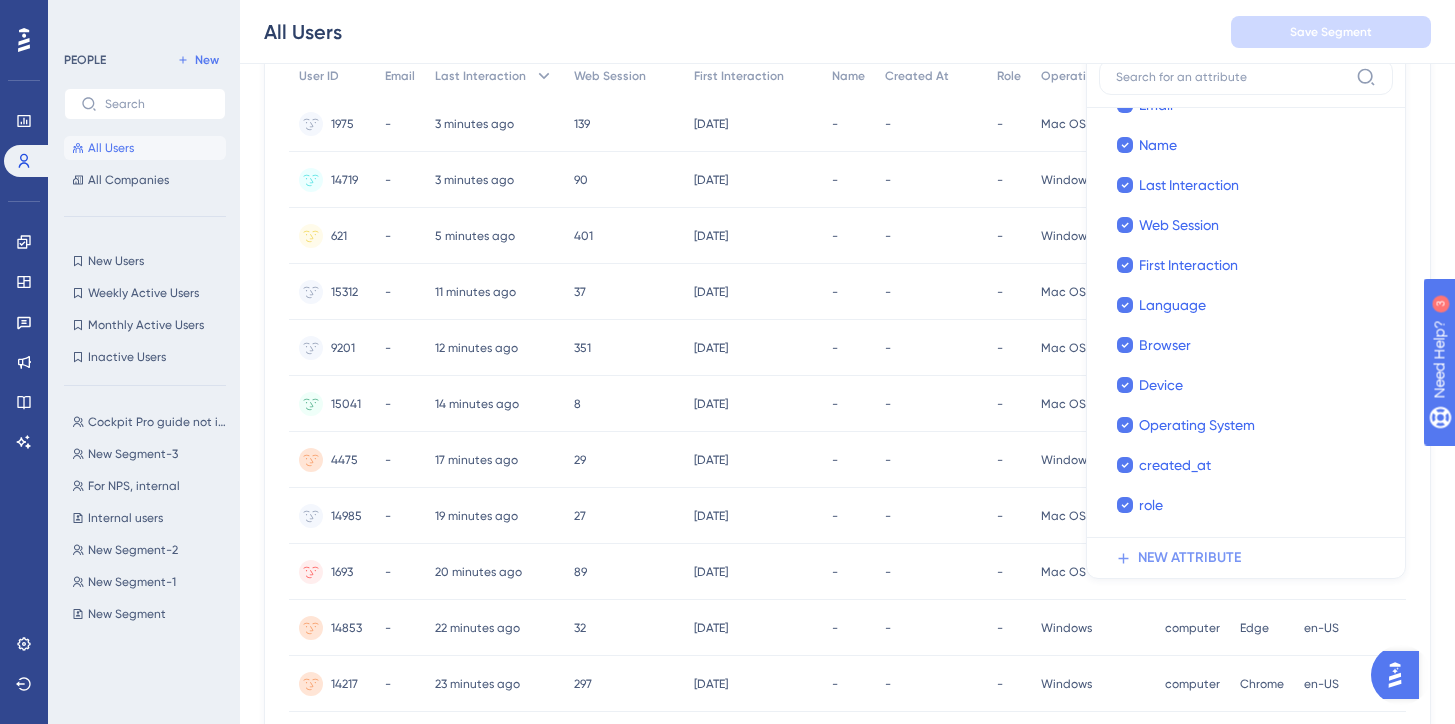 click on "NEW ATTRIBUTE" at bounding box center [1189, 558] 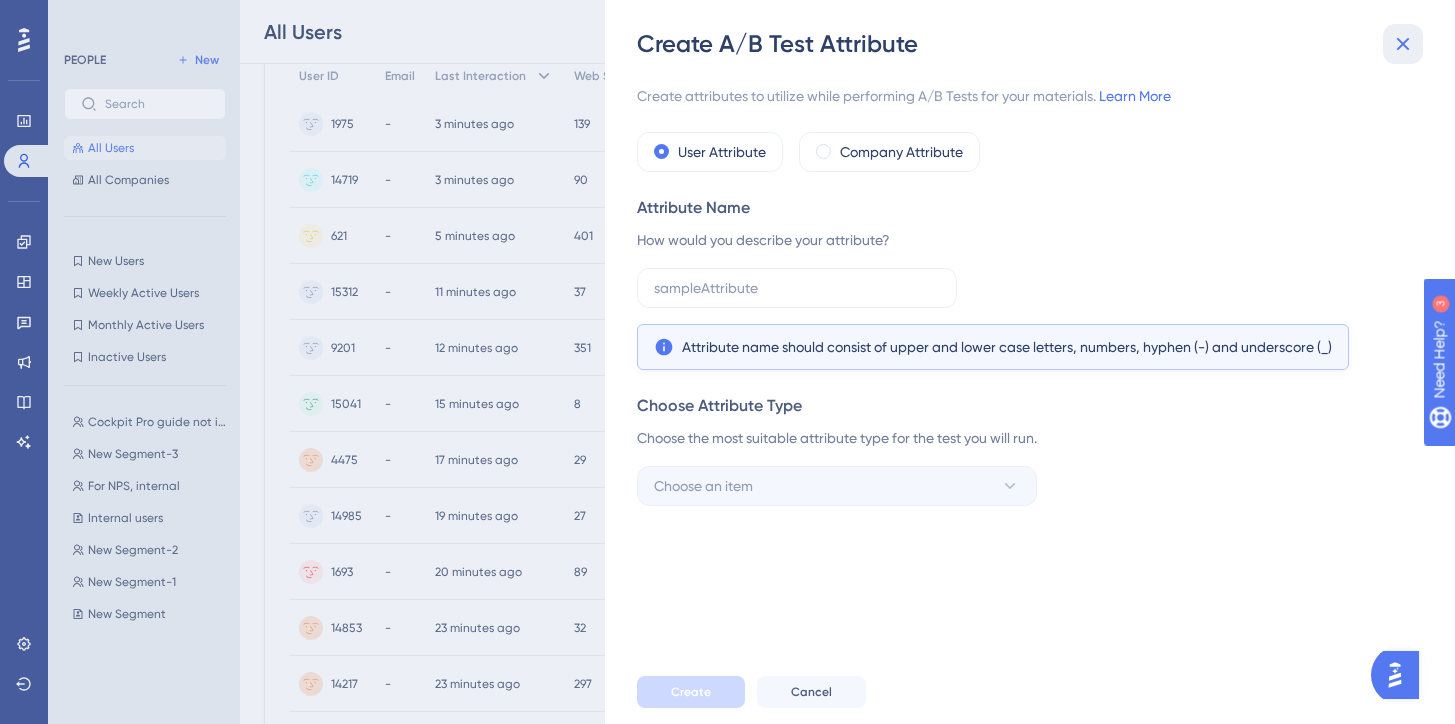 click 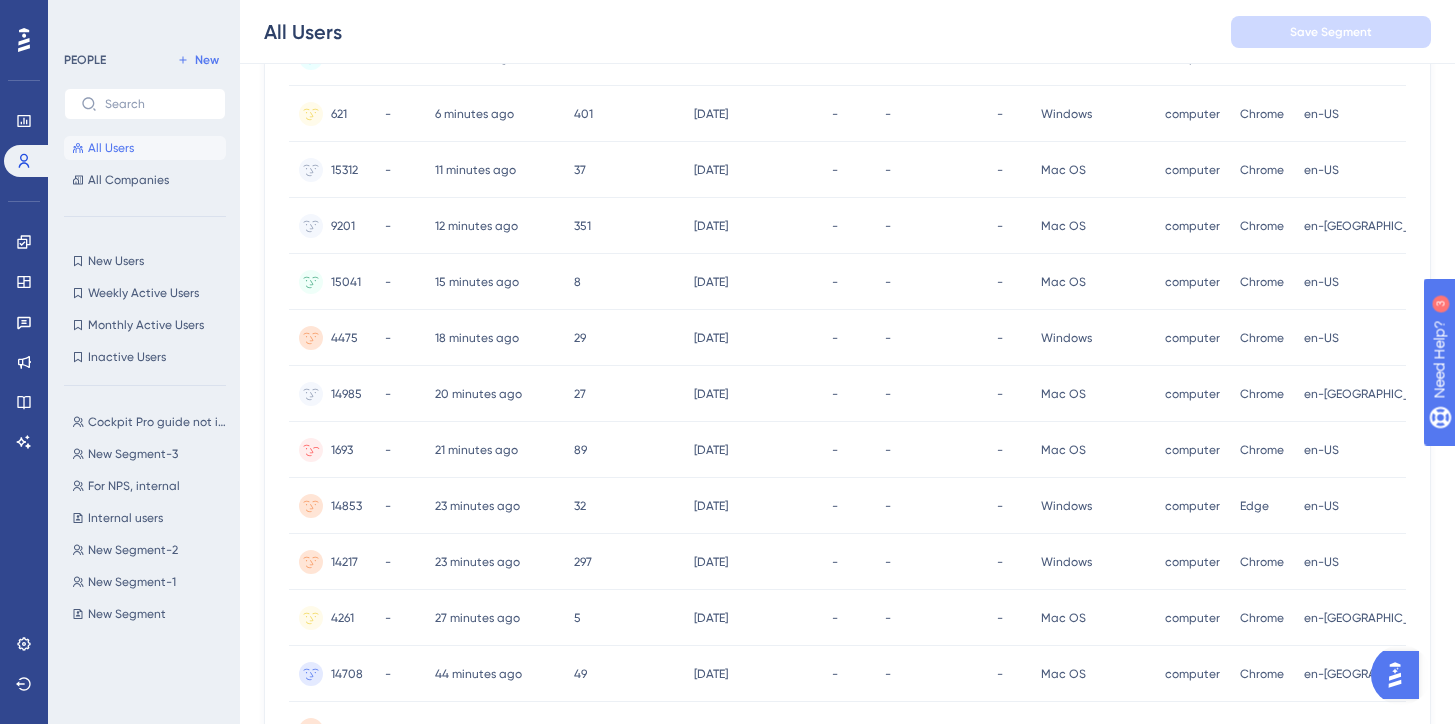 scroll, scrollTop: 0, scrollLeft: 0, axis: both 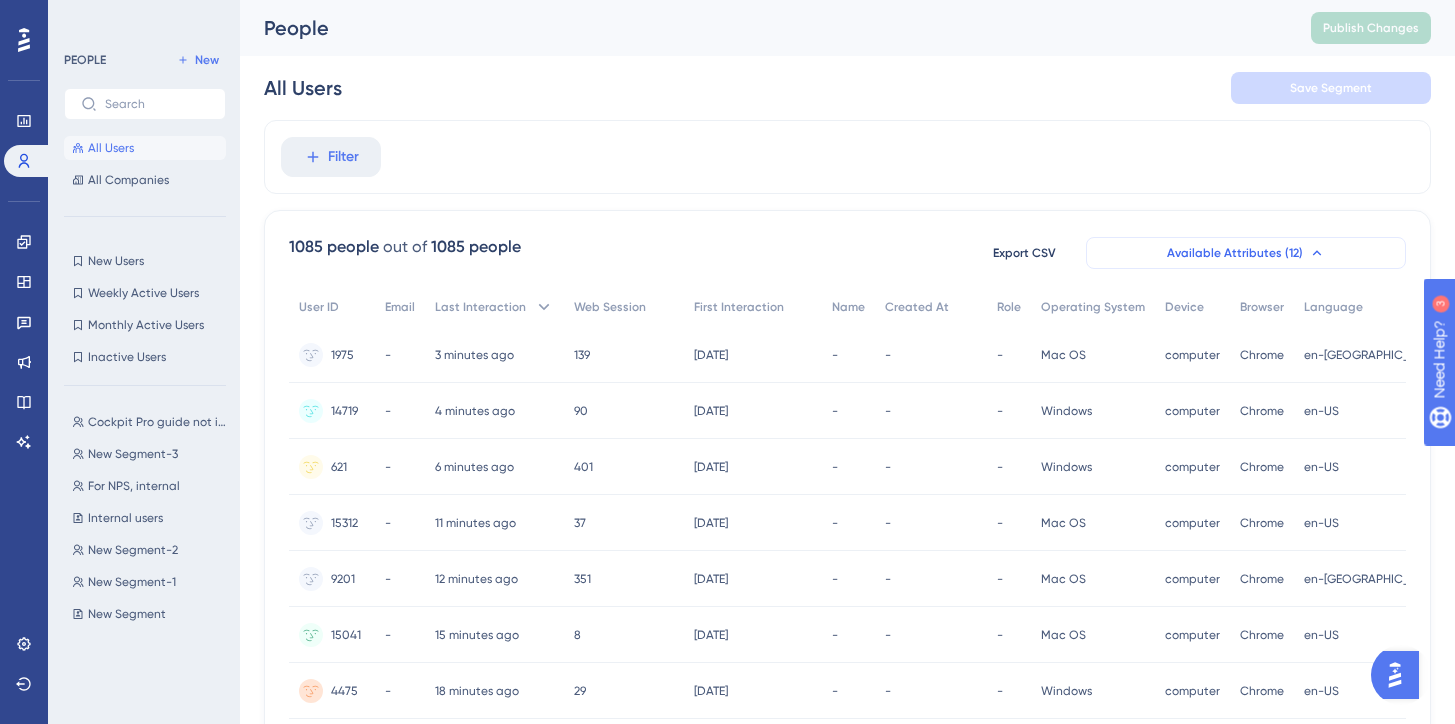 click on "Available Attributes (12)" at bounding box center (1235, 253) 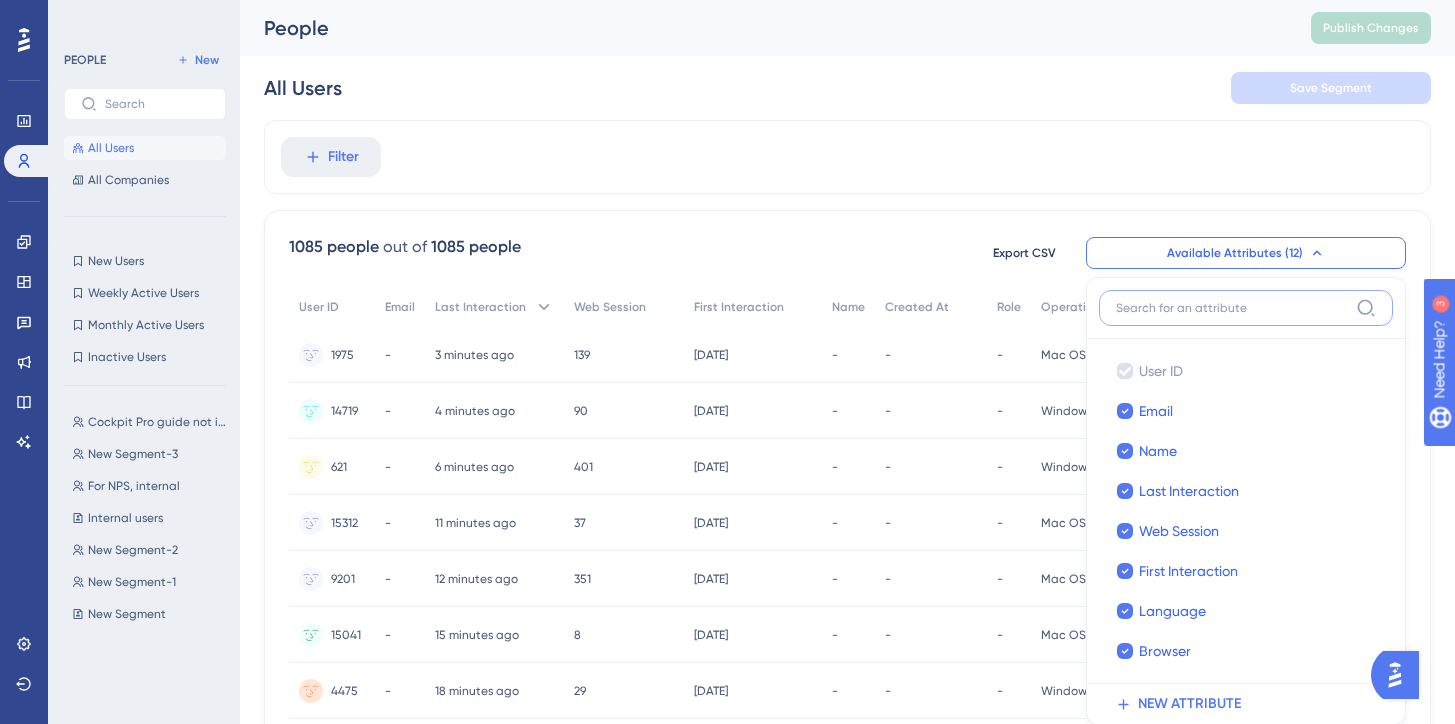 scroll, scrollTop: 139, scrollLeft: 0, axis: vertical 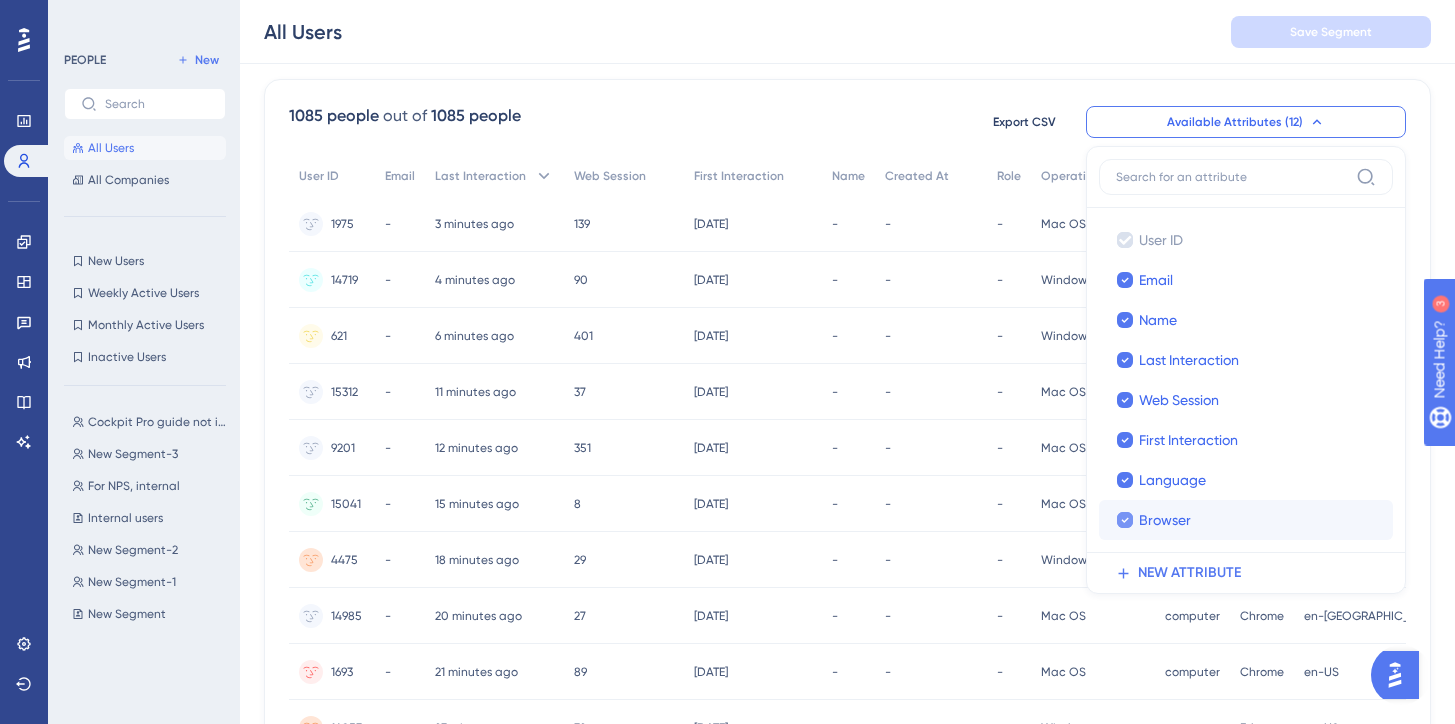 click at bounding box center [1125, 520] 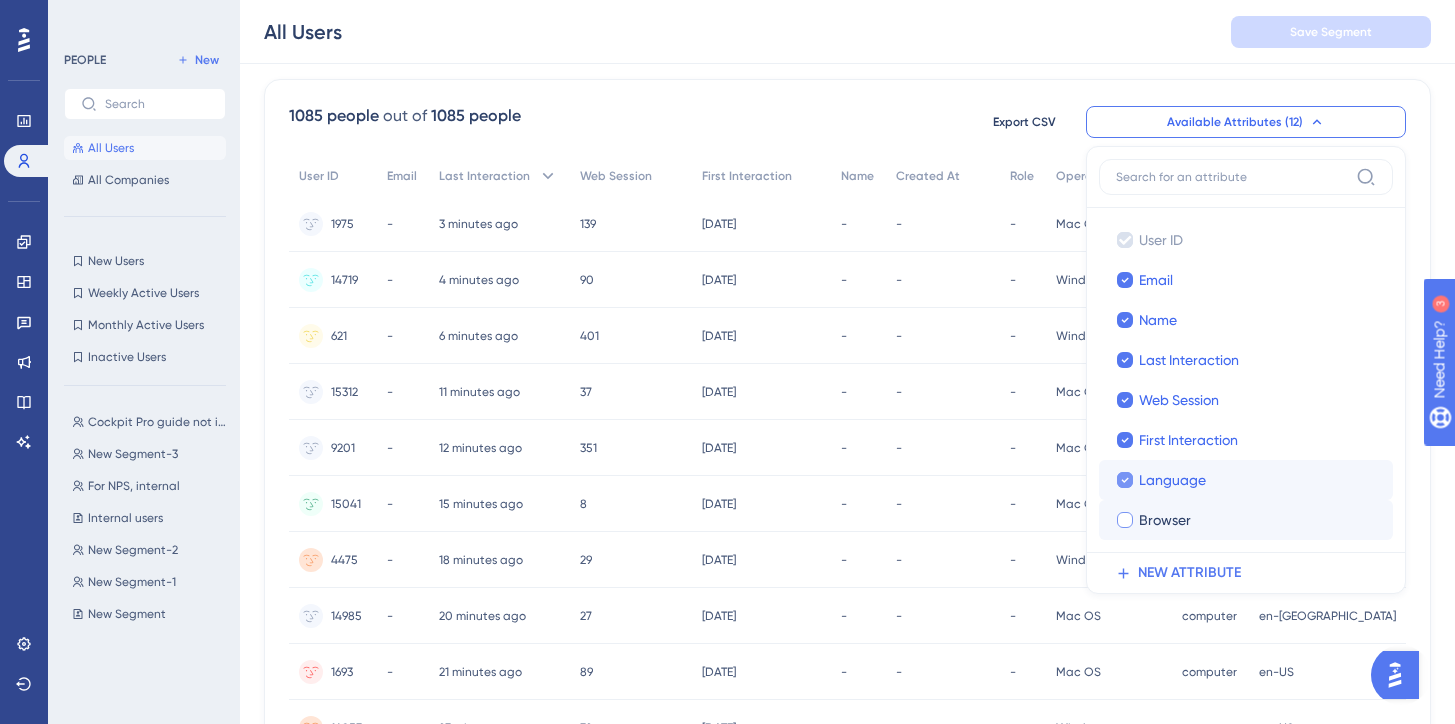 click at bounding box center (1125, 480) 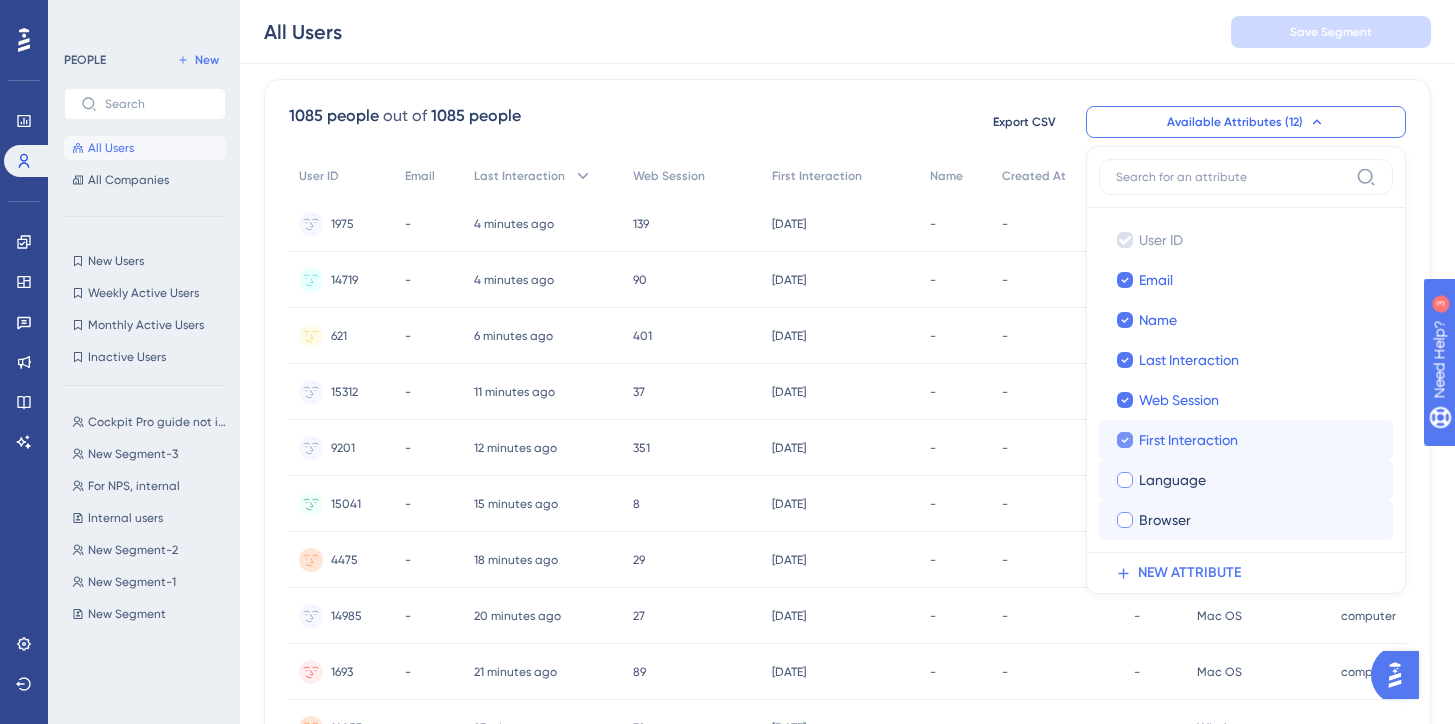 click at bounding box center [1125, 440] 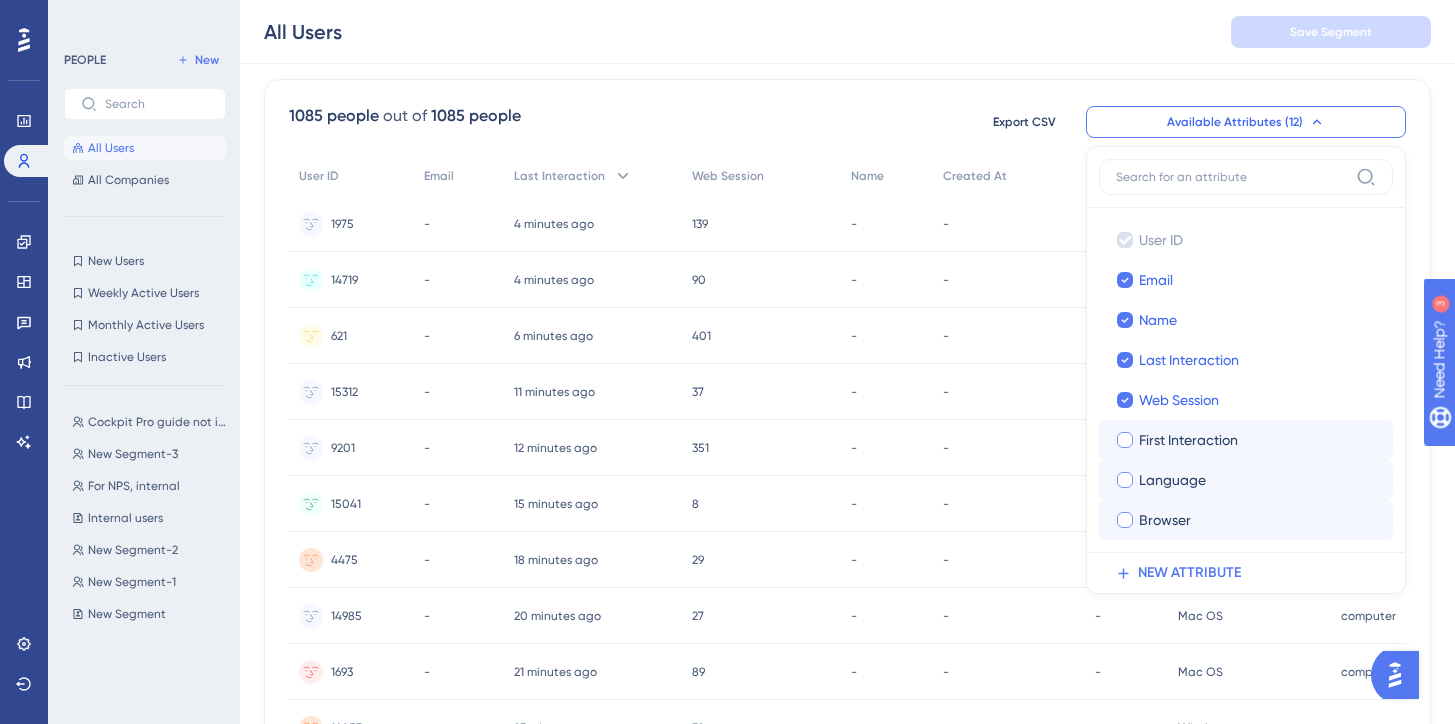 click on "1085   people out of 1085   people Export CSV Available Attributes (12) User ID User ID Email Email Name Name Last Interaction Last Interaction Web Session Web Session First Interaction First Interaction Language Language Browser Browser Device Device Operating System Operating System created_at created_at role role NEW ATTRIBUTE" at bounding box center [847, 122] 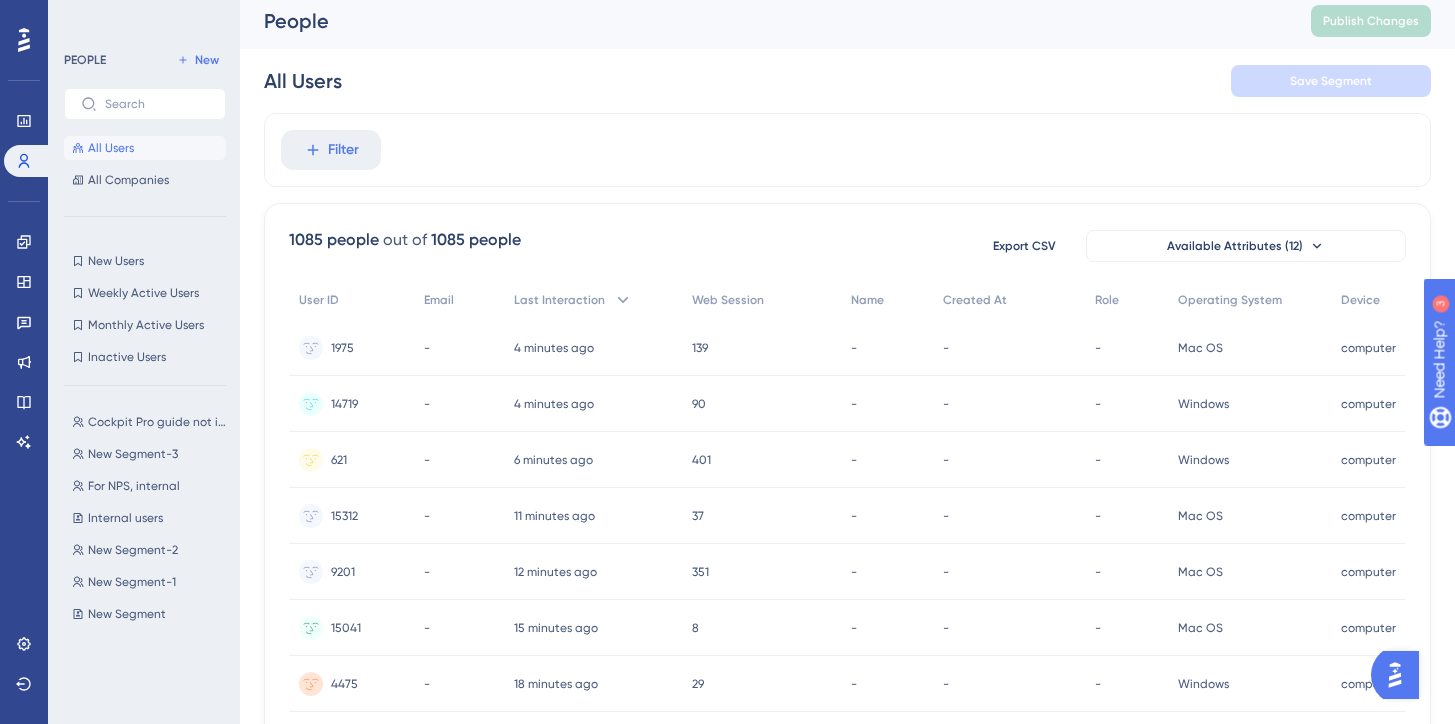 scroll, scrollTop: 0, scrollLeft: 0, axis: both 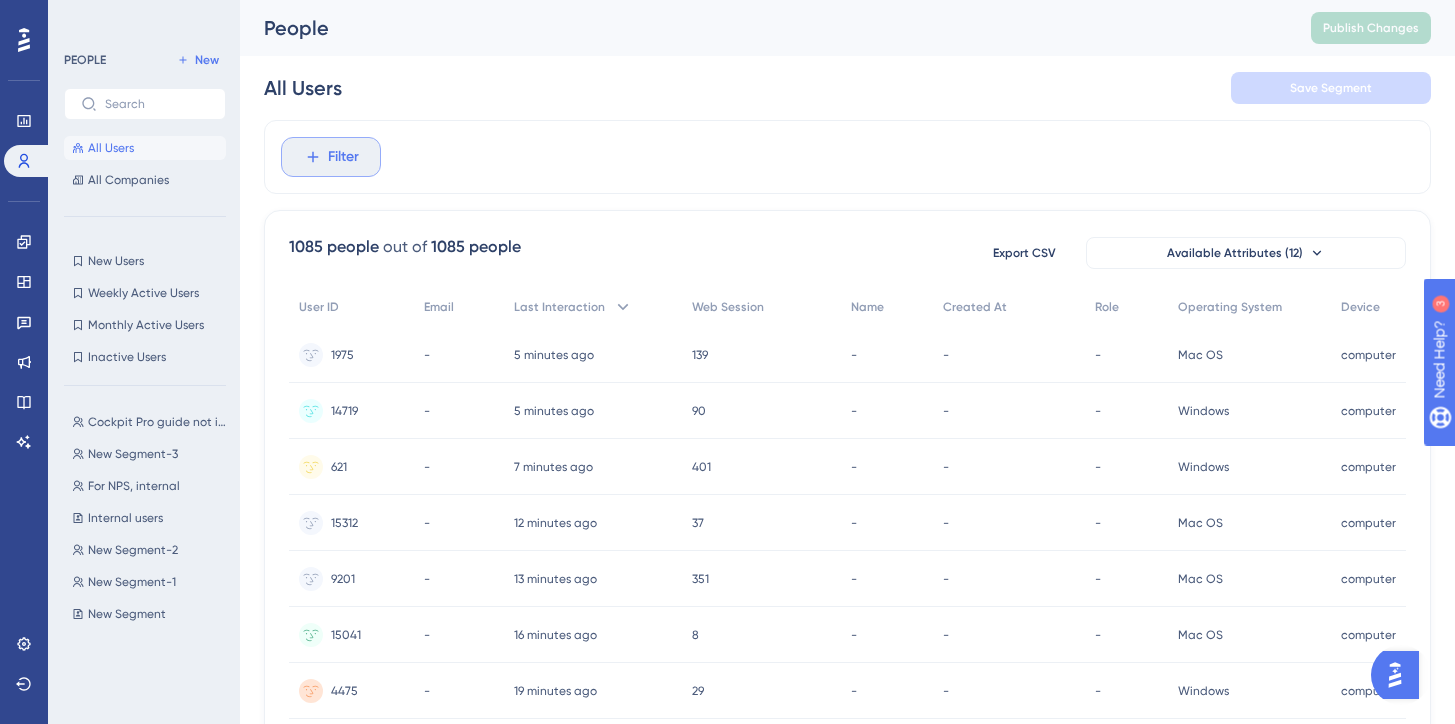 click on "Filter" at bounding box center (331, 157) 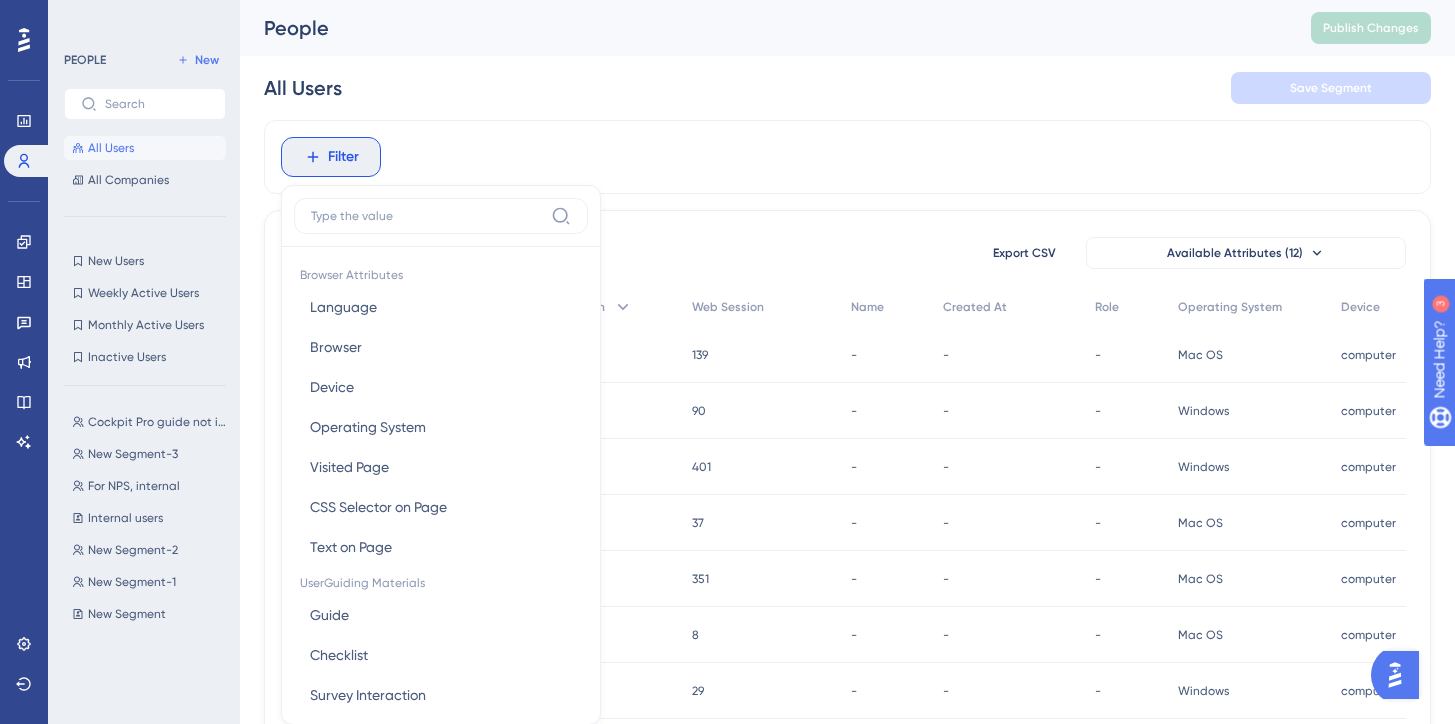 scroll, scrollTop: 88, scrollLeft: 0, axis: vertical 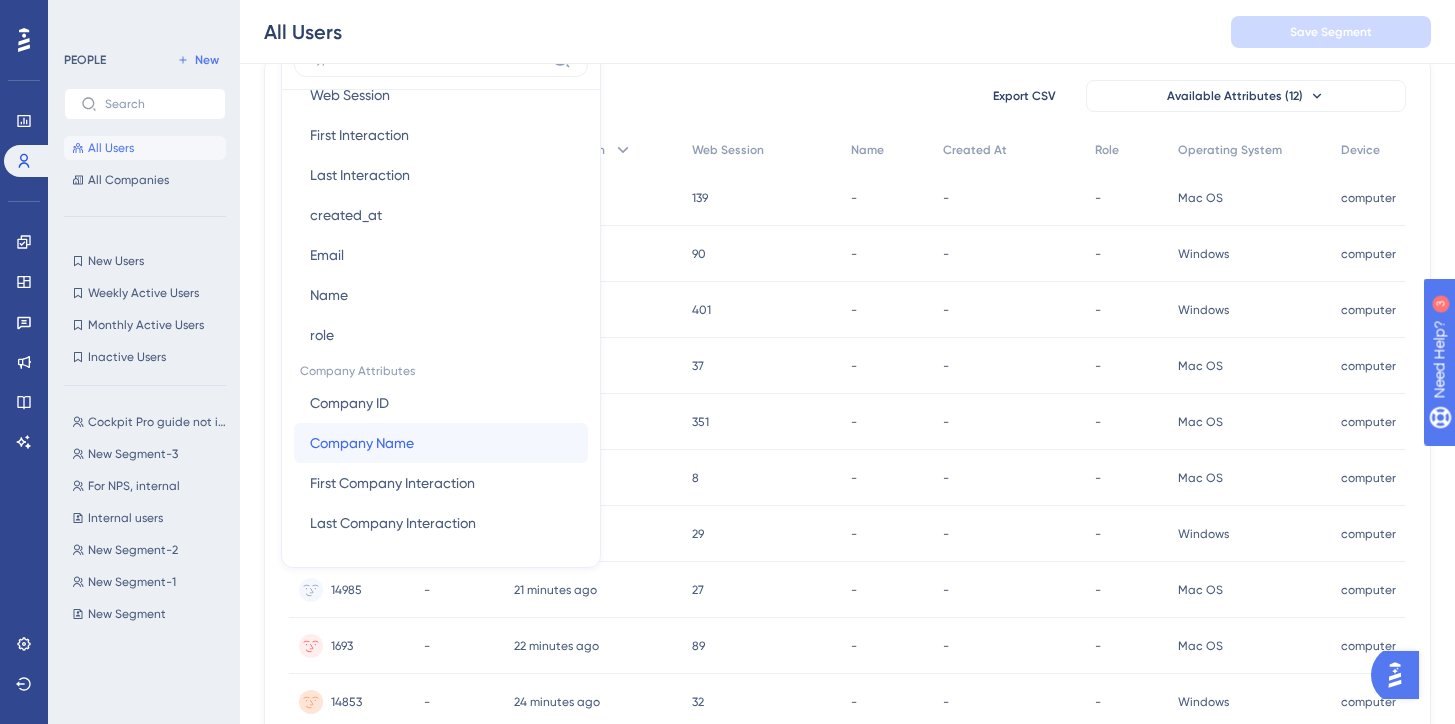 click on "Company Name" at bounding box center [362, 443] 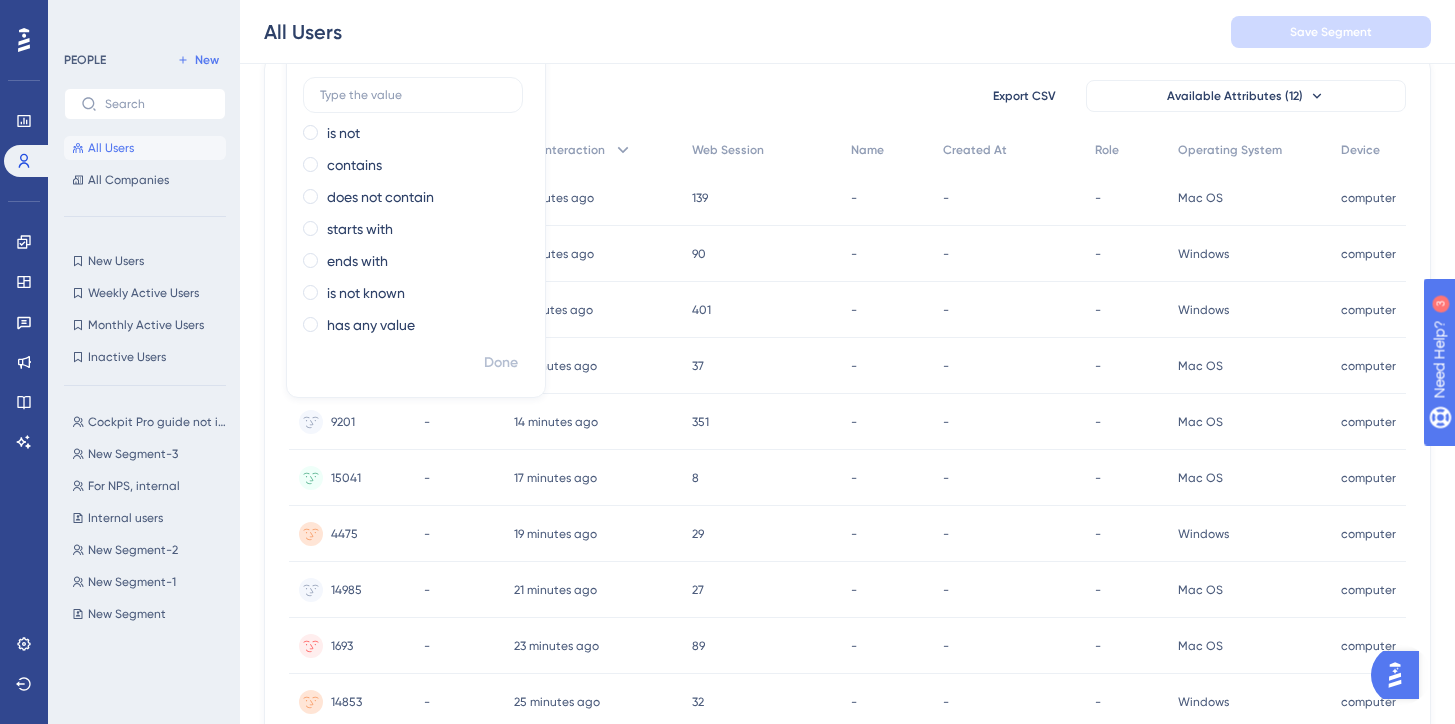 click on "1085   people out of 1085   people Export CSV Available Attributes (12) User ID Email Last Interaction Web Session Name Created At Role Operating System Device 1975 1975 - 5 minutes ago [DATE] 18:35 139 139 - - - Mac OS Mac OS computer computer 14719 14719 - 5 minutes ago [DATE] 18:34 90 90 - - - Windows Windows computer computer 621 621 - 7 minutes ago [DATE] 18:32 401 401 - - - Windows Windows computer computer 15312 15312 - 13 minutes ago [DATE] 18:27 37 37 - - - Mac OS Mac OS computer computer 9201 9201 - 14 minutes ago [DATE] 18:26 351 351 - - - Mac OS Mac OS computer computer 15041 15041 - 17 minutes ago [DATE] 18:23 8 8 - - - Mac OS Mac OS computer computer 4475 4475 - 19 minutes ago [DATE] 18:20 29 29 - - - Windows Windows computer computer 14985 14985 - 21 minutes ago [DATE] 18:18 27 27 - - - Mac OS Mac OS computer computer 1693 1693 - 23 minutes ago [DATE] 18:17 89 89 - - - Mac OS Mac OS computer computer 14853 14853 - 25 minutes ago 32 32 - - -" at bounding box center [847, 716] 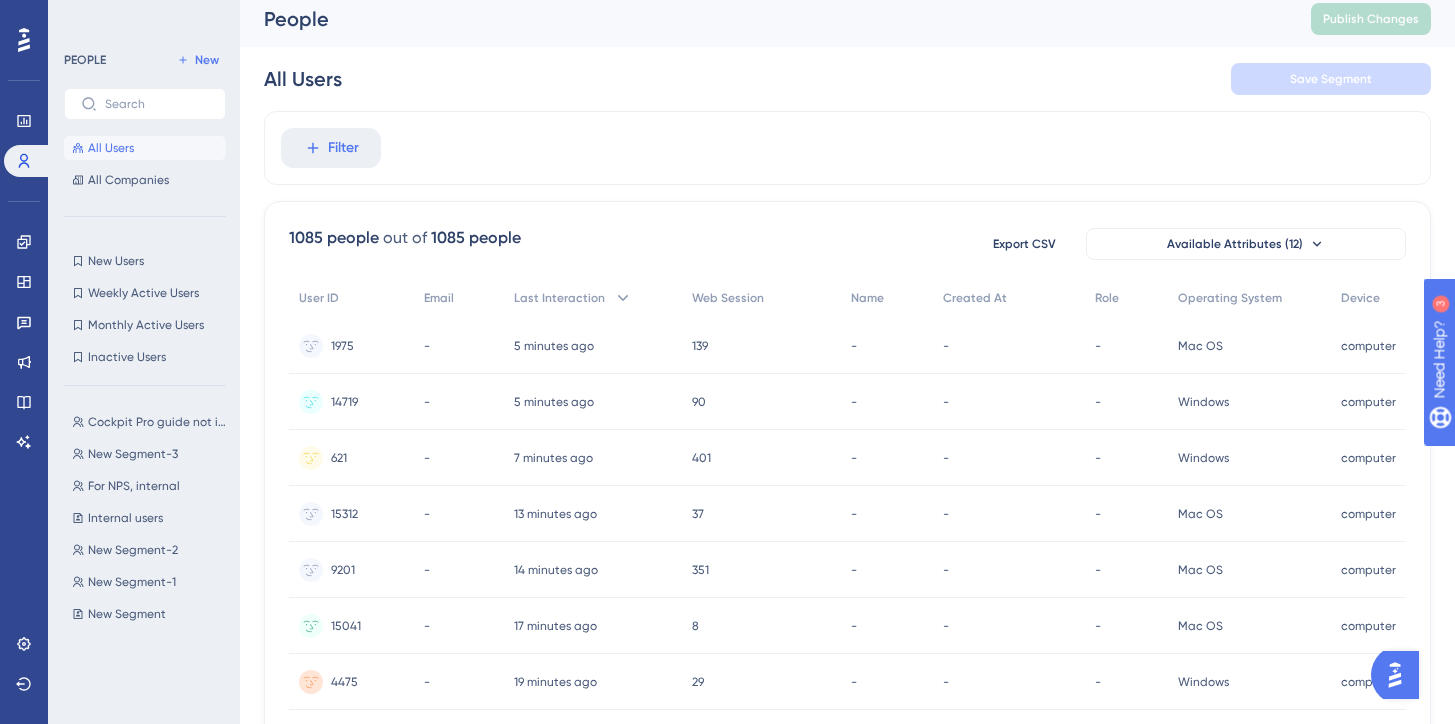 scroll, scrollTop: 0, scrollLeft: 2, axis: horizontal 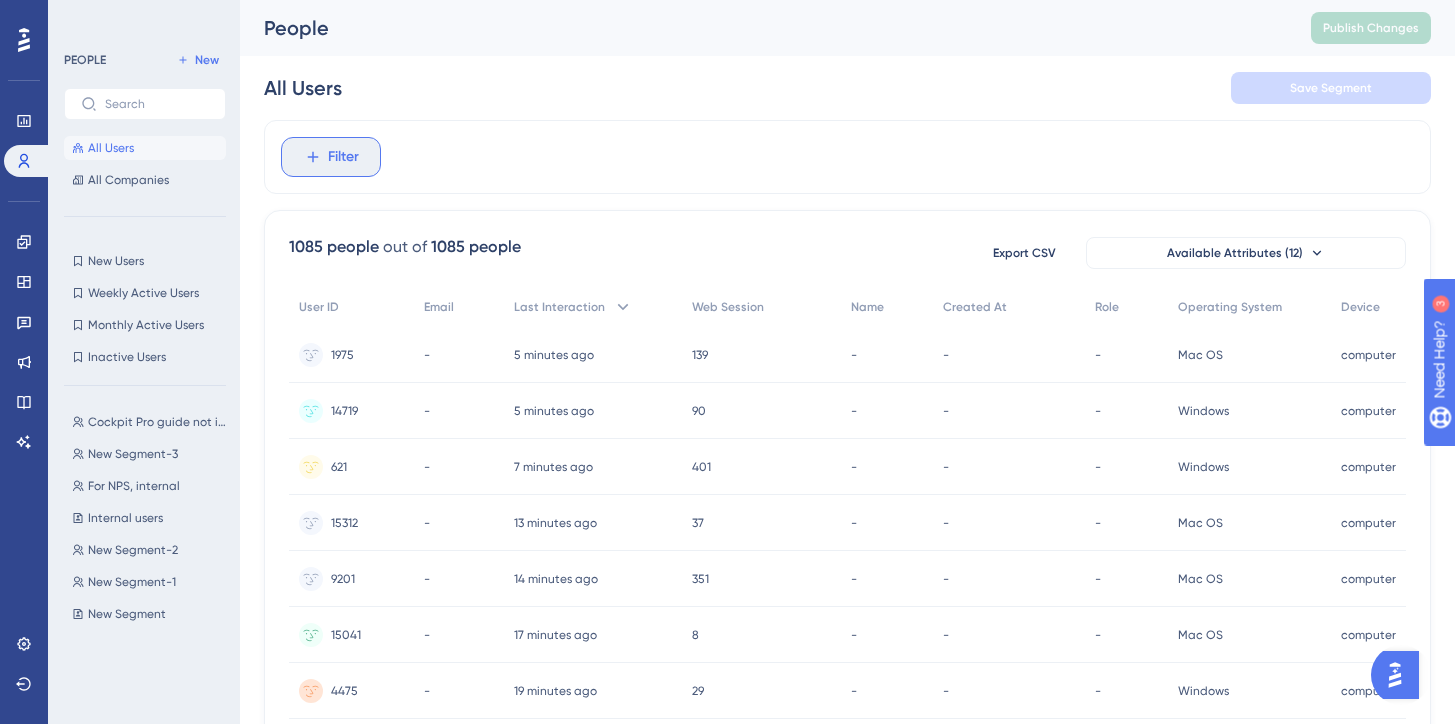 click on "Filter" at bounding box center (343, 157) 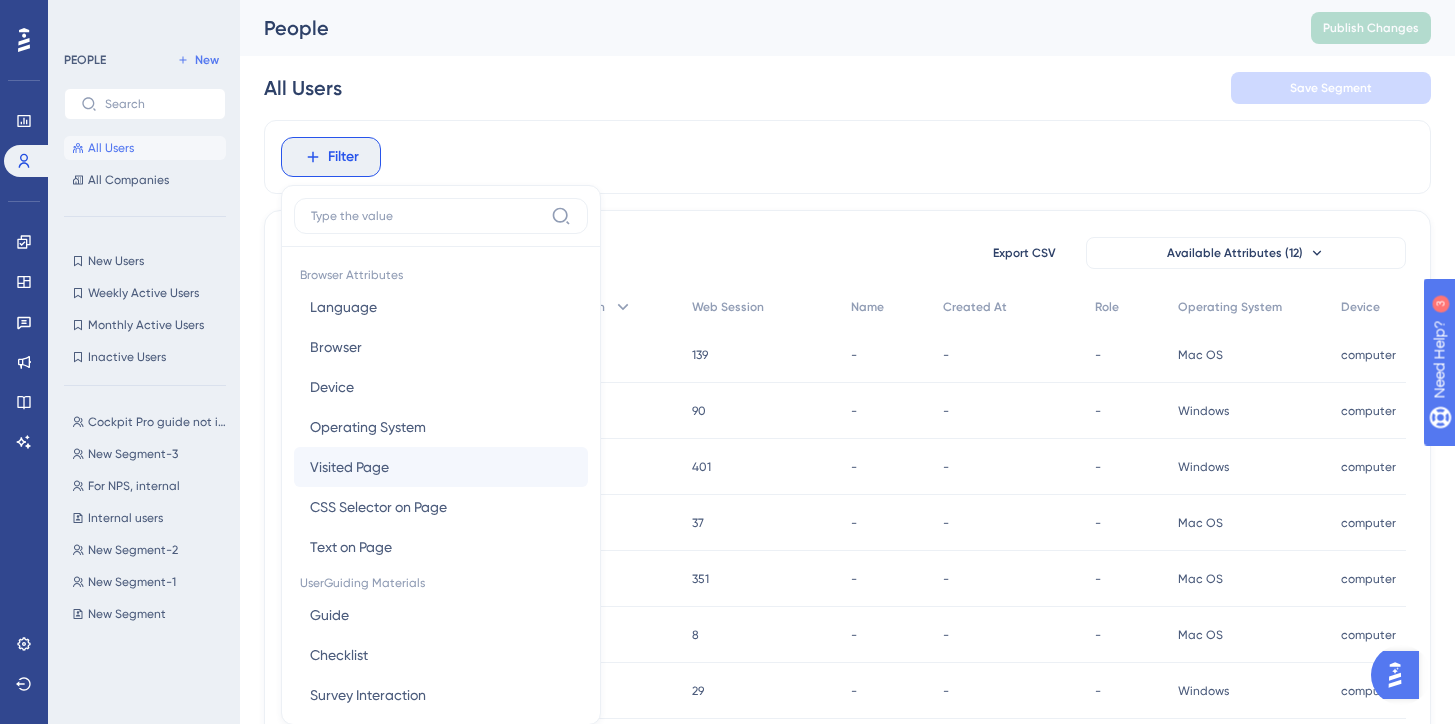 scroll, scrollTop: 88, scrollLeft: 2, axis: both 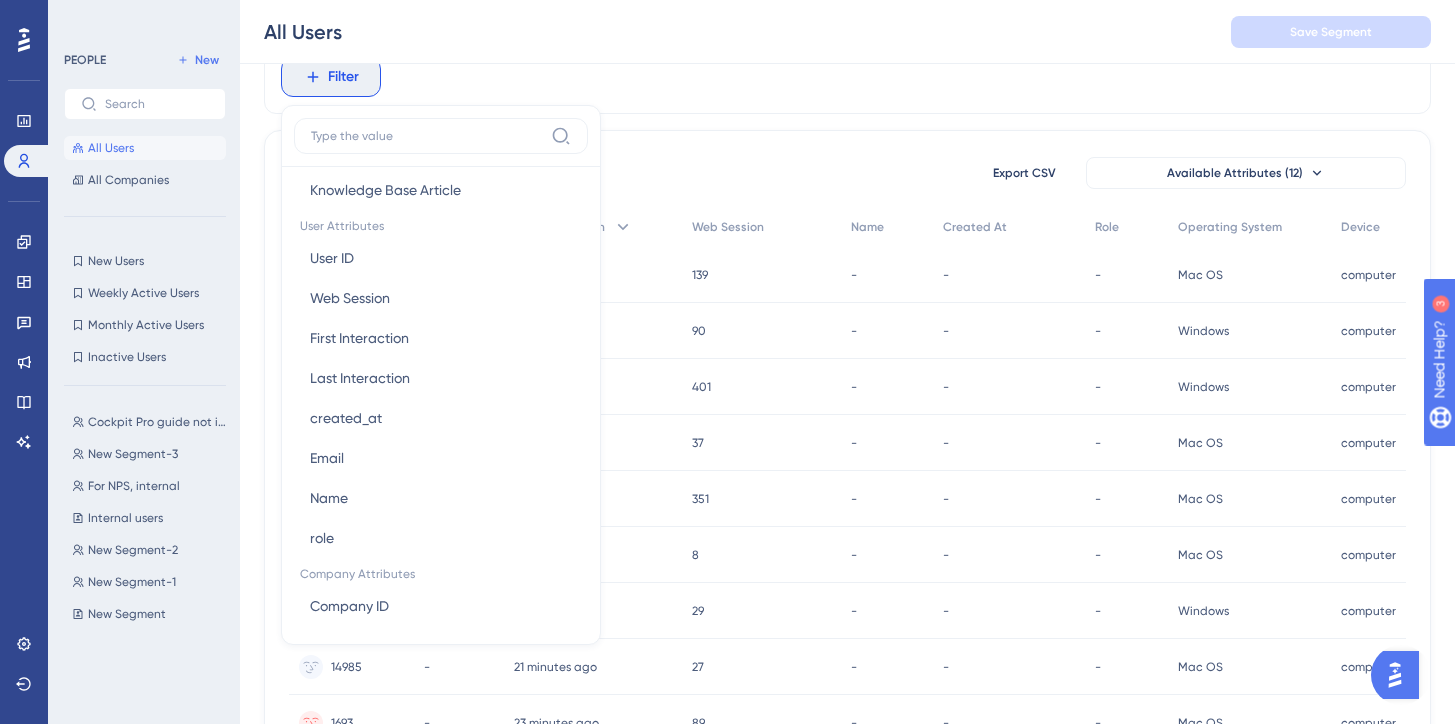 click on "1085   people out of 1085   people Export CSV Available Attributes (12)" at bounding box center [847, 173] 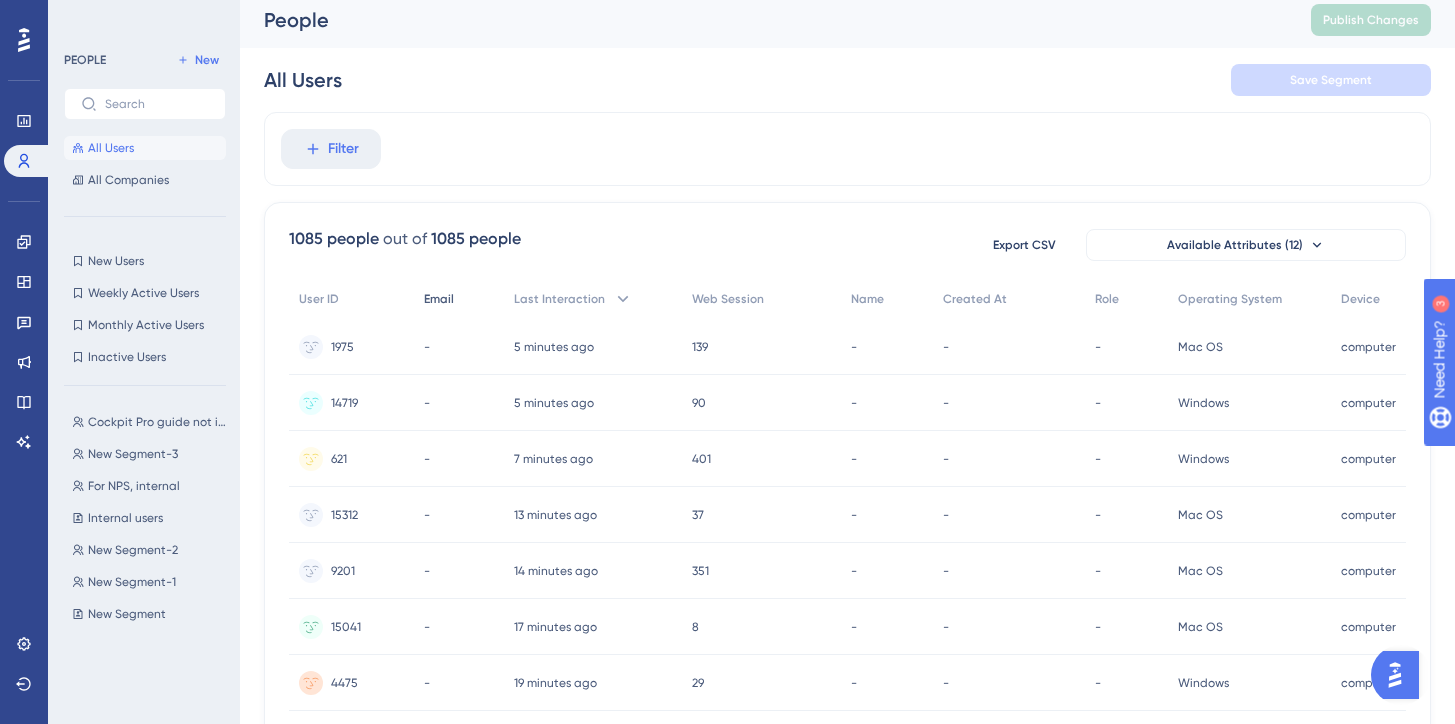 scroll, scrollTop: 0, scrollLeft: 2, axis: horizontal 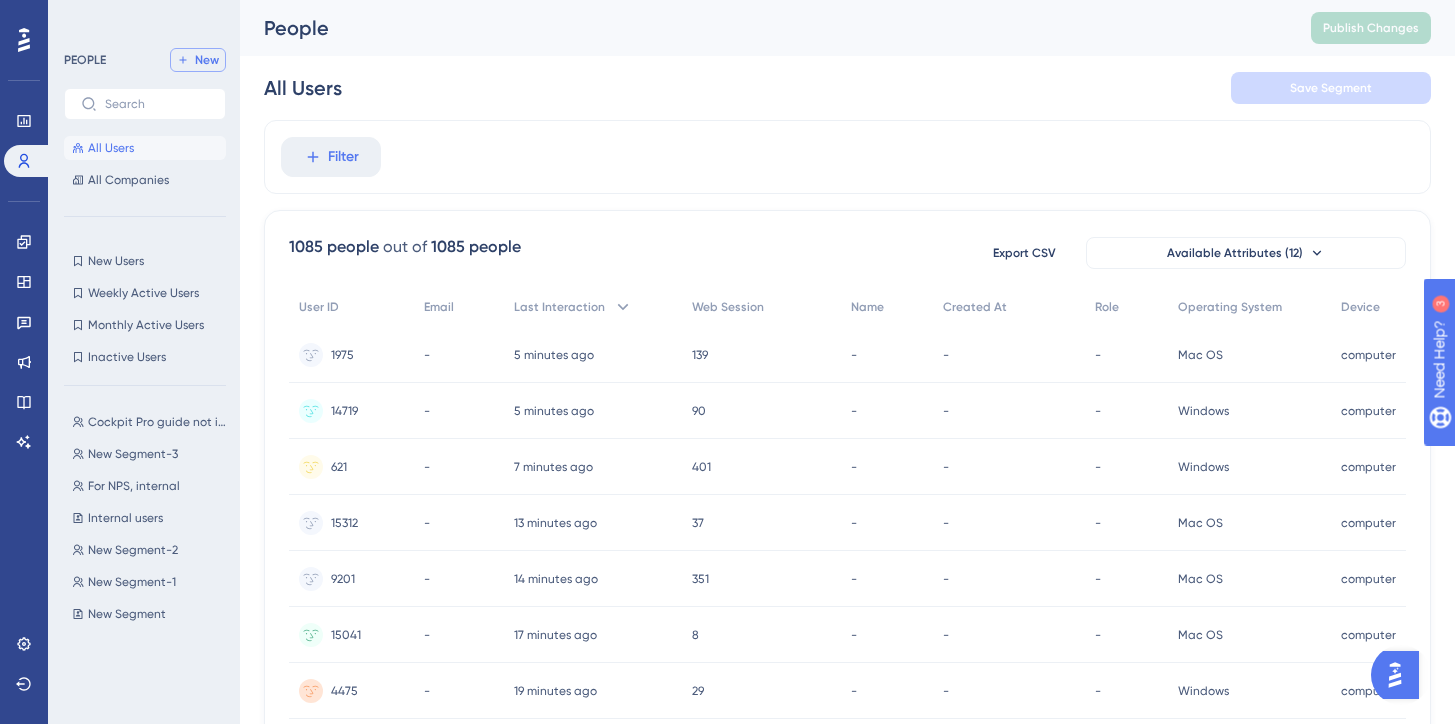 click on "New" at bounding box center (207, 60) 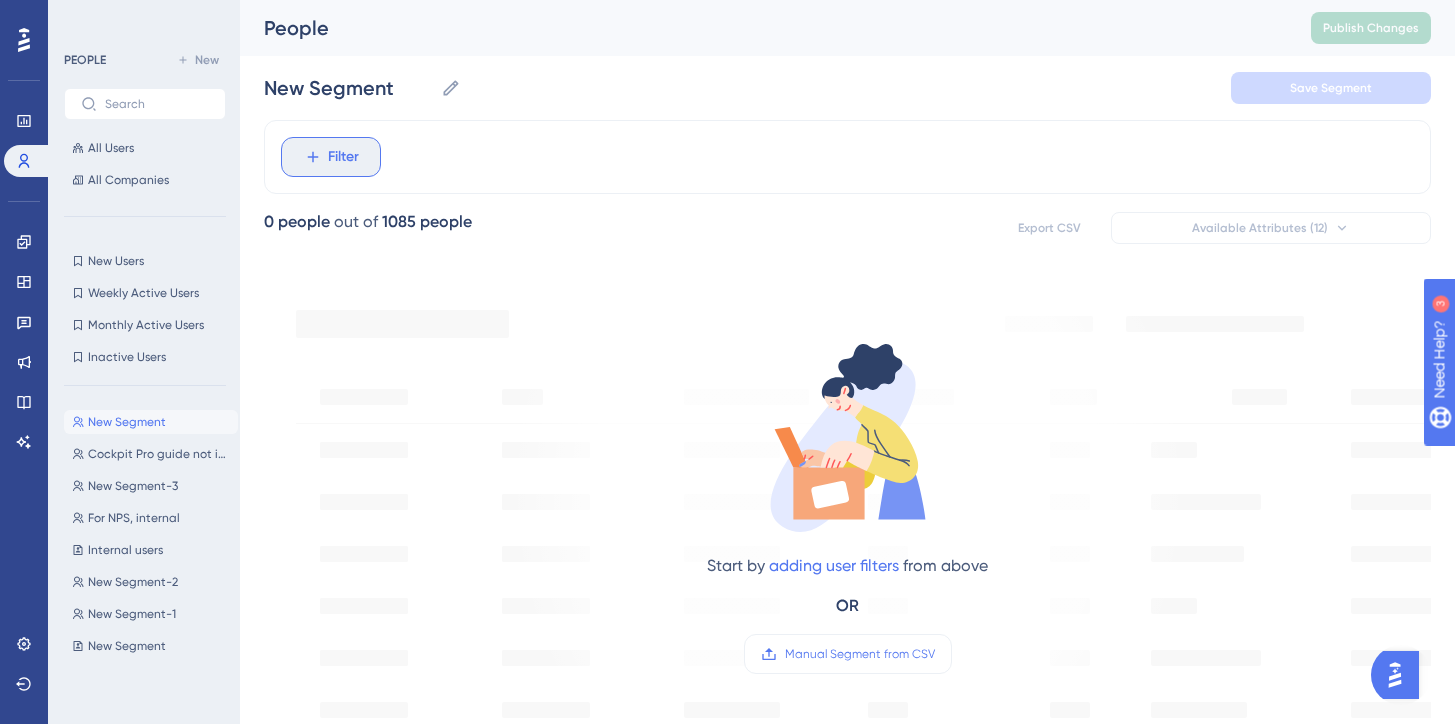 click on "Filter" at bounding box center [343, 157] 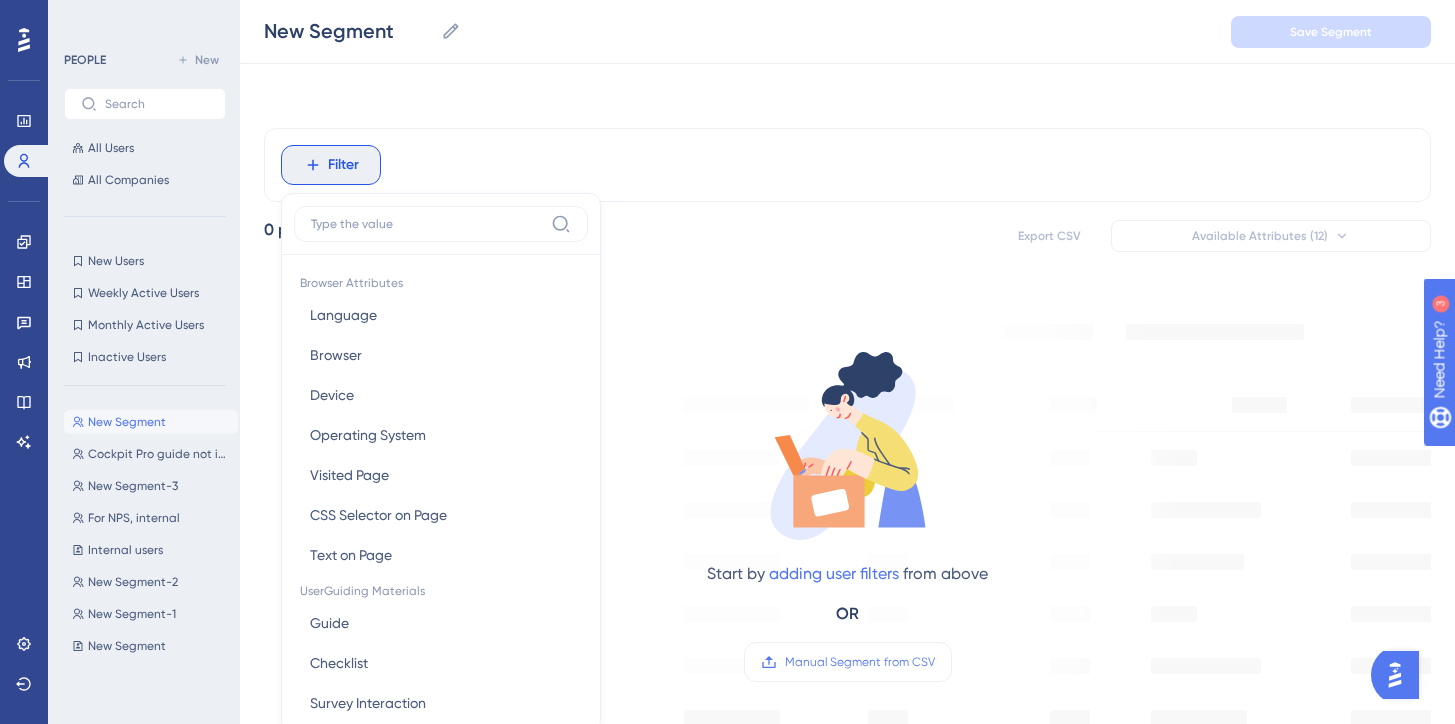scroll, scrollTop: 93, scrollLeft: 2, axis: both 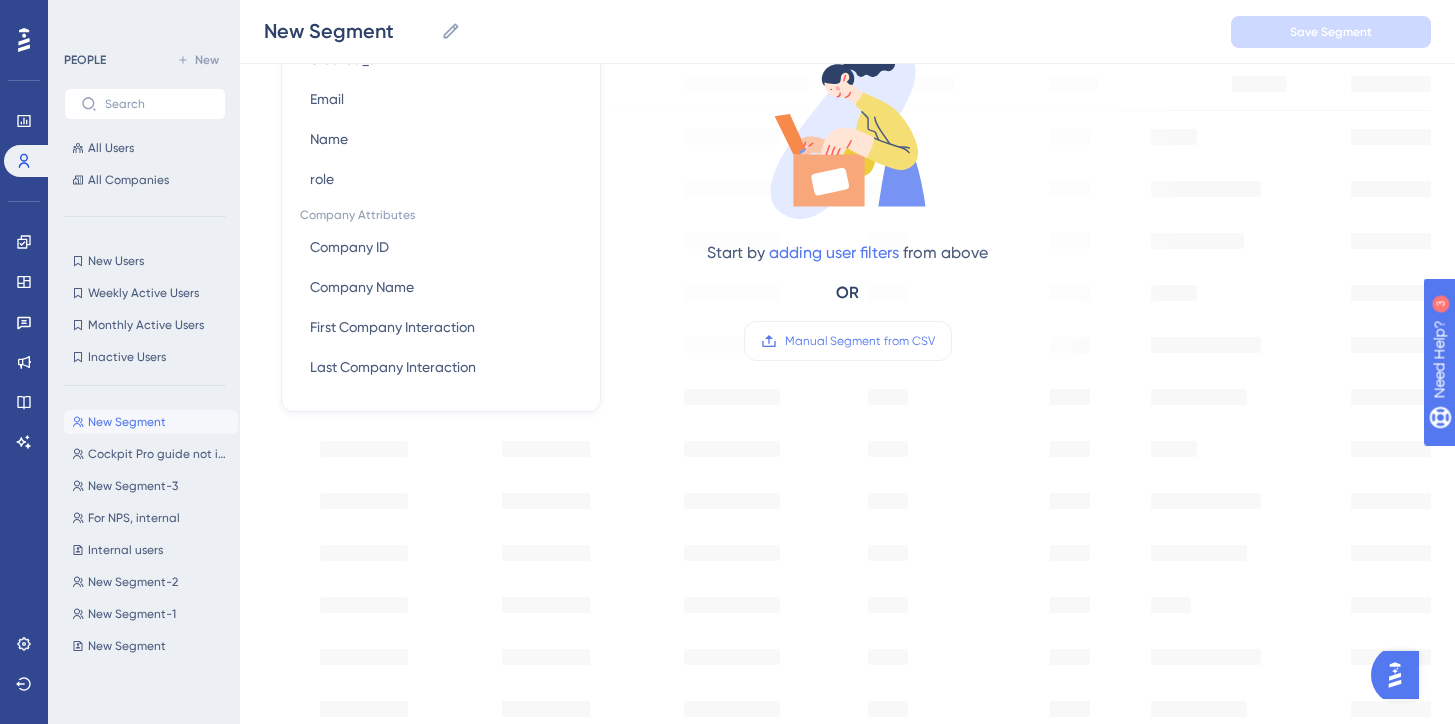 click on "Start by   adding user filters   from above OR Manual Segment from CSV" at bounding box center (847, 193) 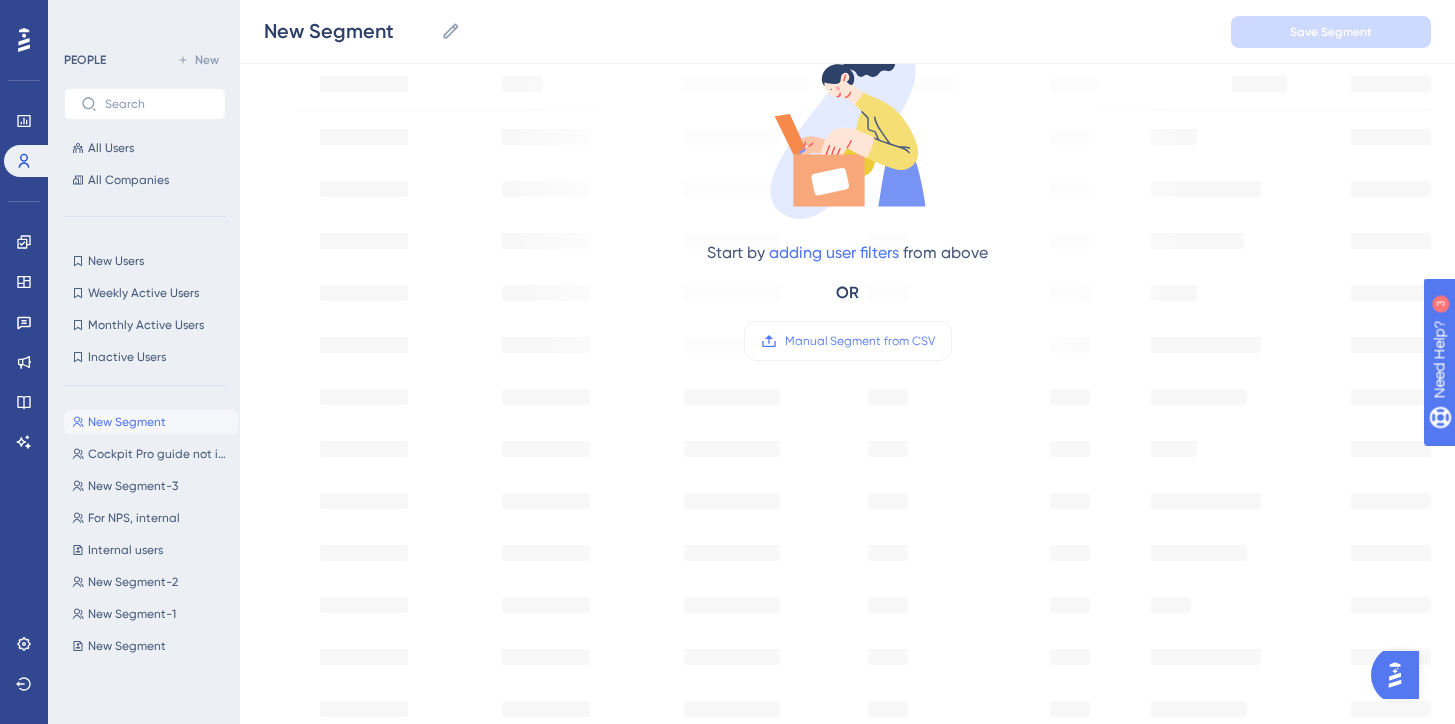 scroll, scrollTop: 272, scrollLeft: 2, axis: both 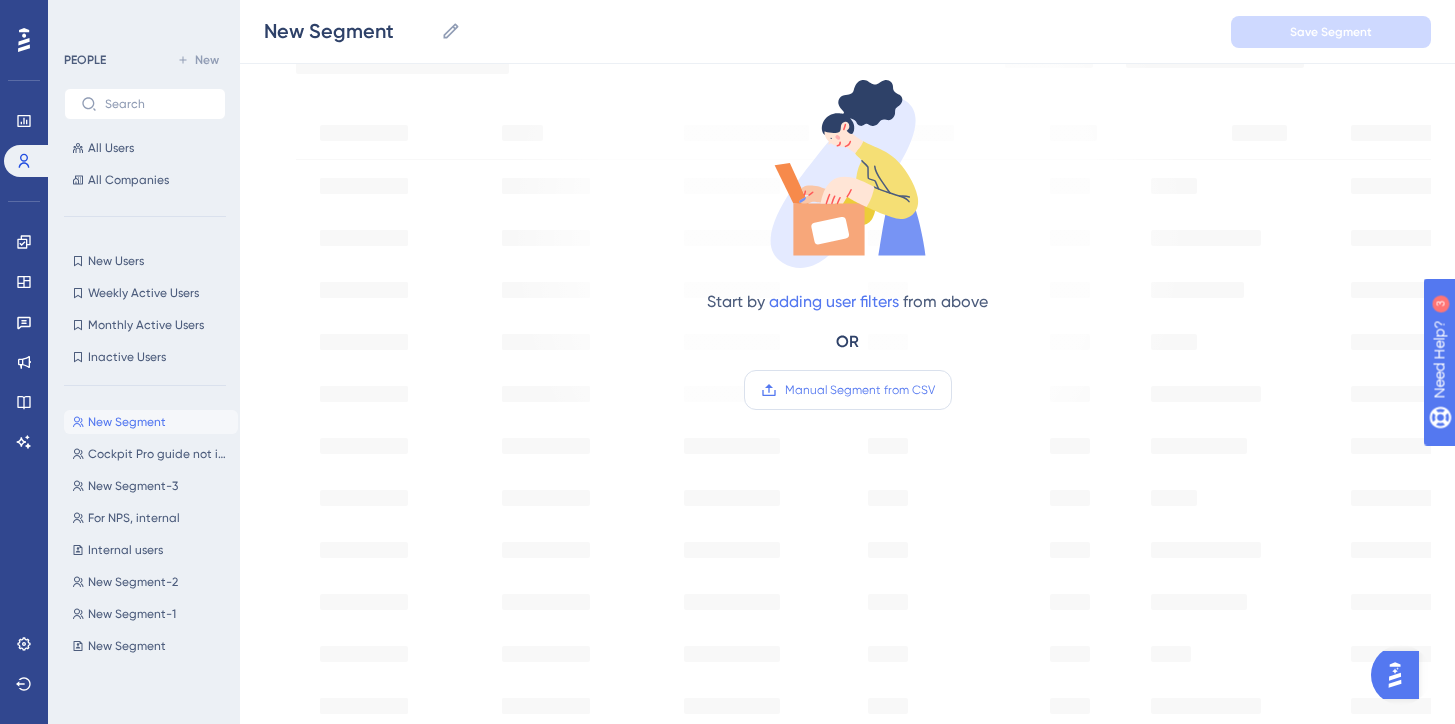 click on "Manual Segment from CSV" at bounding box center (848, 390) 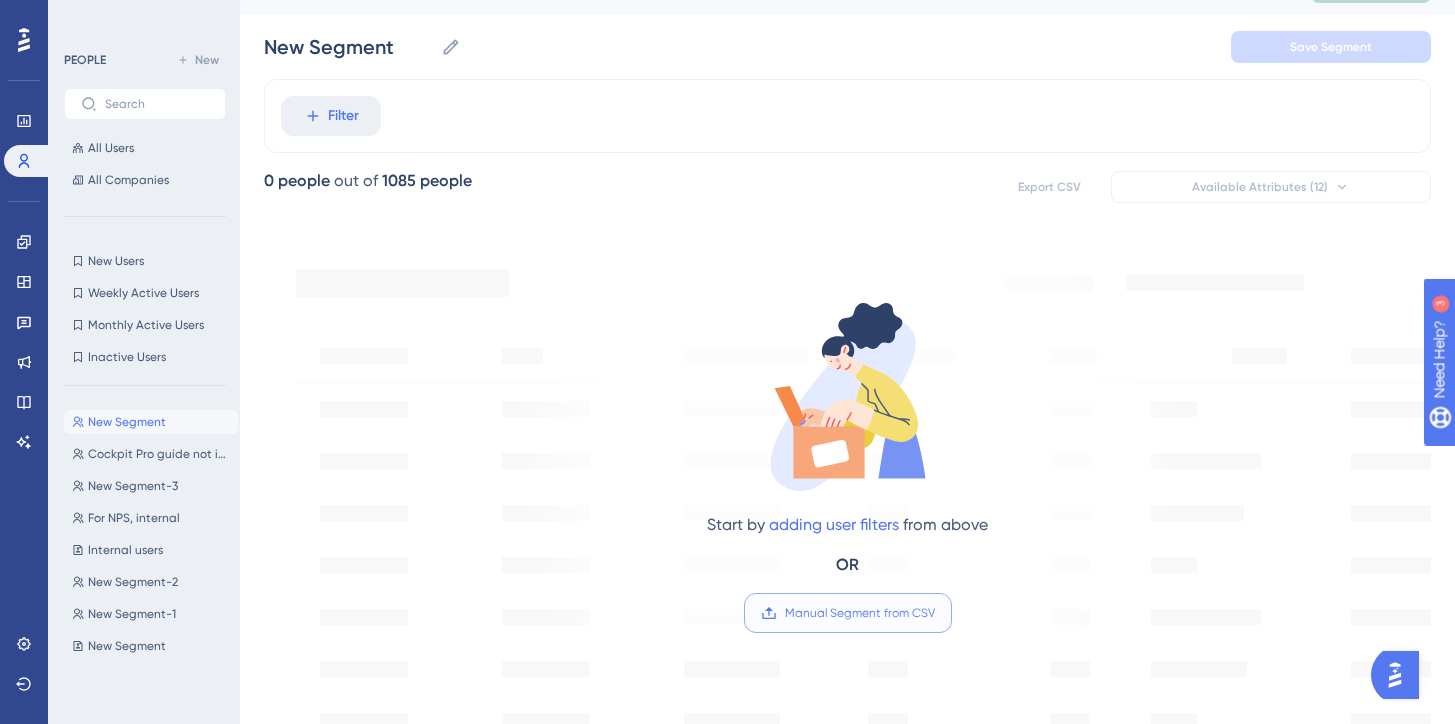 scroll, scrollTop: 0, scrollLeft: 2, axis: horizontal 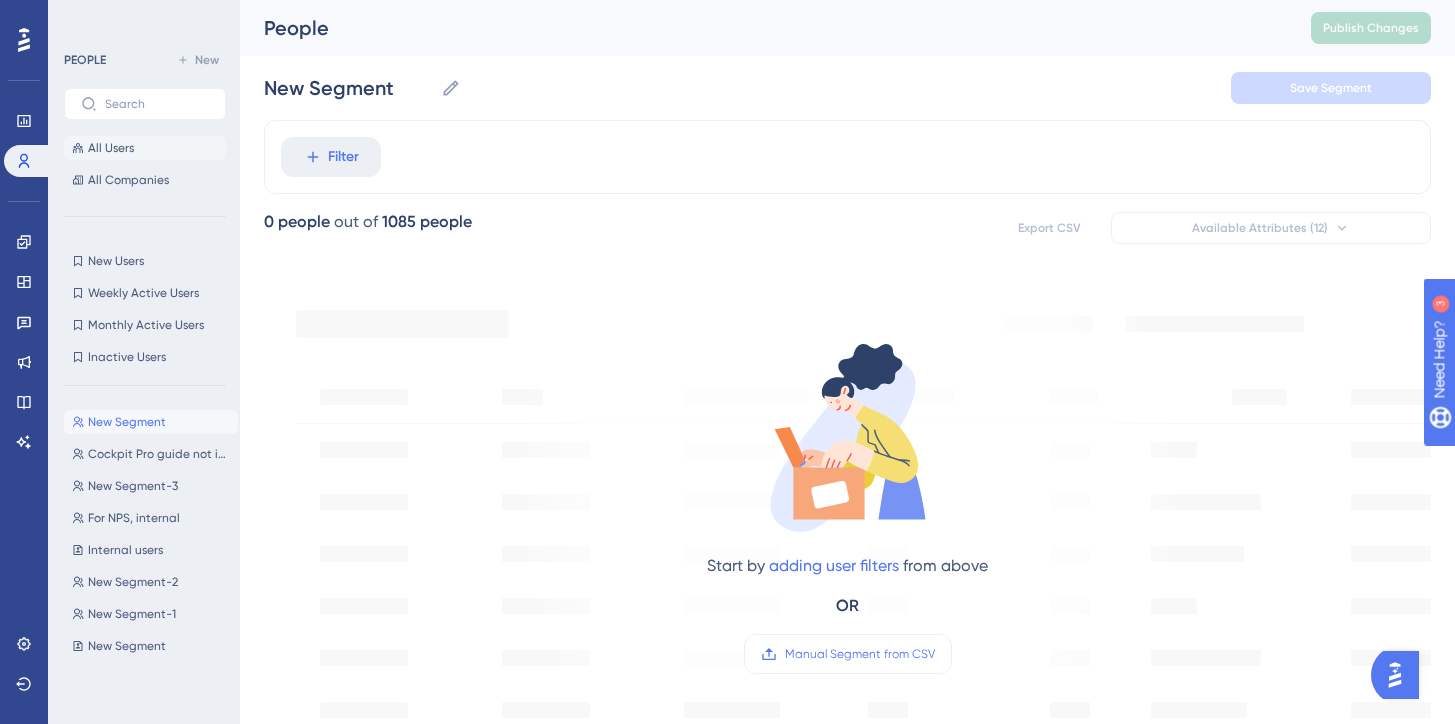 click on "All Users" at bounding box center [111, 148] 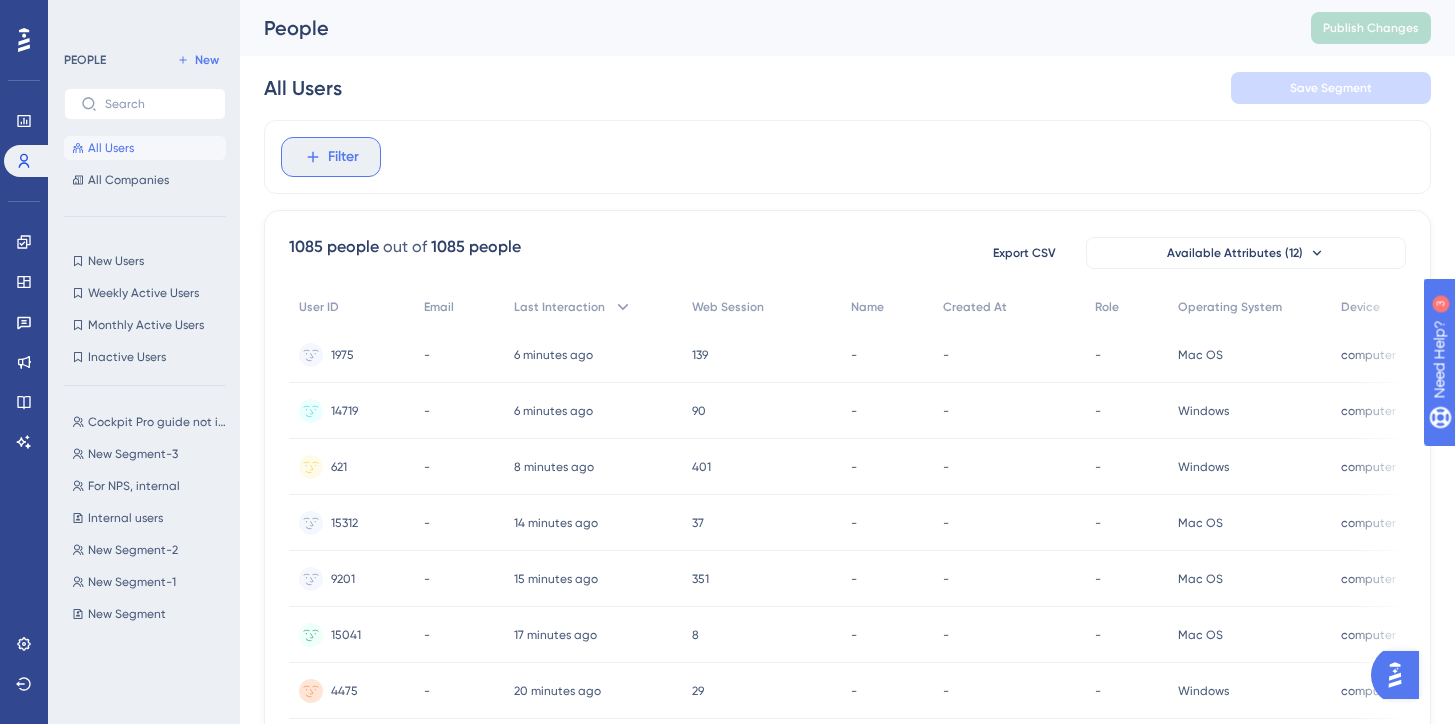 click on "Filter" at bounding box center [331, 157] 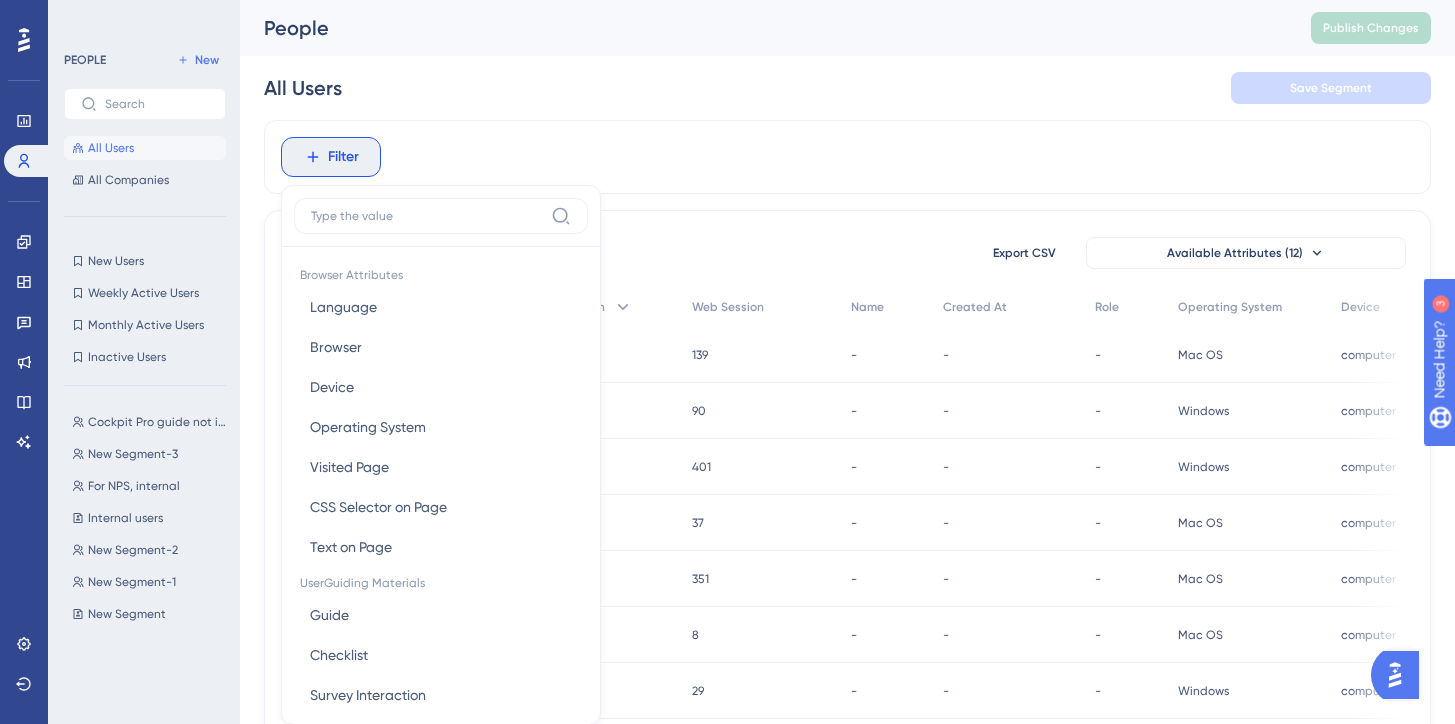 scroll, scrollTop: 93, scrollLeft: 2, axis: both 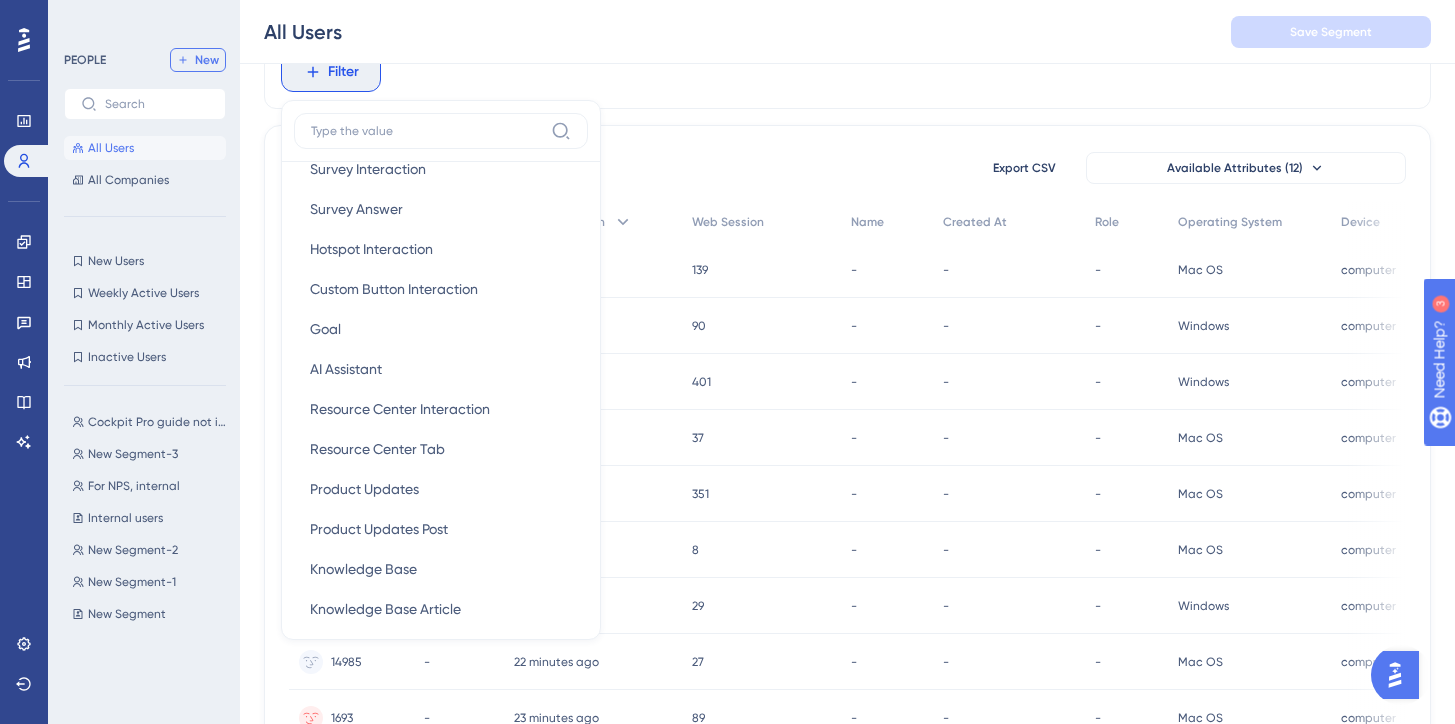 click on "New" at bounding box center (198, 60) 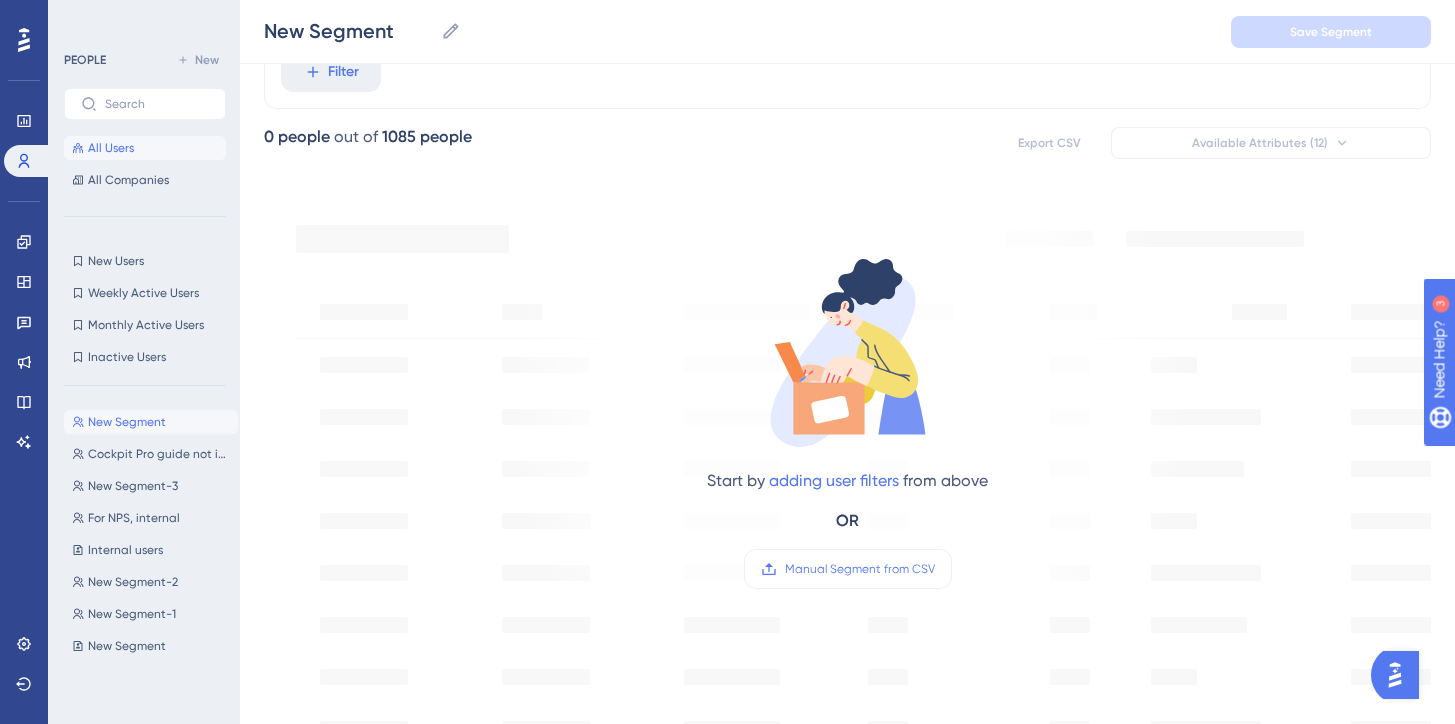 click on "All Users" at bounding box center (145, 148) 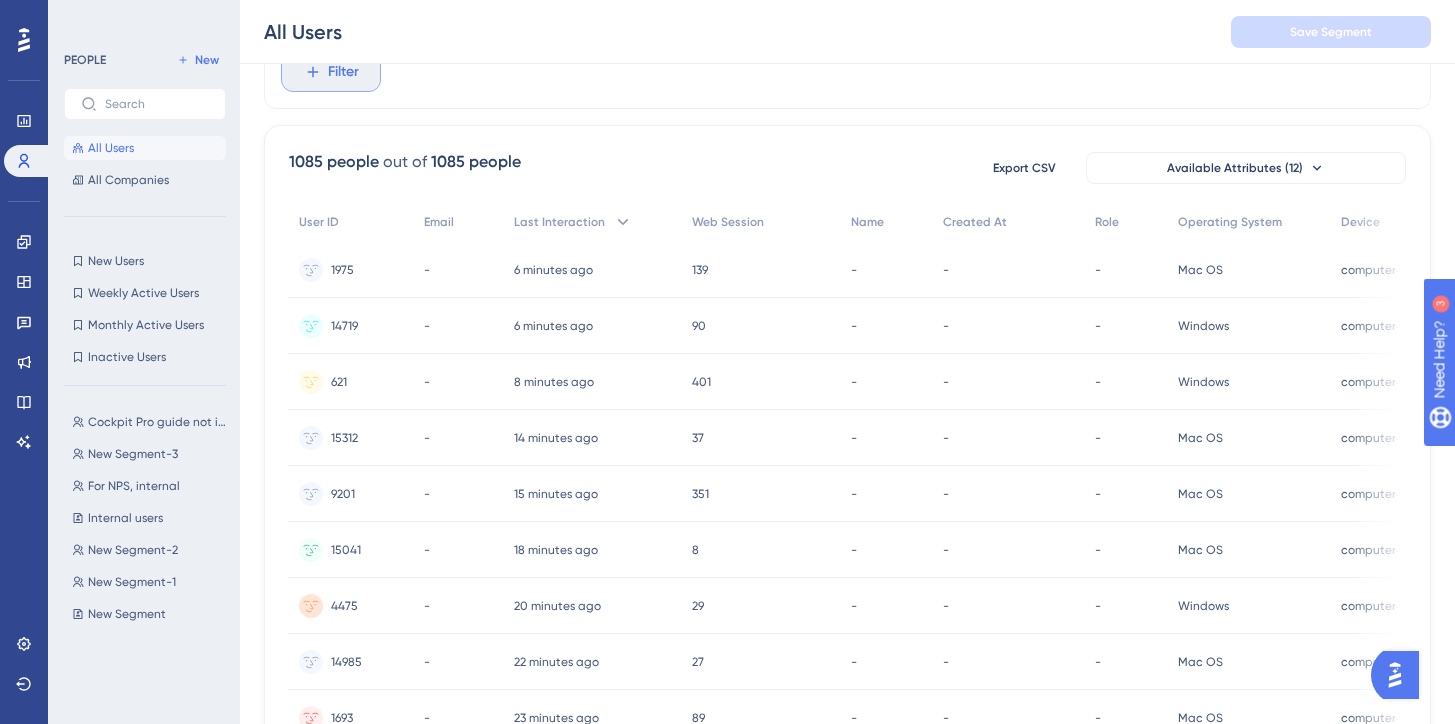 click on "Filter" at bounding box center (331, 72) 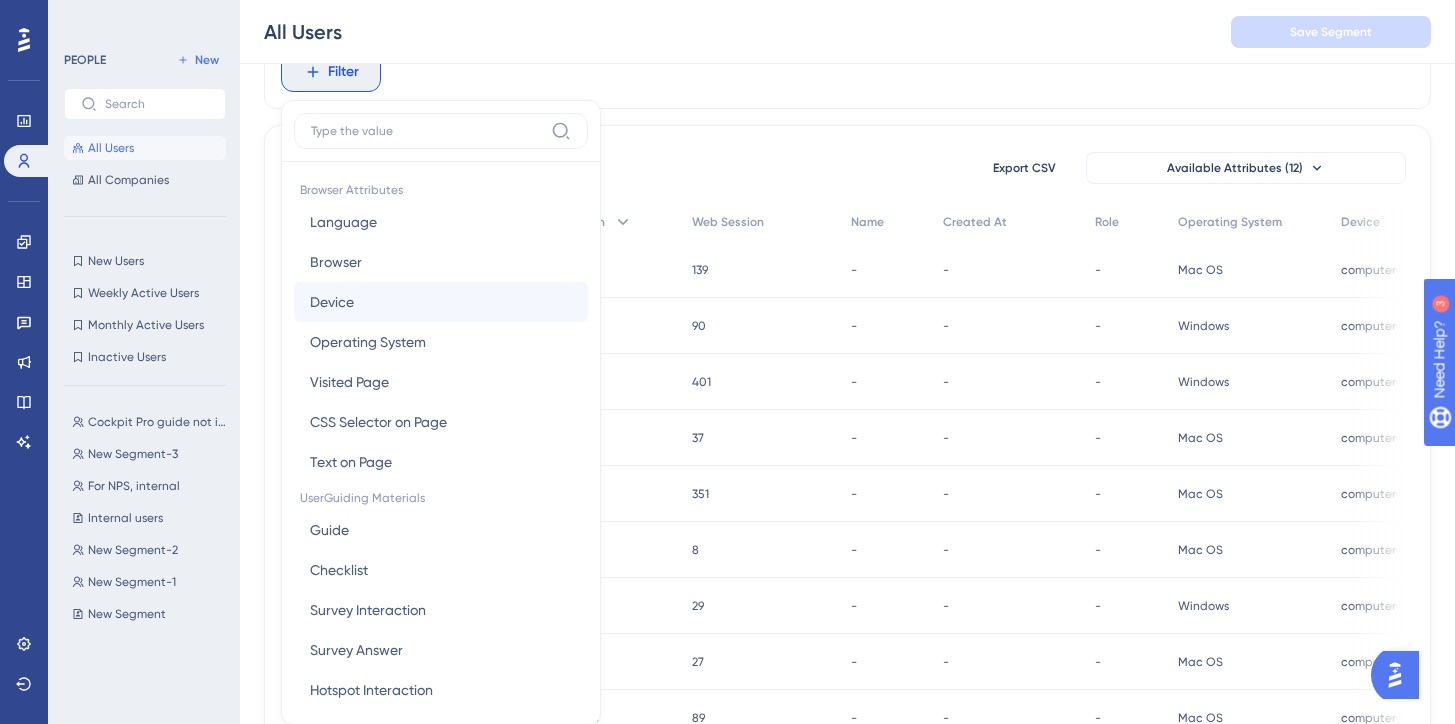 scroll, scrollTop: 143, scrollLeft: 2, axis: both 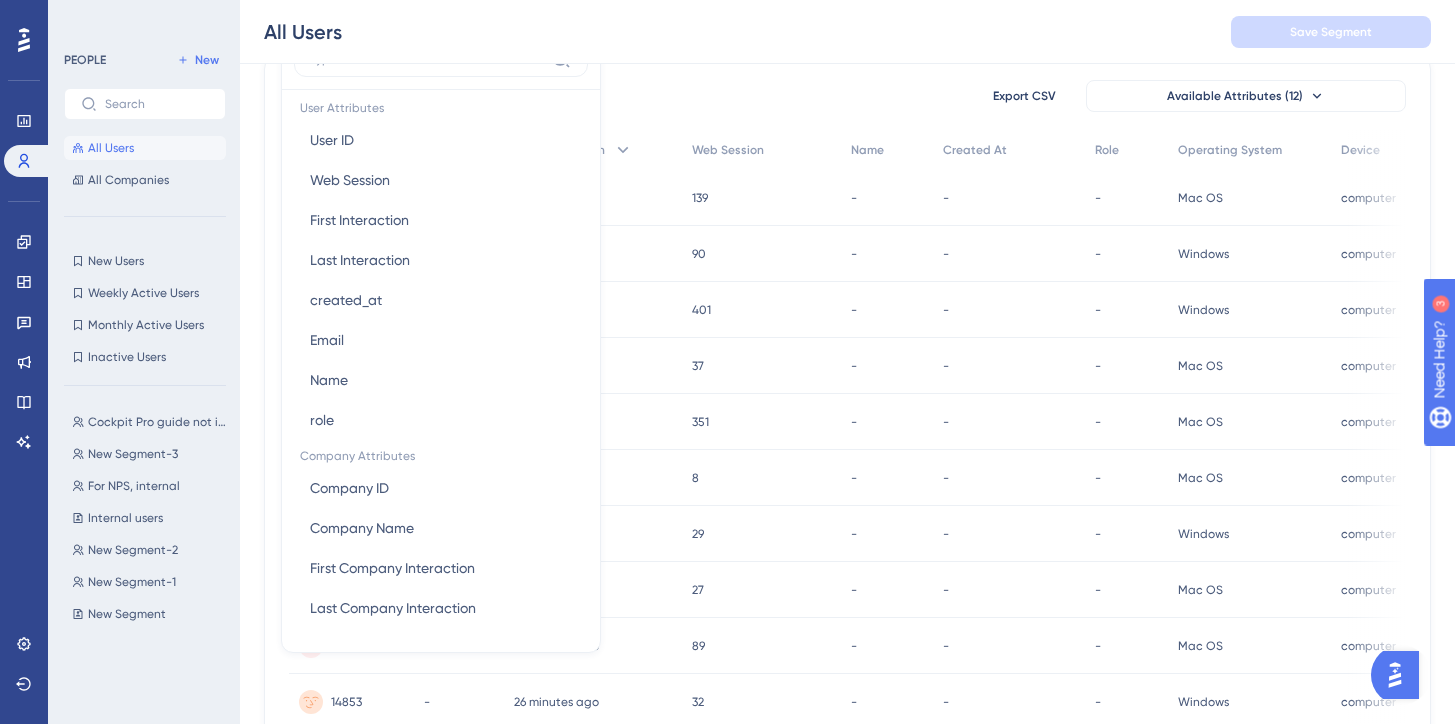 click on "1085   people out of 1085   people Export CSV Available Attributes (12)" at bounding box center [847, 96] 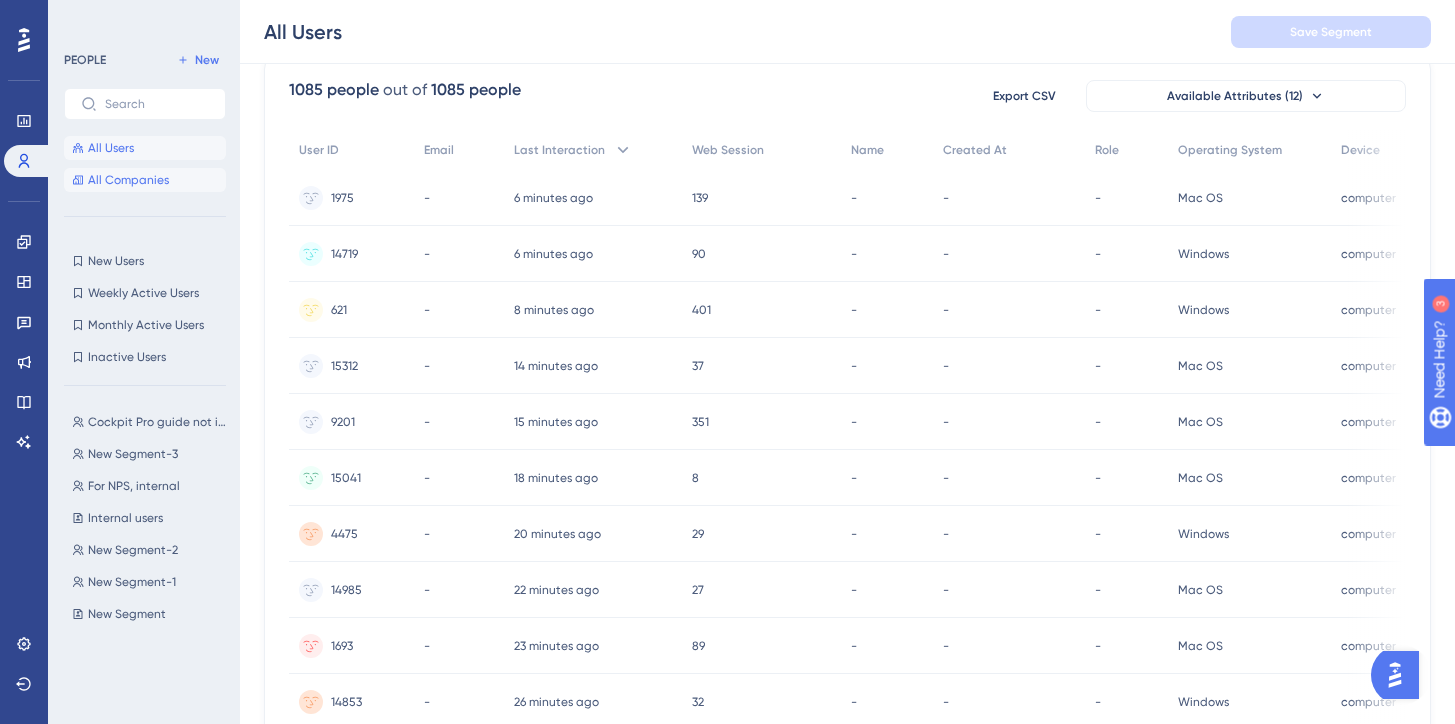 click on "All Companies" at bounding box center [145, 180] 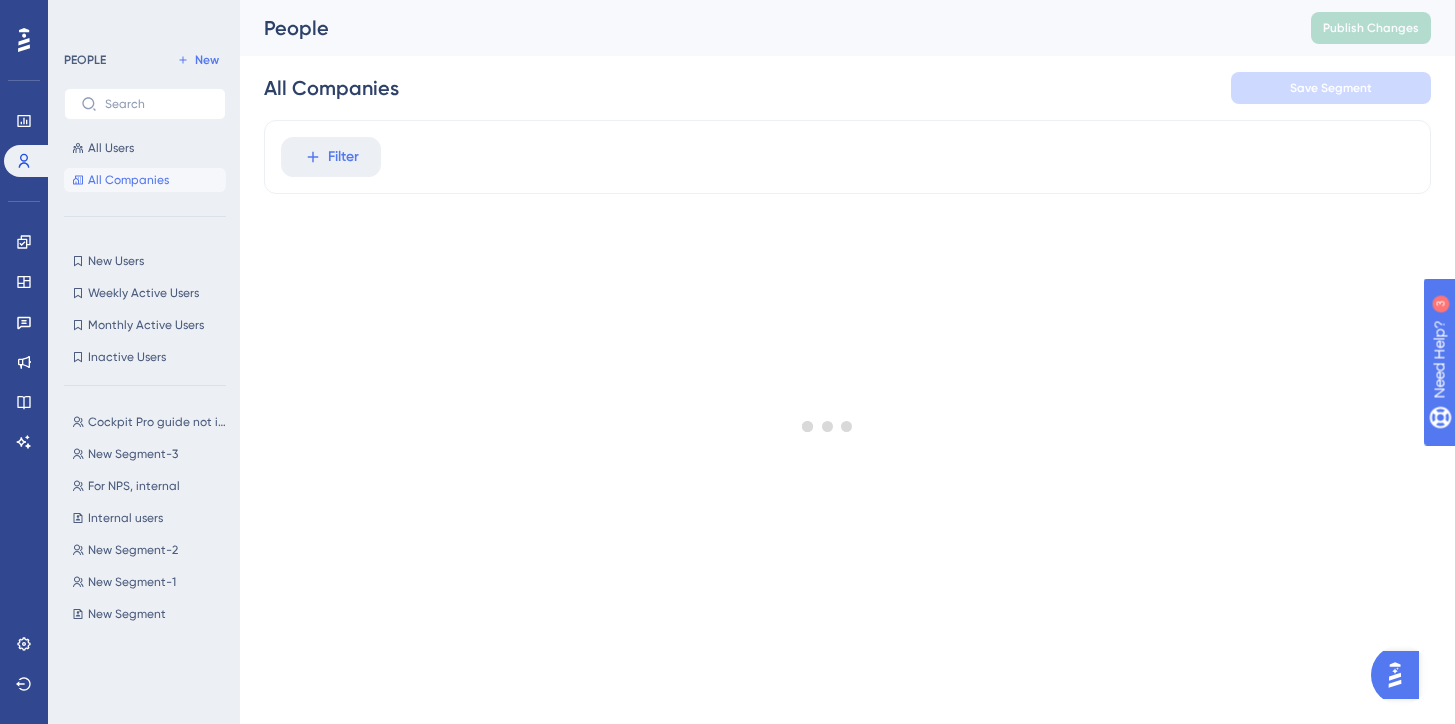 scroll, scrollTop: 0, scrollLeft: 0, axis: both 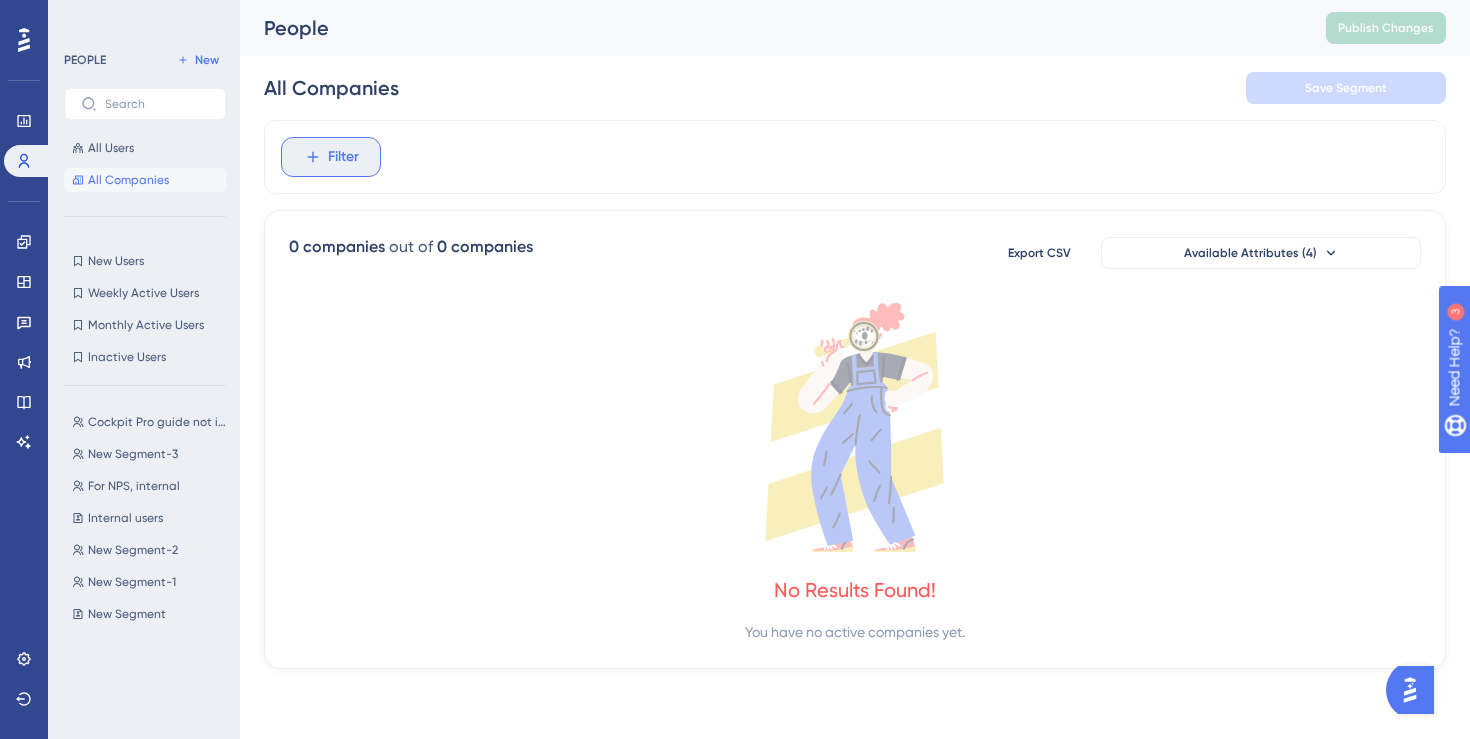click on "Filter" at bounding box center [343, 157] 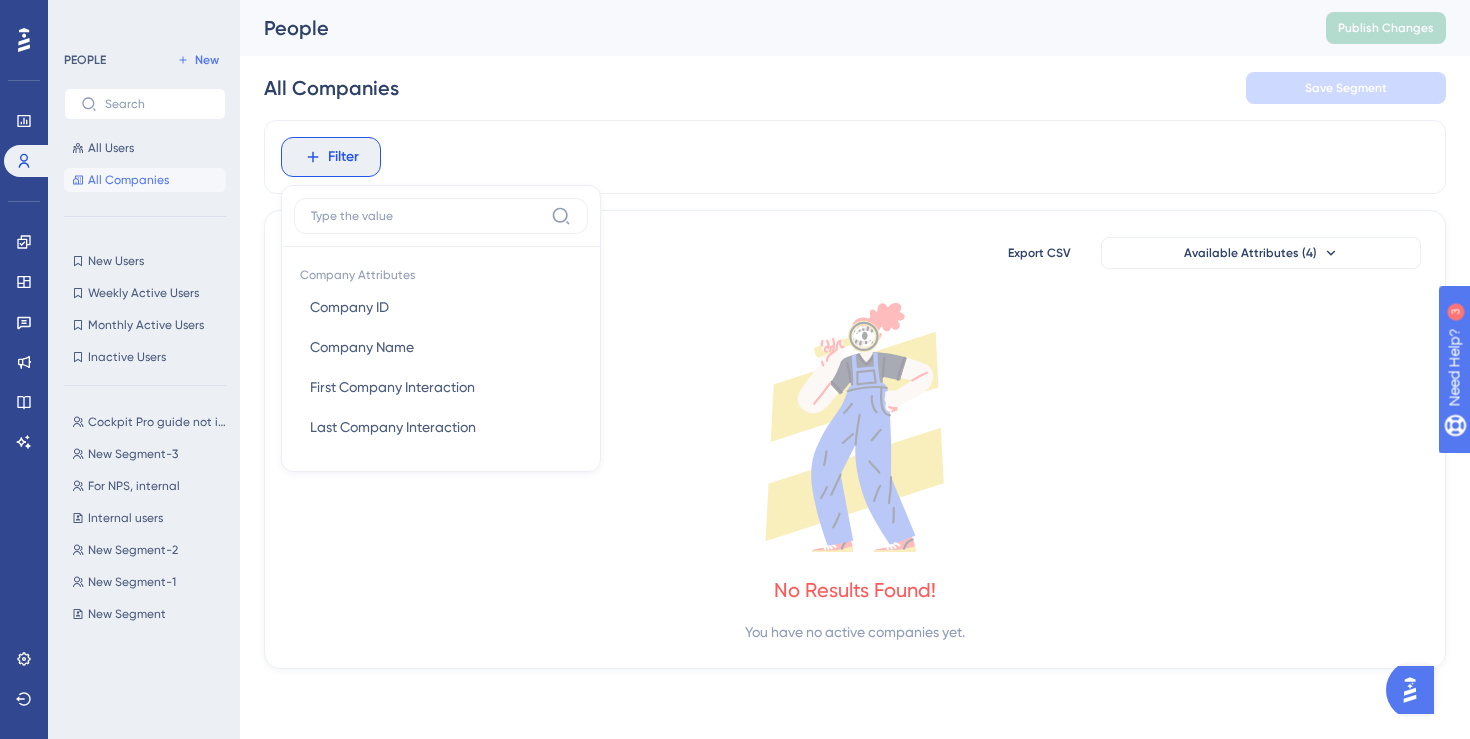 click on "Filter Company Attributes Company ID Company ID Company Name Company Name First Company Interaction First Company Interaction Last Company Interaction Last Company Interaction" at bounding box center [855, 157] 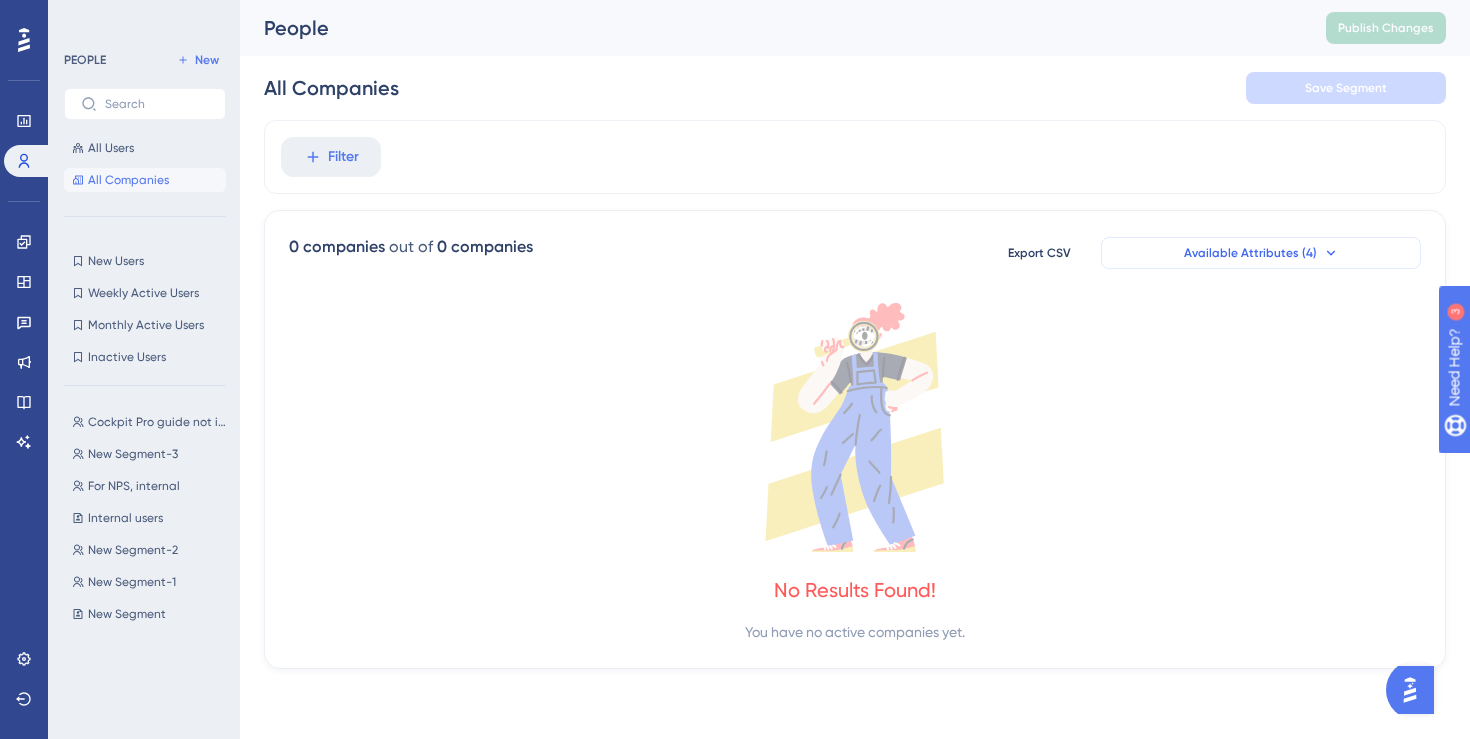 click on "Available Attributes (4)" at bounding box center (1261, 253) 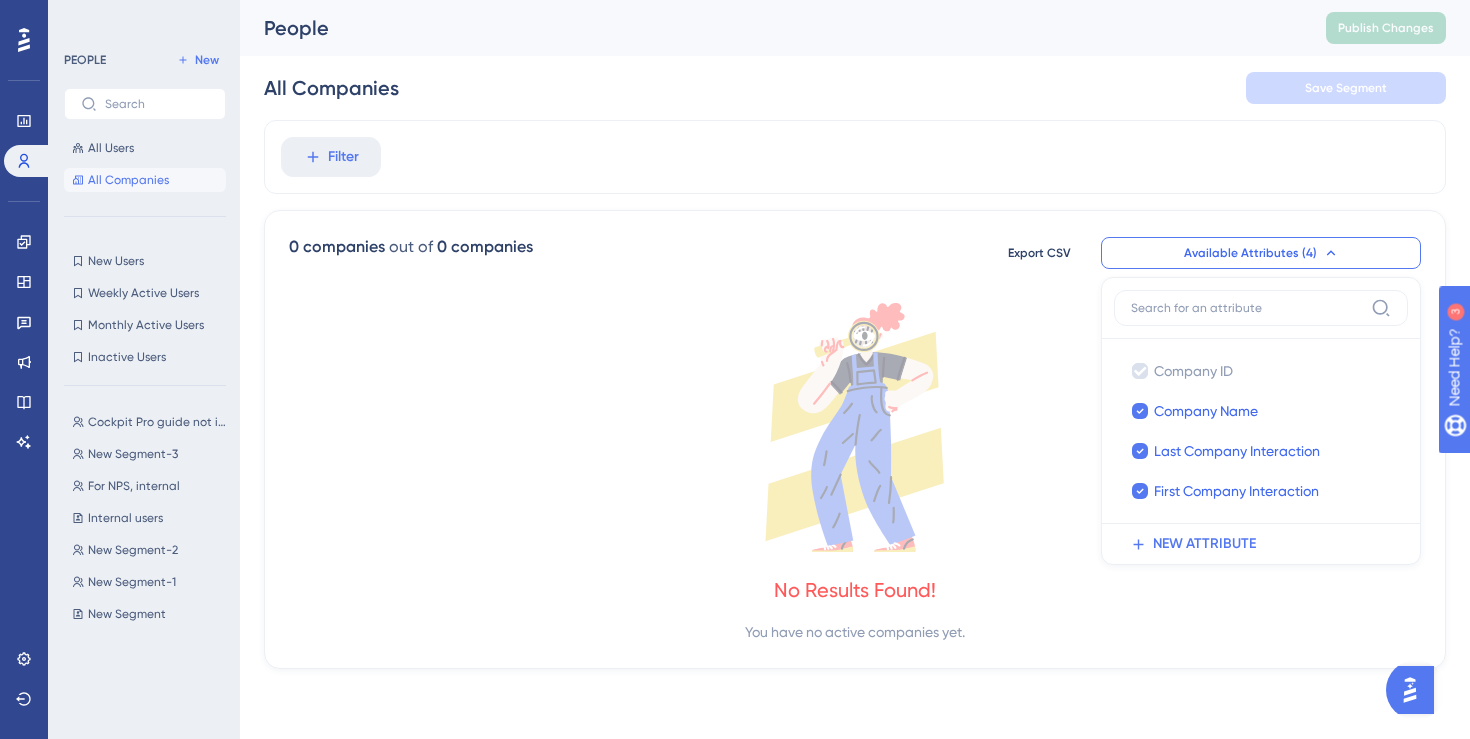 click on "0   companies out of 0   companies Export CSV Available Attributes (4) Company ID Company ID Company Name Company Name Last Company Interaction Last Company Interaction First Company Interaction First Company Interaction NEW ATTRIBUTE No Results Found! You have no active companies yet." at bounding box center (855, 439) 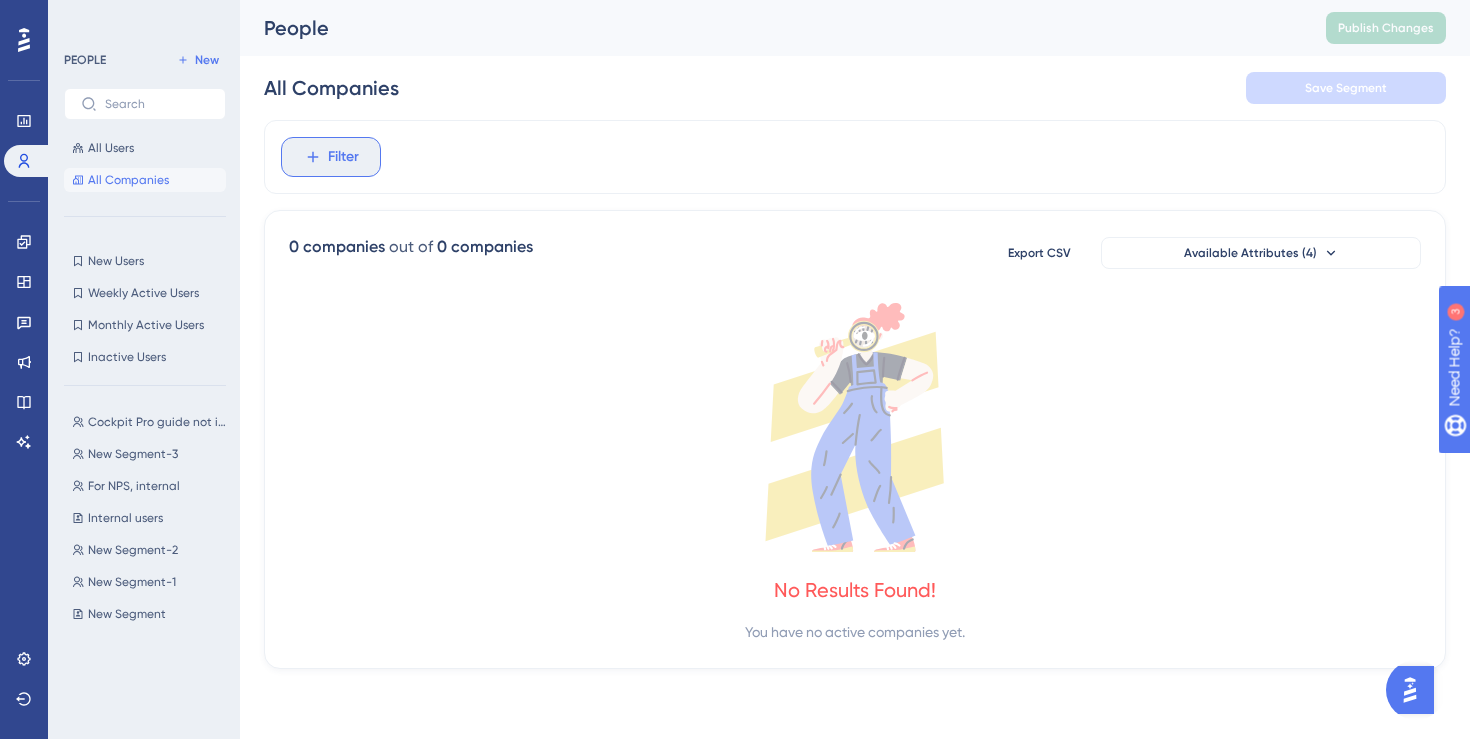 click on "Filter" at bounding box center [331, 157] 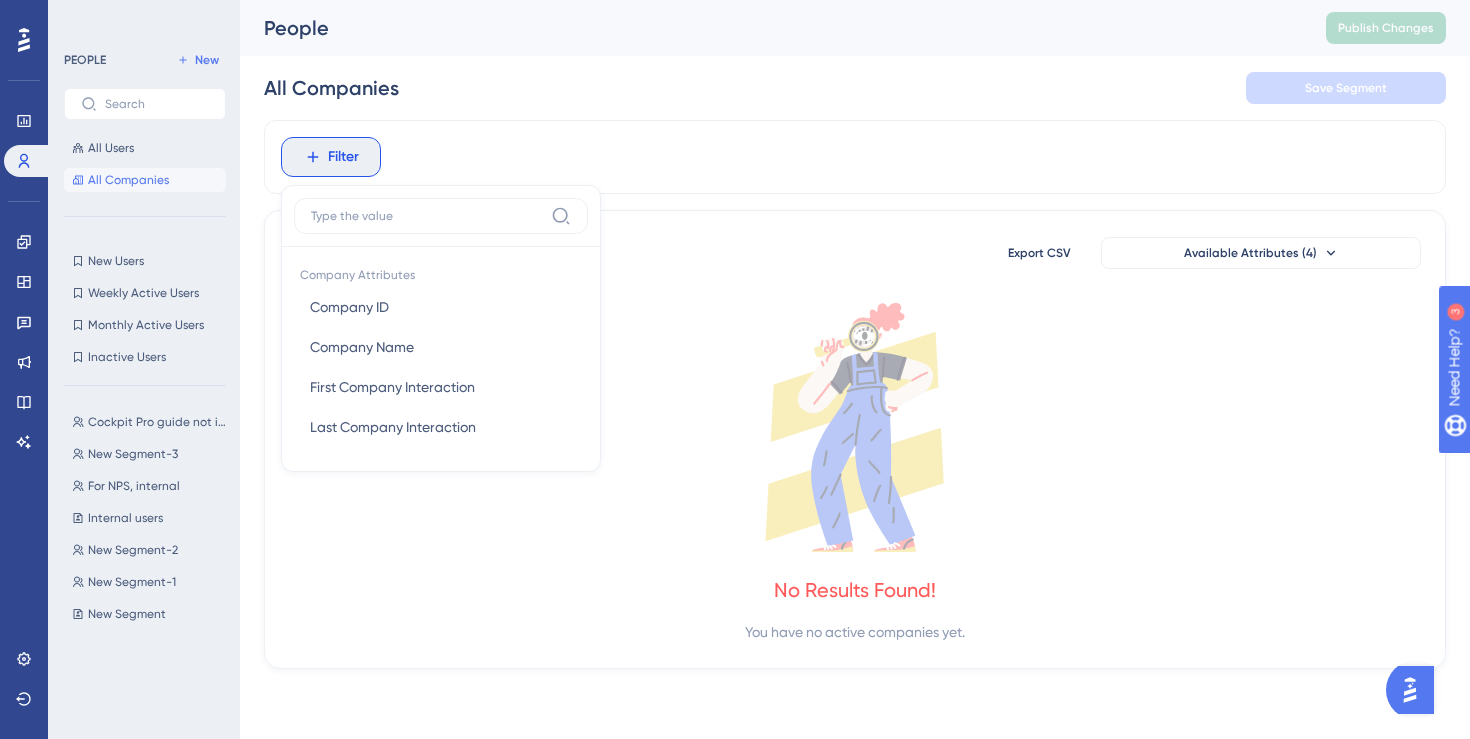 click on "Filter Company Attributes Company ID Company ID Company Name Company Name First Company Interaction First Company Interaction Last Company Interaction Last Company Interaction" at bounding box center (855, 157) 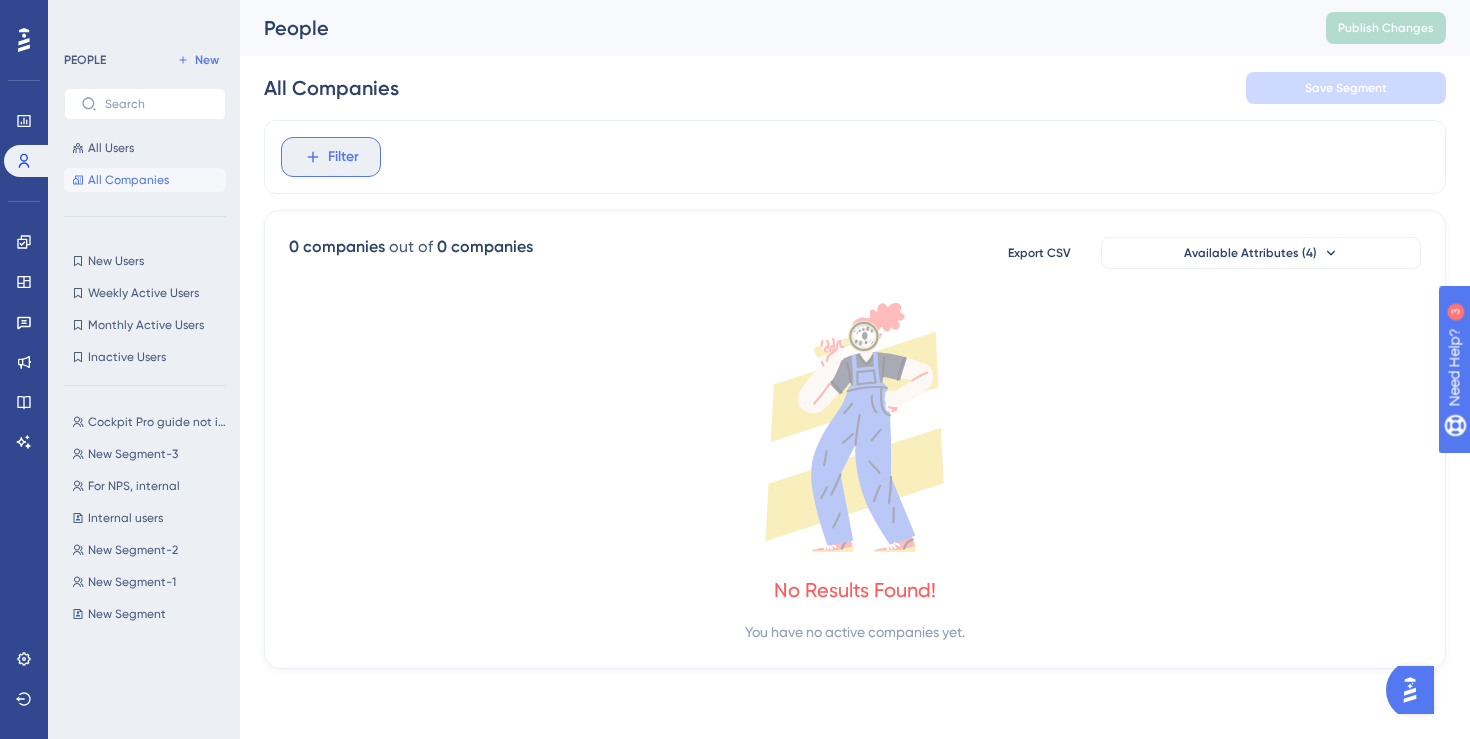 click on "Filter" at bounding box center (343, 157) 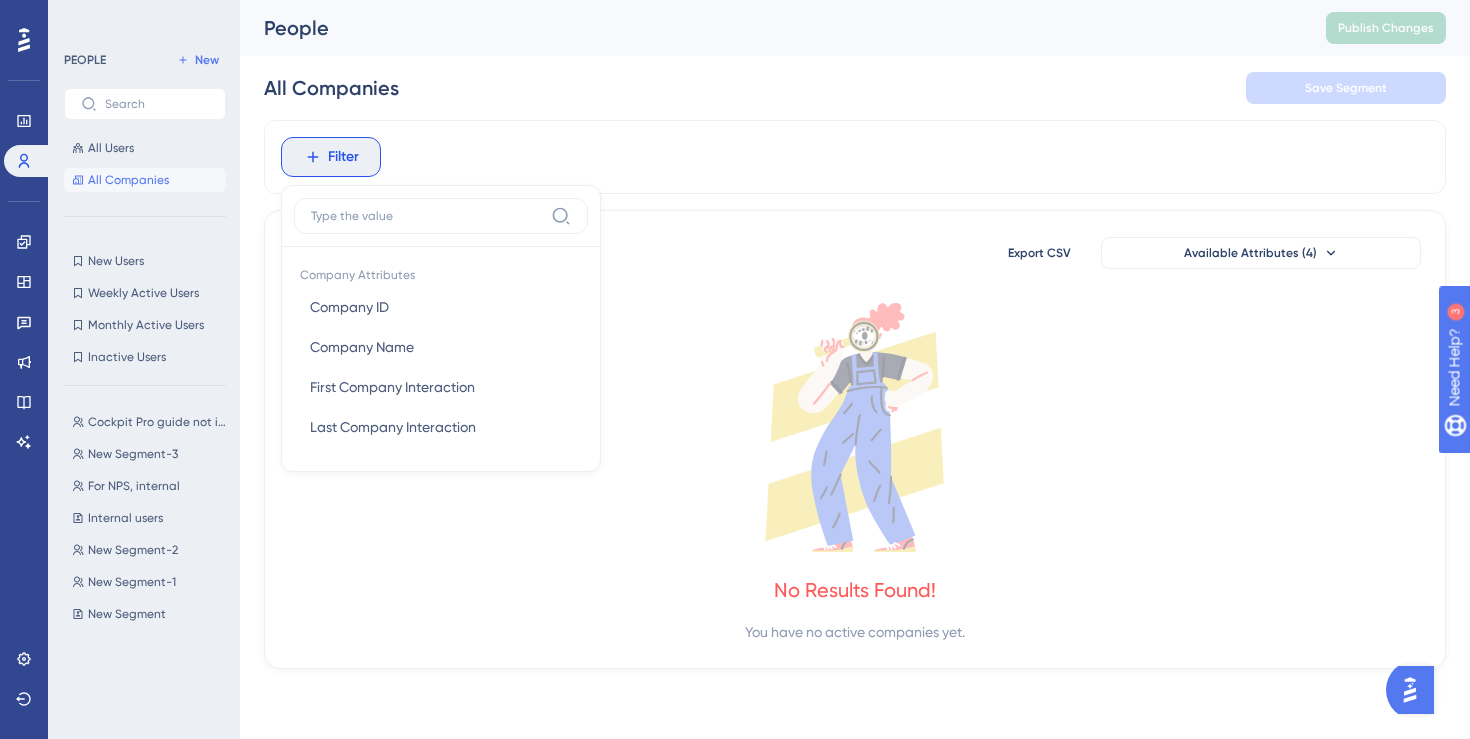 click on "Filter Company Attributes Company ID Company ID Company Name Company Name First Company Interaction First Company Interaction Last Company Interaction Last Company Interaction" at bounding box center [855, 157] 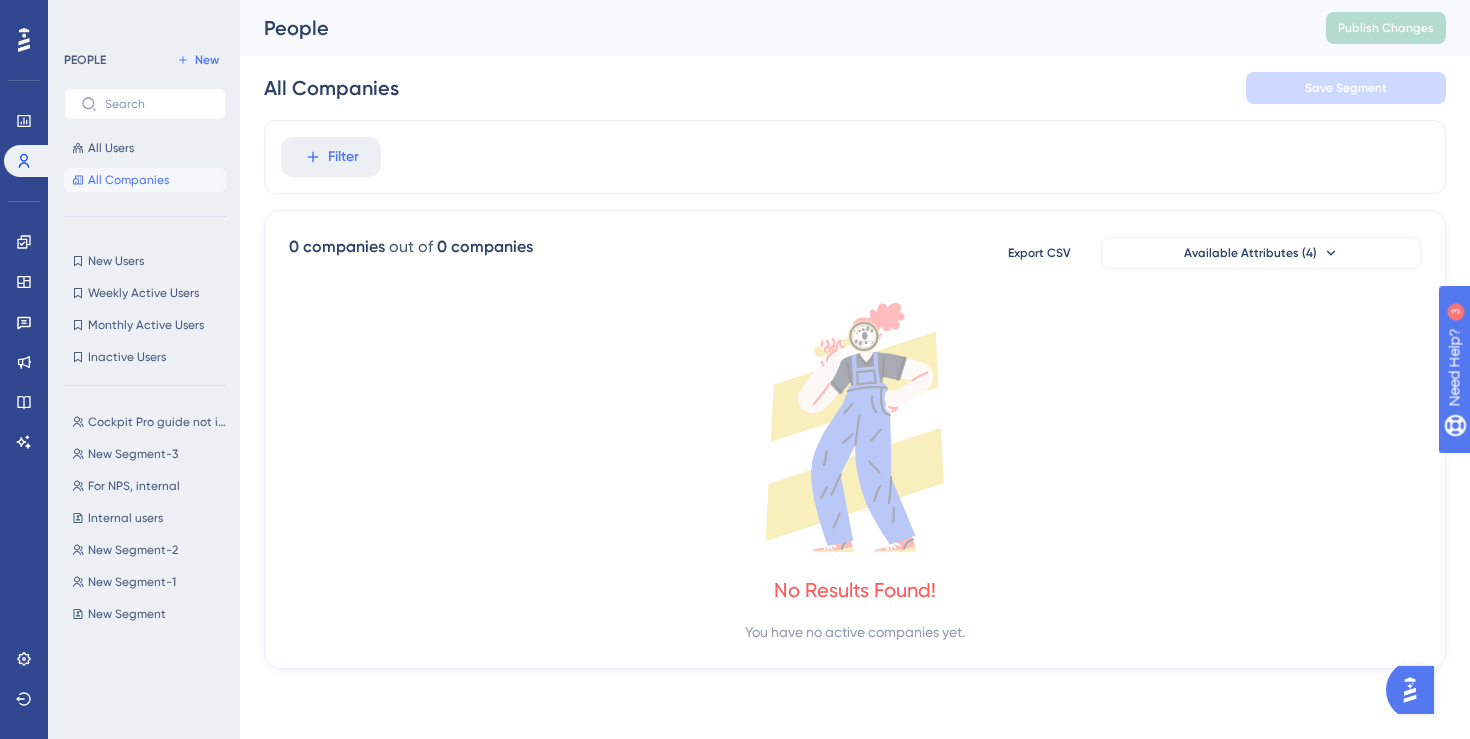 click on "0   companies out of 0   companies Export CSV Available Attributes (4) No Results Found! You have no active companies yet." at bounding box center [855, 439] 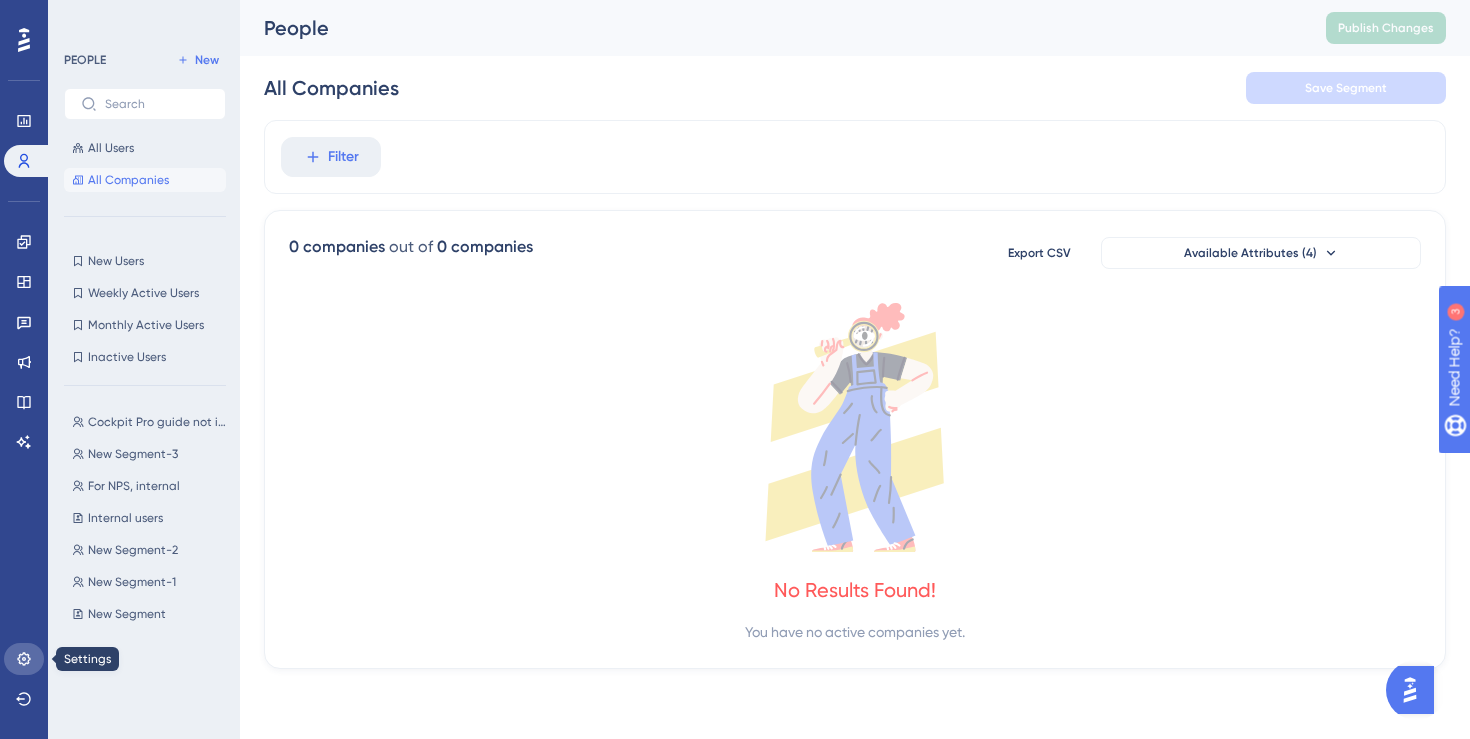 click 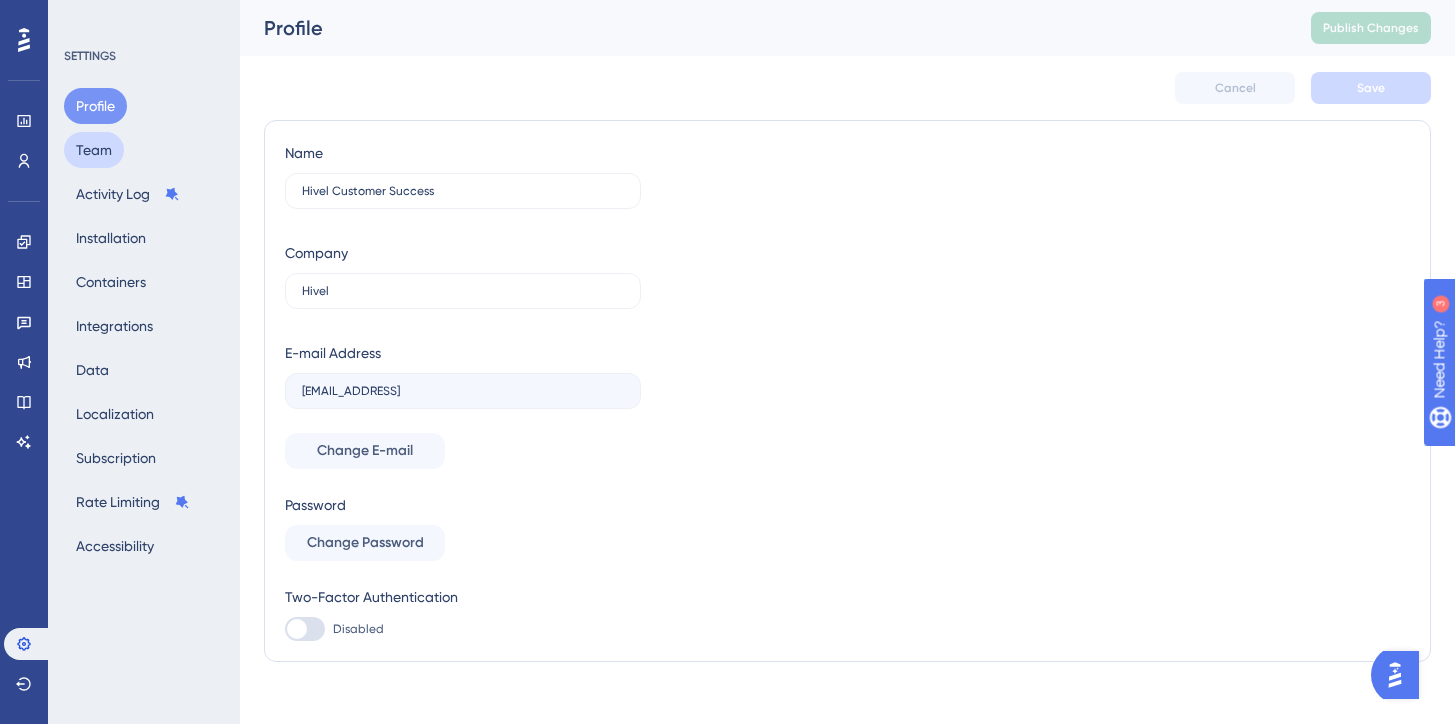 click on "Team" at bounding box center [94, 150] 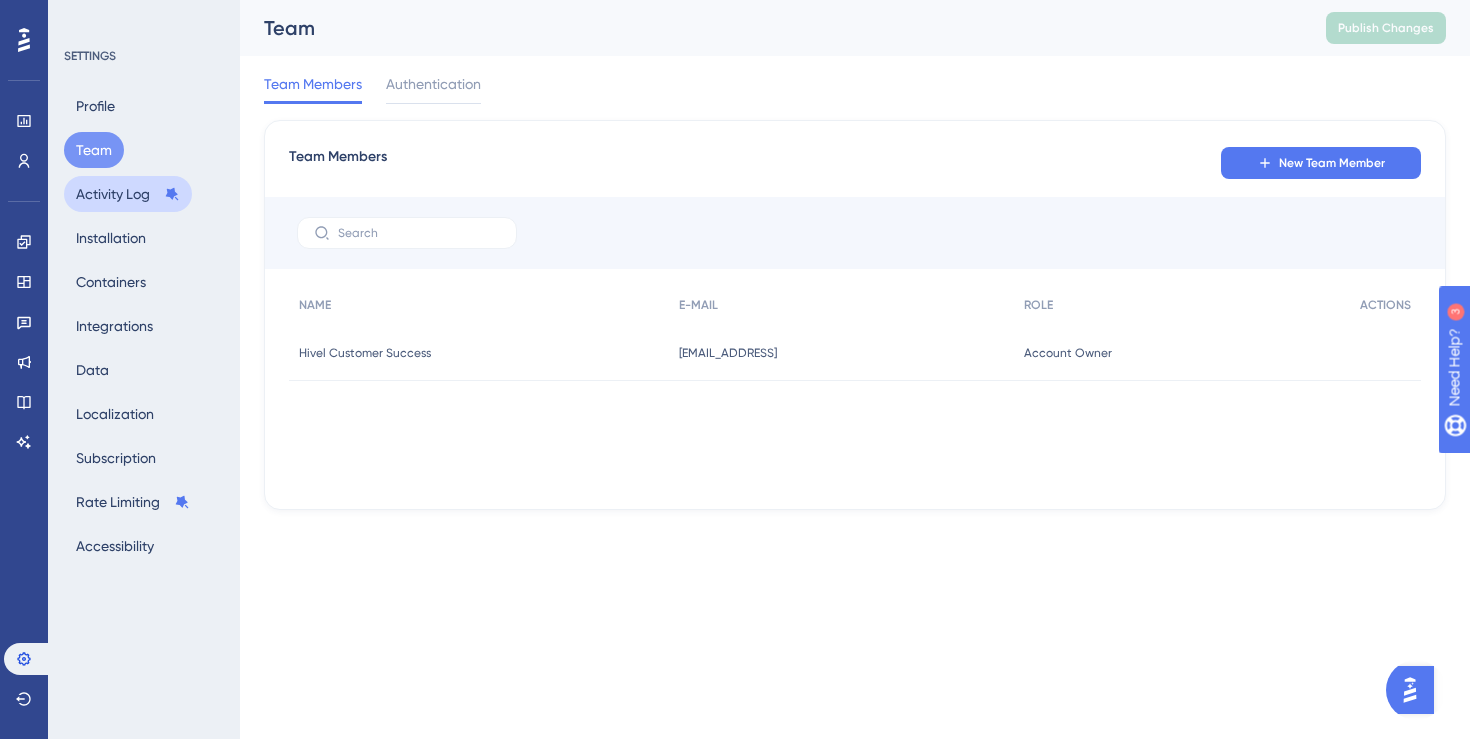 click on "Activity Log" at bounding box center (128, 194) 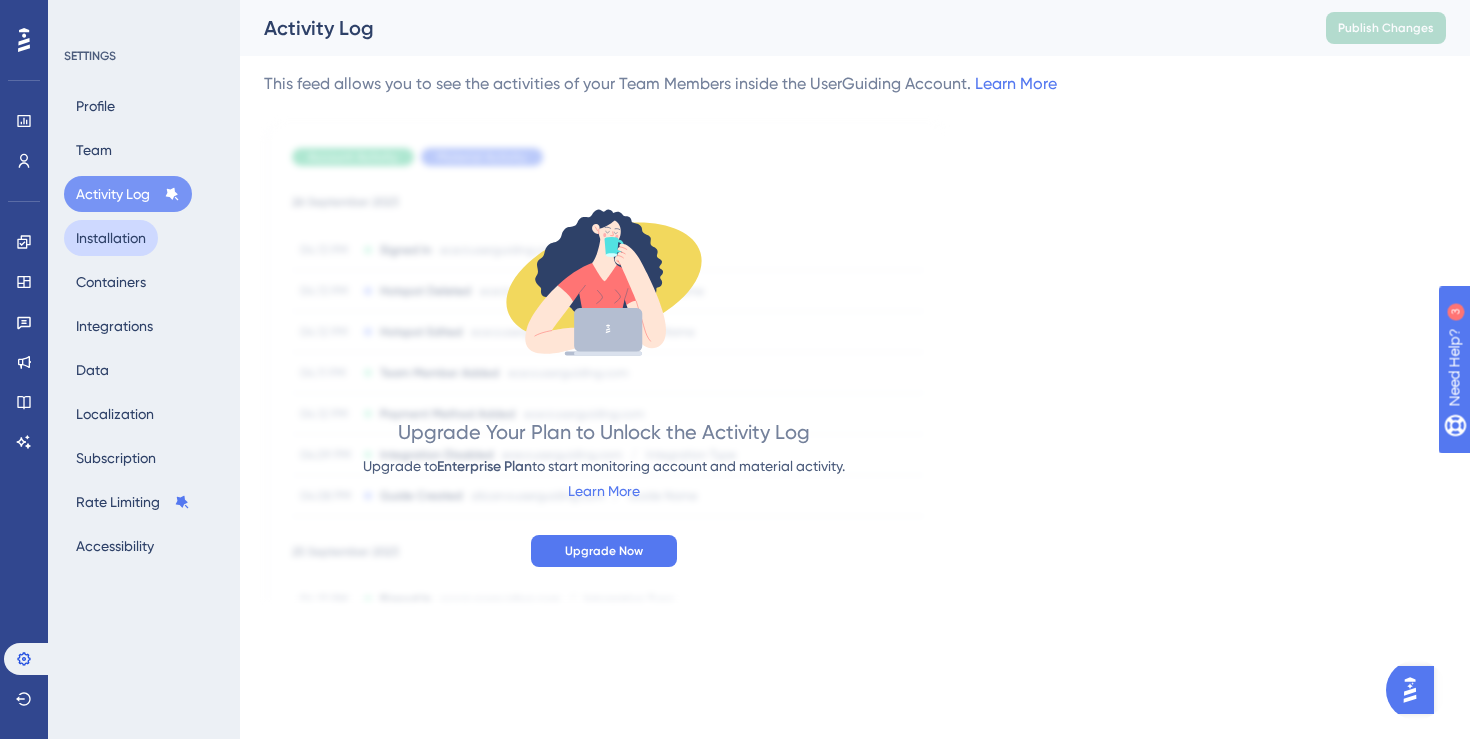 click on "Installation" at bounding box center (111, 238) 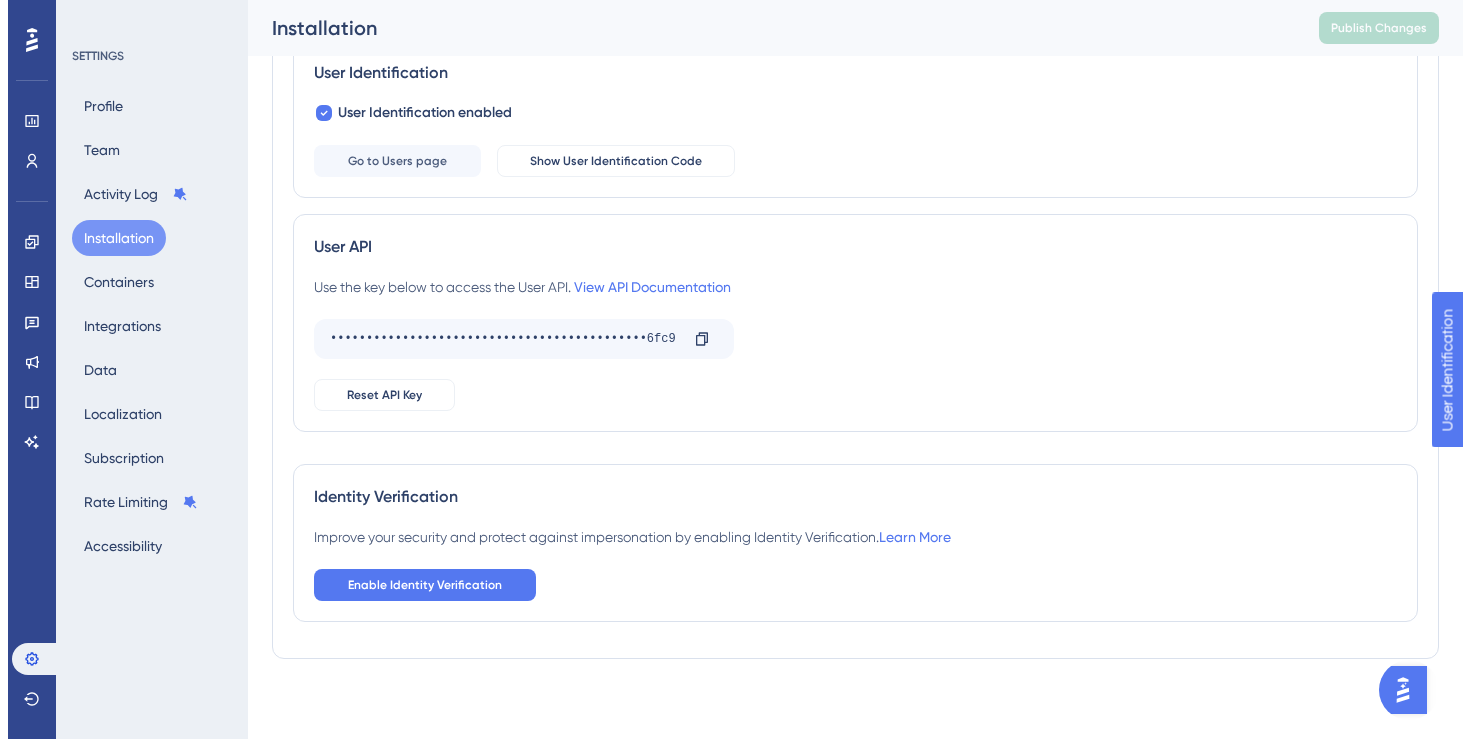 scroll, scrollTop: 0, scrollLeft: 0, axis: both 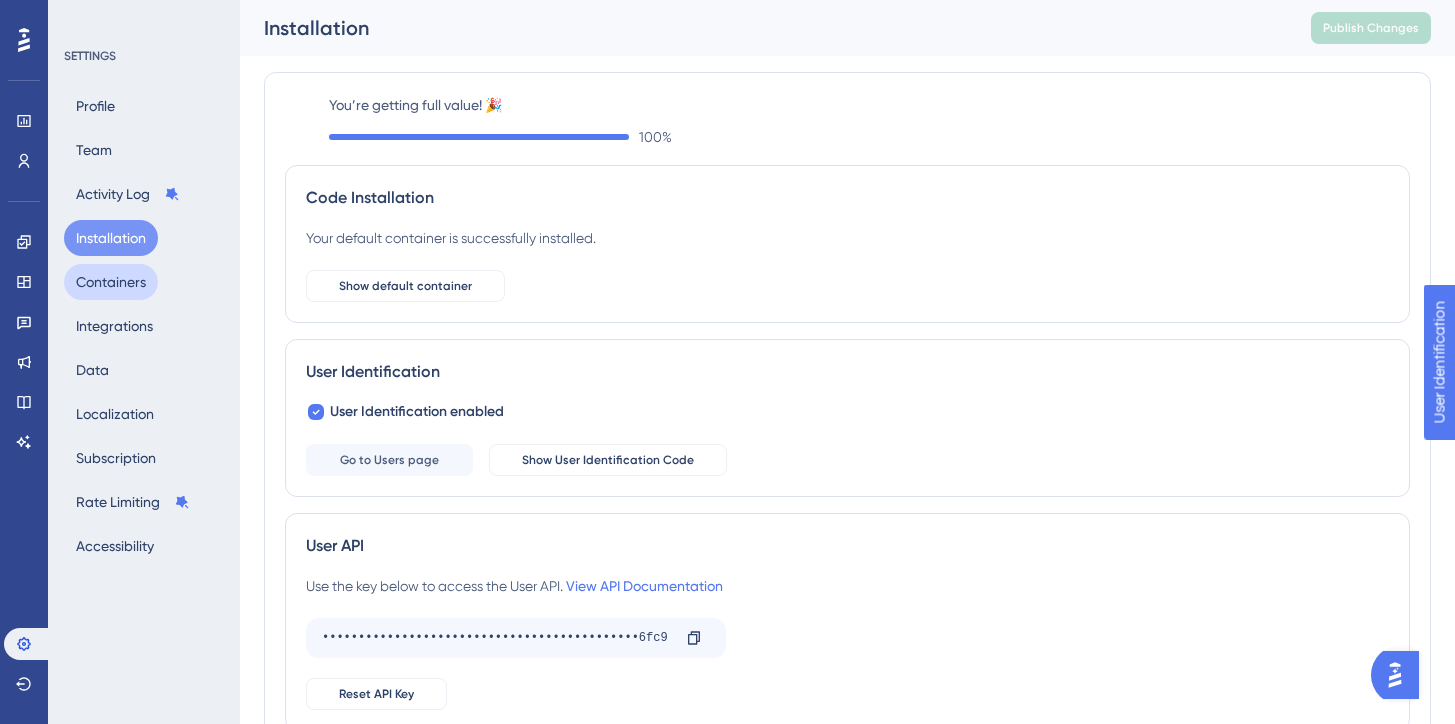 click on "Containers" at bounding box center (111, 282) 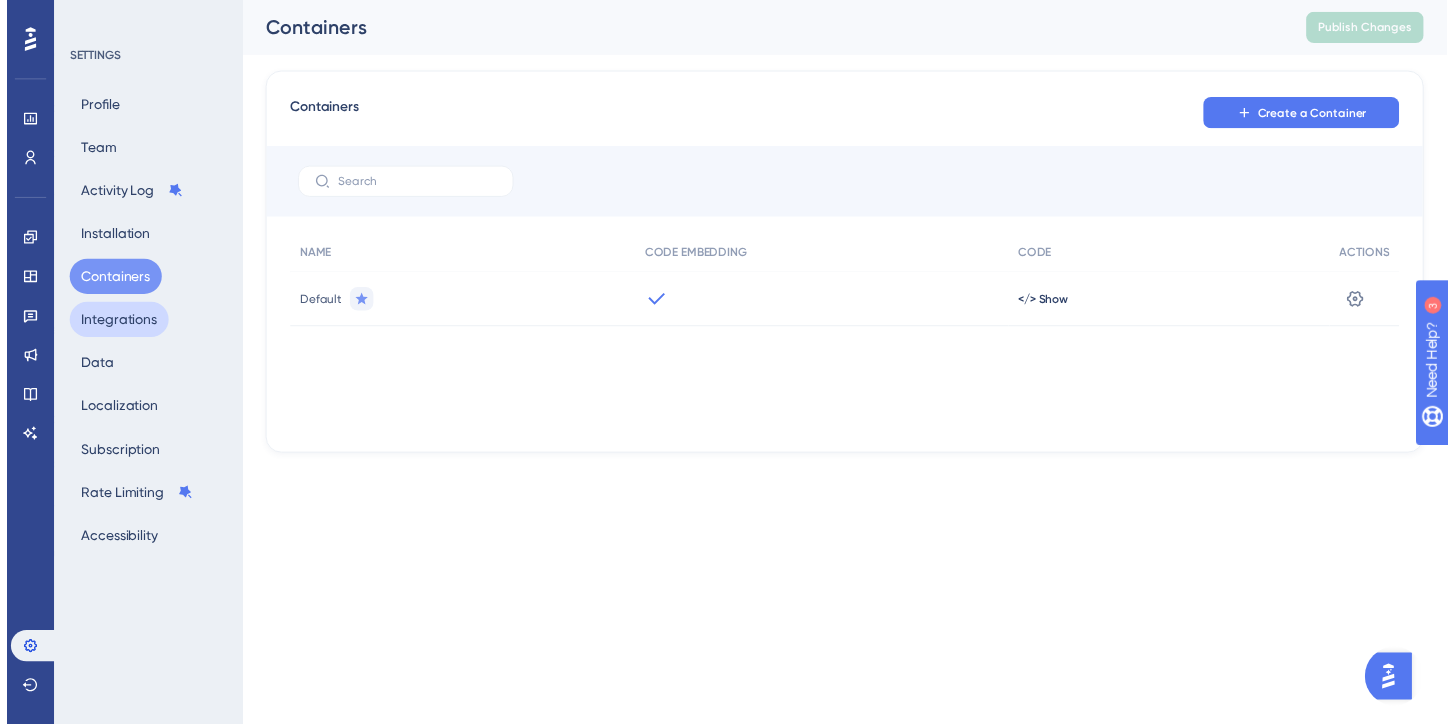 scroll, scrollTop: 0, scrollLeft: 0, axis: both 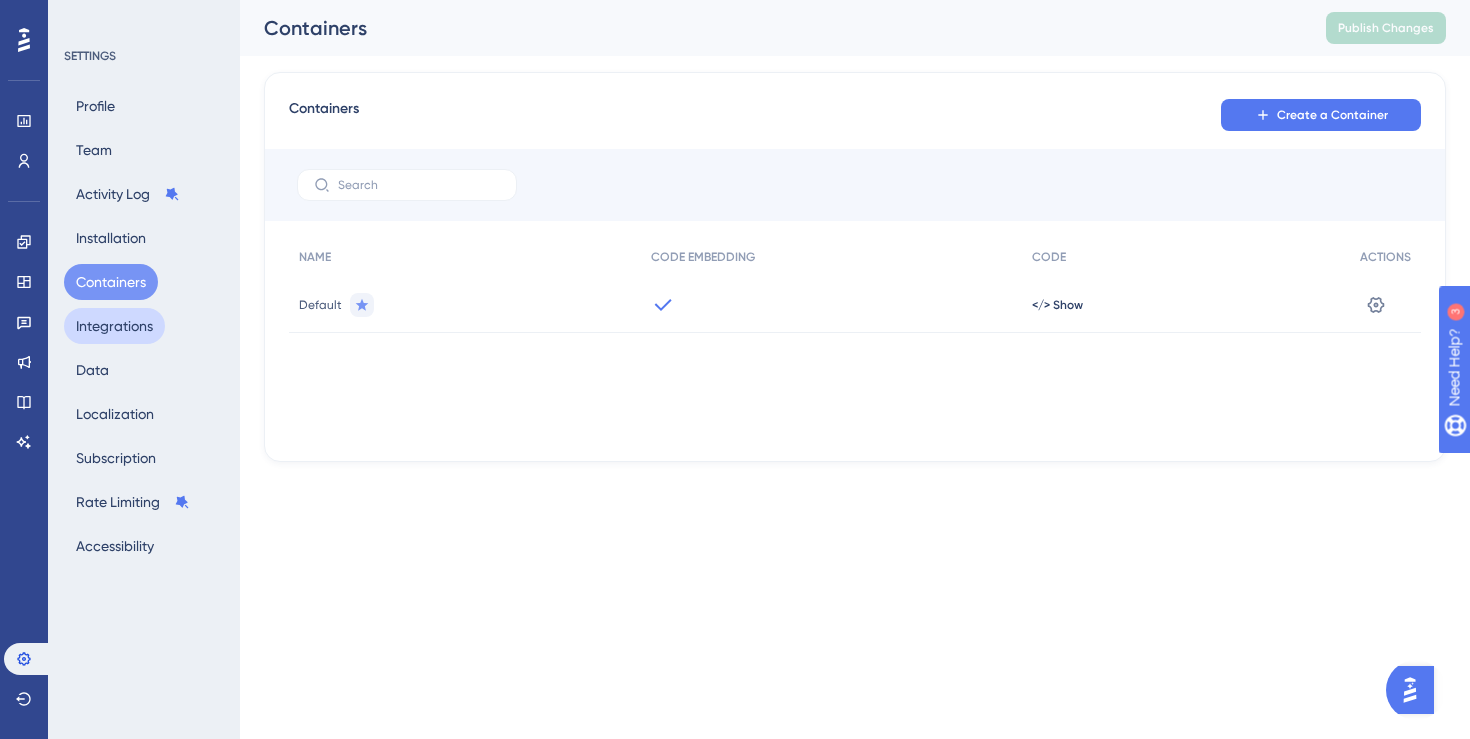 click on "Integrations" at bounding box center [114, 326] 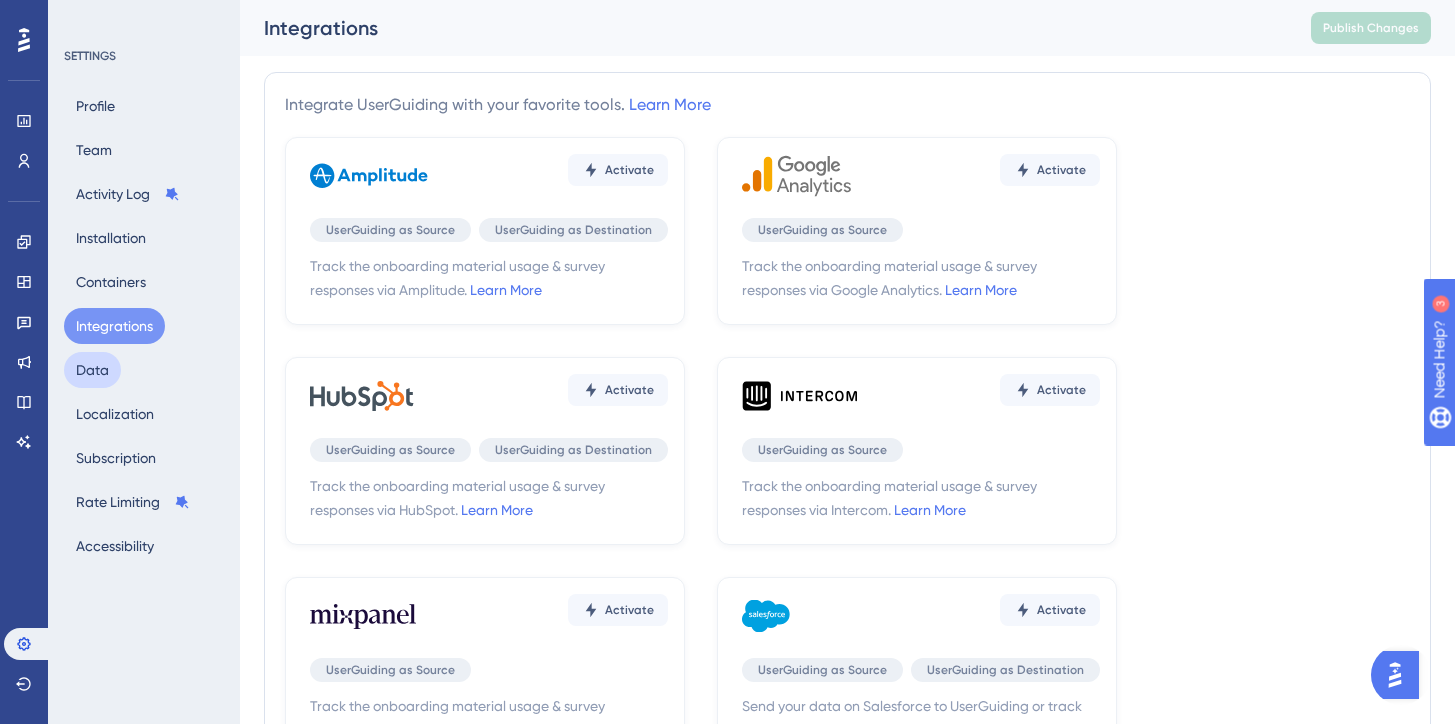 click on "Data" at bounding box center [92, 370] 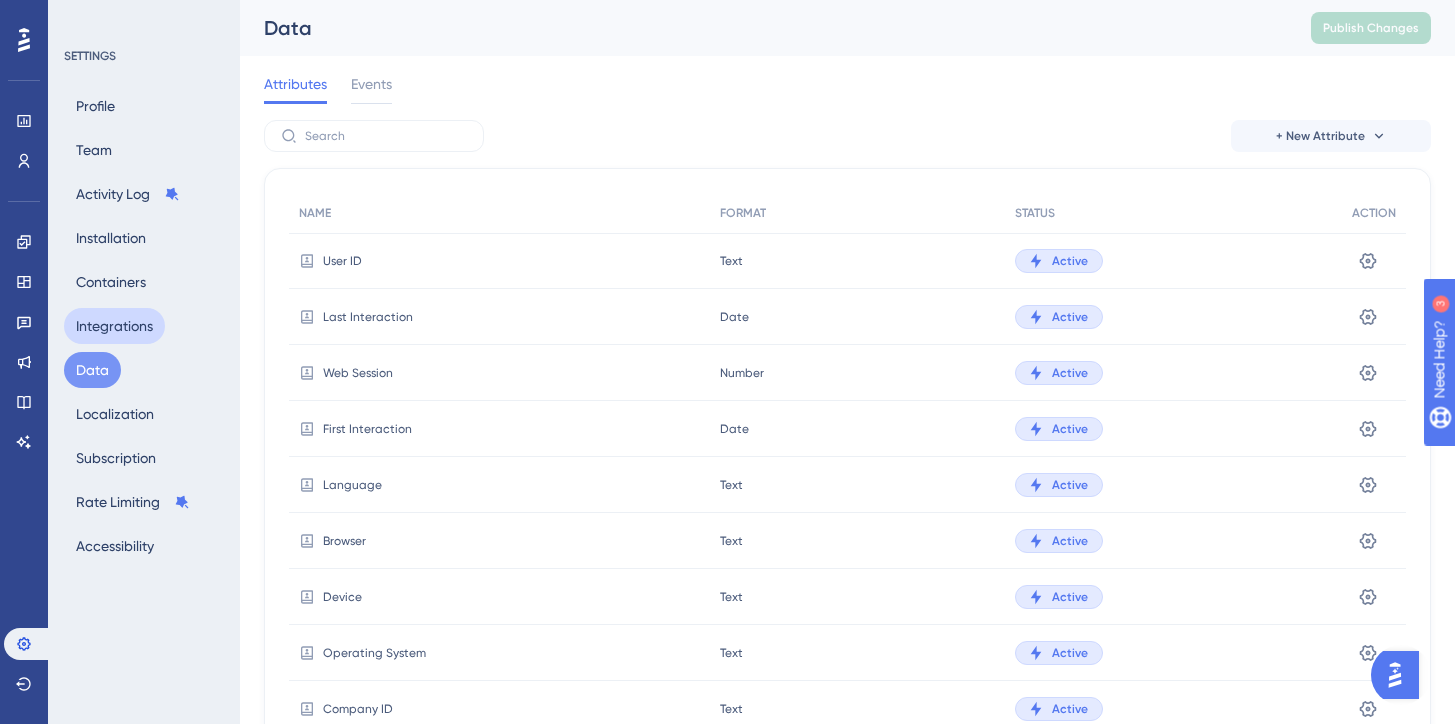 click on "Integrations" at bounding box center (114, 326) 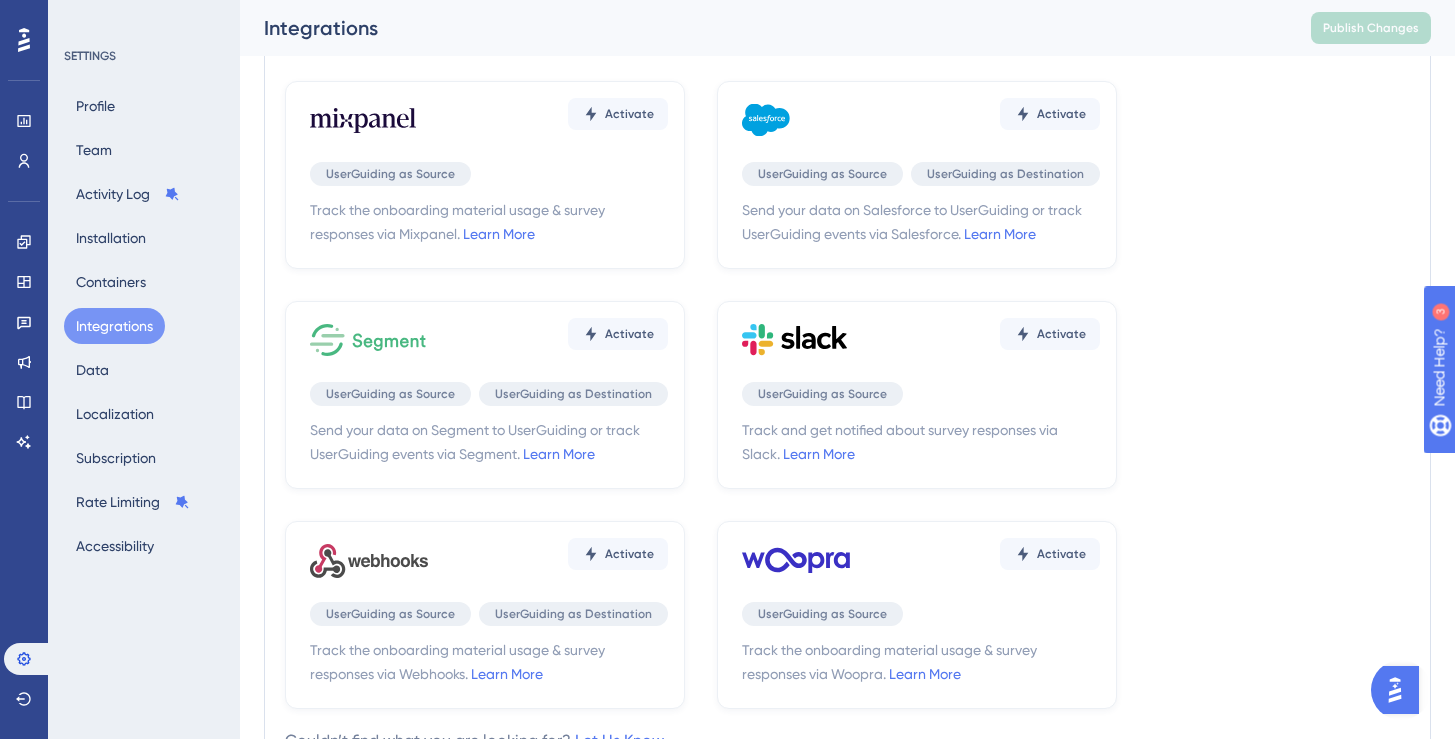 scroll, scrollTop: 627, scrollLeft: 0, axis: vertical 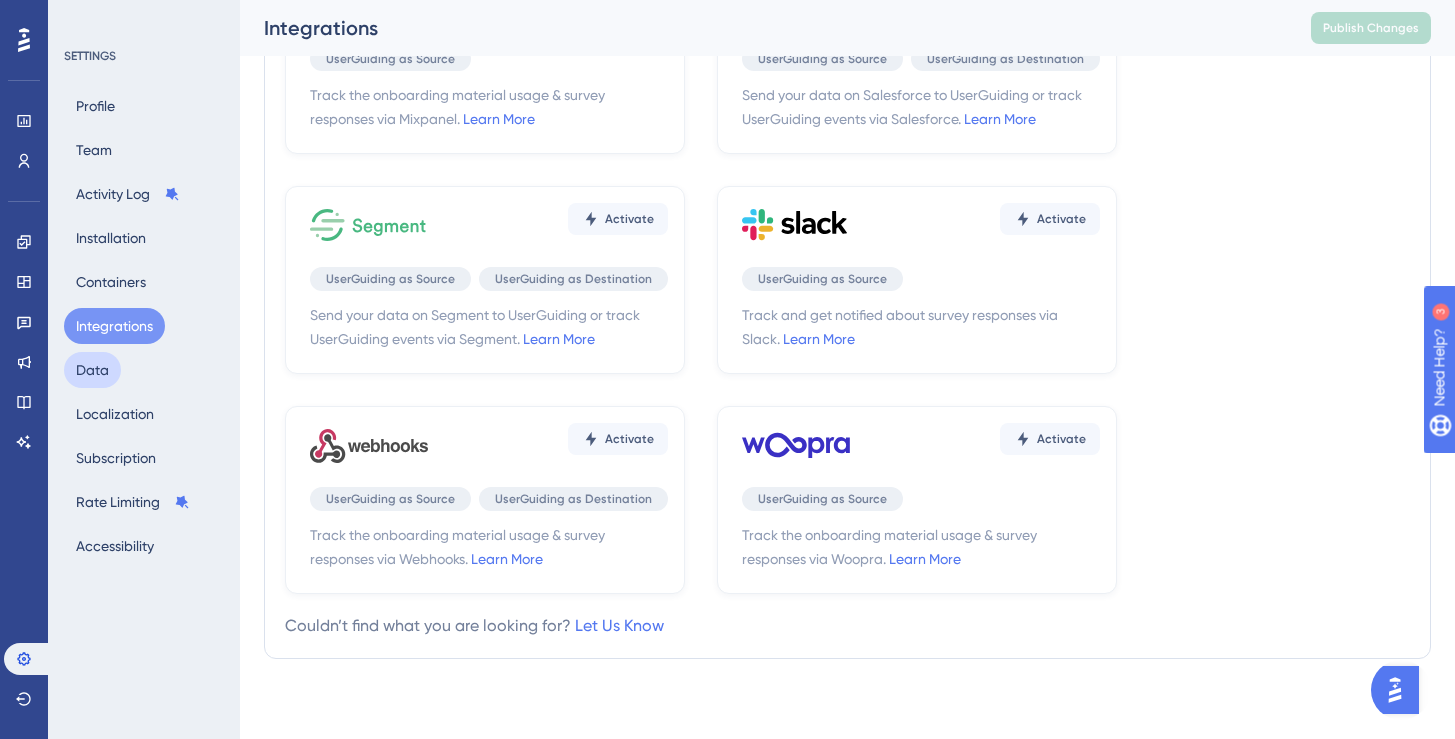 click on "Data" at bounding box center (92, 370) 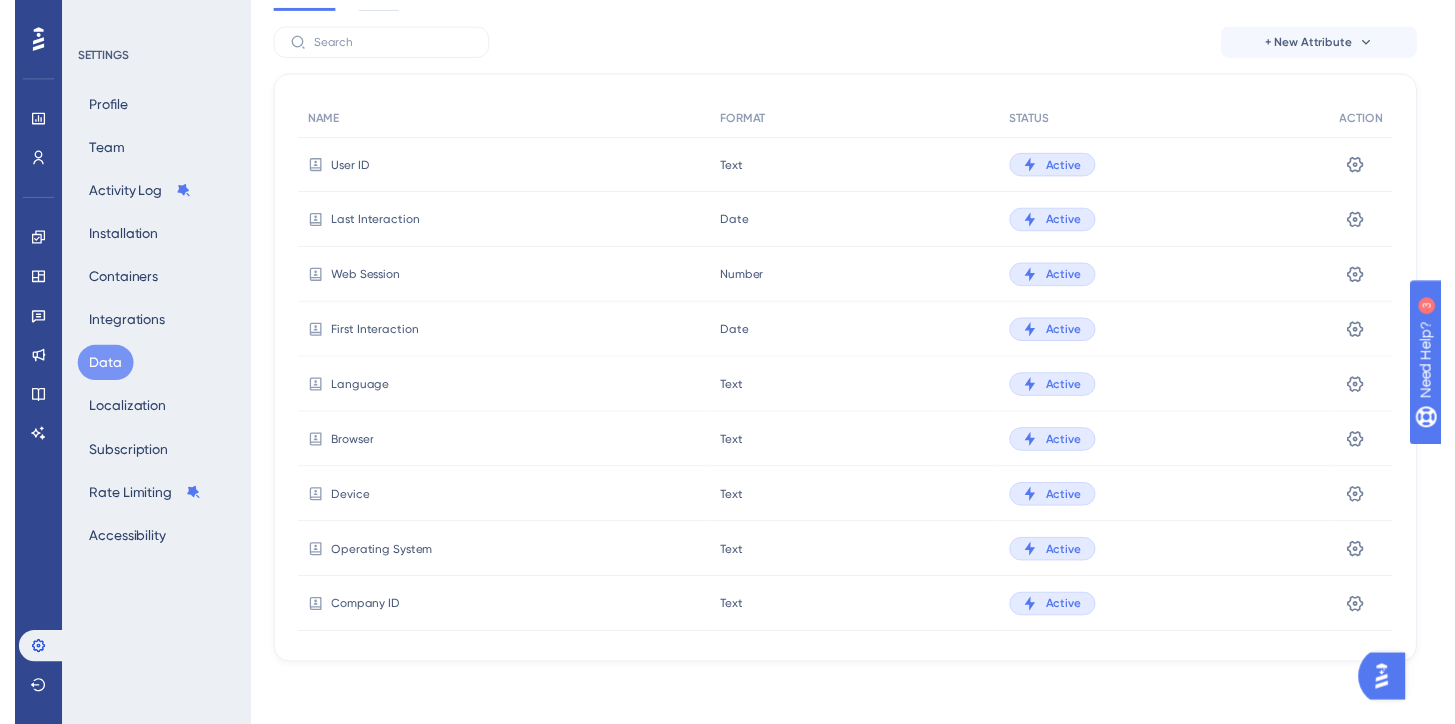 scroll, scrollTop: 0, scrollLeft: 0, axis: both 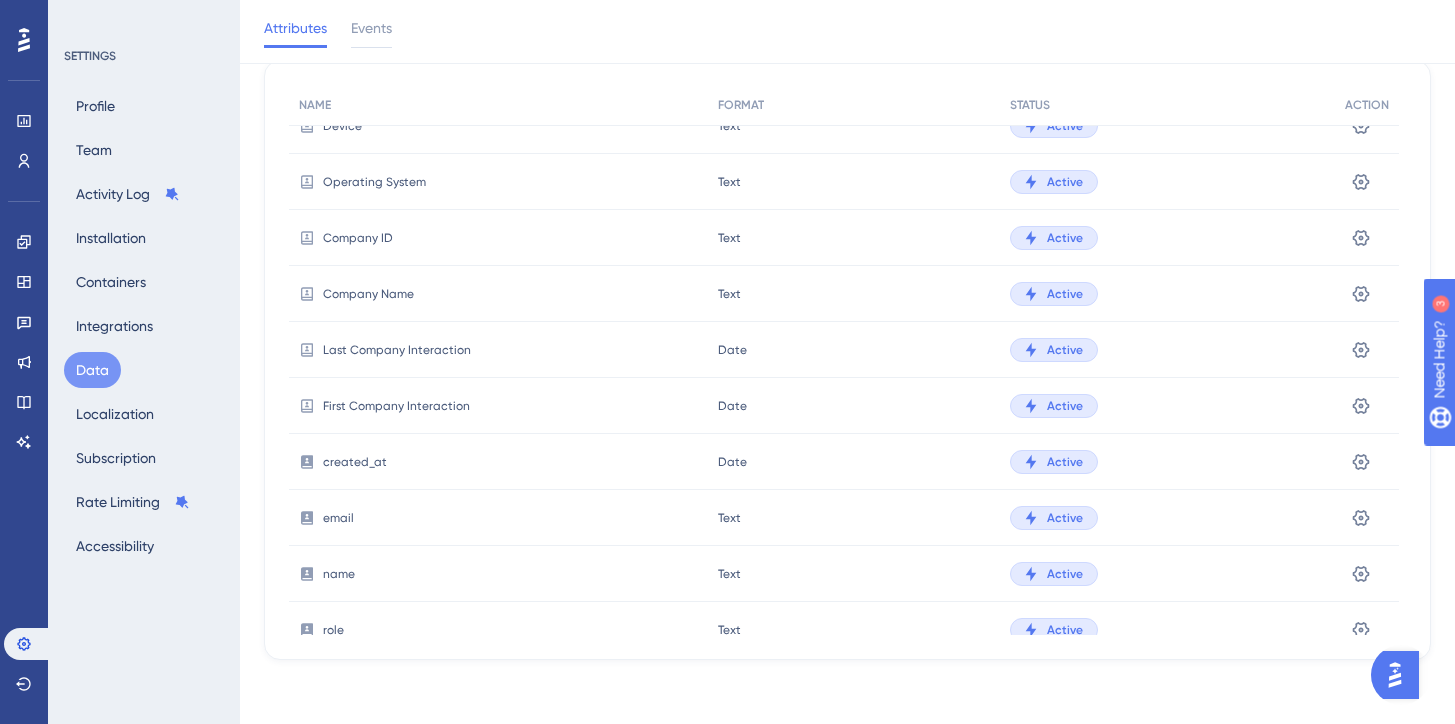 click on "Company Name" at bounding box center [368, 294] 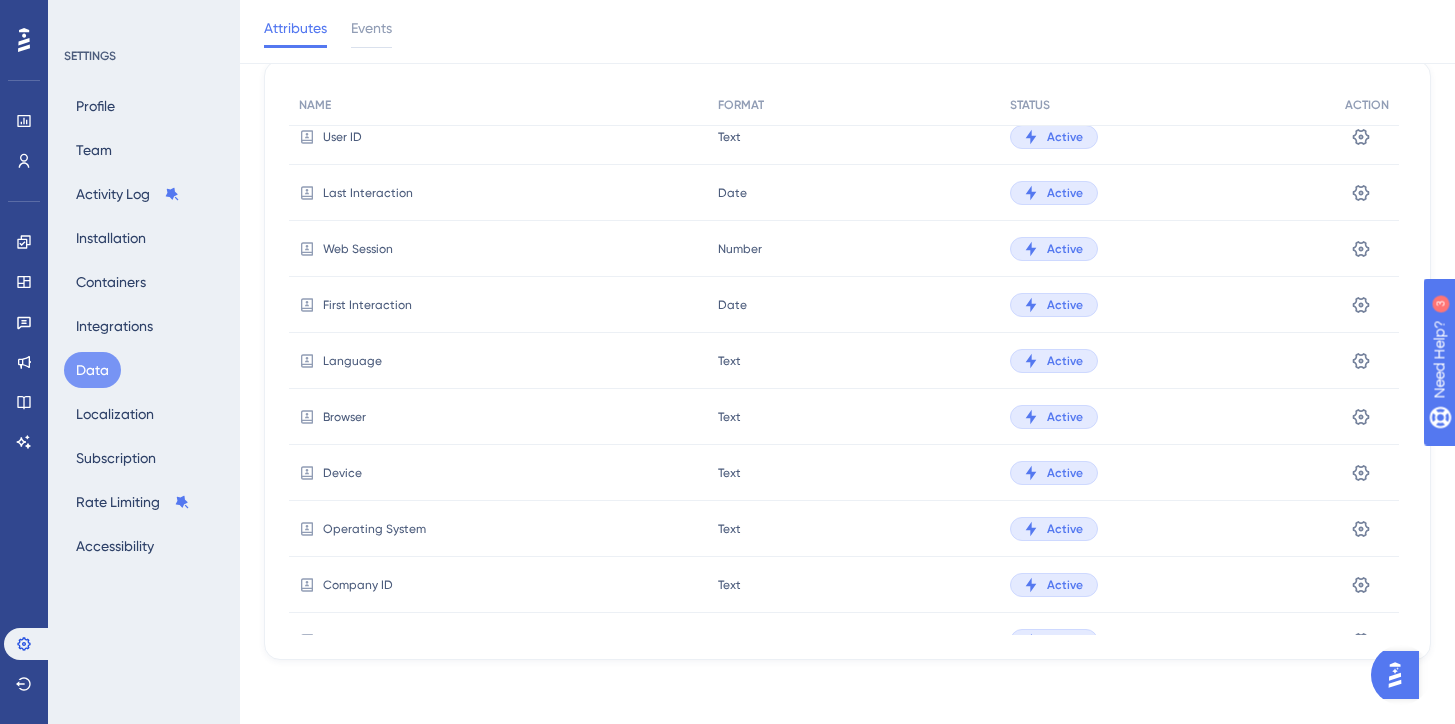 scroll, scrollTop: 0, scrollLeft: 0, axis: both 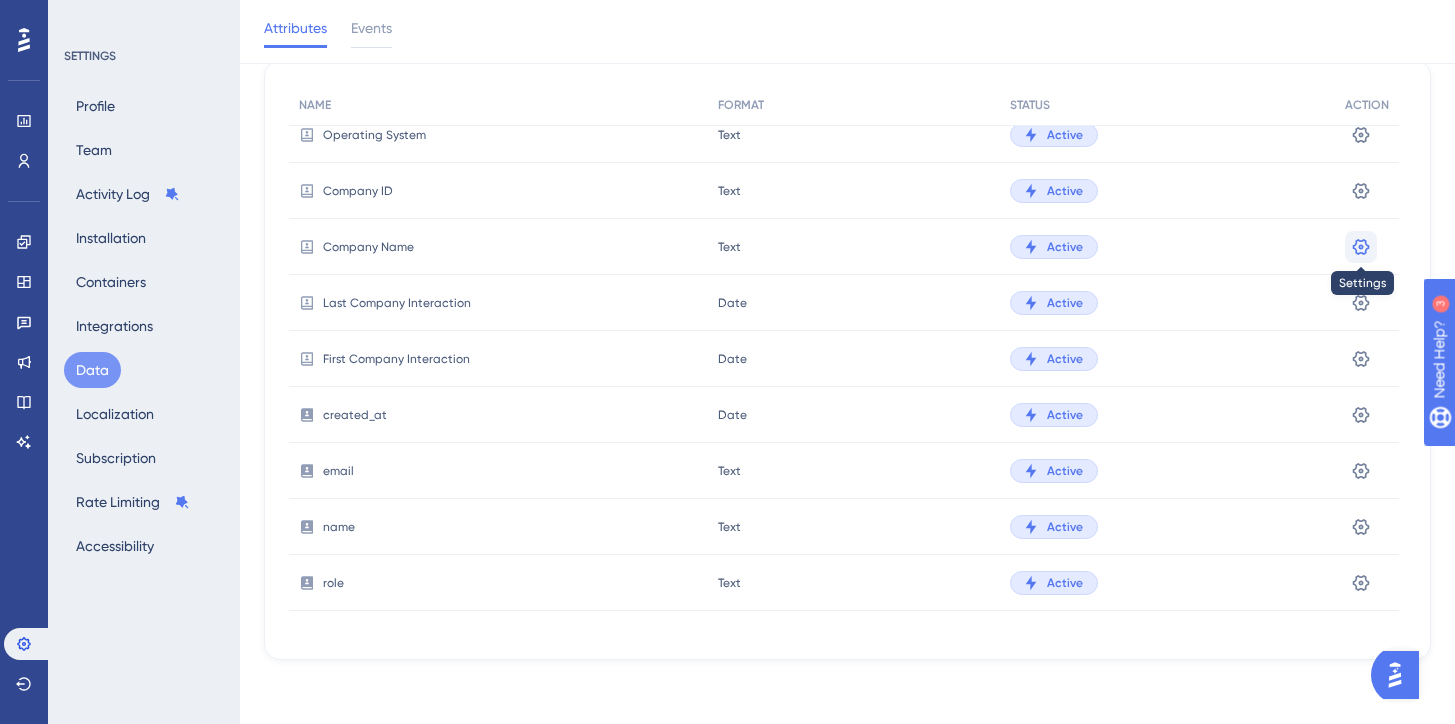 click 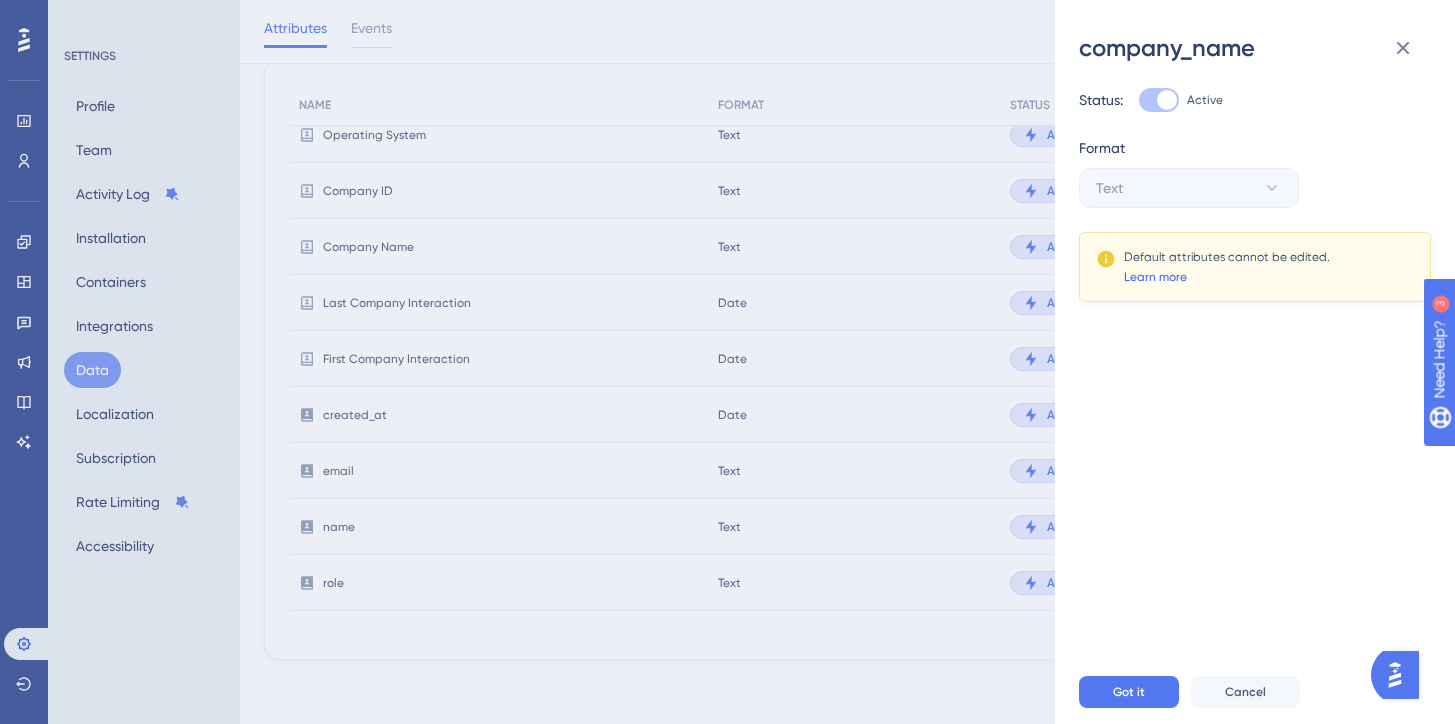 click on "Learn more" at bounding box center [1155, 277] 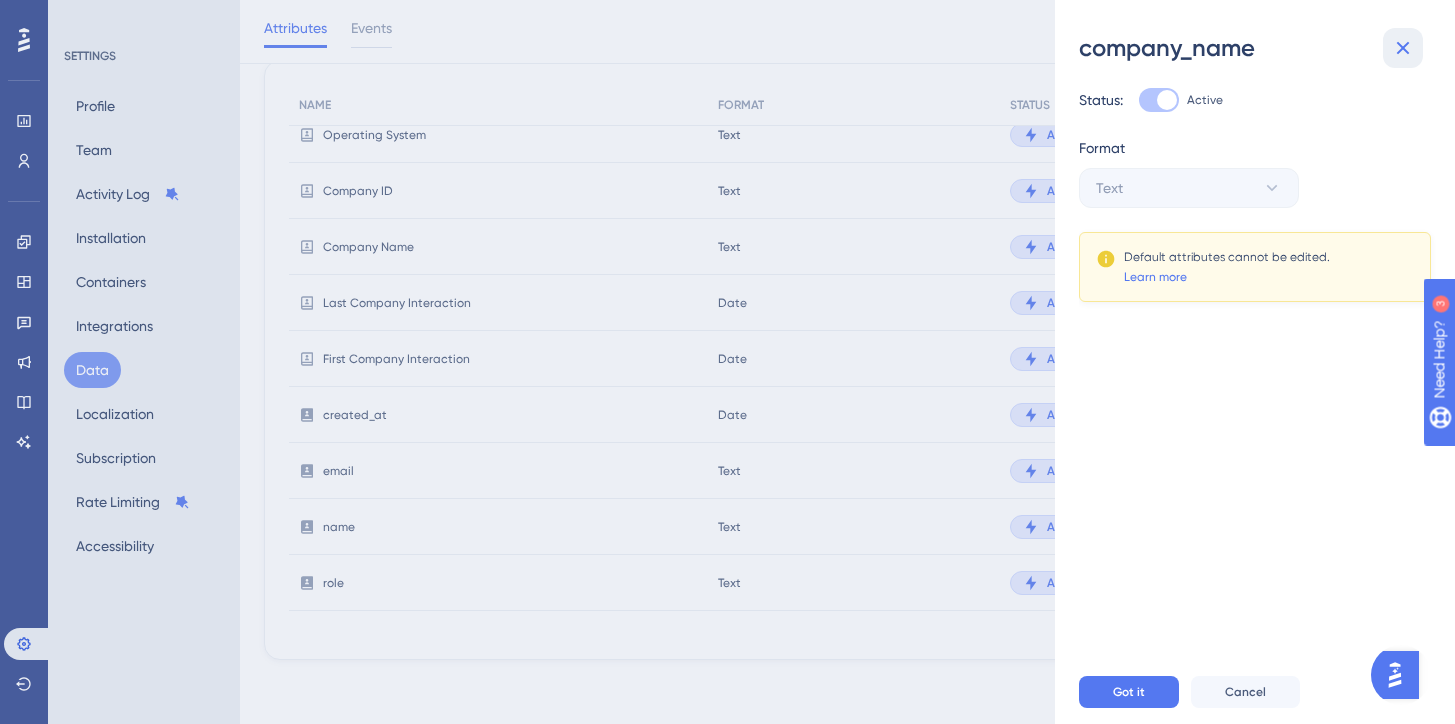 click 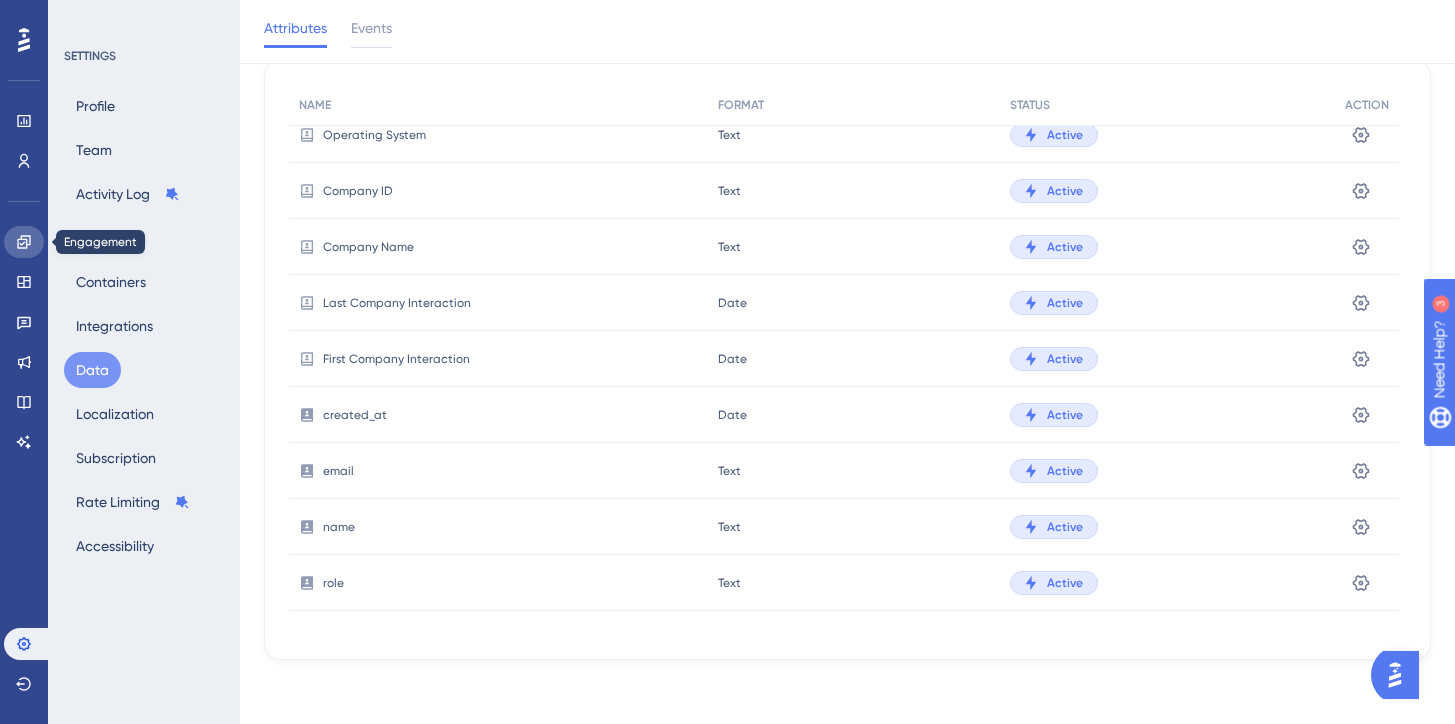 click 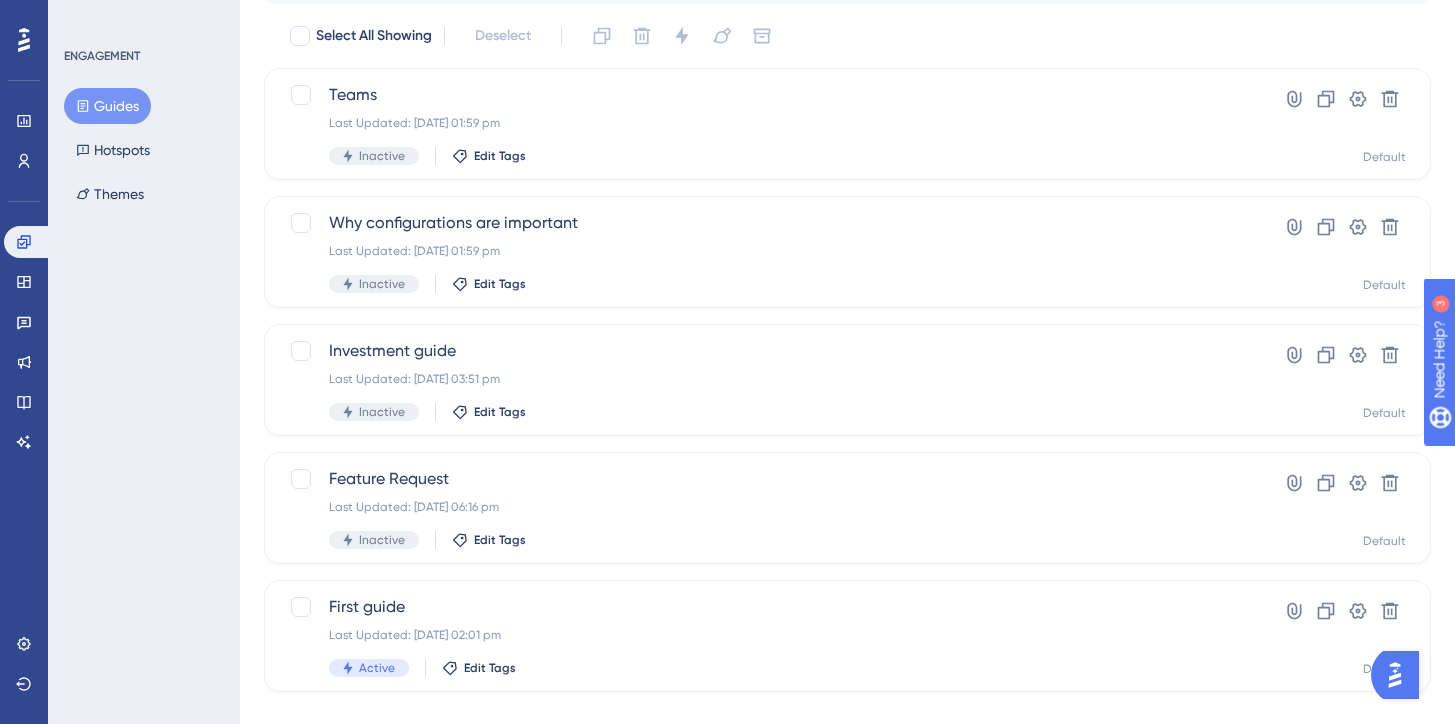 scroll, scrollTop: 0, scrollLeft: 0, axis: both 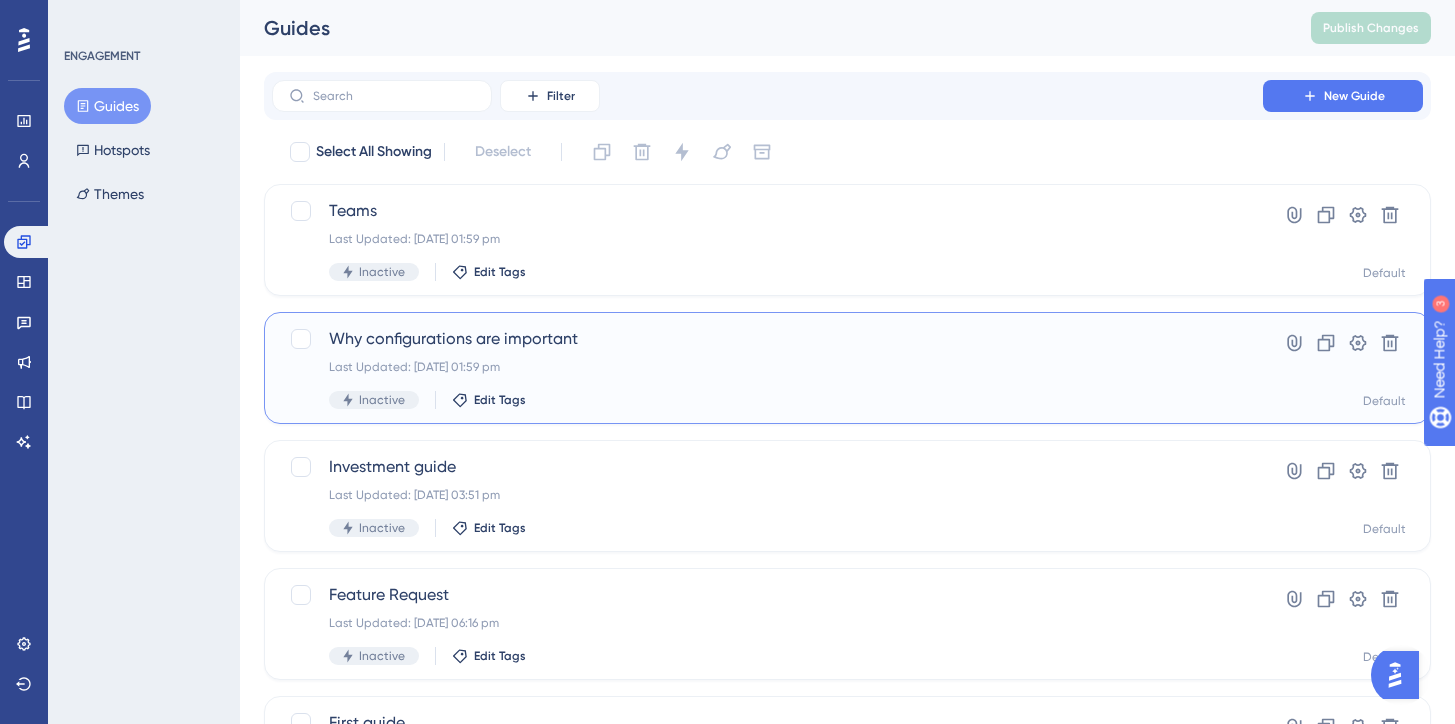 click on "Why configurations are important Last Updated: [DATE] 01:59 pm Inactive Edit Tags" at bounding box center (767, 368) 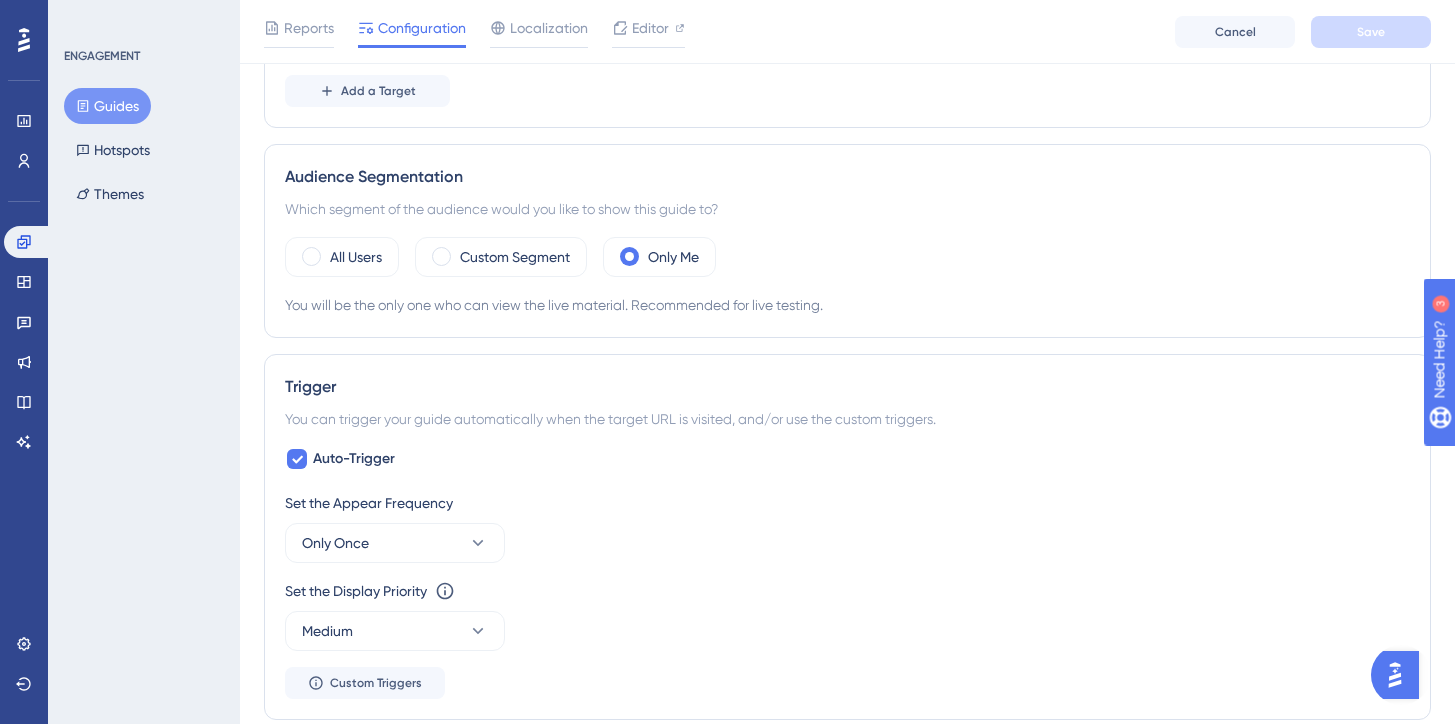 scroll, scrollTop: 634, scrollLeft: 0, axis: vertical 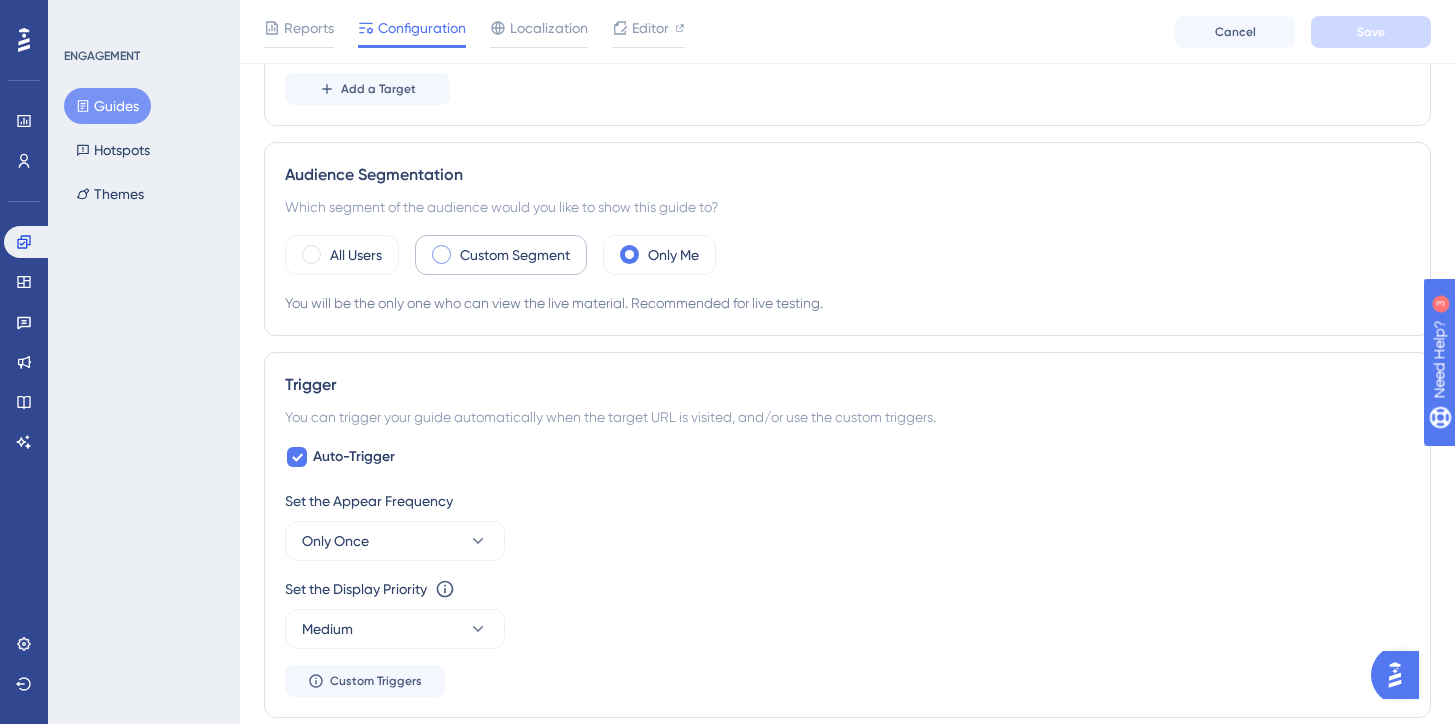 click on "Custom Segment" at bounding box center (515, 255) 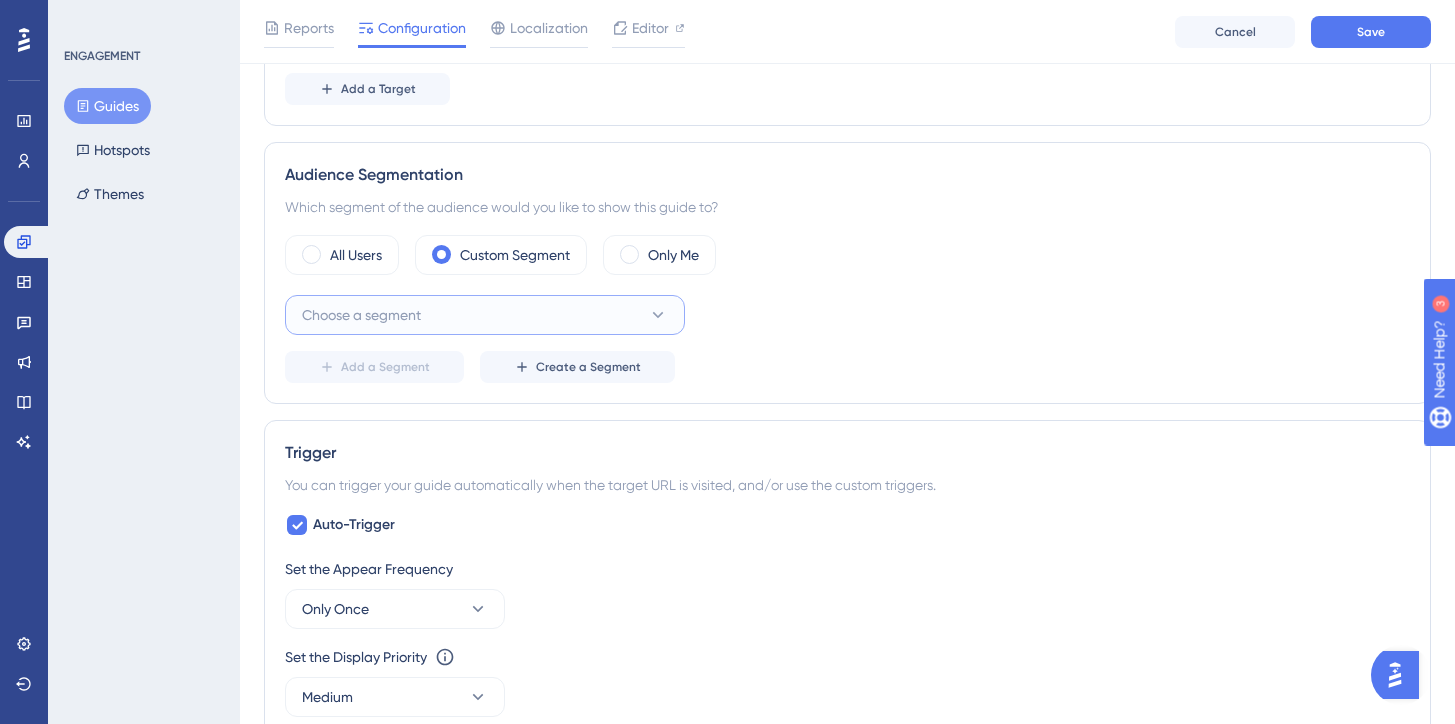click on "Choose a segment" at bounding box center (485, 315) 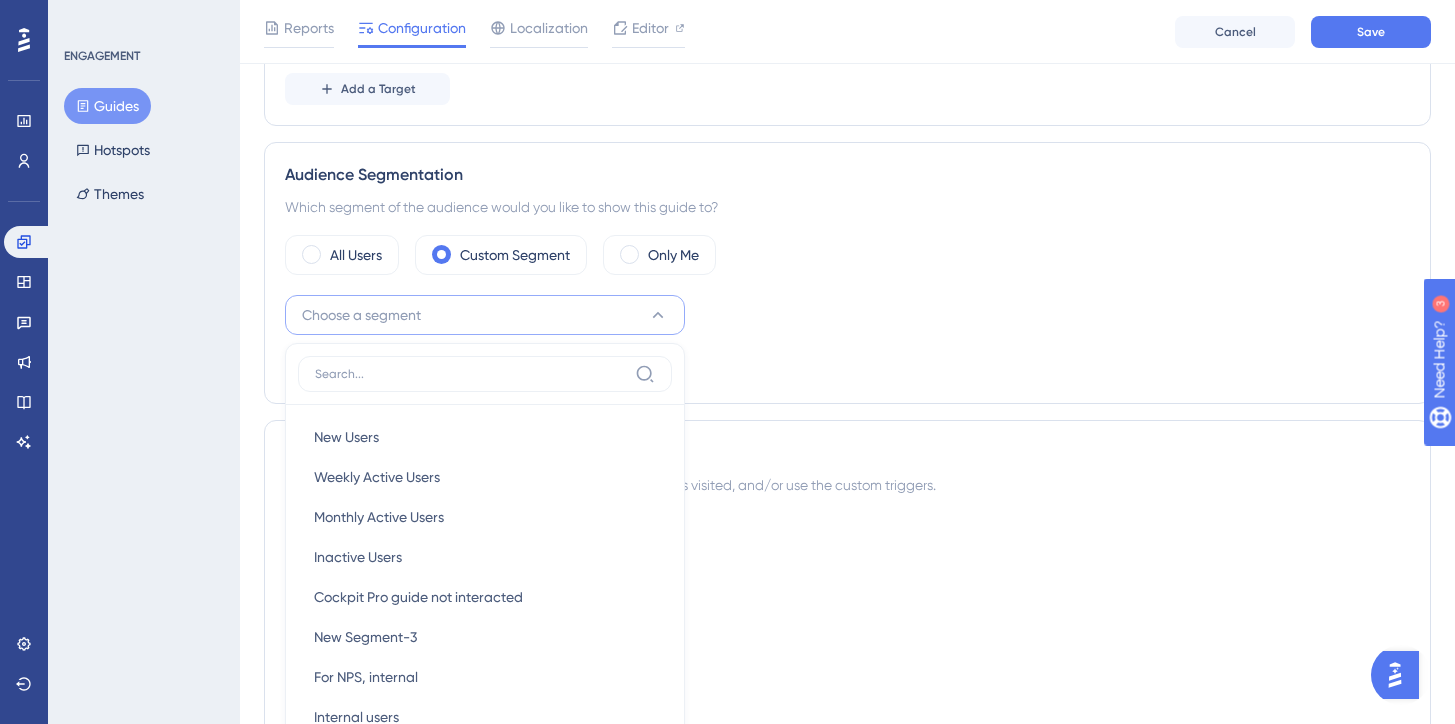 scroll, scrollTop: 816, scrollLeft: 0, axis: vertical 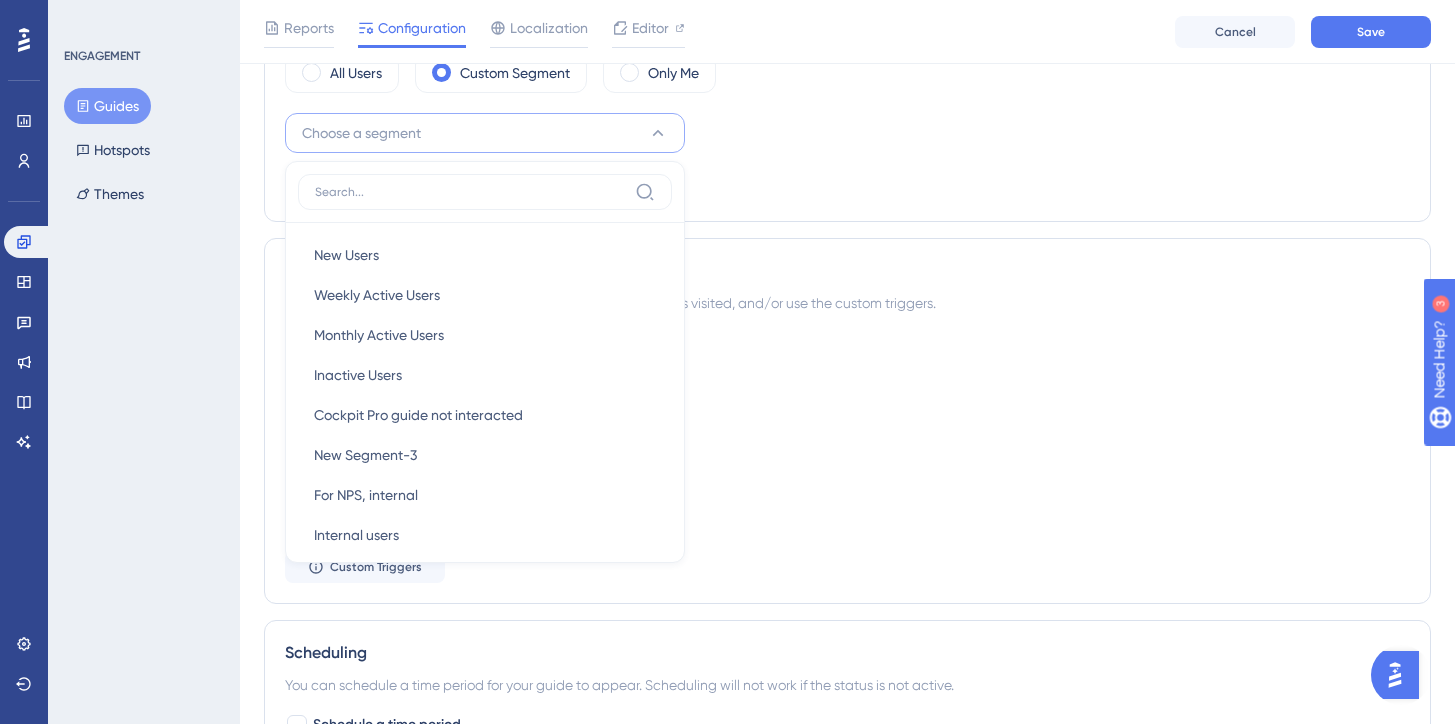 click on "Audience Segmentation Which segment of the audience would you like to show this guide to? All Users Custom Segment Only Me Choose a segment New Users New Users Weekly Active Users Weekly Active Users Monthly Active Users Monthly Active Users Inactive Users Inactive Users Cockpit Pro guide not interacted Cockpit Pro guide not interacted New Segment-3 New Segment-3 For NPS, internal For NPS, internal Internal users Internal users New Segment-2 New Segment-2 New Segment-1 New Segment-1 New Segment New Segment Add a Segment Create a Segment" at bounding box center [847, 91] 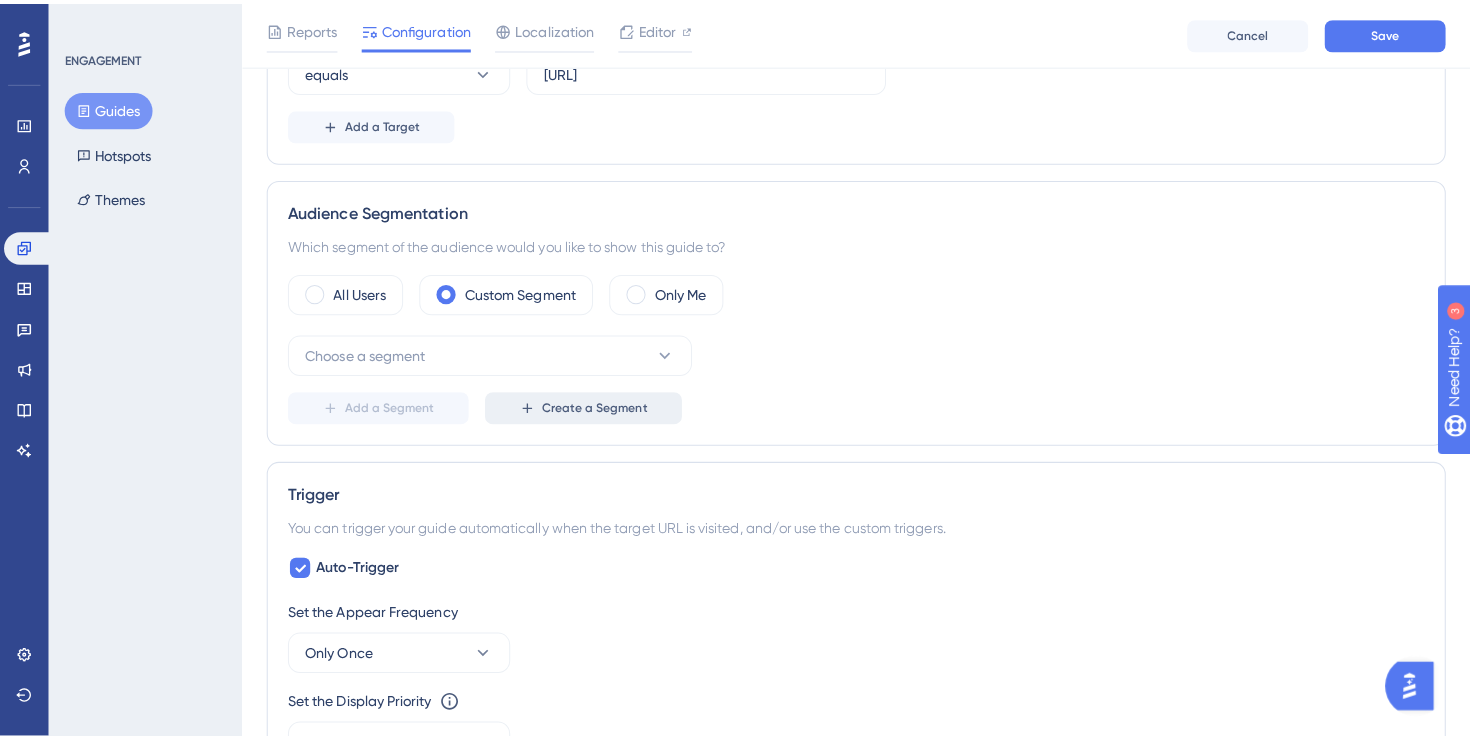 scroll, scrollTop: 578, scrollLeft: 0, axis: vertical 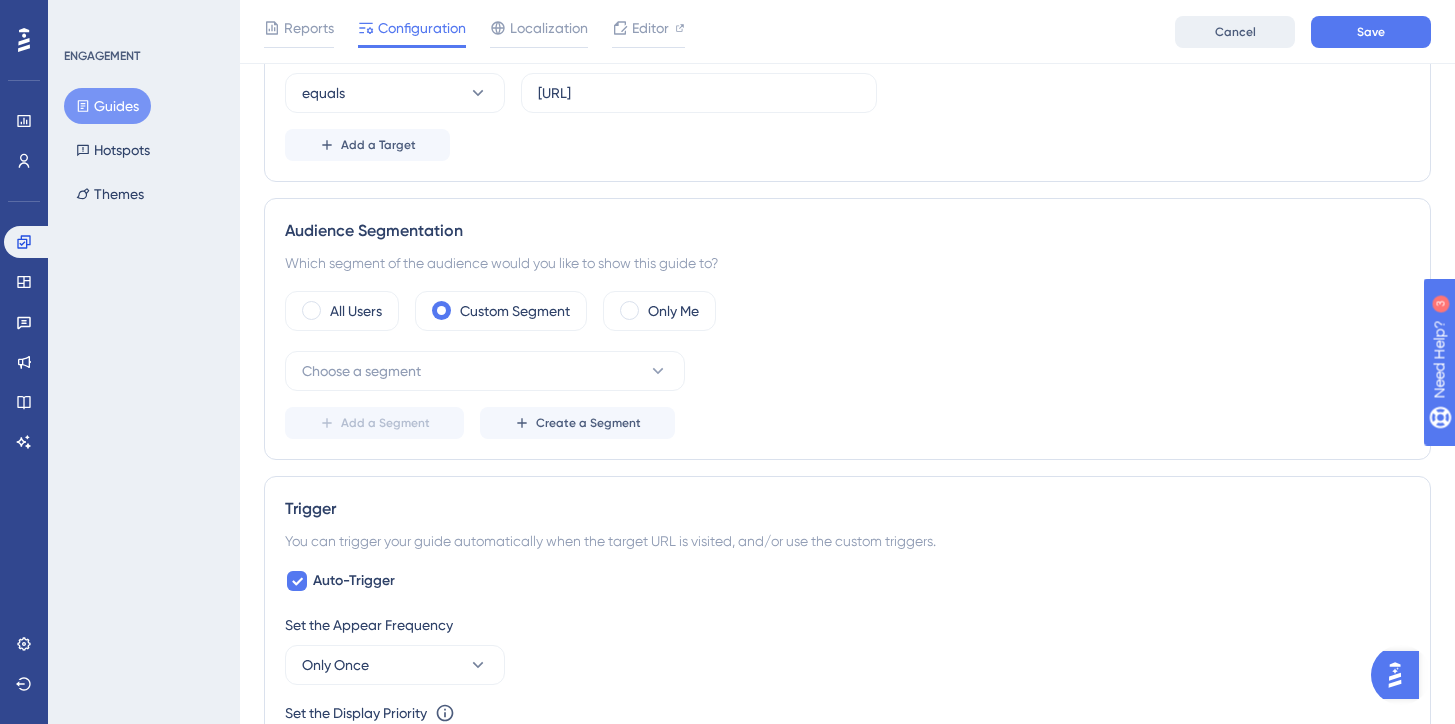 click on "Cancel" at bounding box center [1235, 32] 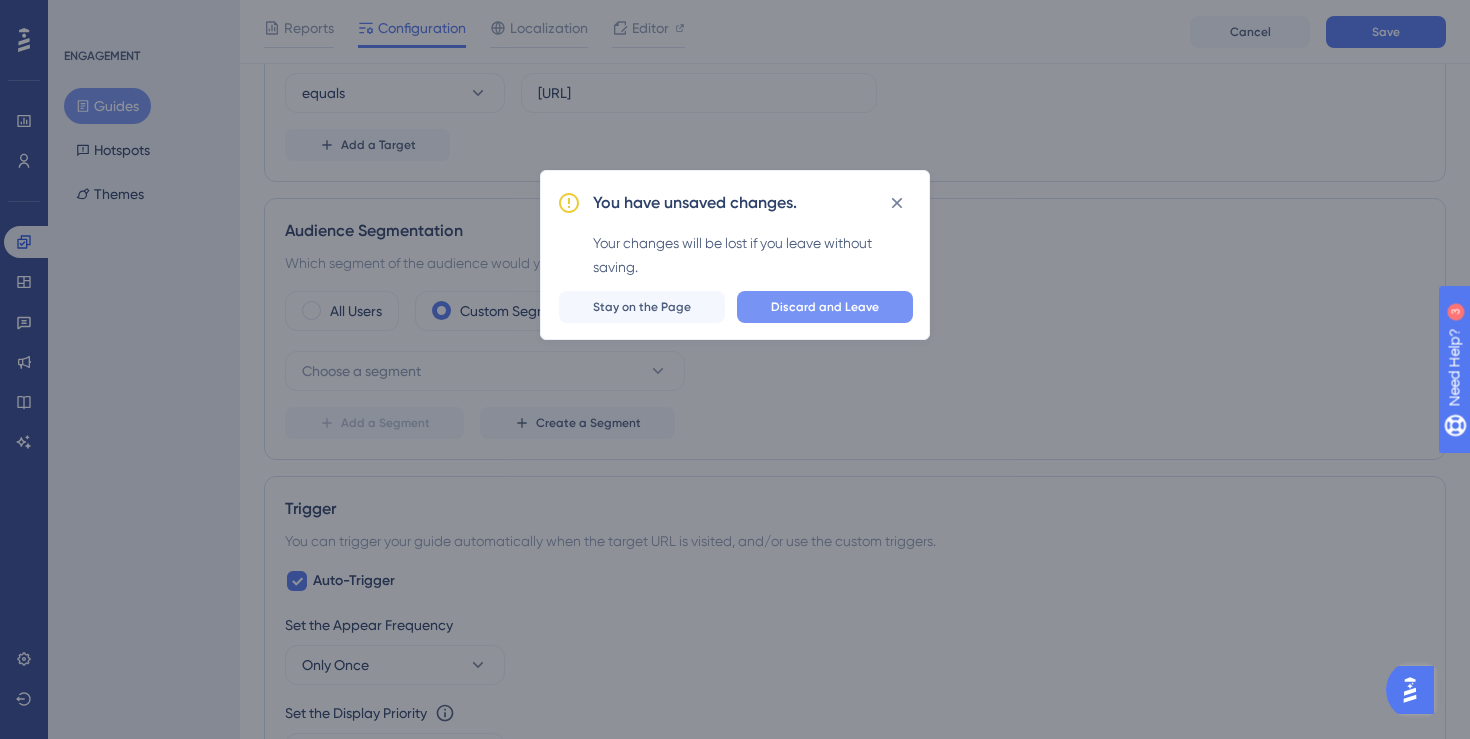 click on "Discard and Leave" at bounding box center (825, 307) 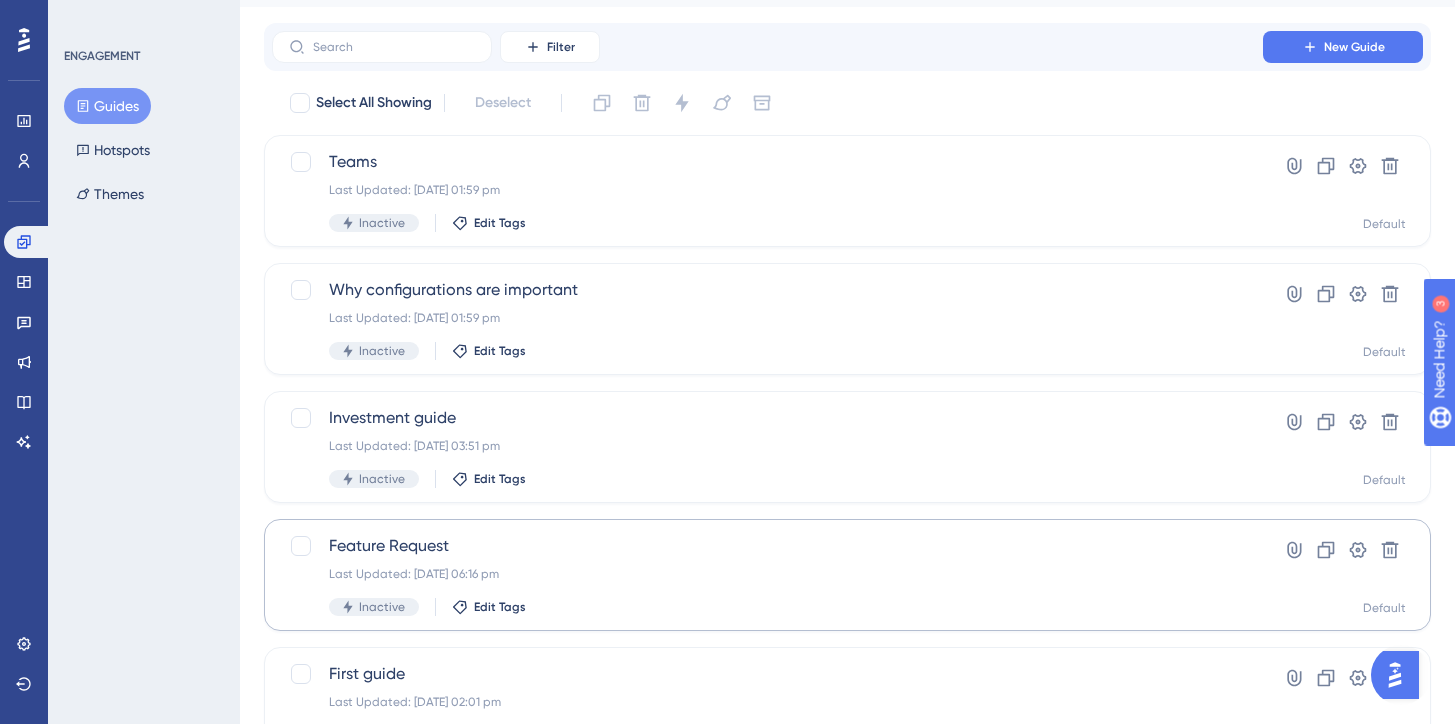 scroll, scrollTop: 52, scrollLeft: 0, axis: vertical 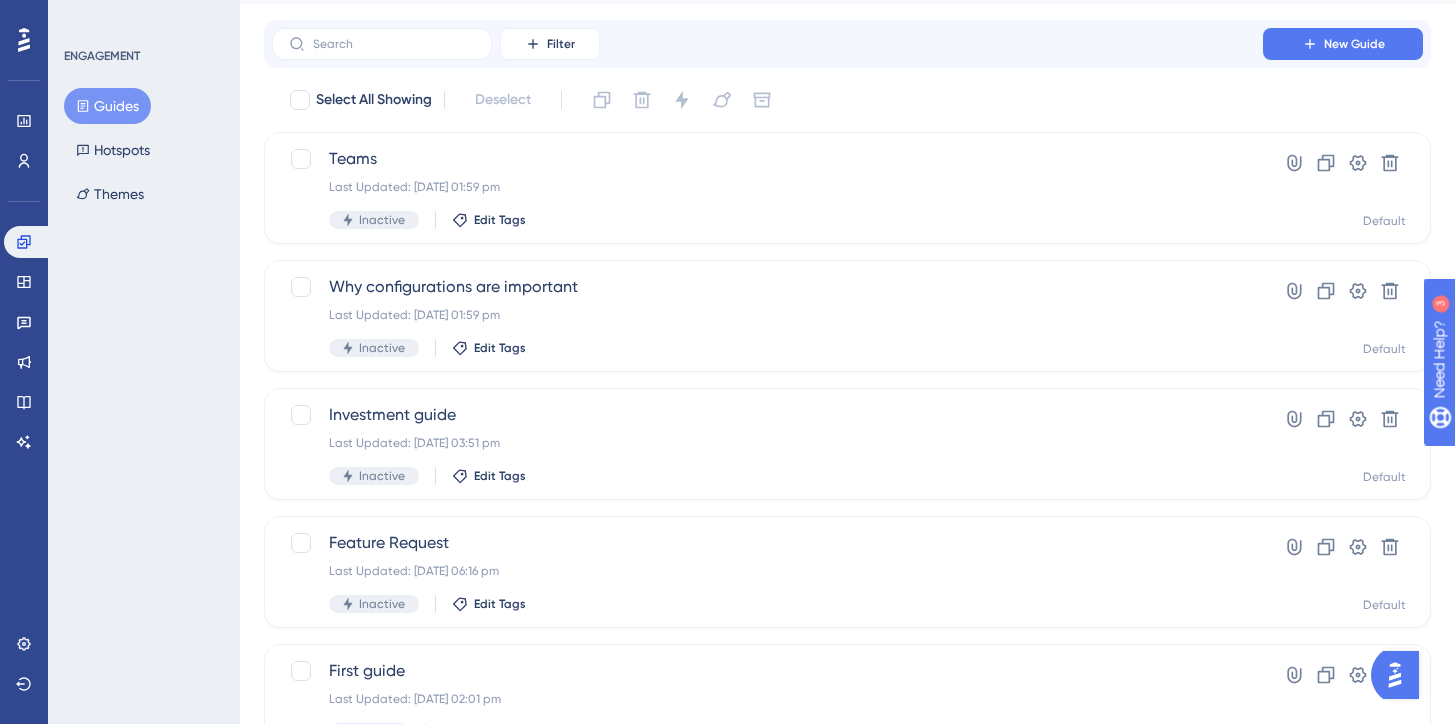 click on "Performance Users" at bounding box center [24, 141] 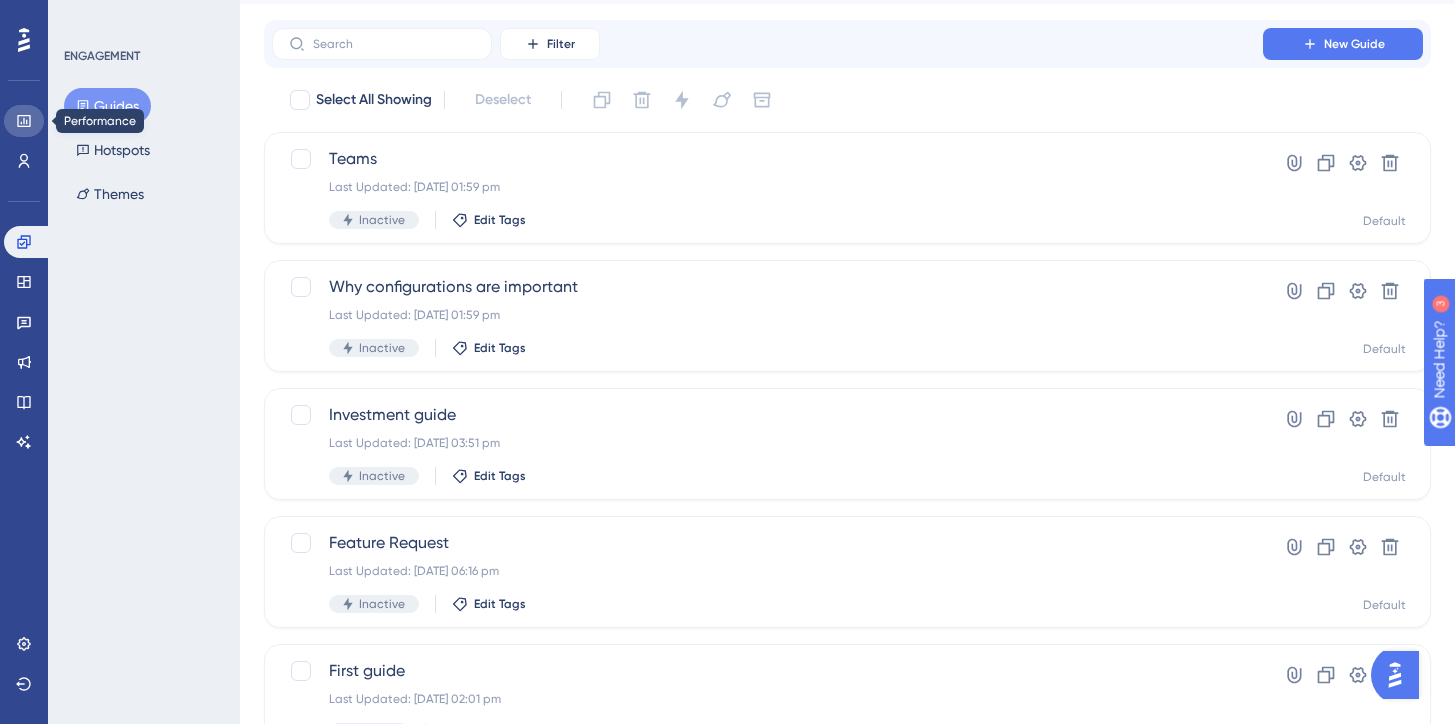 click at bounding box center [24, 121] 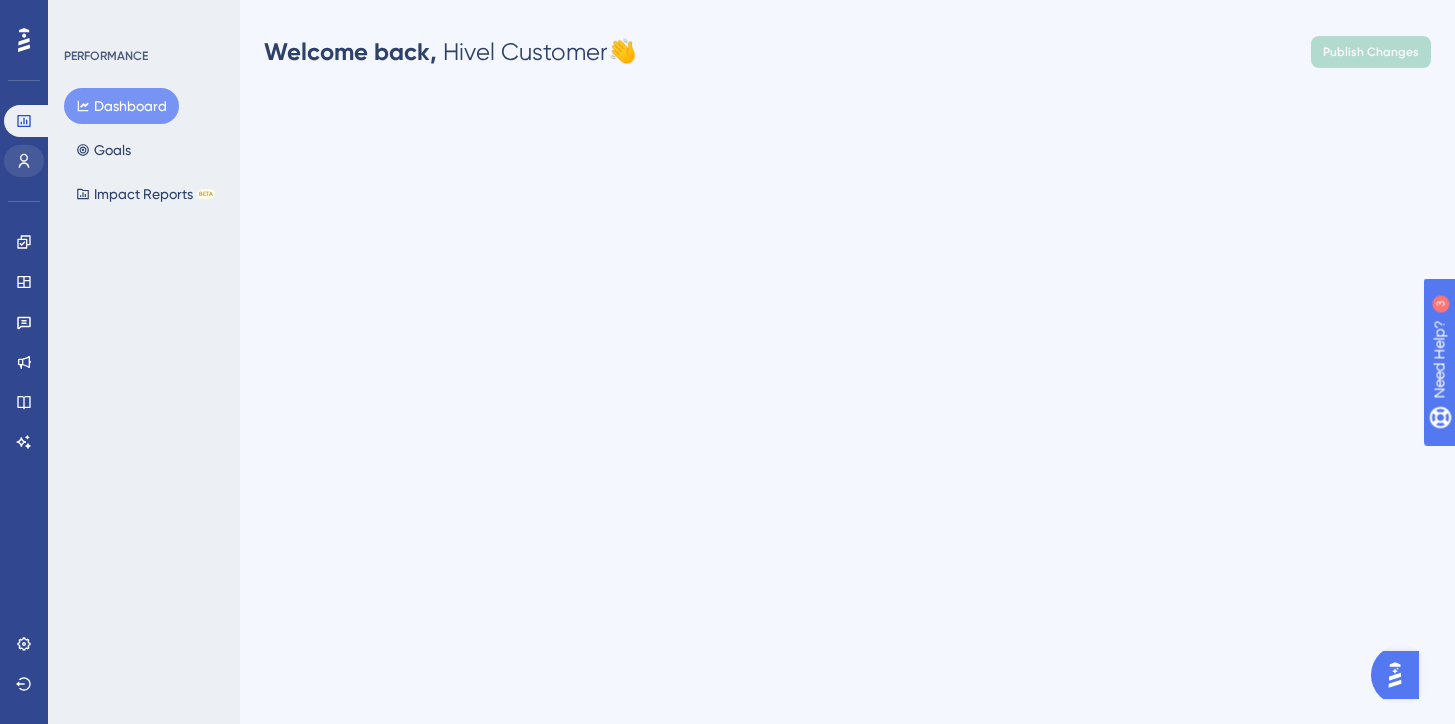 scroll, scrollTop: 0, scrollLeft: 0, axis: both 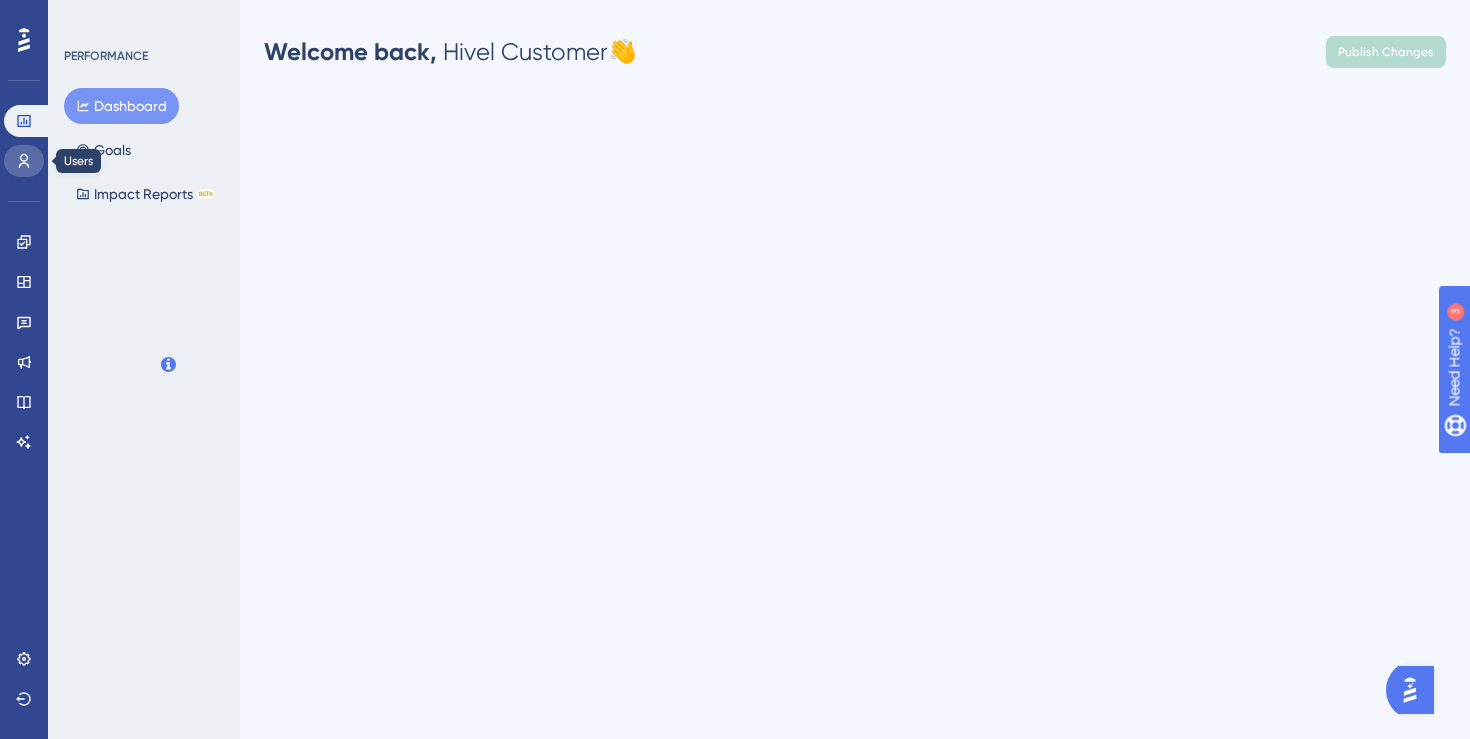 click 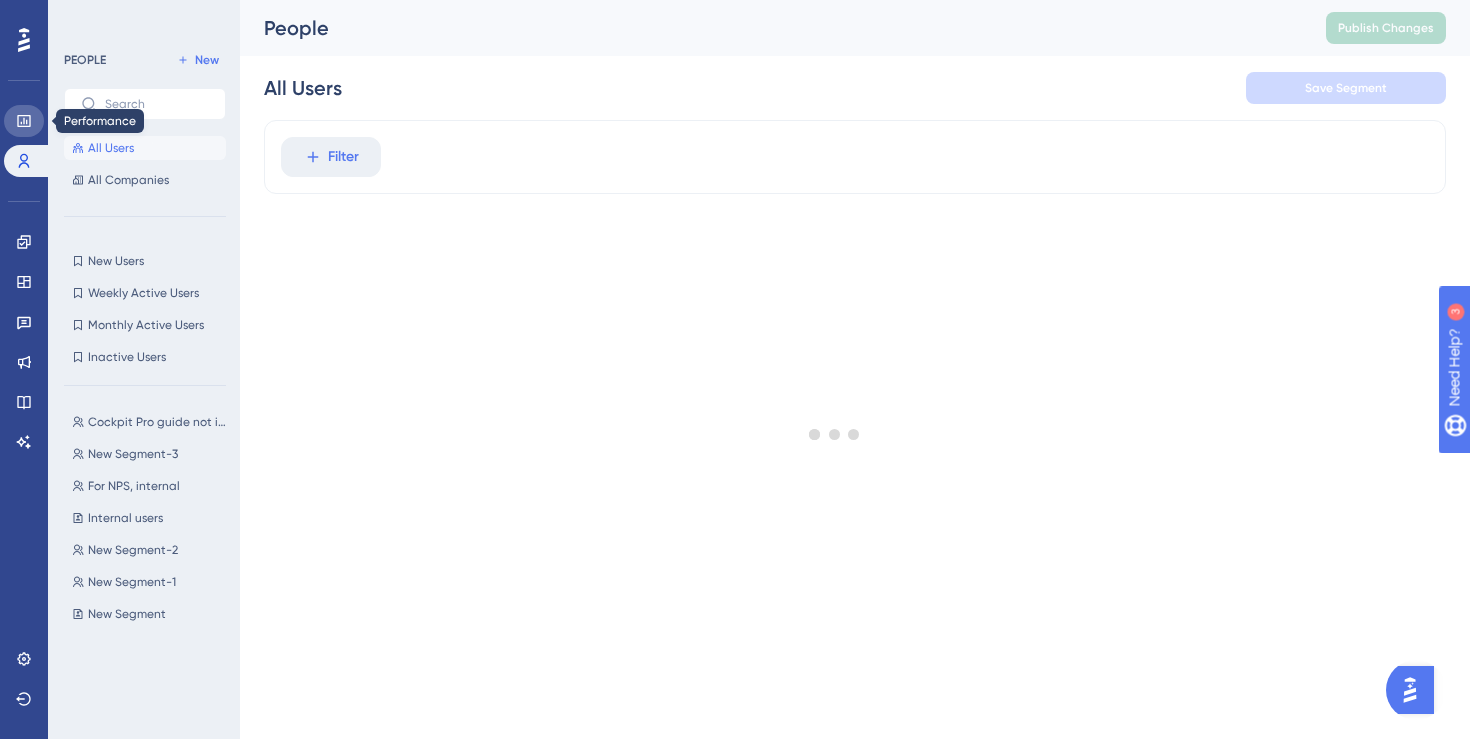 click 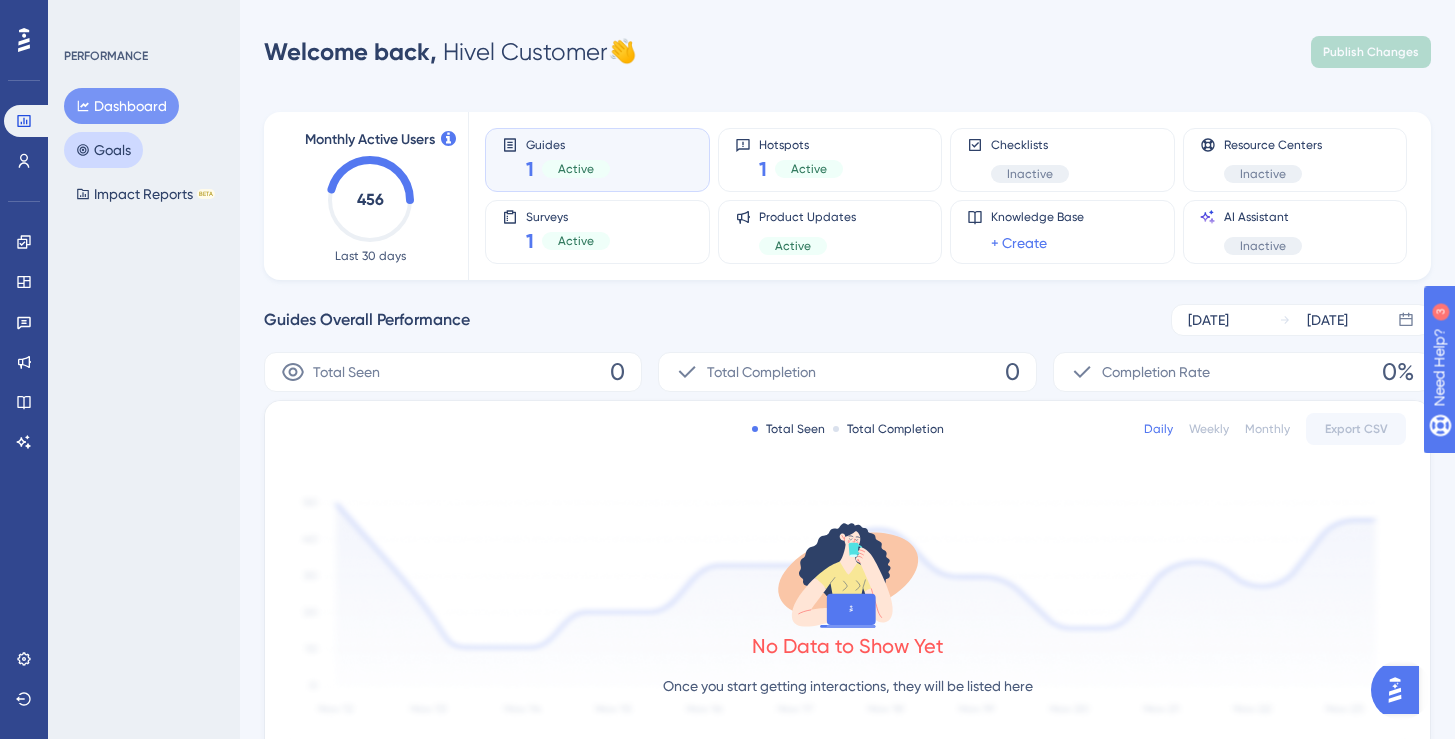 click on "Goals" at bounding box center [103, 150] 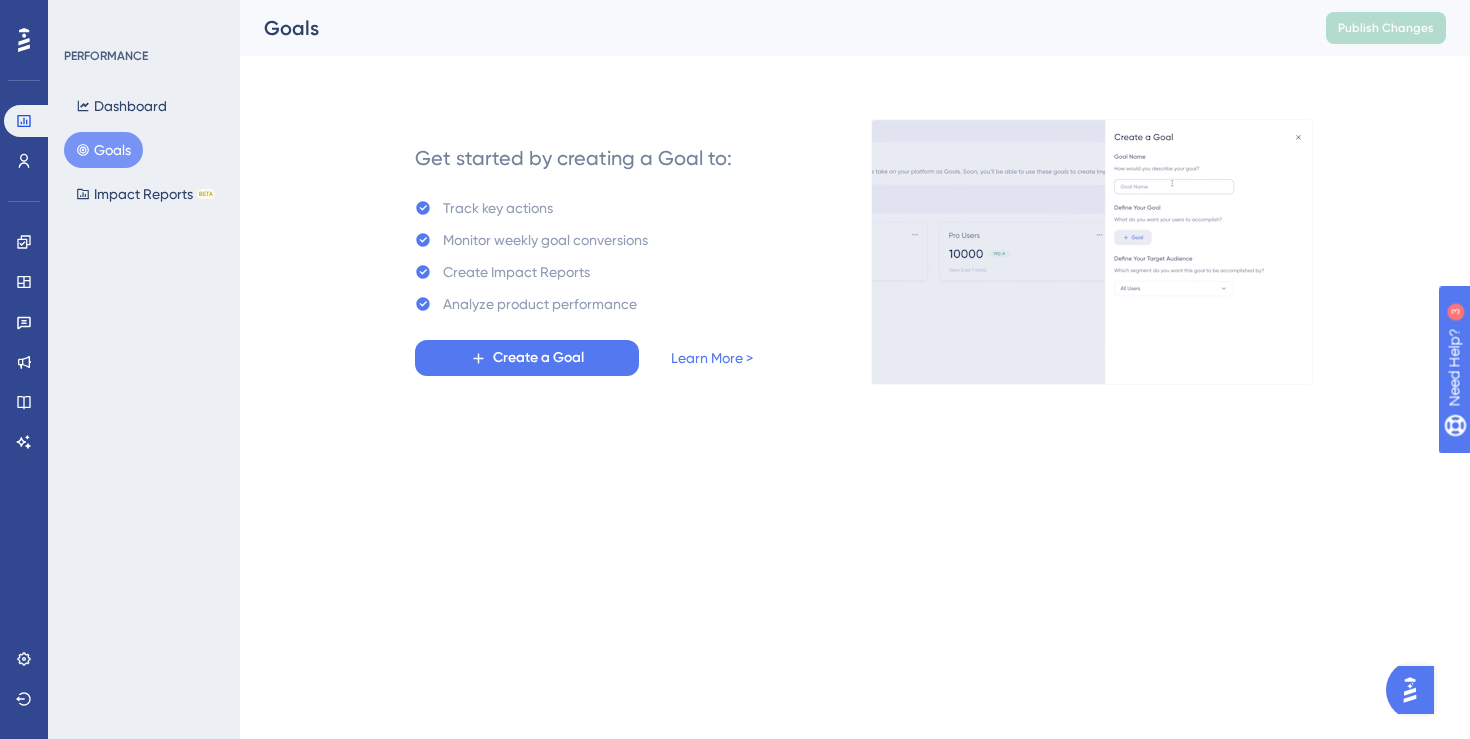 click on "Dashboard Goals Impact Reports BETA" at bounding box center [145, 150] 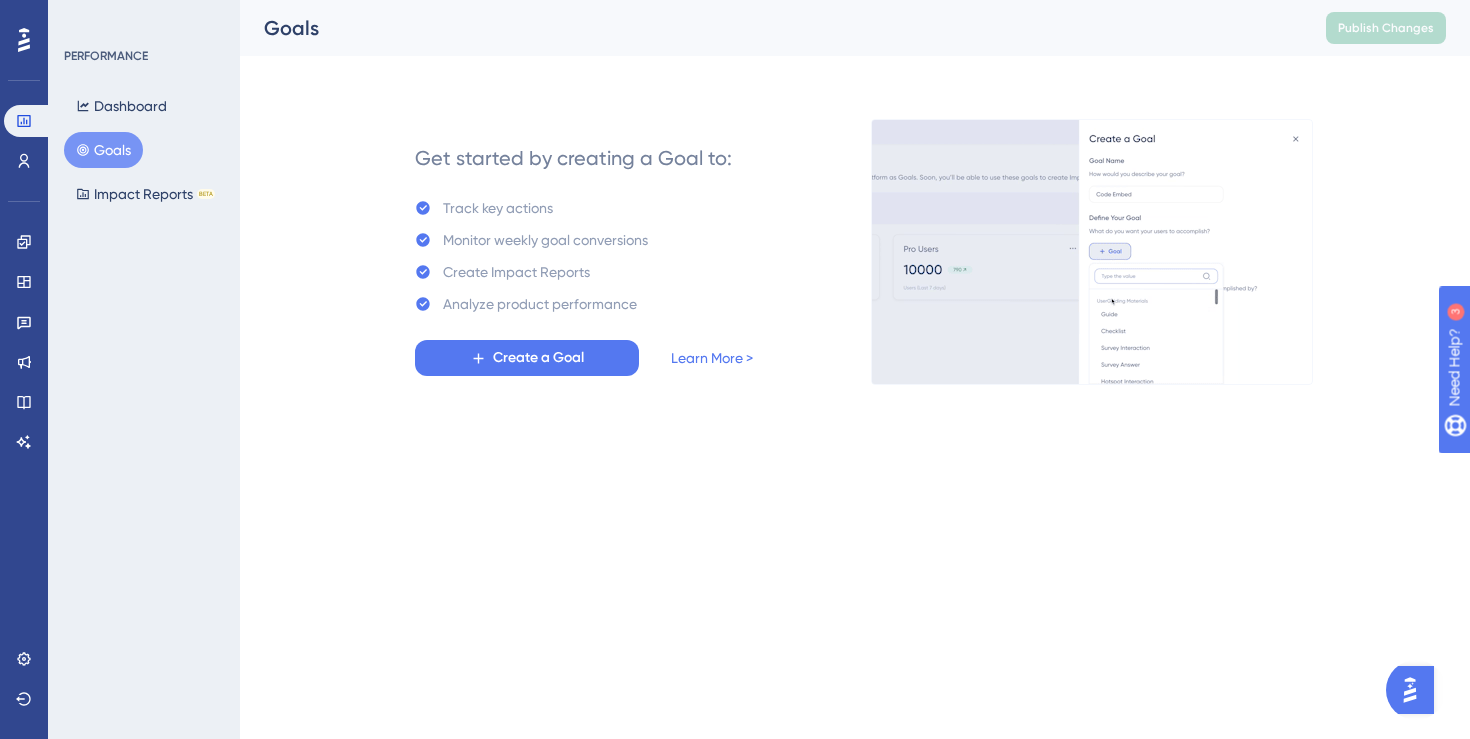click on "Dashboard Goals Impact Reports BETA" at bounding box center (145, 150) 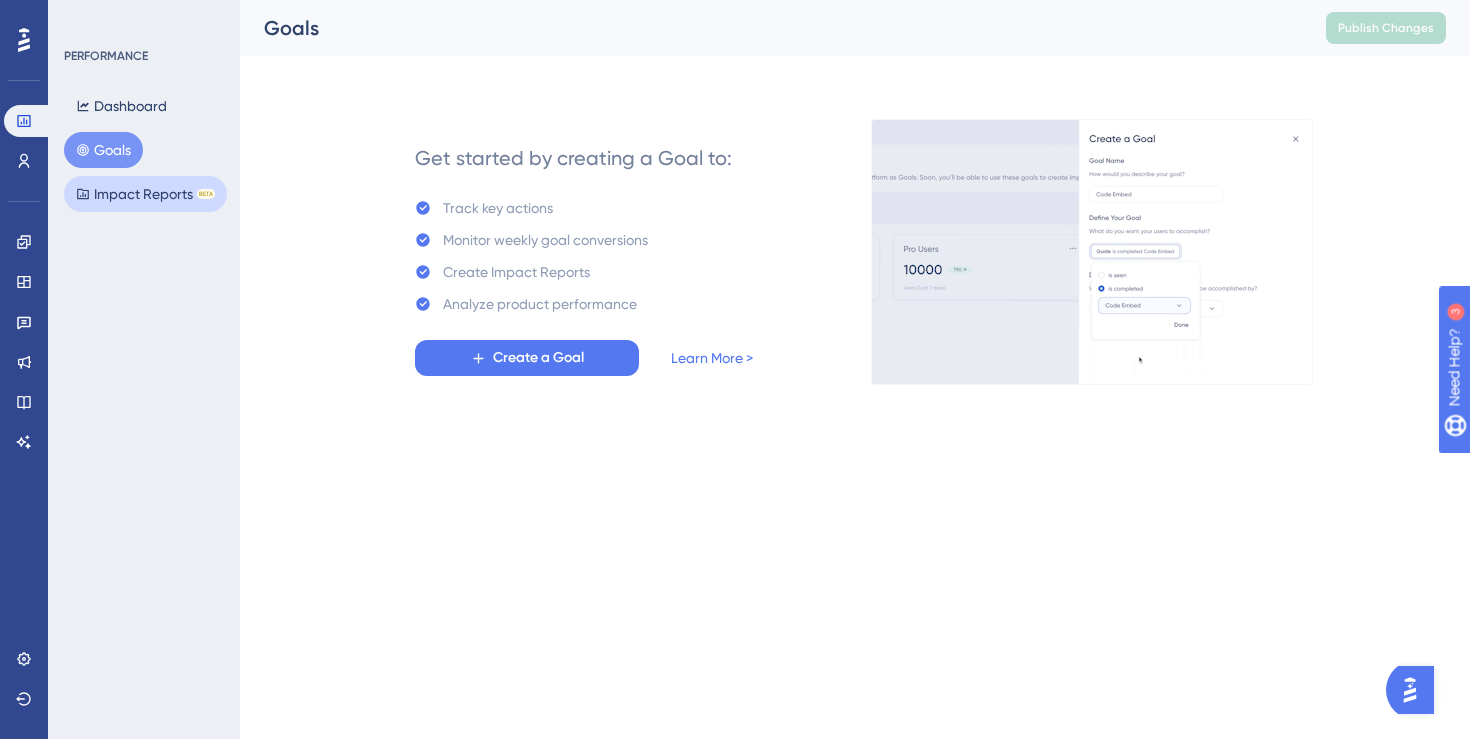 click on "Impact Reports BETA" at bounding box center [145, 194] 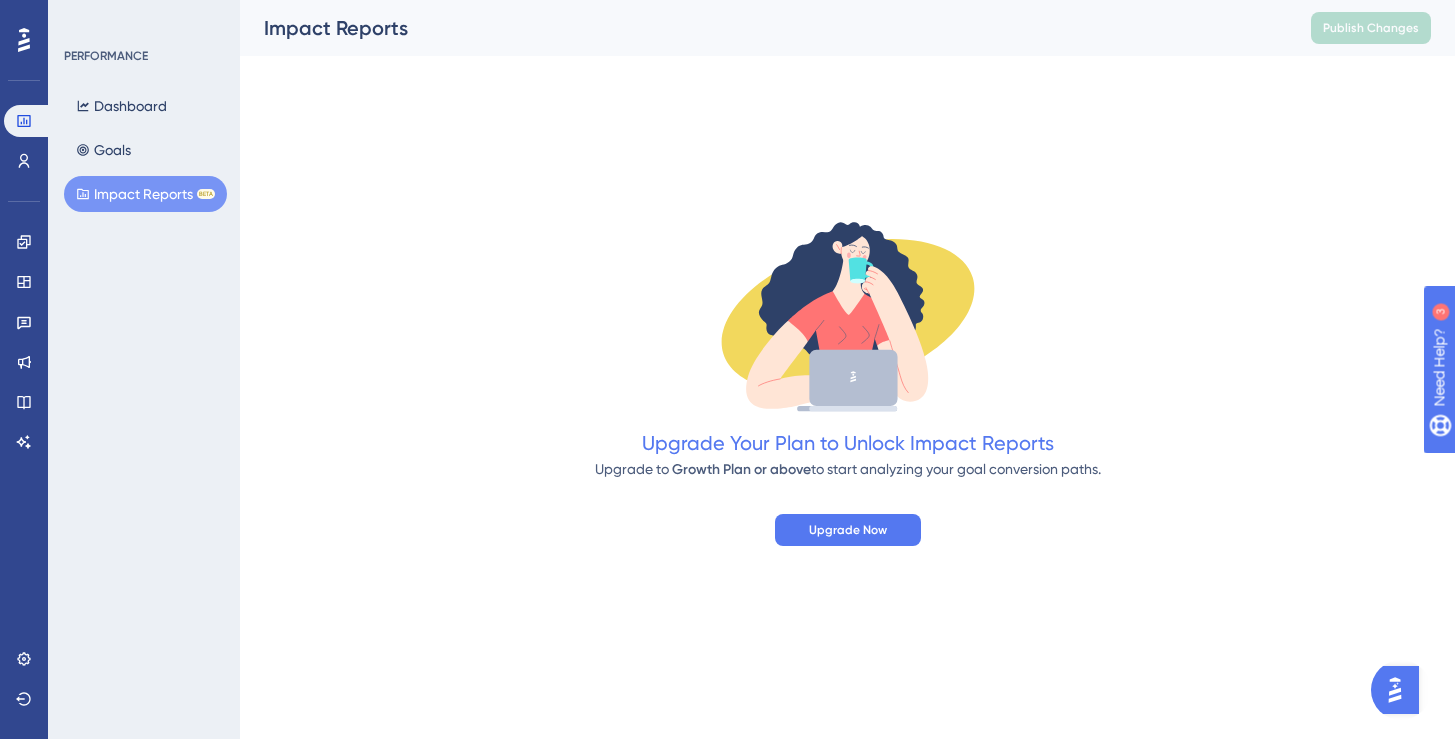 scroll, scrollTop: 103, scrollLeft: 0, axis: vertical 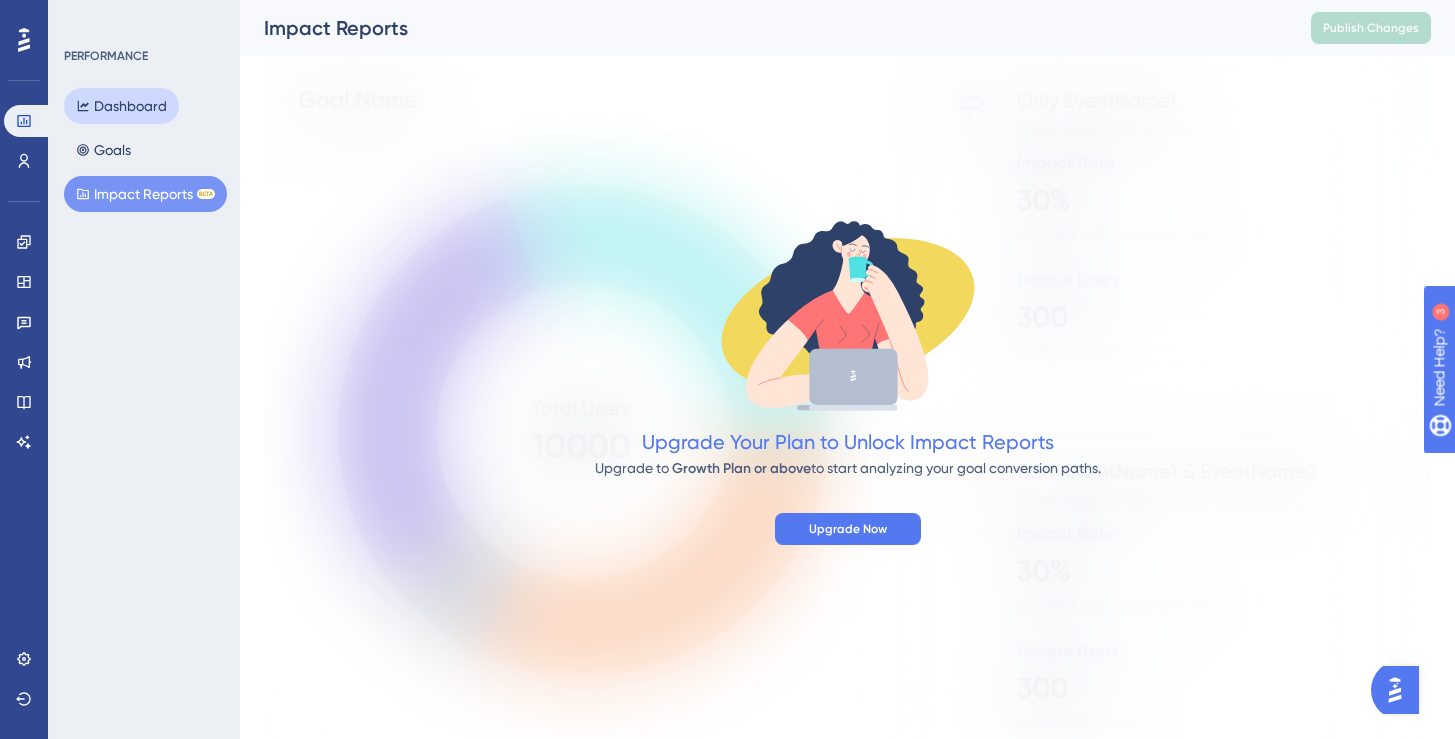 click on "Dashboard" at bounding box center (121, 106) 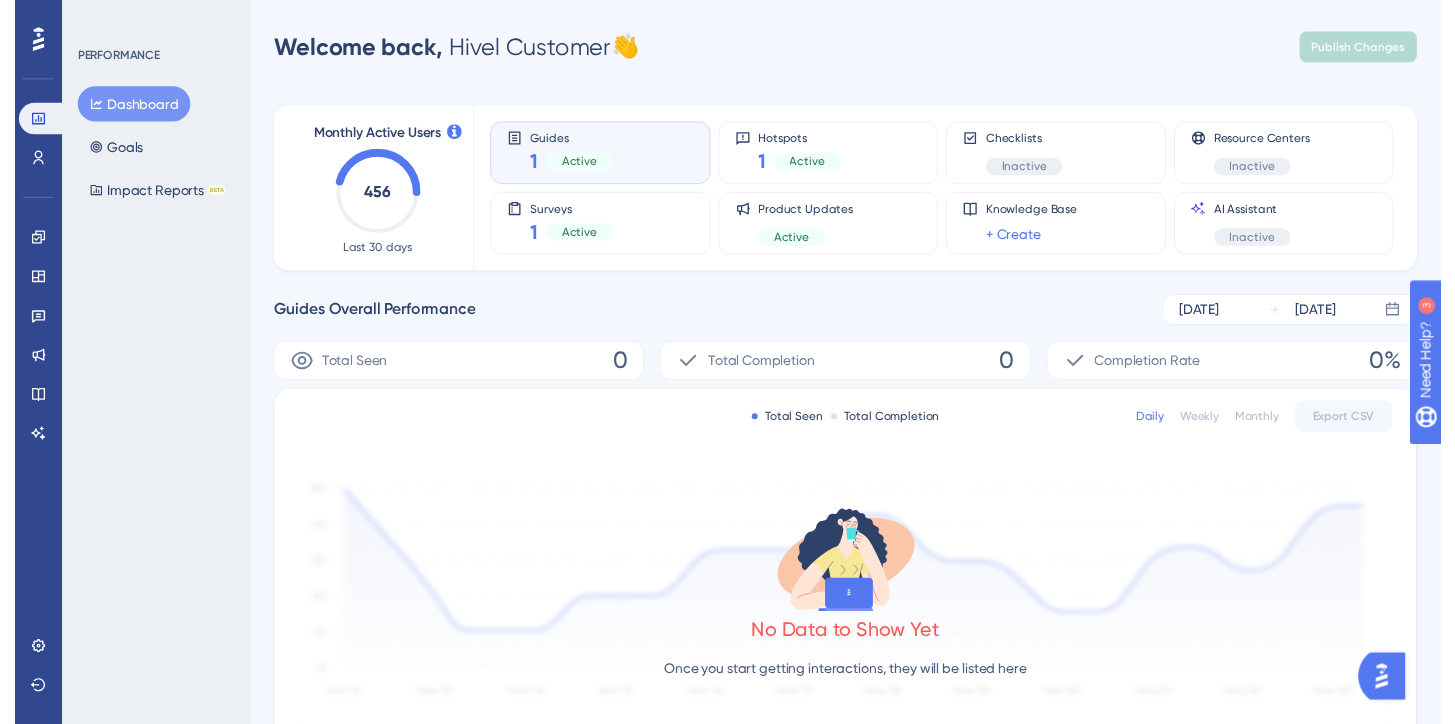 scroll, scrollTop: 0, scrollLeft: 0, axis: both 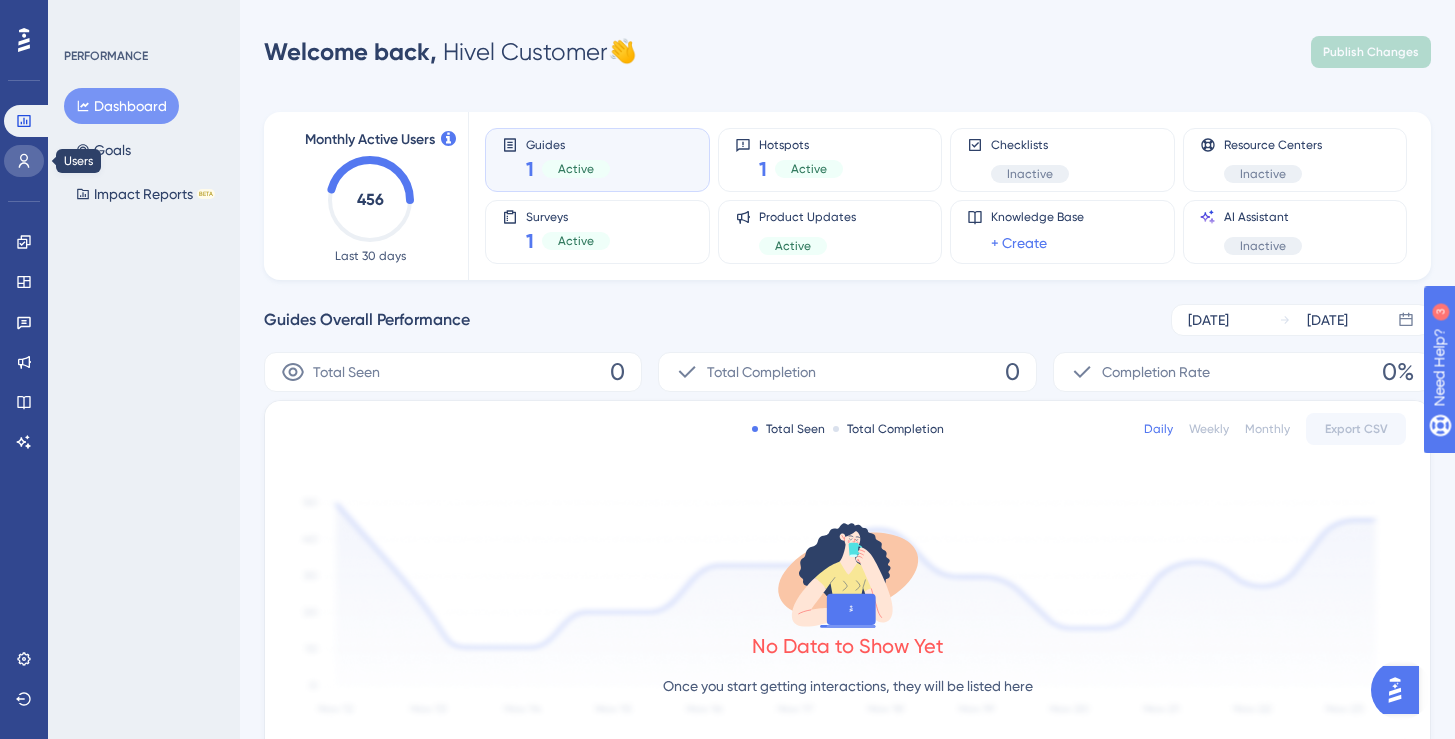 click at bounding box center (24, 161) 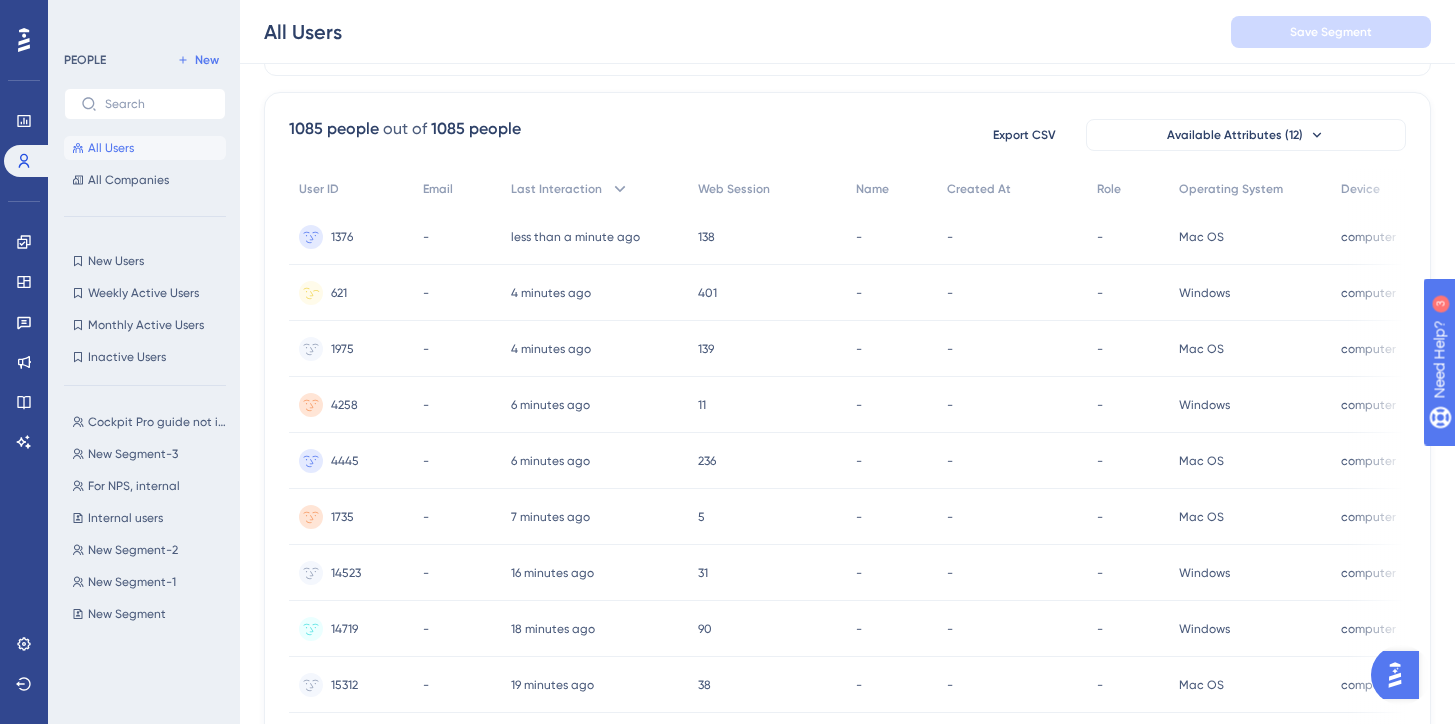 scroll, scrollTop: 0, scrollLeft: 0, axis: both 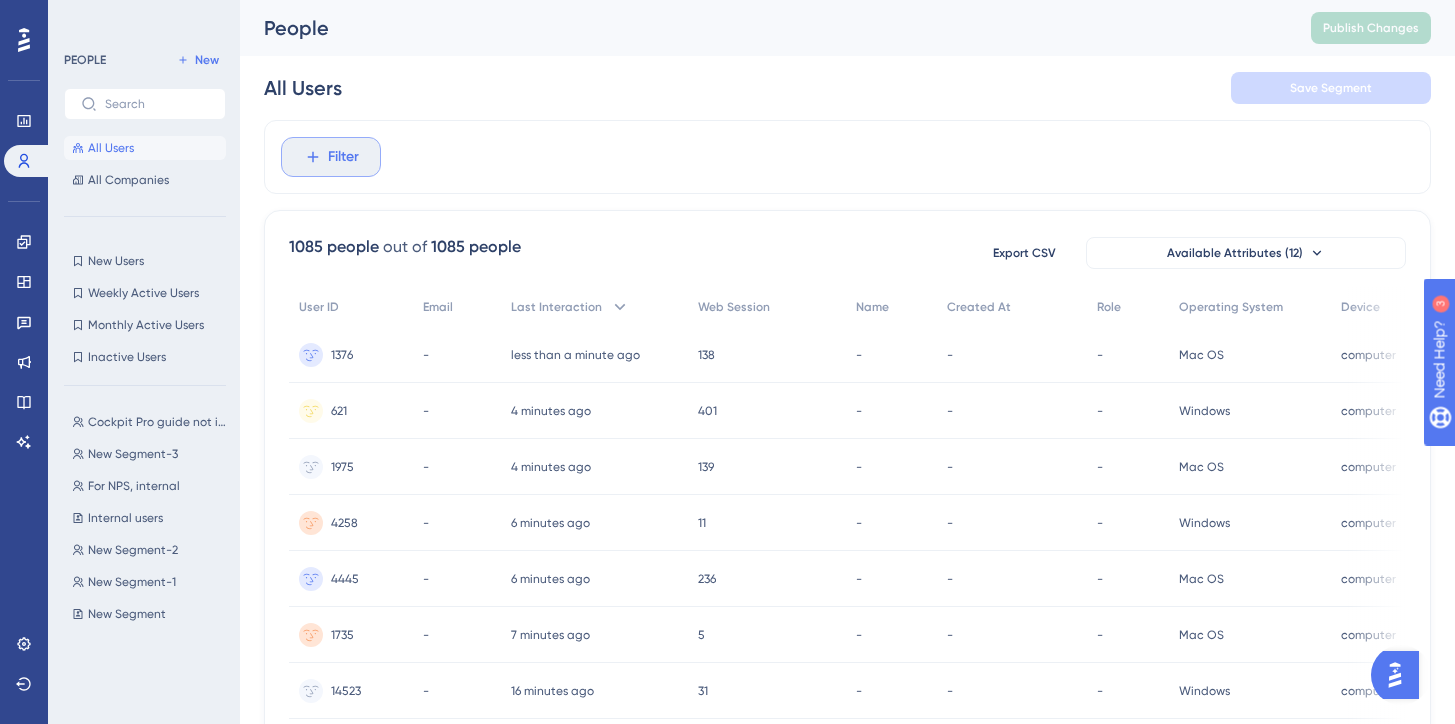 click on "Filter" at bounding box center (343, 157) 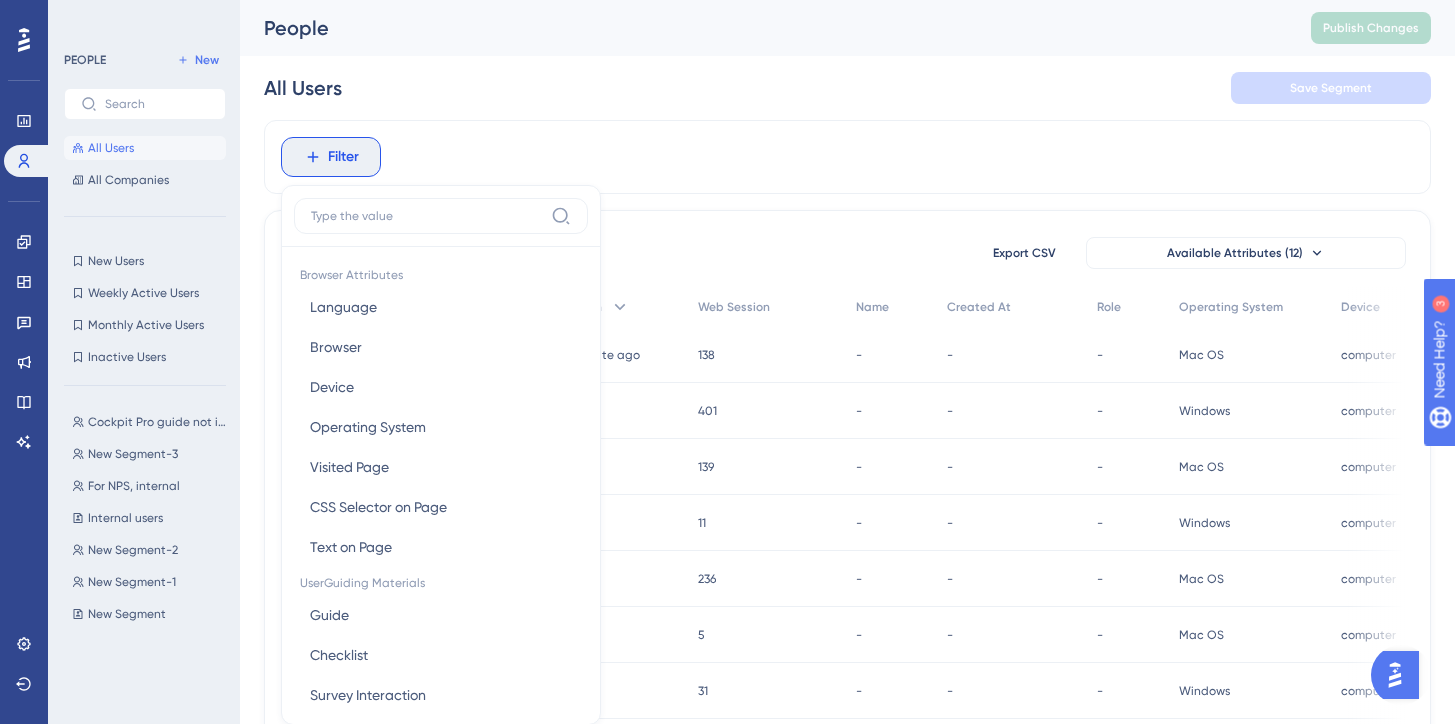 scroll, scrollTop: 88, scrollLeft: 0, axis: vertical 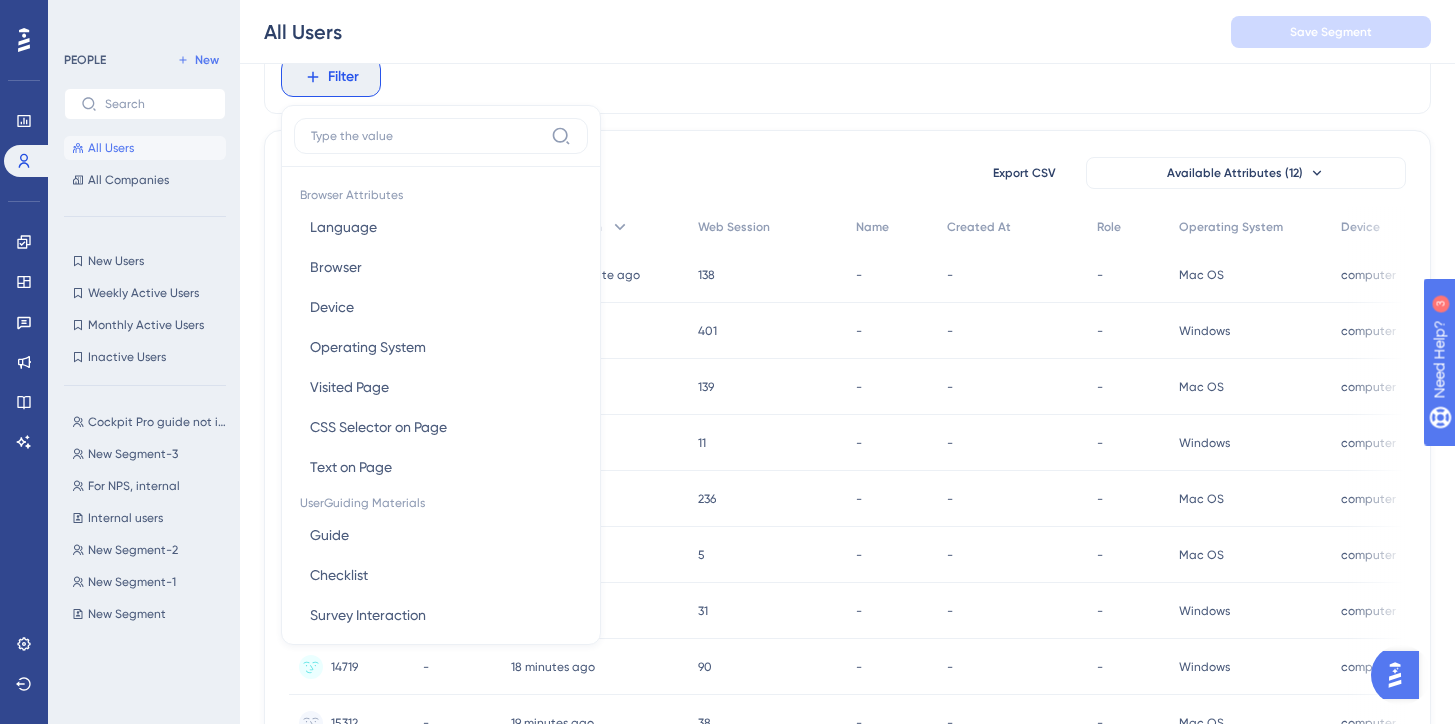 click on "Filter Browser Attributes Language Language Browser Browser Device Device Operating System Operating System Visited Page Visited Page CSS Selector on Page CSS Selector on Page Text on Page Text on Page UserGuiding Materials Guide Guide Checklist Checklist Survey Interaction Survey Interaction Survey Answer Survey Answer Hotspot Interaction Hotspot Interaction Custom Button Interaction Custom Button Interaction Goal Goal AI Assistant AI Assistant Resource Center Interaction Resource Center Interaction Resource Center Tab Resource Center Tab Product Updates Product Updates Product Updates Post Product Updates Post Knowledge Base Knowledge Base Knowledge Base Article Knowledge Base Article User Attributes User ID User ID Web Session Web Session First Interaction First Interaction Last Interaction Last Interaction created_at created_at Email Email Name Name role role Company Attributes Company ID Company ID Company Name Company Name First Company Interaction First Company Interaction Last Company Interaction" at bounding box center (847, 77) 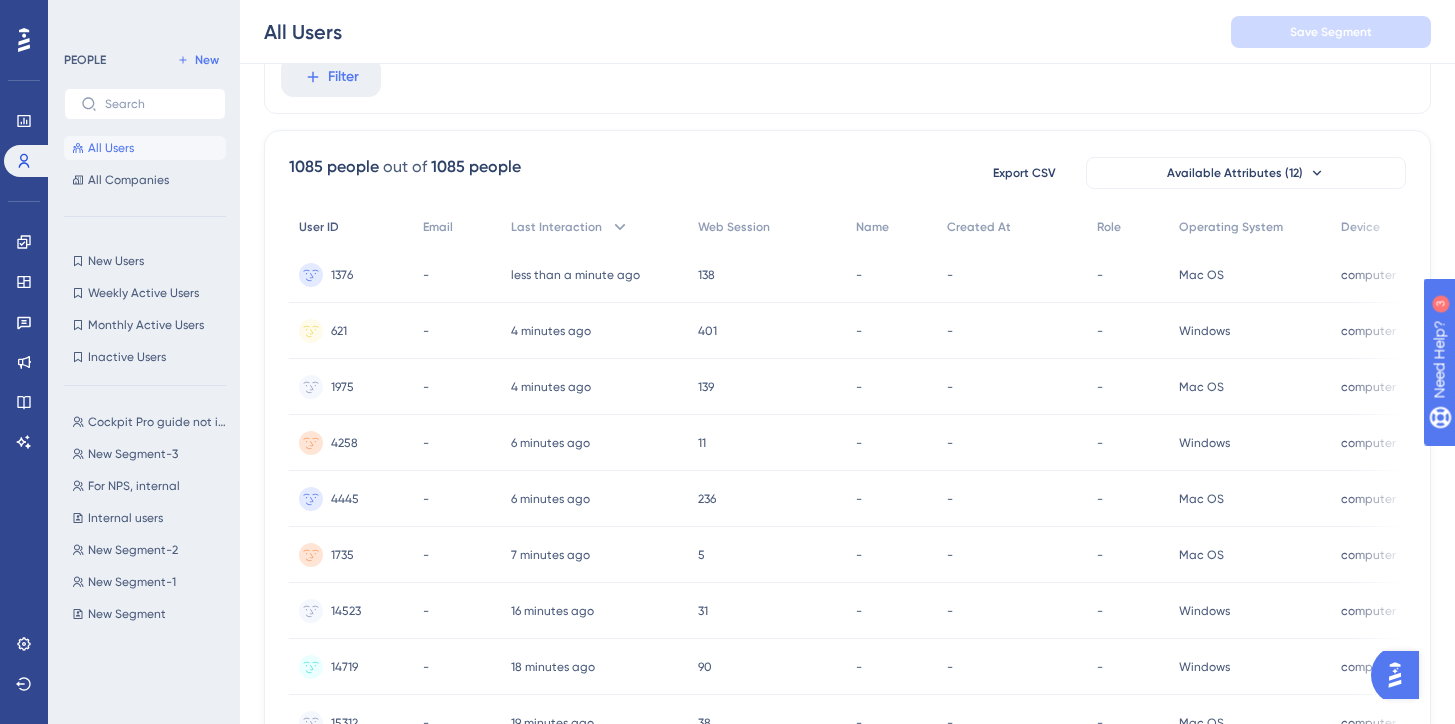 click on "User ID" at bounding box center (319, 227) 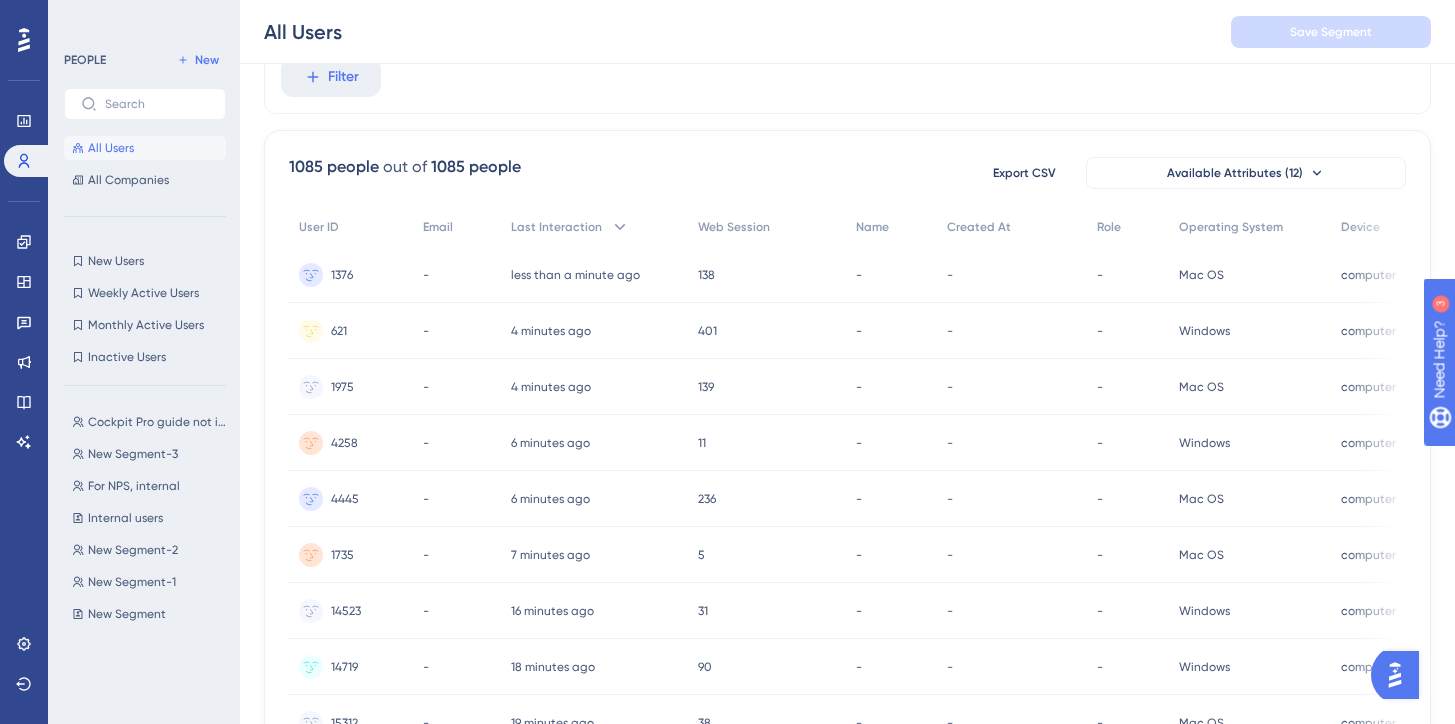 scroll, scrollTop: 0, scrollLeft: 0, axis: both 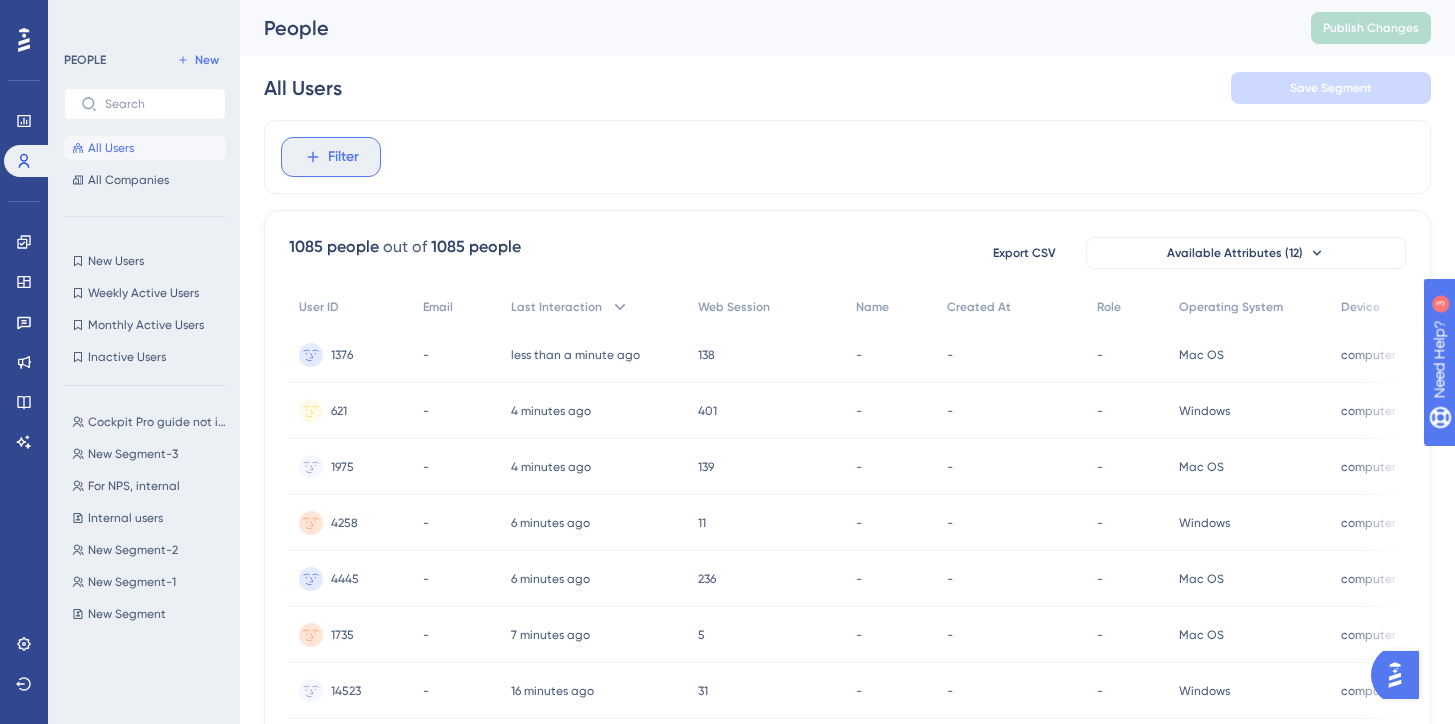 click on "Filter" at bounding box center [331, 157] 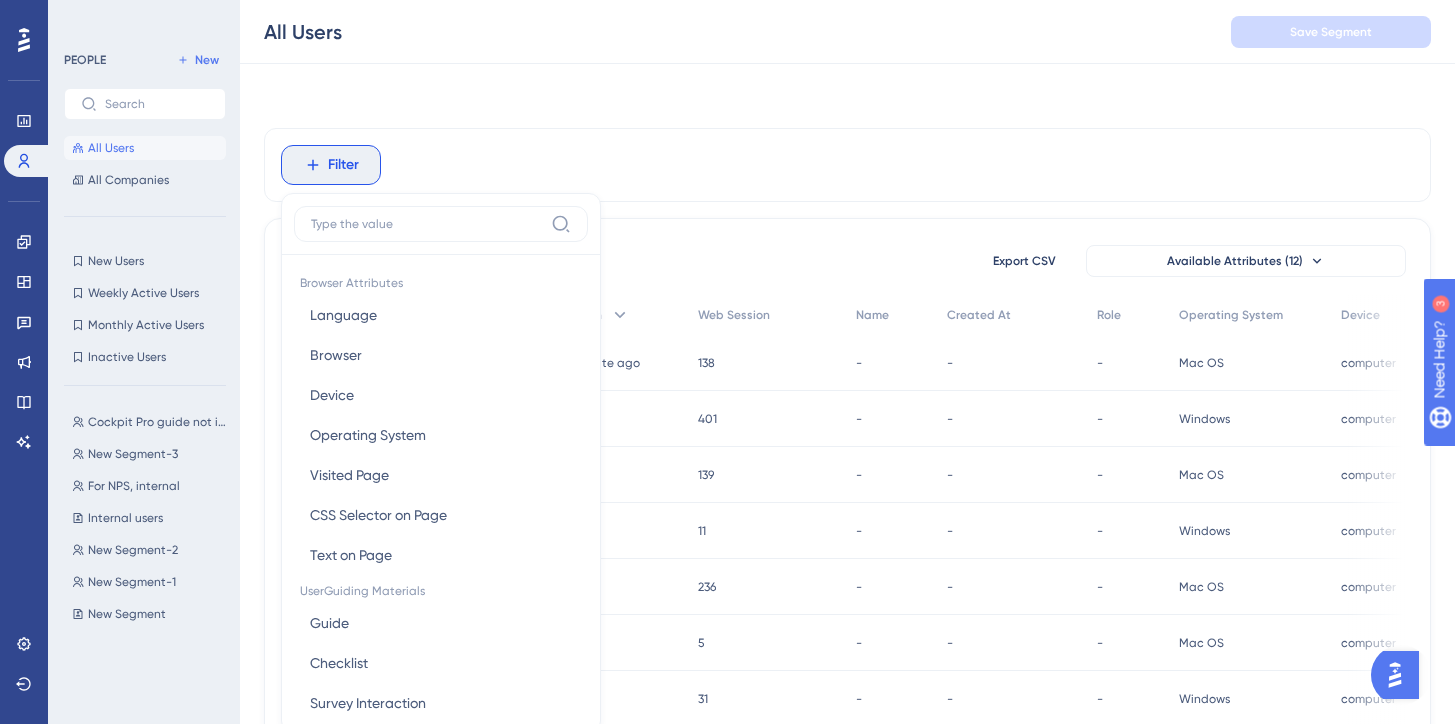 scroll, scrollTop: 91, scrollLeft: 0, axis: vertical 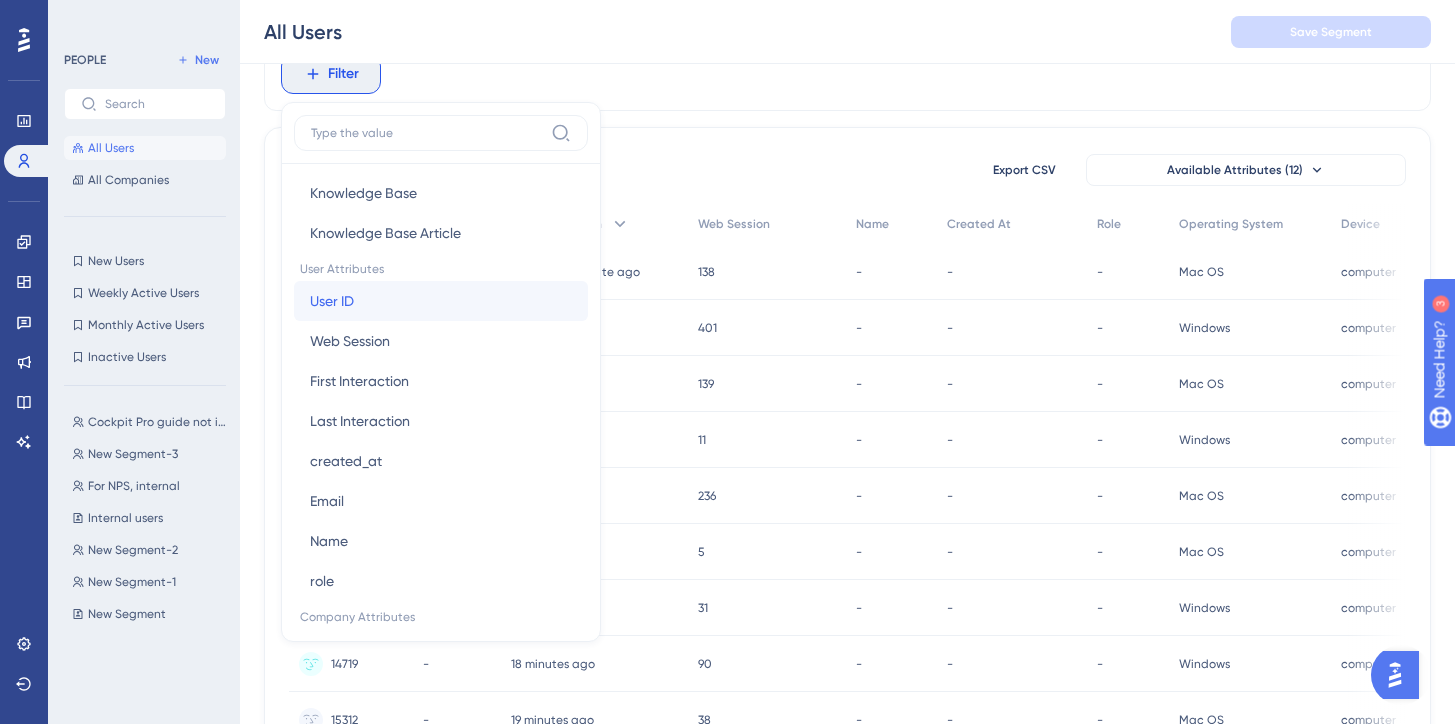 click on "User ID" at bounding box center [332, 301] 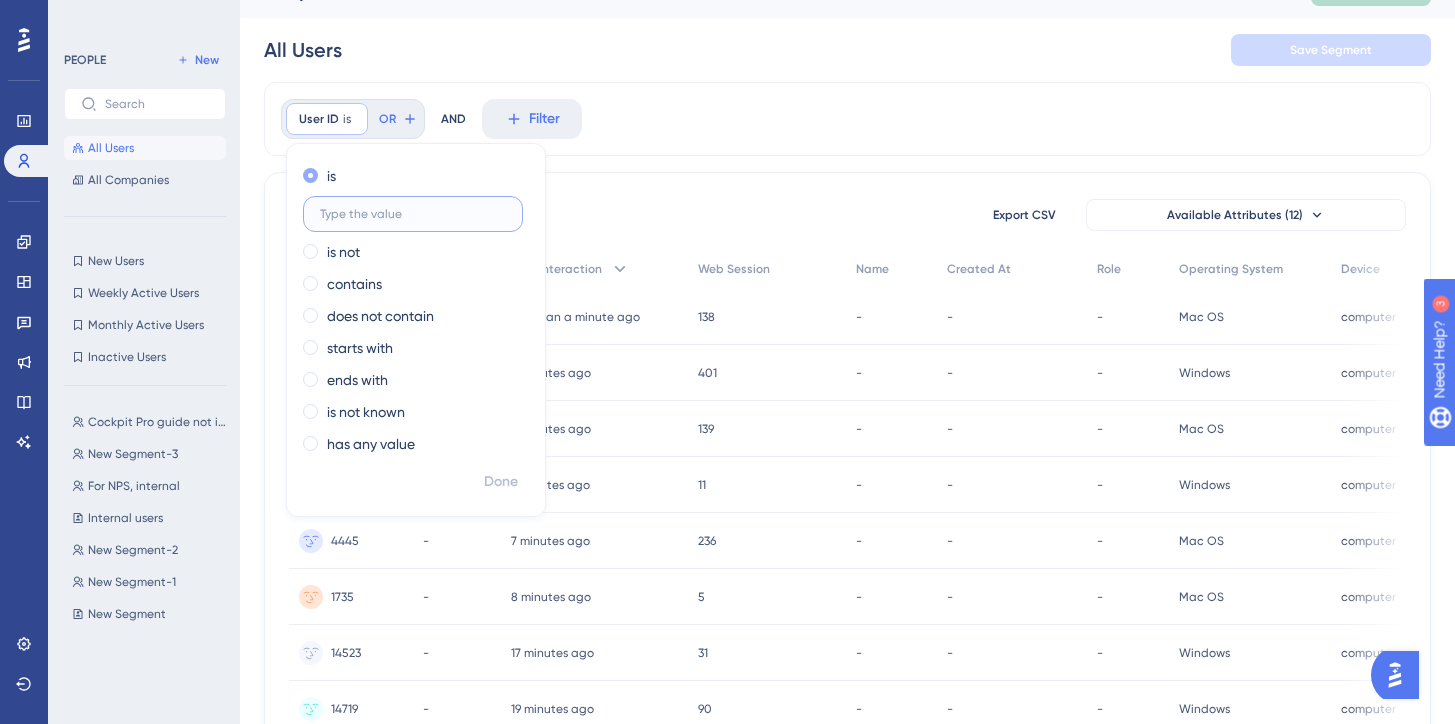 scroll, scrollTop: 27, scrollLeft: 0, axis: vertical 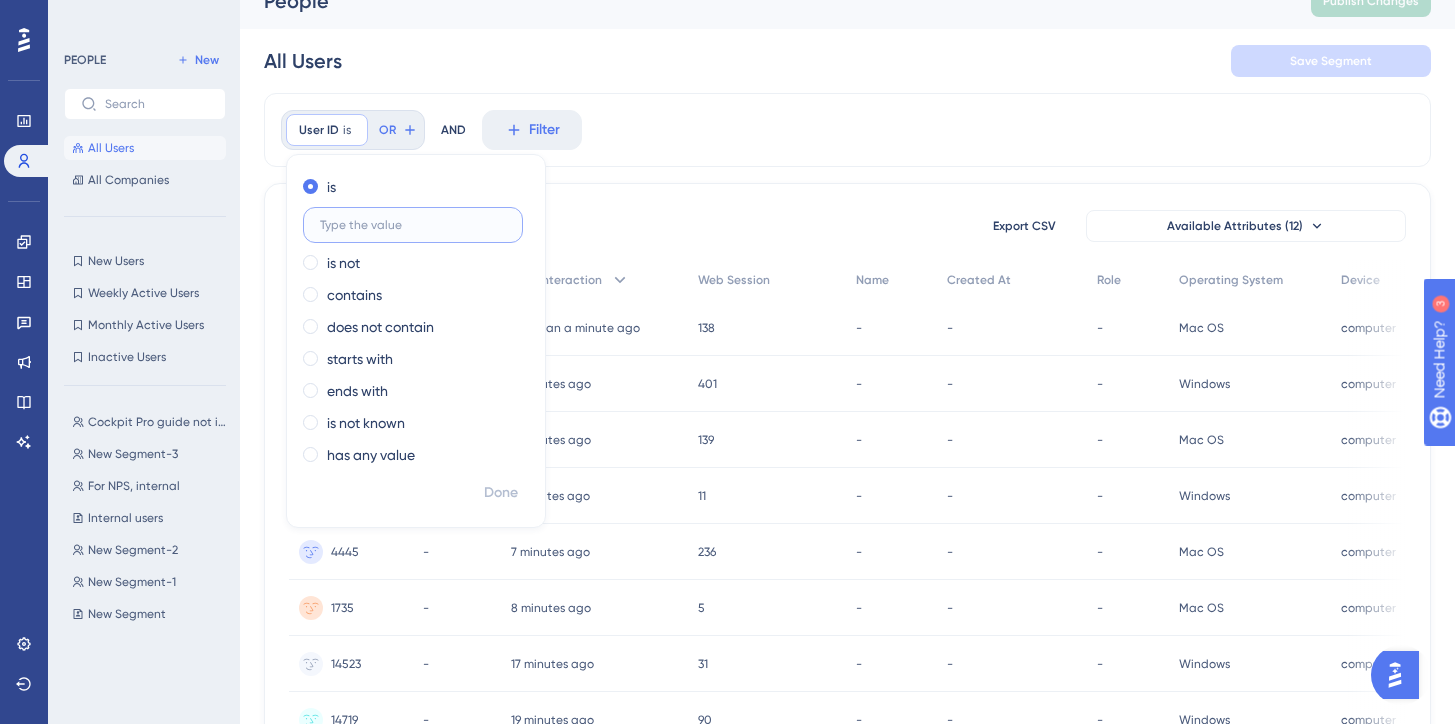 paste on "1427" 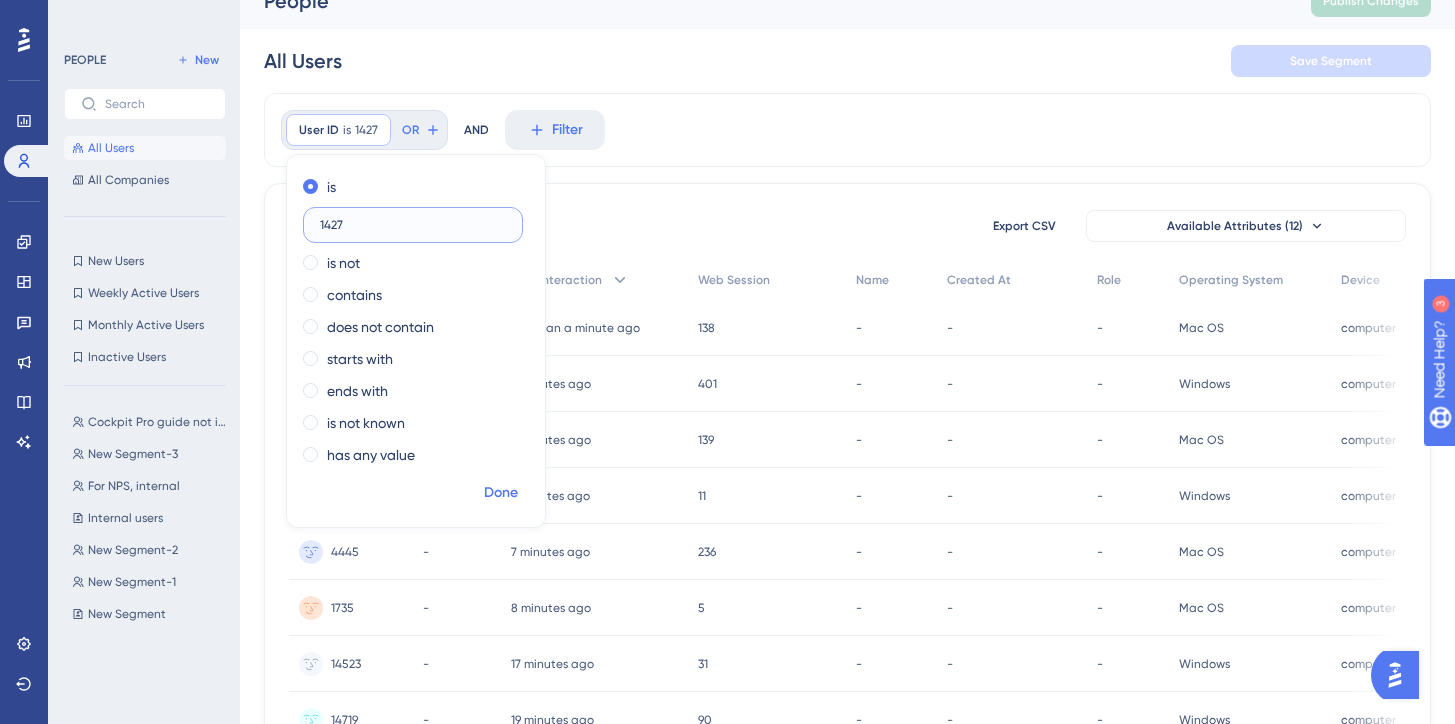 type on "1427" 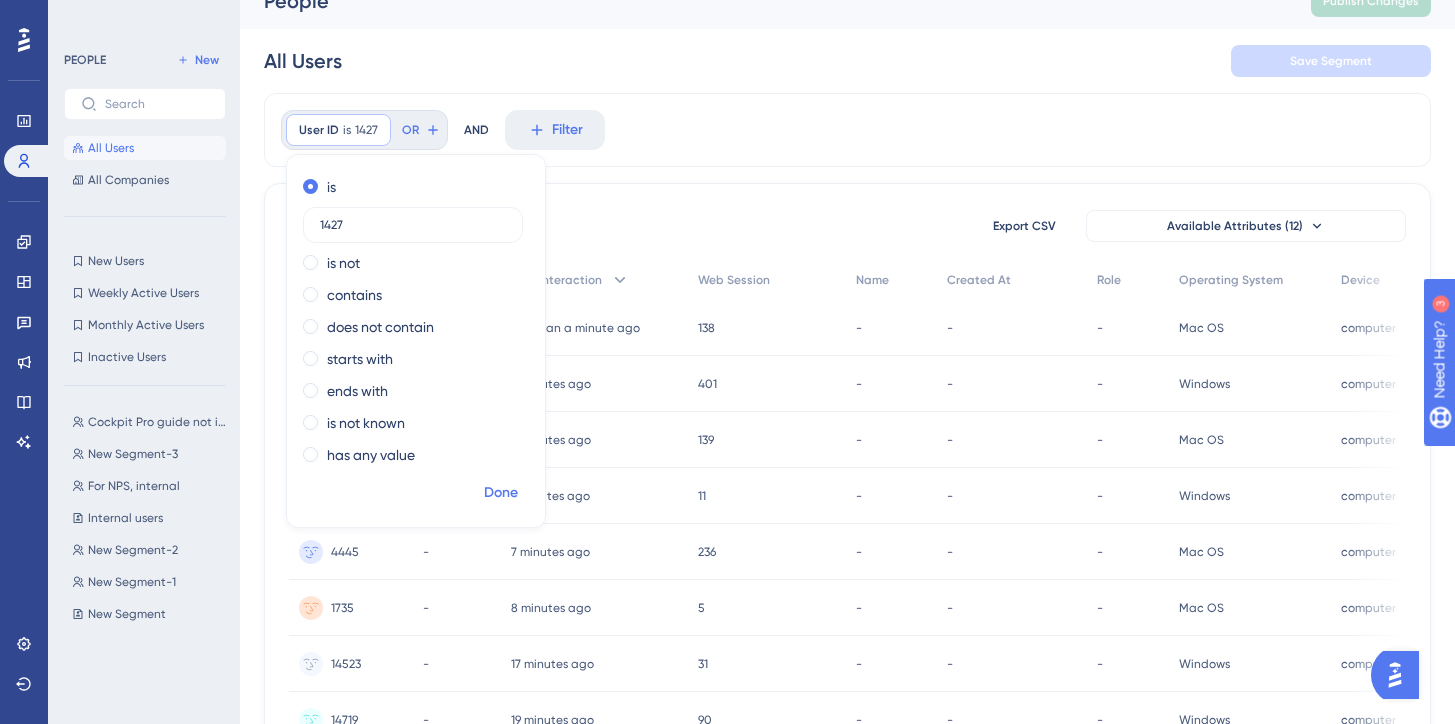 click on "Done" at bounding box center (501, 493) 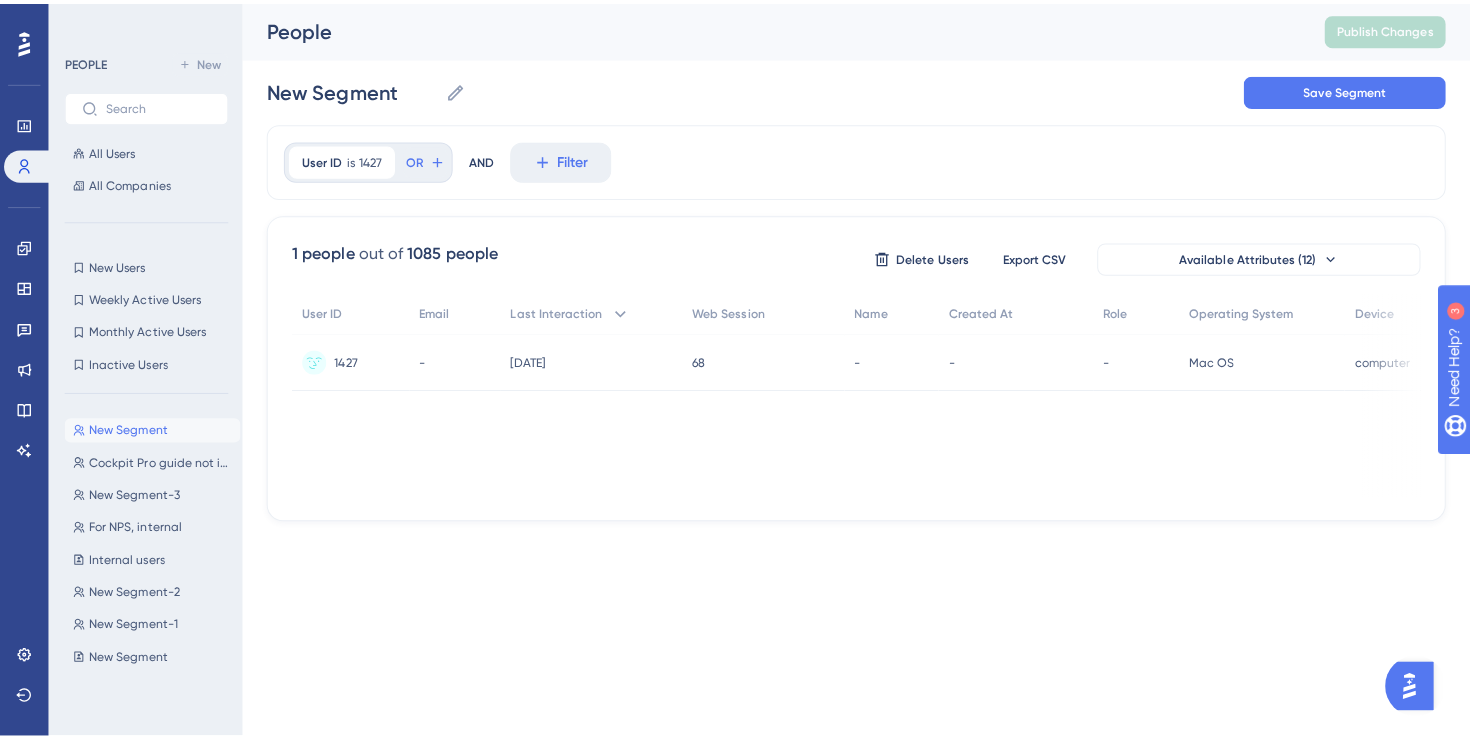 scroll, scrollTop: 0, scrollLeft: 0, axis: both 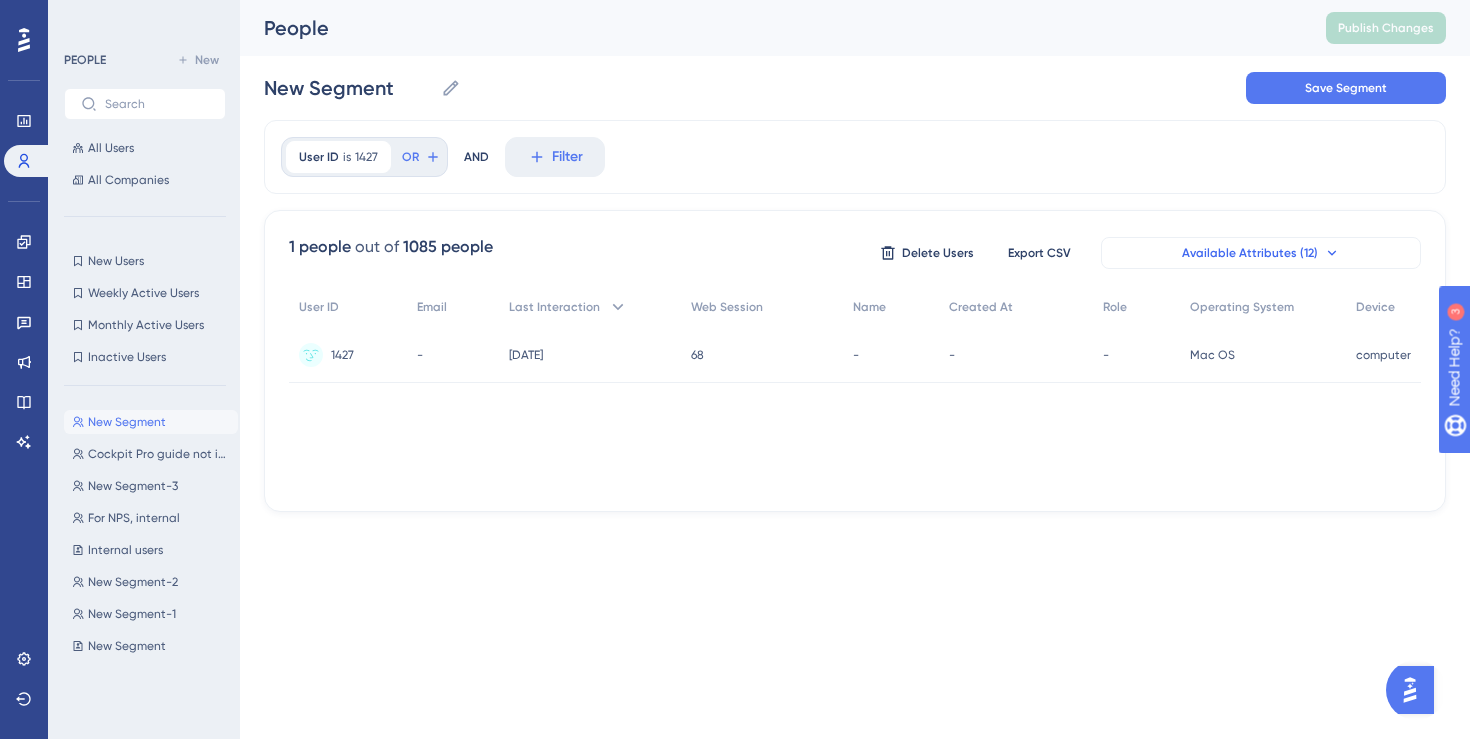 click on "Available Attributes (12)" at bounding box center [1250, 253] 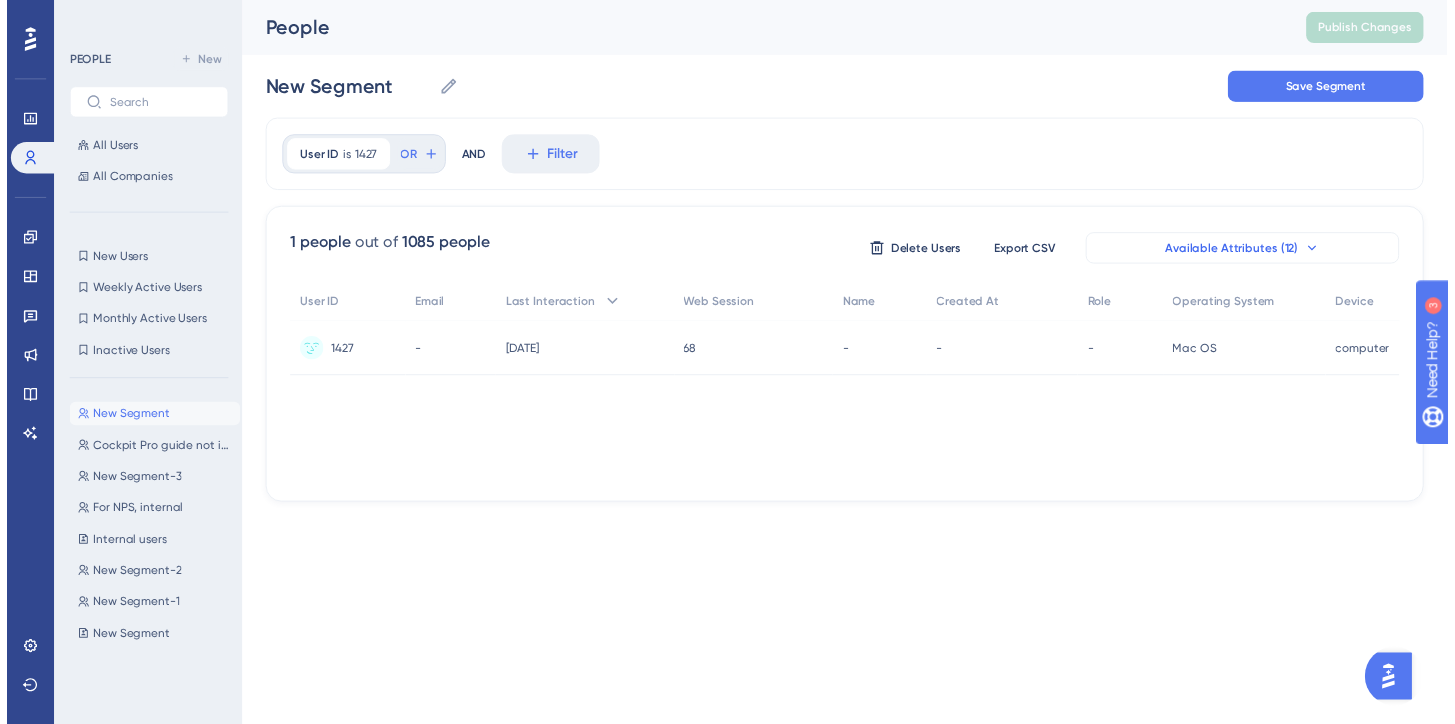 scroll, scrollTop: 87, scrollLeft: 0, axis: vertical 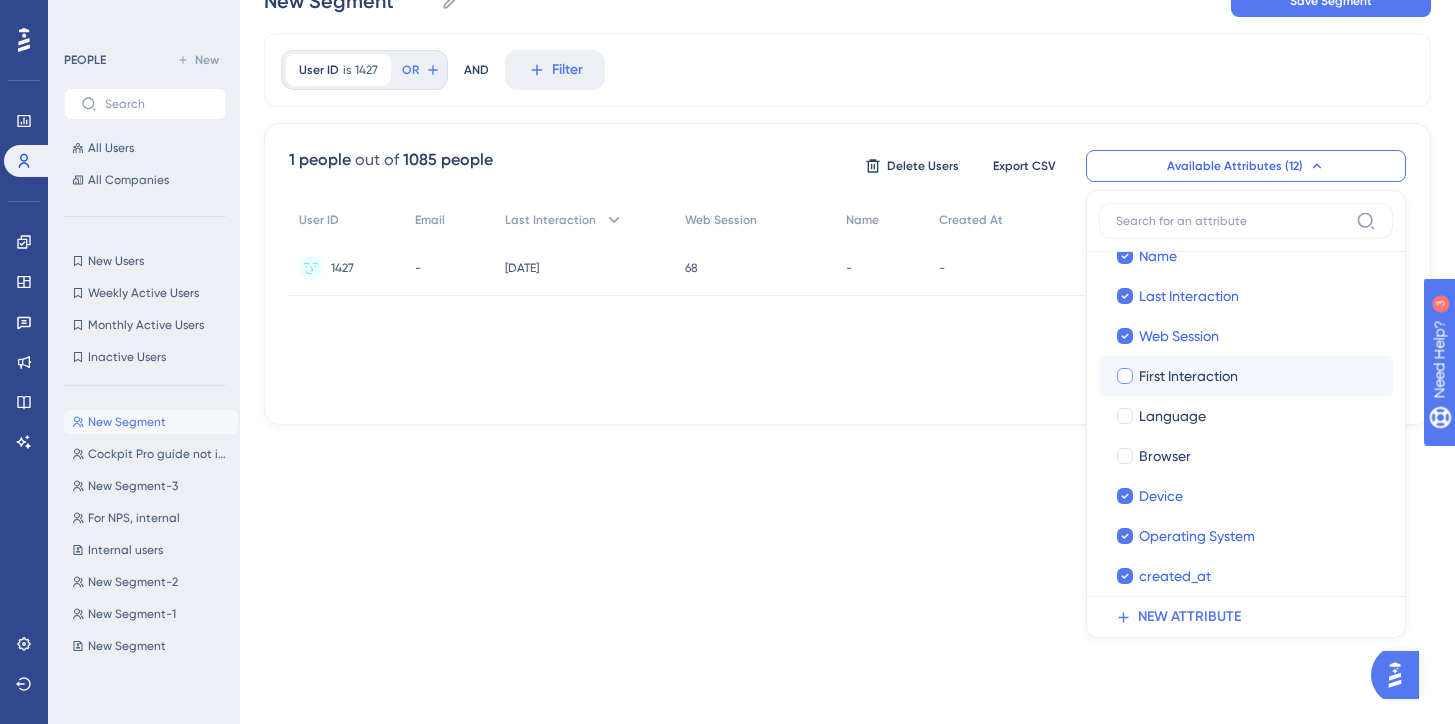 click at bounding box center [1125, 376] 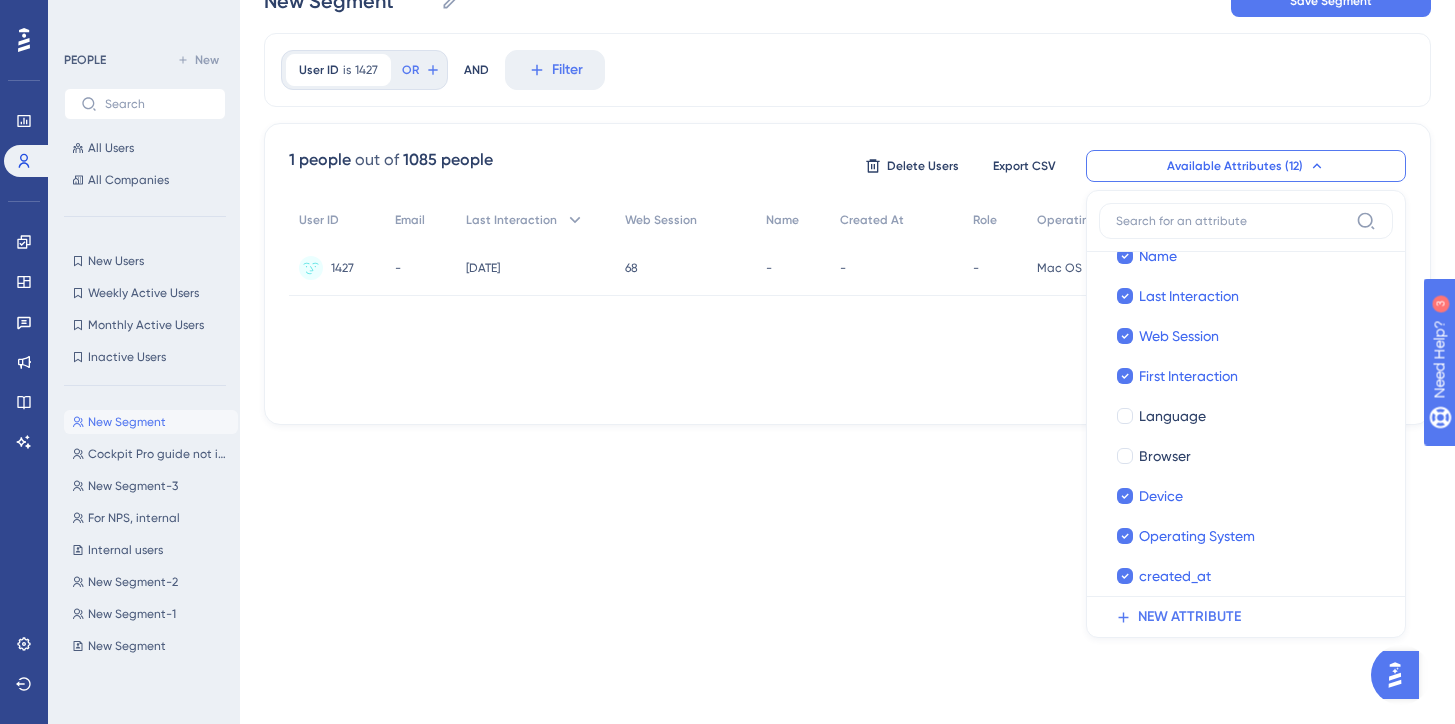 click on "Performance Users Engagement Widgets Feedback Product Updates Knowledge Base AI Assistant Settings Logout PEOPLE New All Users All Companies New Users New Users Weekly Active Users Weekly Active Users Monthly Active Users Monthly Active Users Inactive Users Inactive Users New Segment New Segment Cockpit Pro guide not interacted Cockpit Pro guide not interacted New Segment-3 New Segment-3 For NPS, internal For NPS, internal Internal users Internal users New Segment-2 New Segment-2 New Segment-1 New Segment-1 New Segment New Segment People Publish Changes New Segment New Segment Save Segment User ID is 1427 1427 Remove OR AND Filter 1   people out of 1085   people Delete Users Export CSV Available Attributes (12) User ID User ID Email Email Name Name Last Interaction Last Interaction Web Session Web Session First Interaction First Interaction Language Language Browser Browser Device Device Operating System Operating System created_at created_at role role Email" at bounding box center (727, -87) 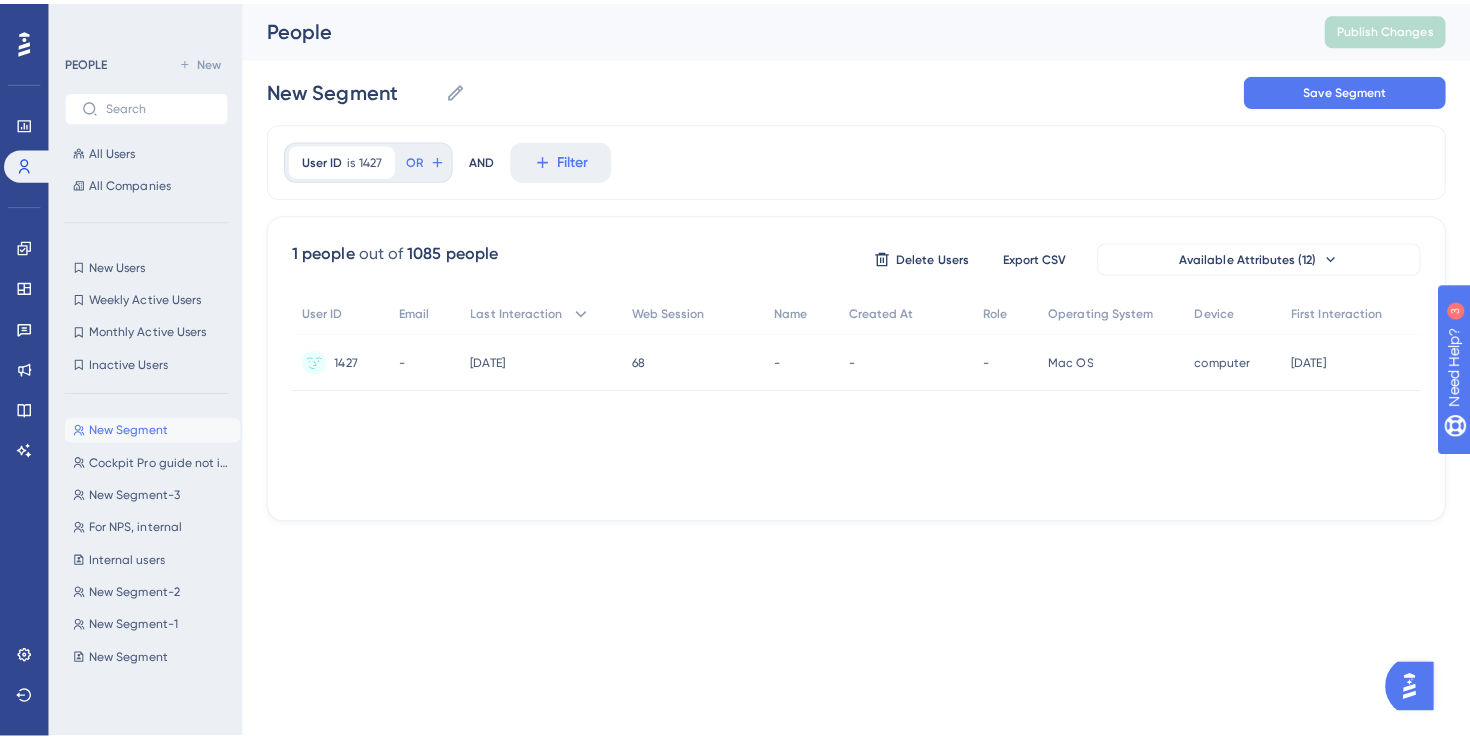 scroll, scrollTop: 0, scrollLeft: 0, axis: both 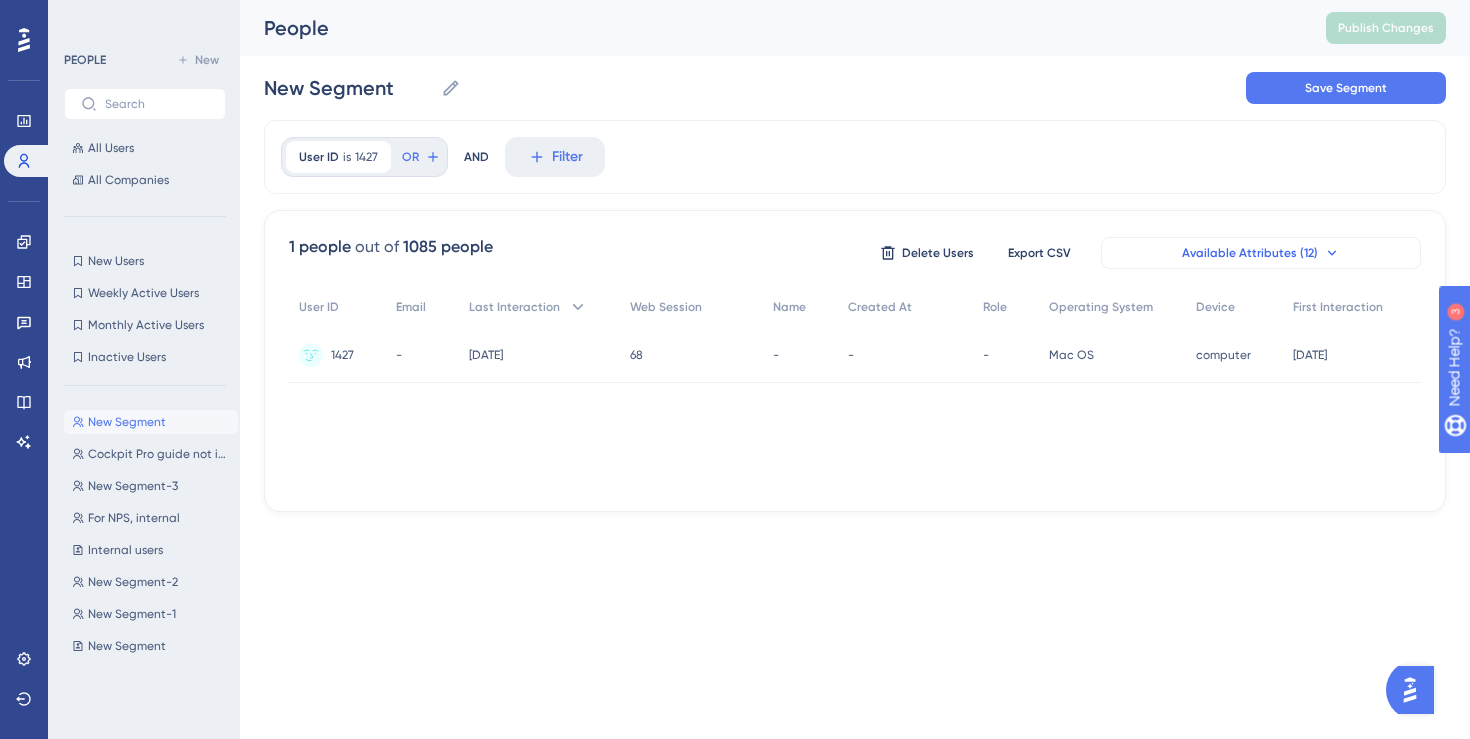 click on "Available Attributes (12)" at bounding box center [1250, 253] 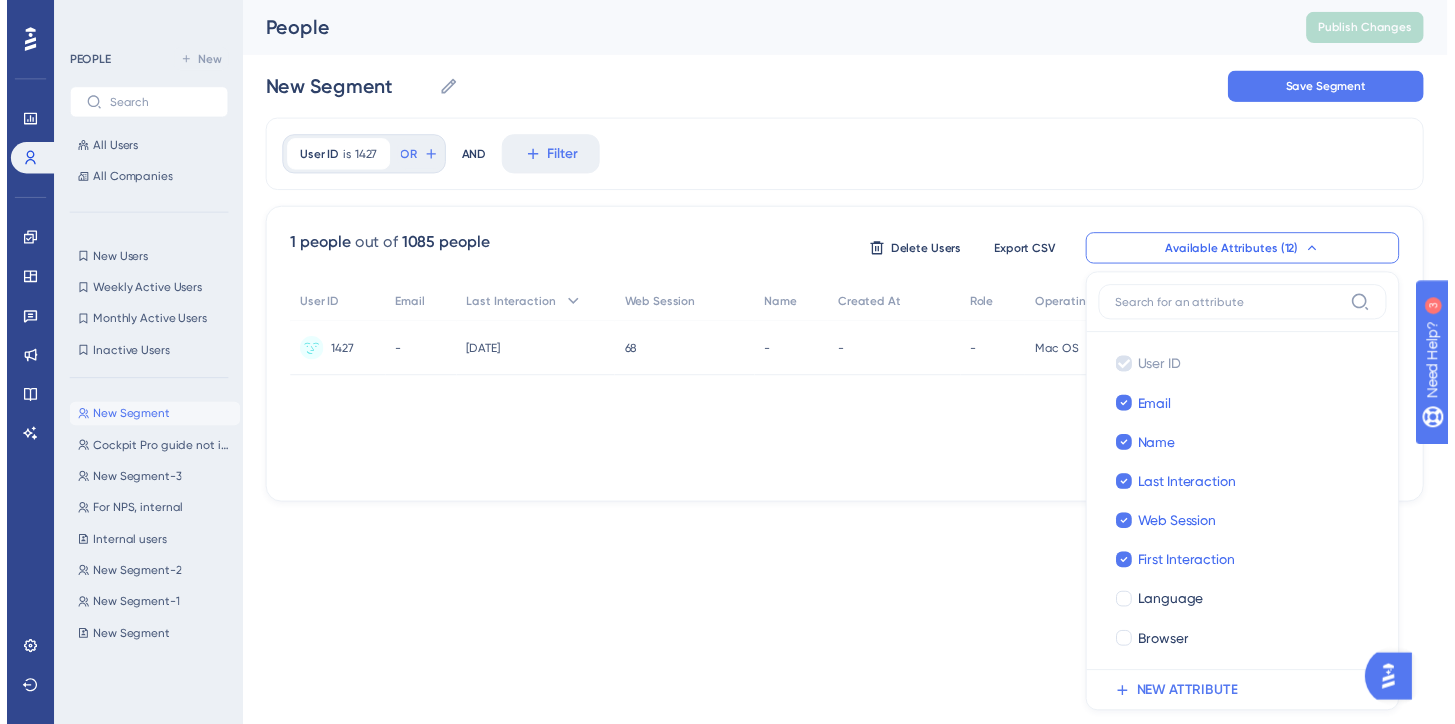 scroll, scrollTop: 87, scrollLeft: 0, axis: vertical 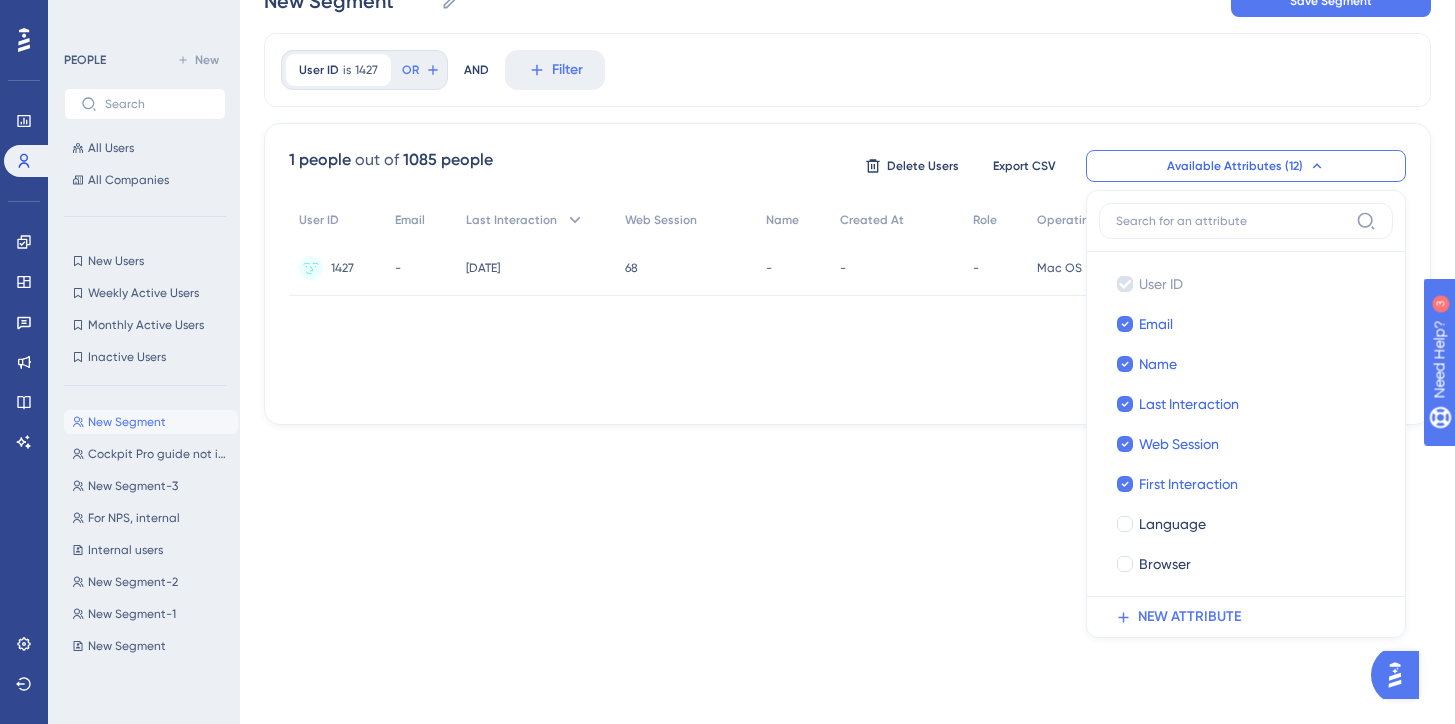 click on "Performance Users Engagement Widgets Feedback Product Updates Knowledge Base AI Assistant Settings Logout PEOPLE New All Users All Companies New Users New Users Weekly Active Users Weekly Active Users Monthly Active Users Monthly Active Users Inactive Users Inactive Users New Segment New Segment Cockpit Pro guide not interacted Cockpit Pro guide not interacted New Segment-3 New Segment-3 For NPS, internal For NPS, internal Internal users Internal users New Segment-2 New Segment-2 New Segment-1 New Segment-1 New Segment New Segment People Publish Changes New Segment New Segment Save Segment User ID is 1427 1427 Remove OR AND Filter 1   people out of 1085   people Delete Users Export CSV Available Attributes (12) User ID User ID Email Email Name Name Last Interaction Last Interaction Web Session Web Session First Interaction First Interaction Language Language Browser Browser Device Device Operating System Operating System created_at created_at role role NEW ATTRIBUTE User ID Email Last Interaction Web Session" at bounding box center [727, 201] 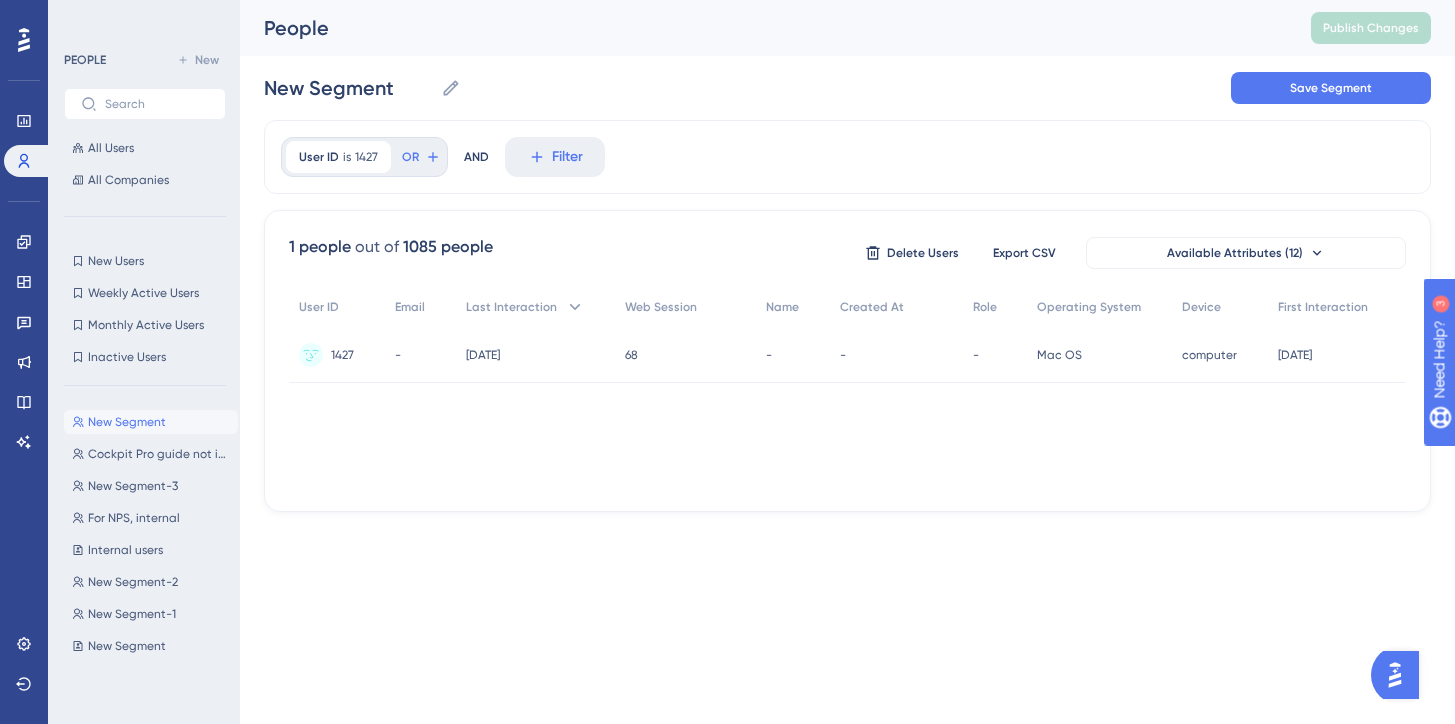 scroll, scrollTop: 0, scrollLeft: 0, axis: both 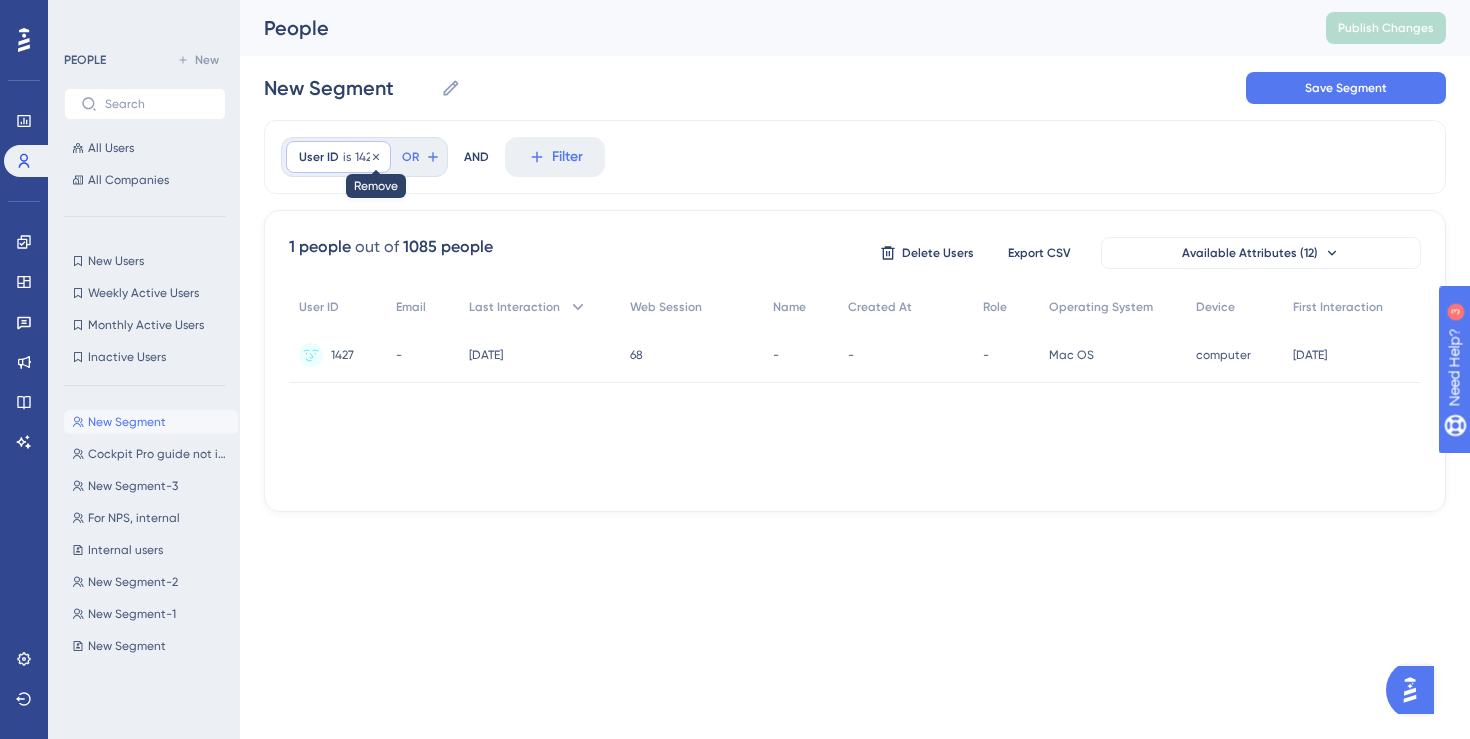 click 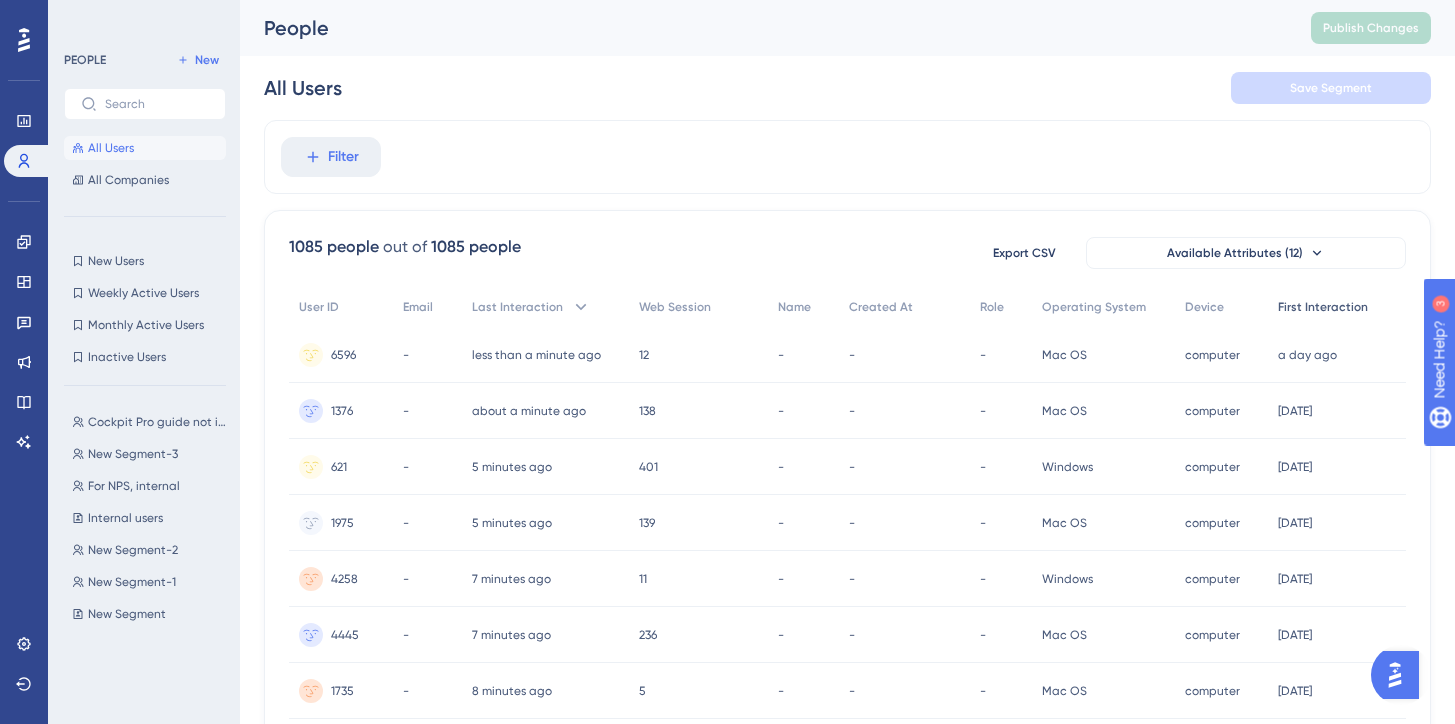 click on "First Interaction" at bounding box center [1323, 307] 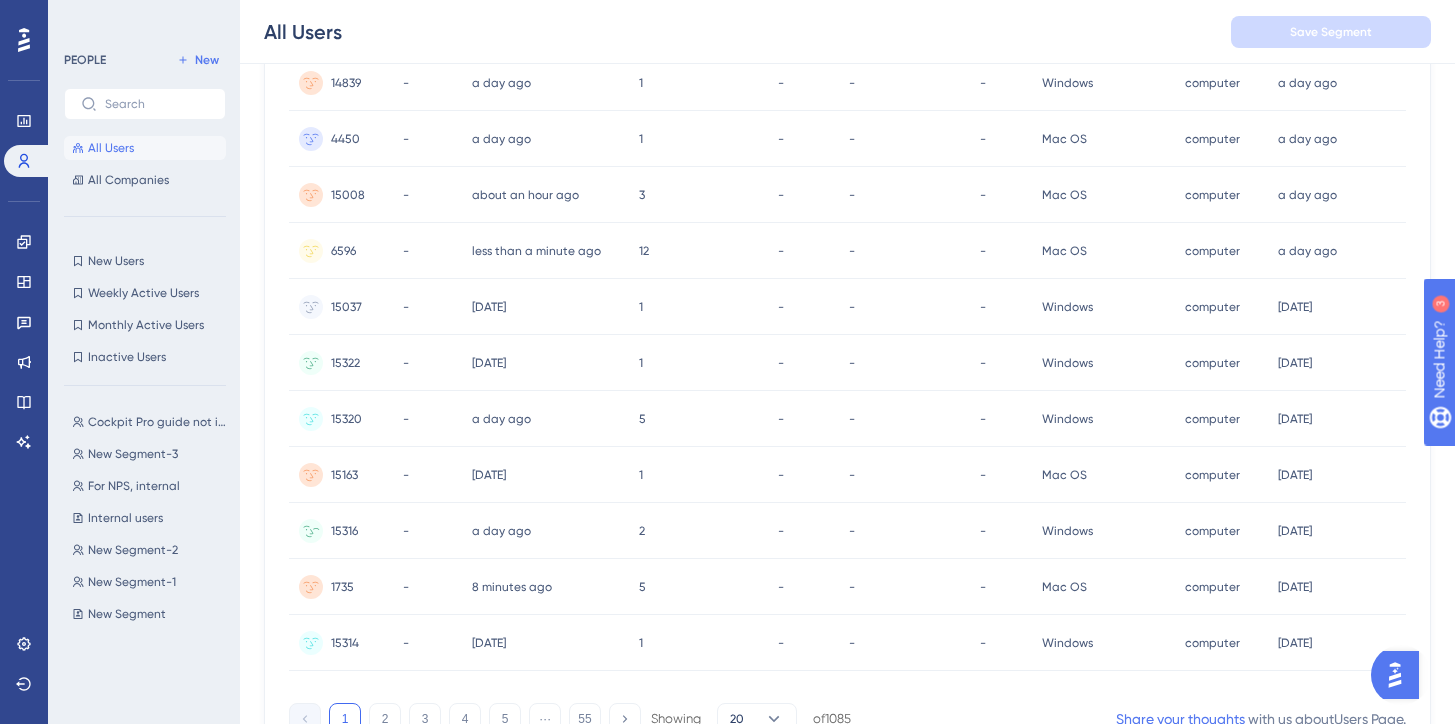 scroll, scrollTop: 891, scrollLeft: 0, axis: vertical 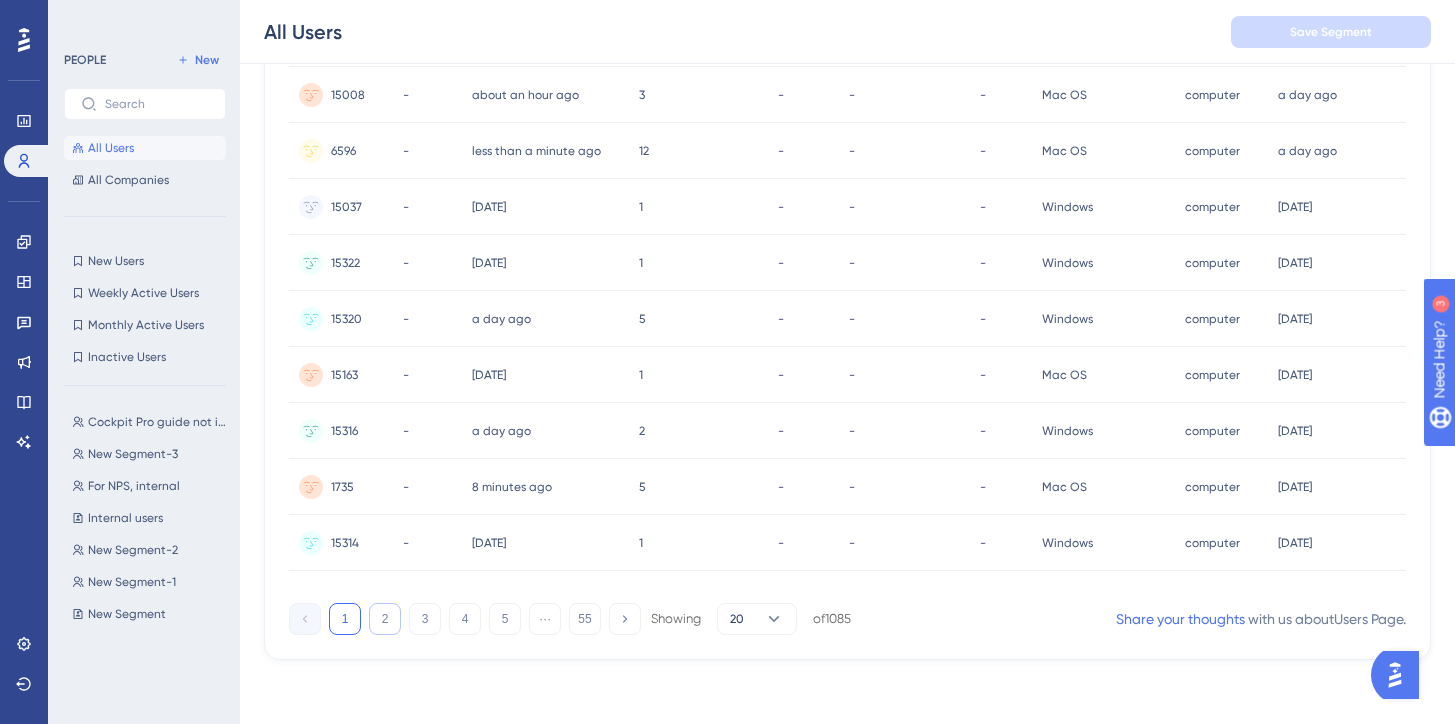 click on "2" at bounding box center (385, 619) 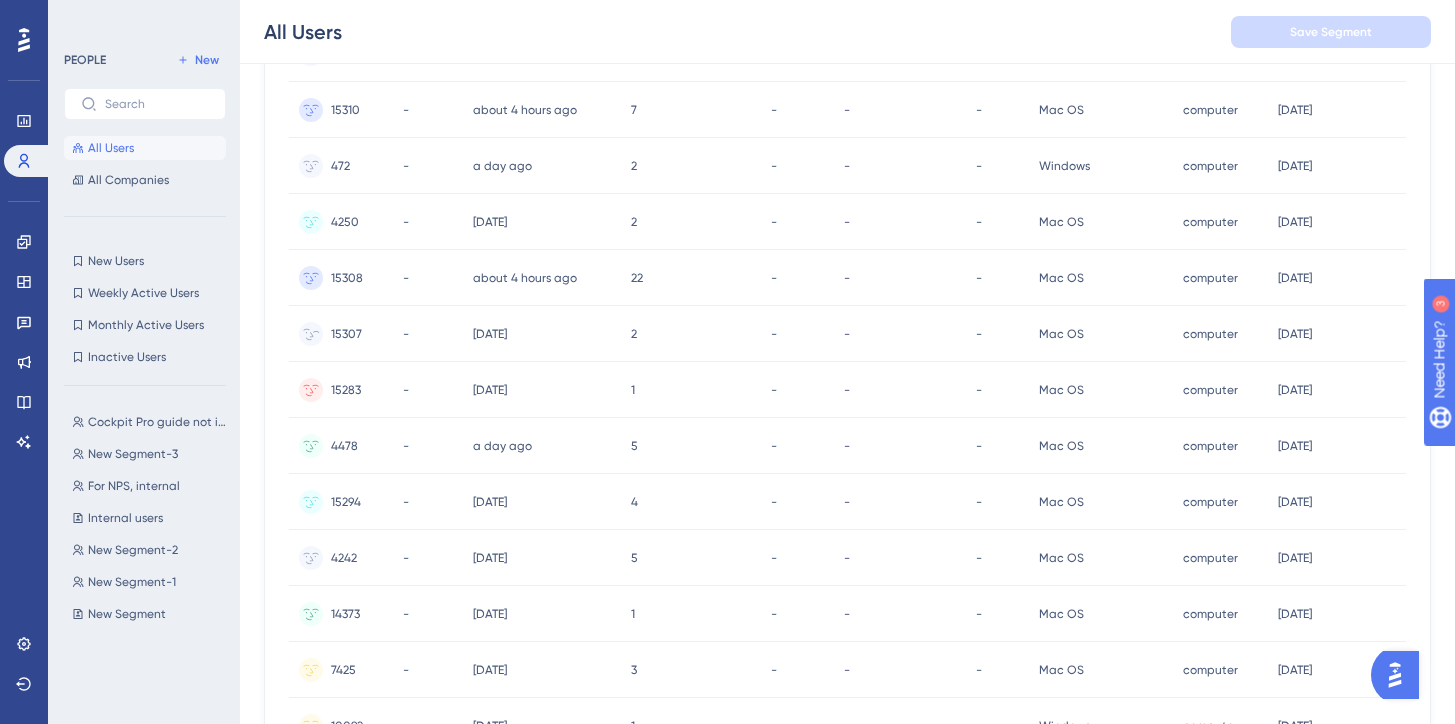 scroll, scrollTop: 891, scrollLeft: 0, axis: vertical 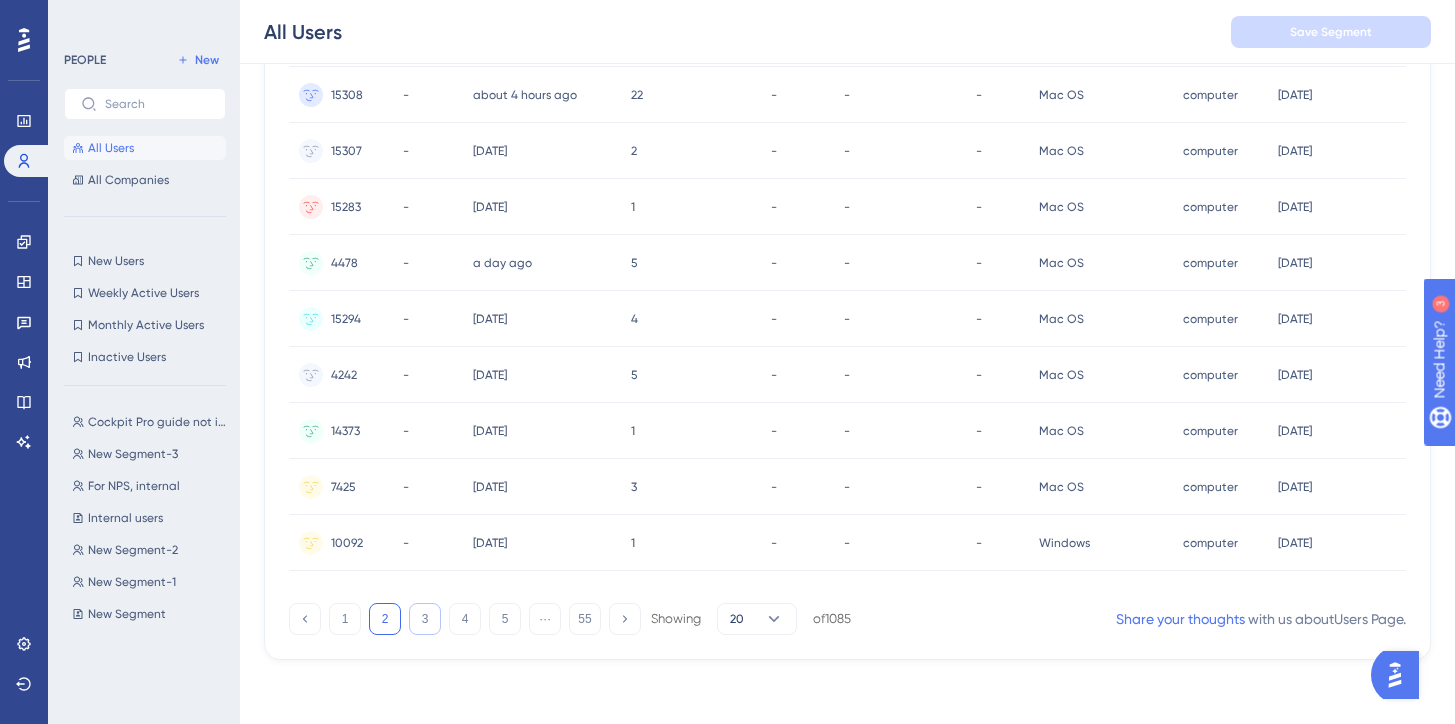 click on "3" at bounding box center [425, 619] 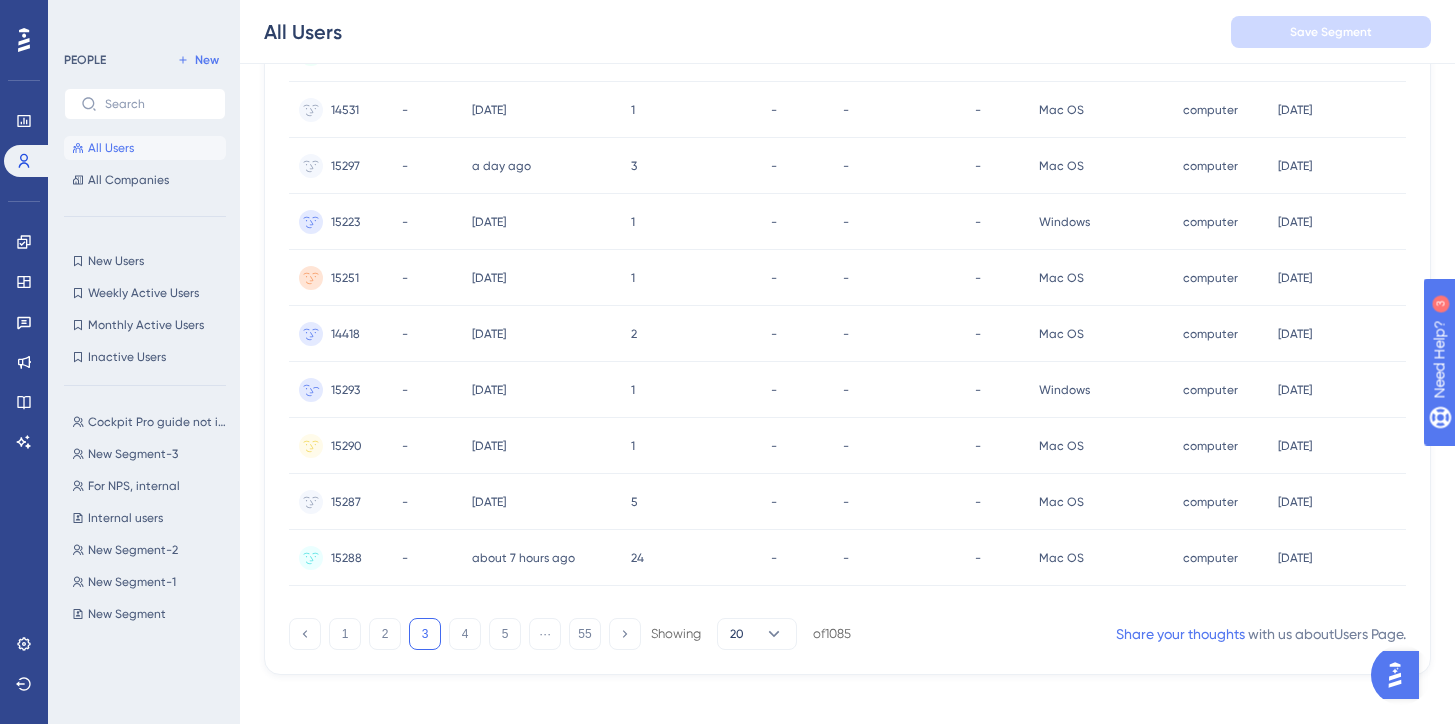 scroll, scrollTop: 891, scrollLeft: 0, axis: vertical 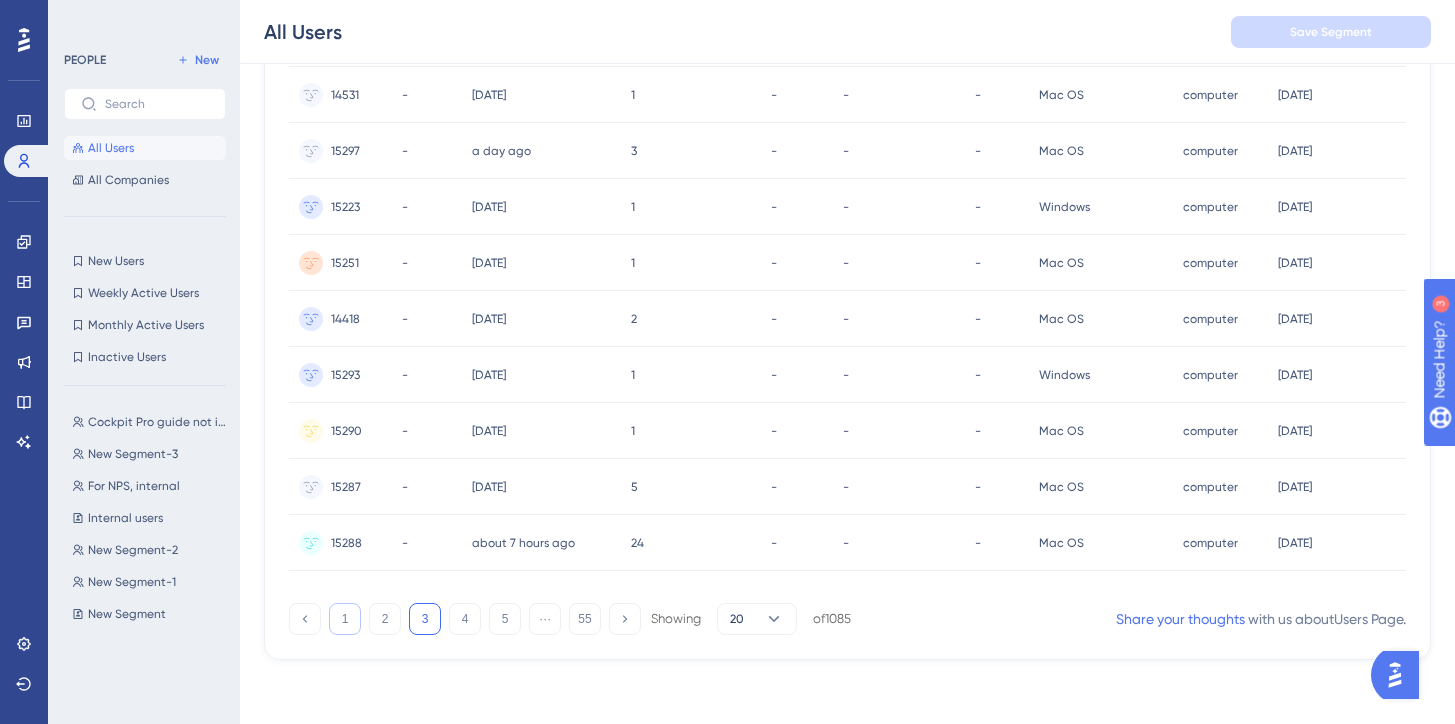 click on "1" at bounding box center [345, 619] 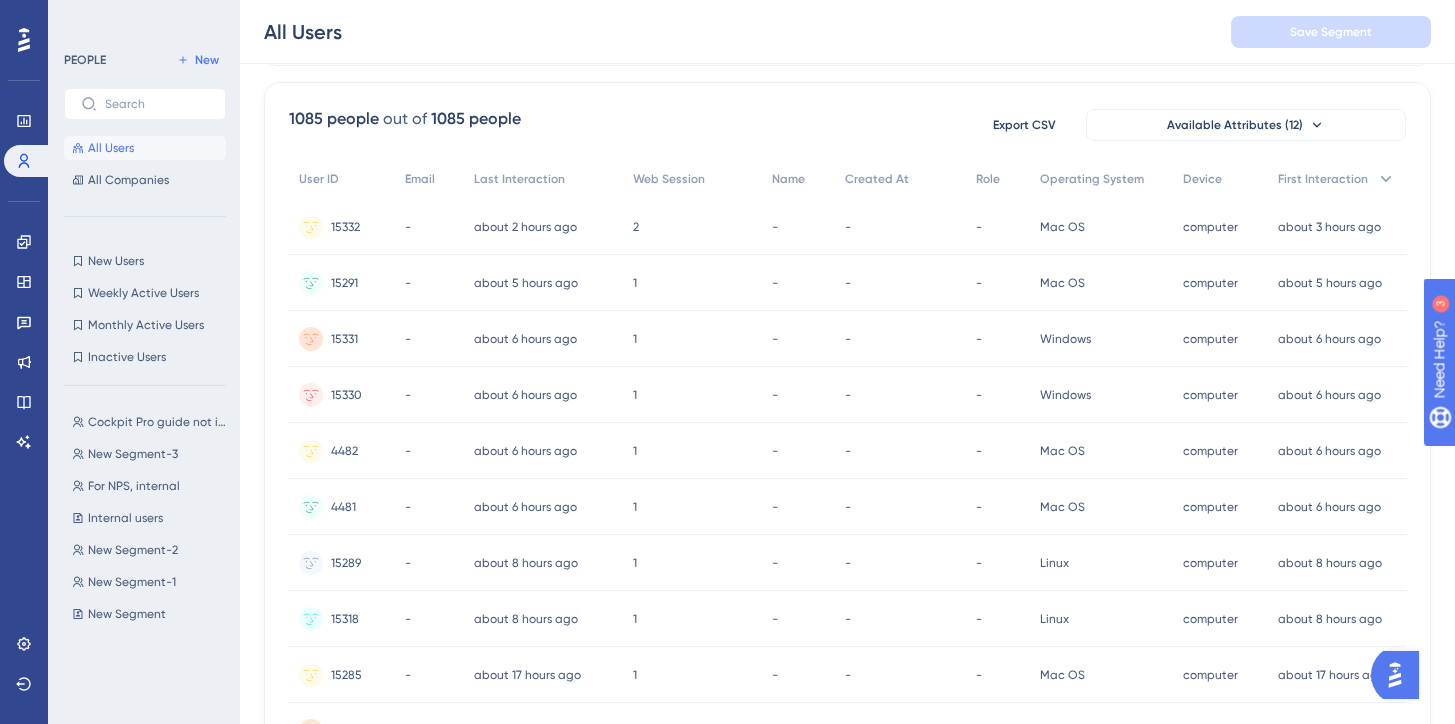 scroll, scrollTop: 0, scrollLeft: 0, axis: both 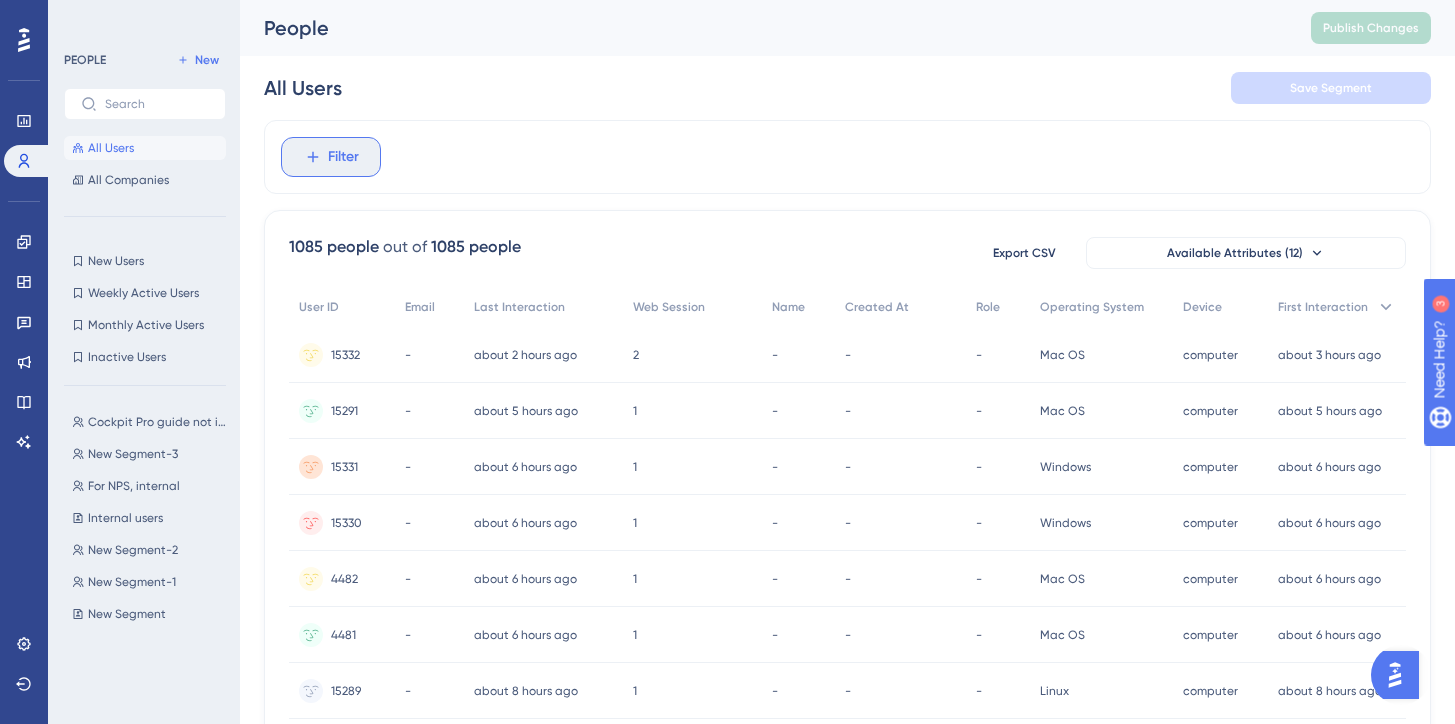 click on "Filter" at bounding box center (343, 157) 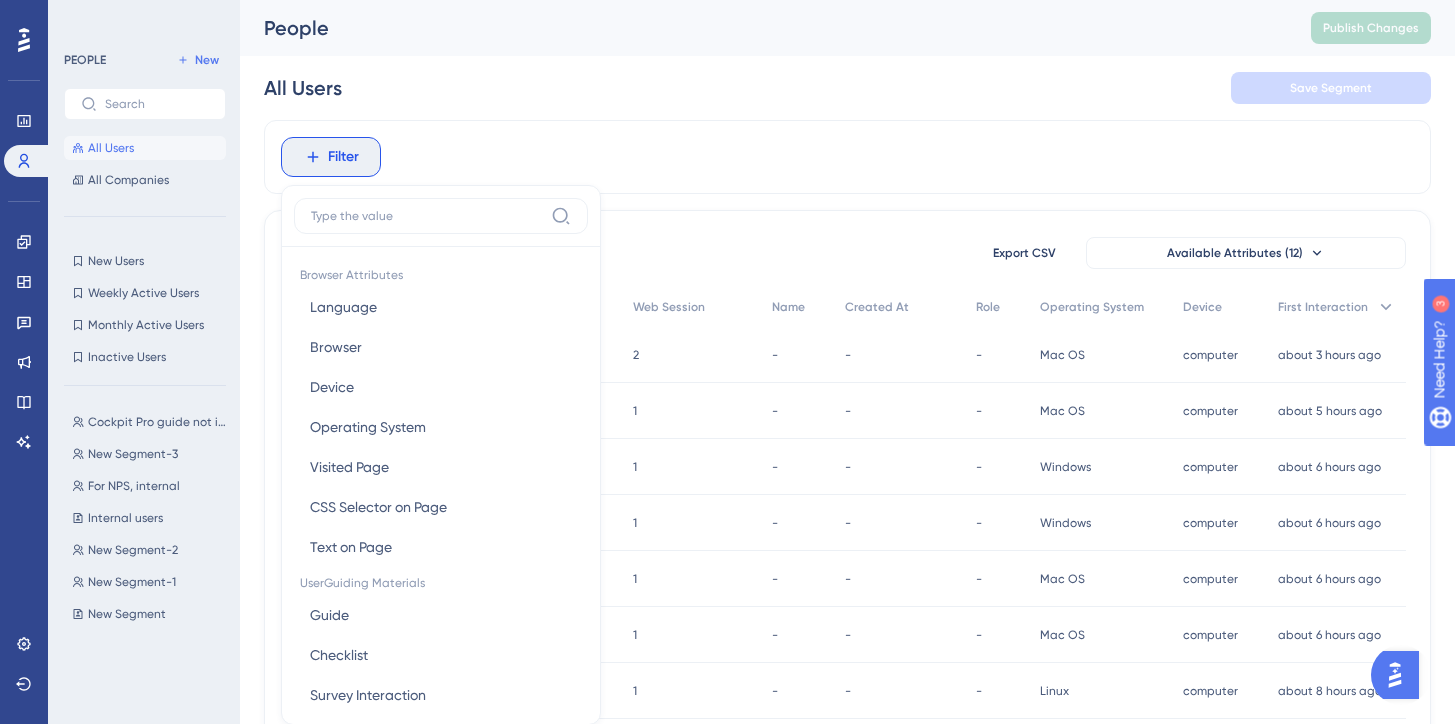 scroll, scrollTop: 93, scrollLeft: 0, axis: vertical 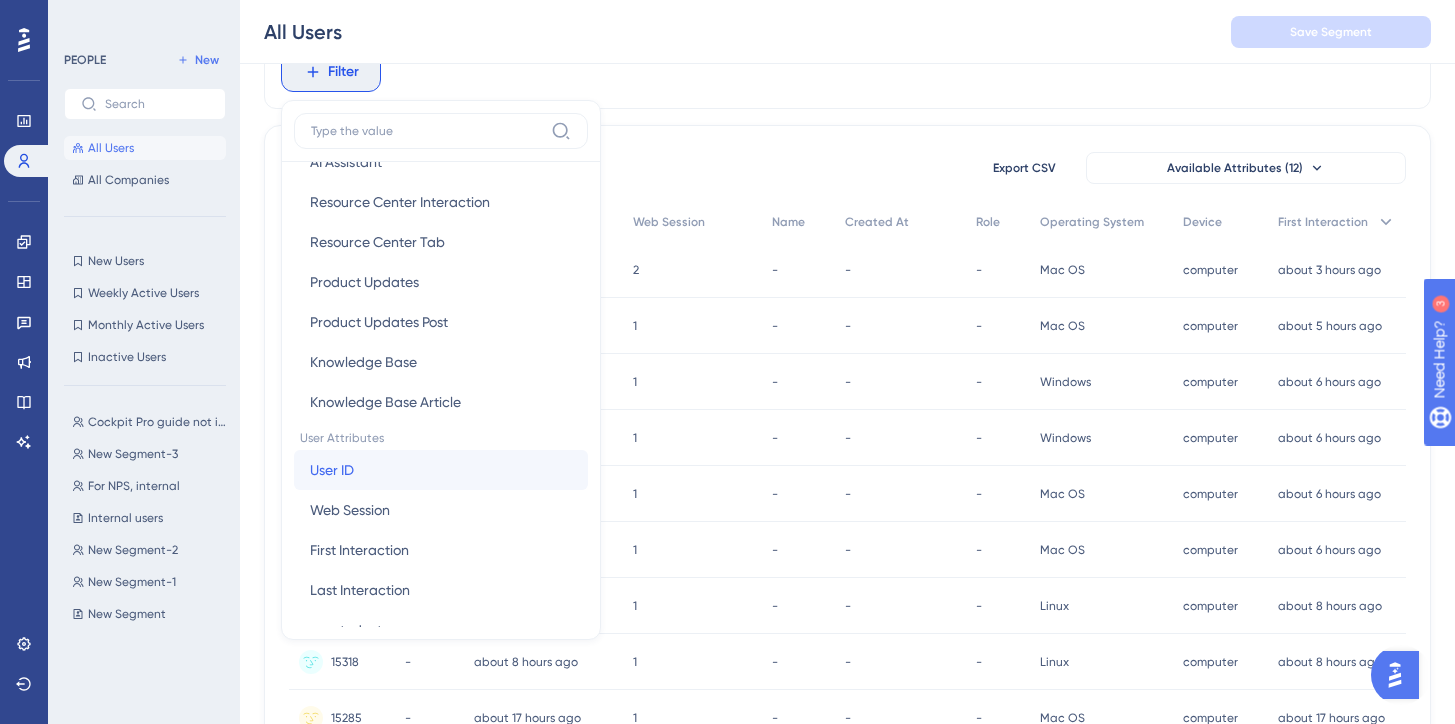 click on "User ID User ID" at bounding box center (441, 470) 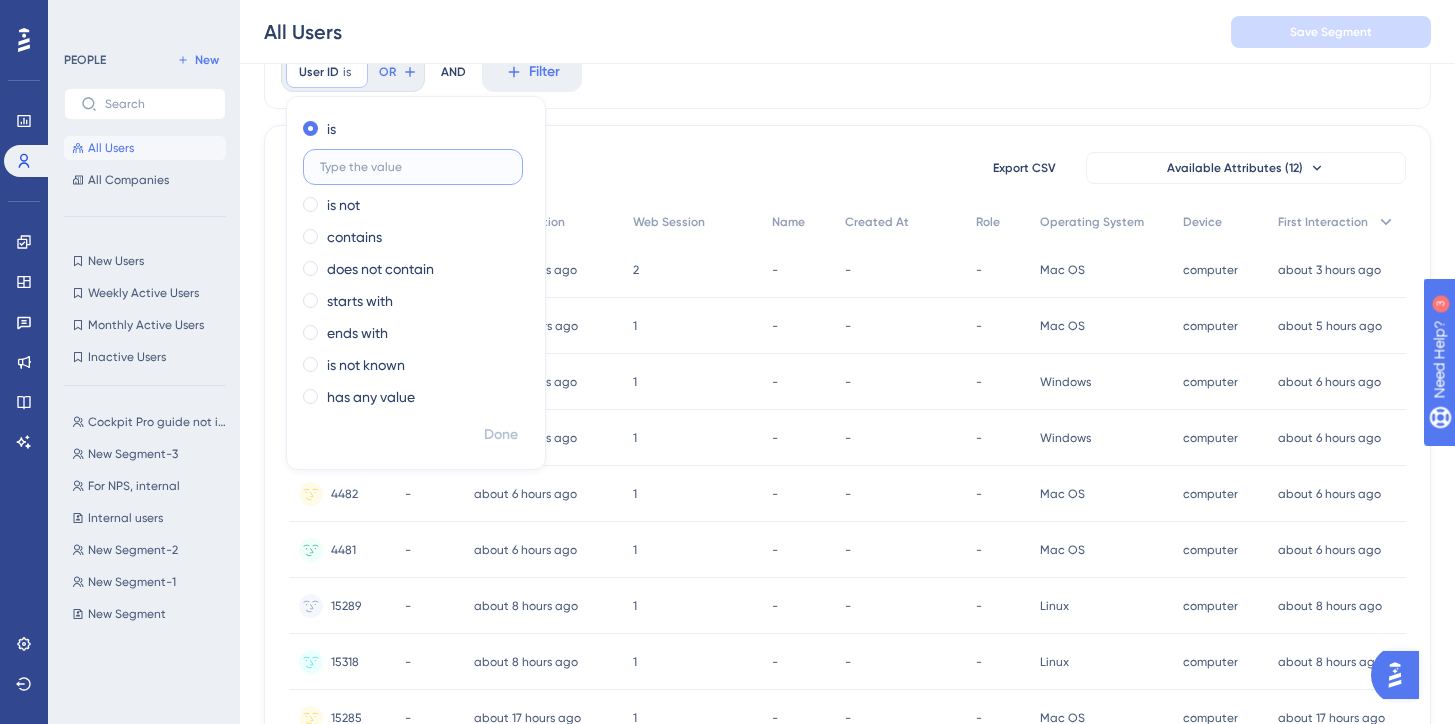 paste on "1427" 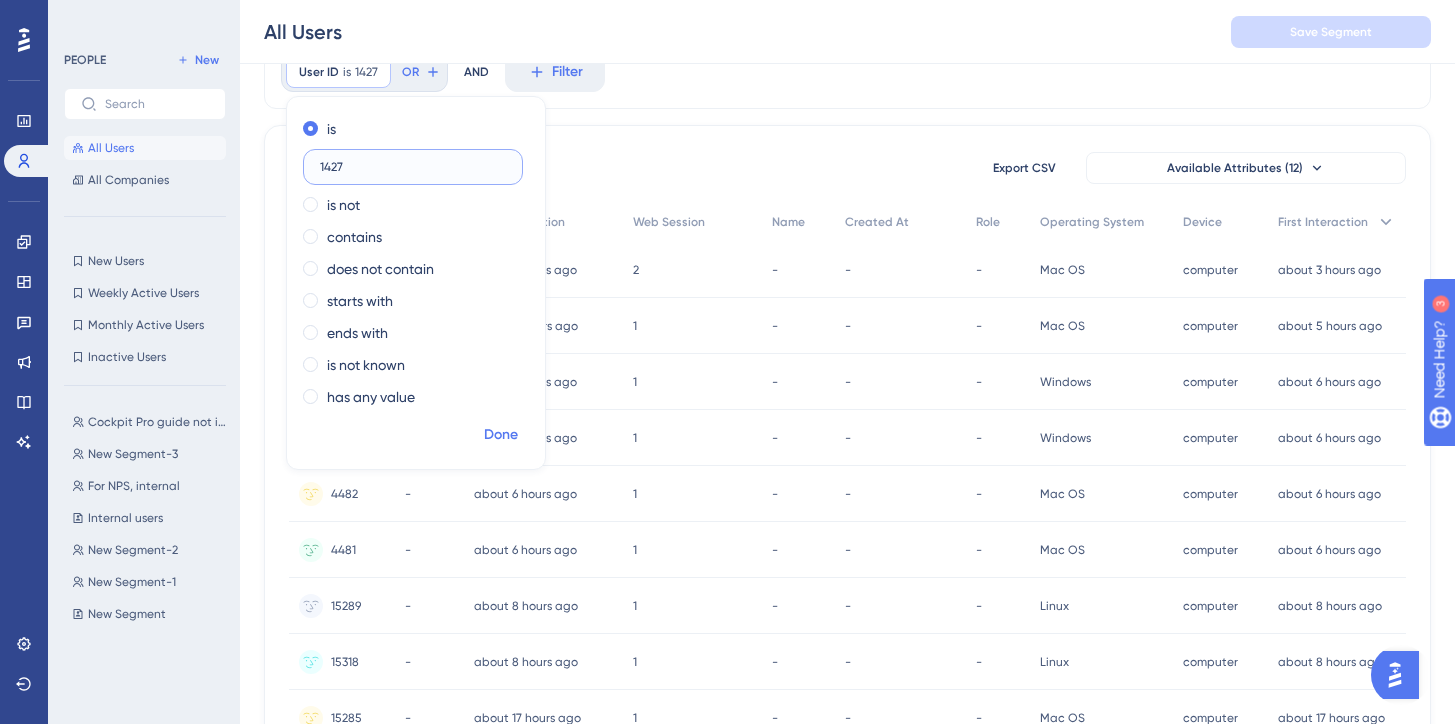 type on "1427" 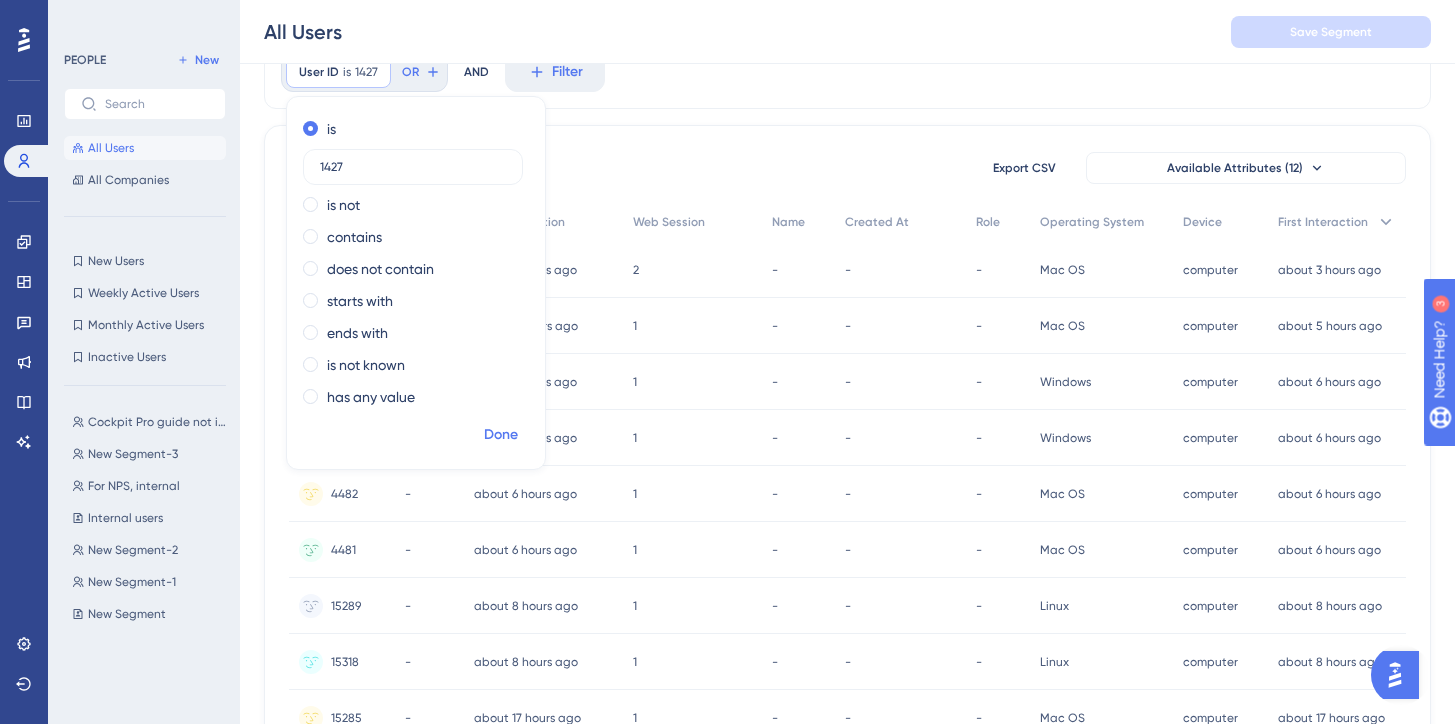 click on "Done" at bounding box center (501, 435) 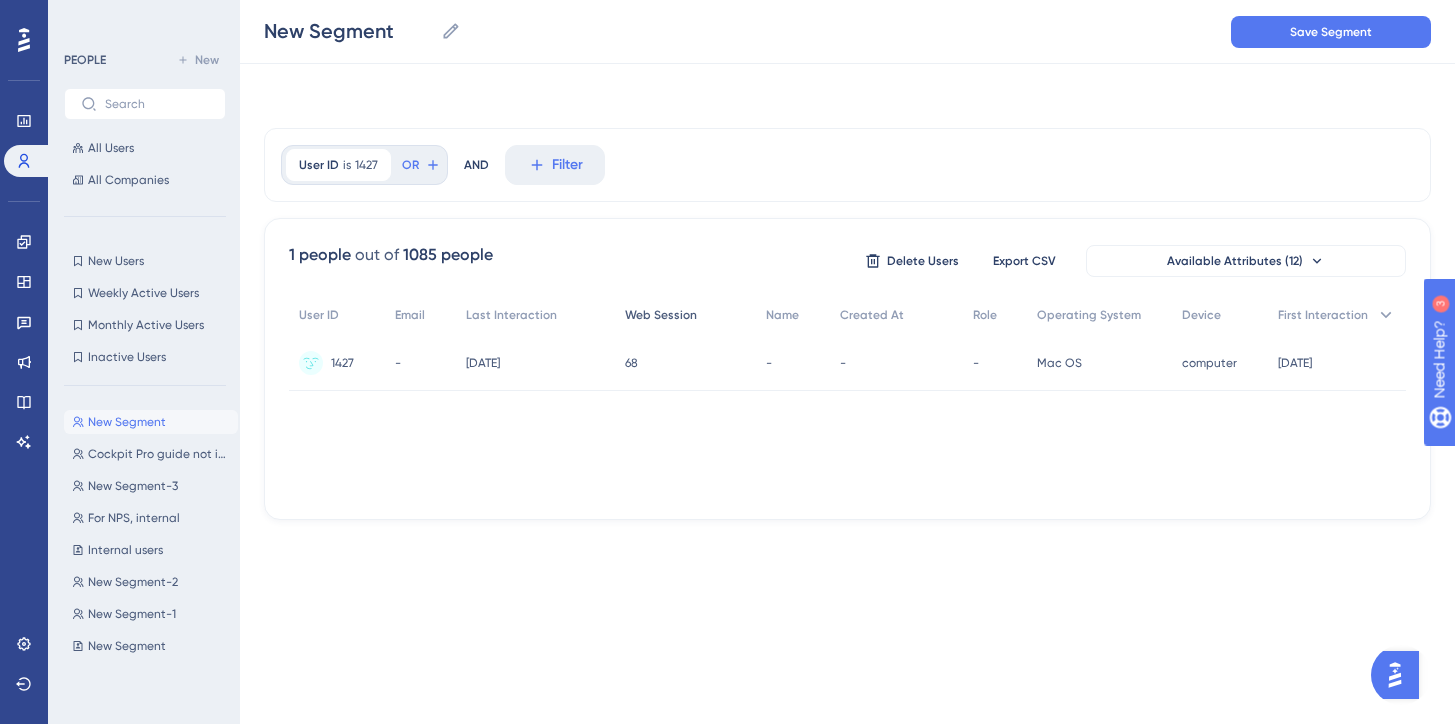 scroll, scrollTop: 0, scrollLeft: 0, axis: both 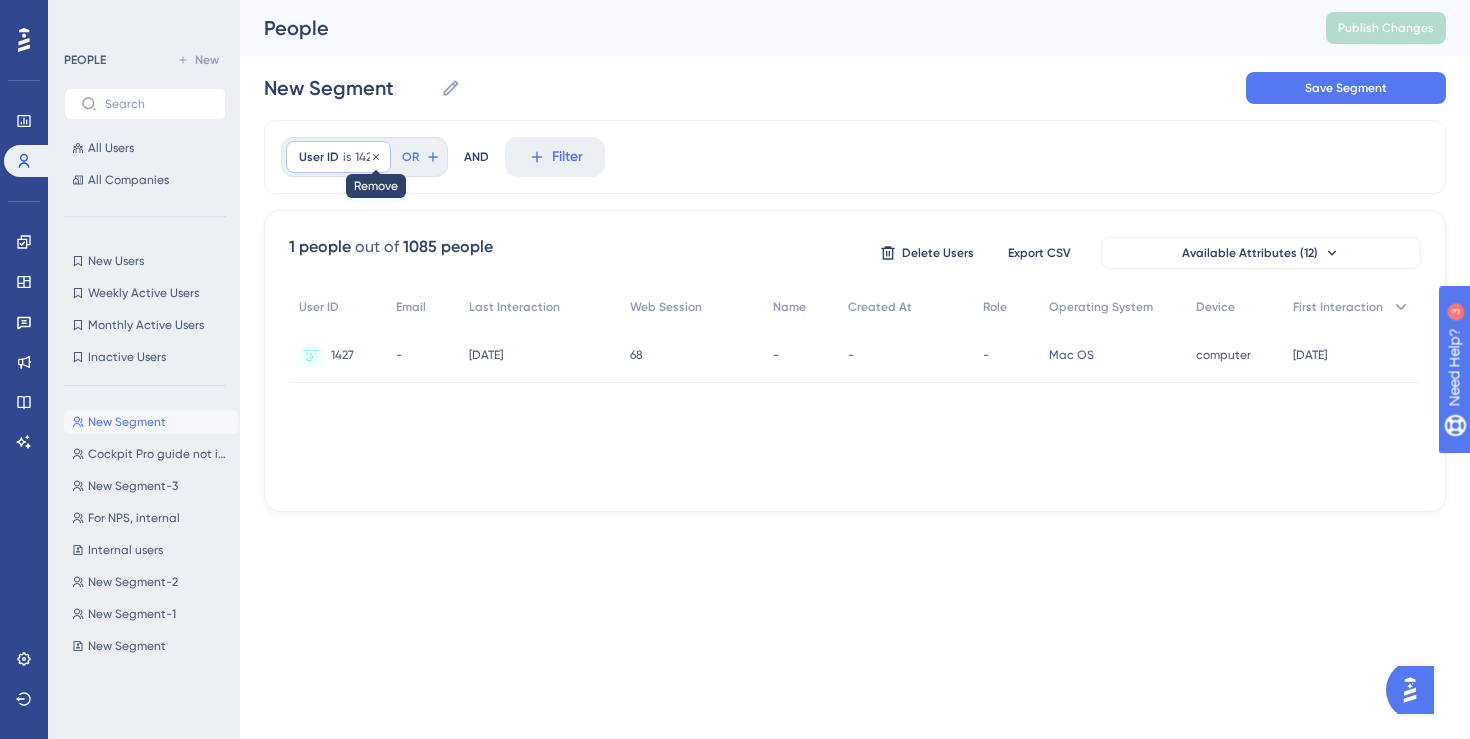 click 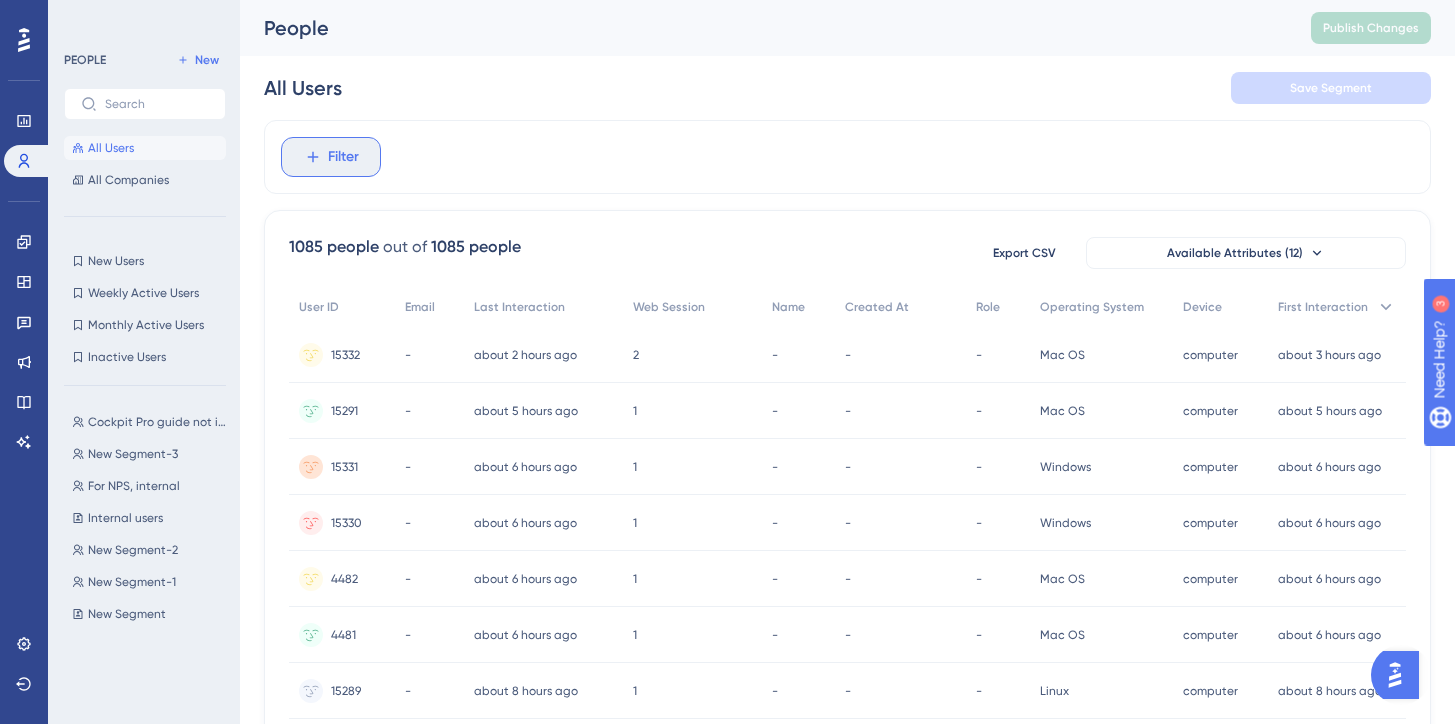 click on "Filter" at bounding box center (343, 157) 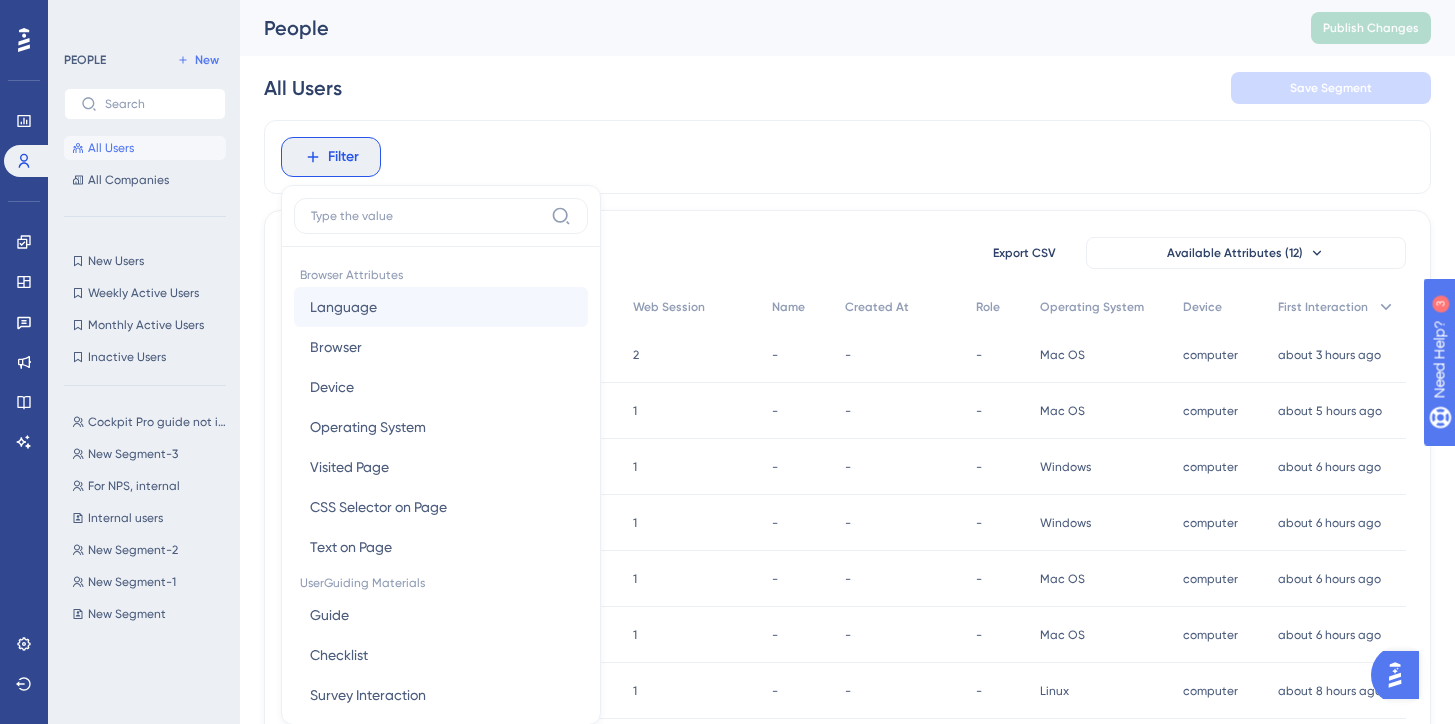 scroll, scrollTop: 93, scrollLeft: 0, axis: vertical 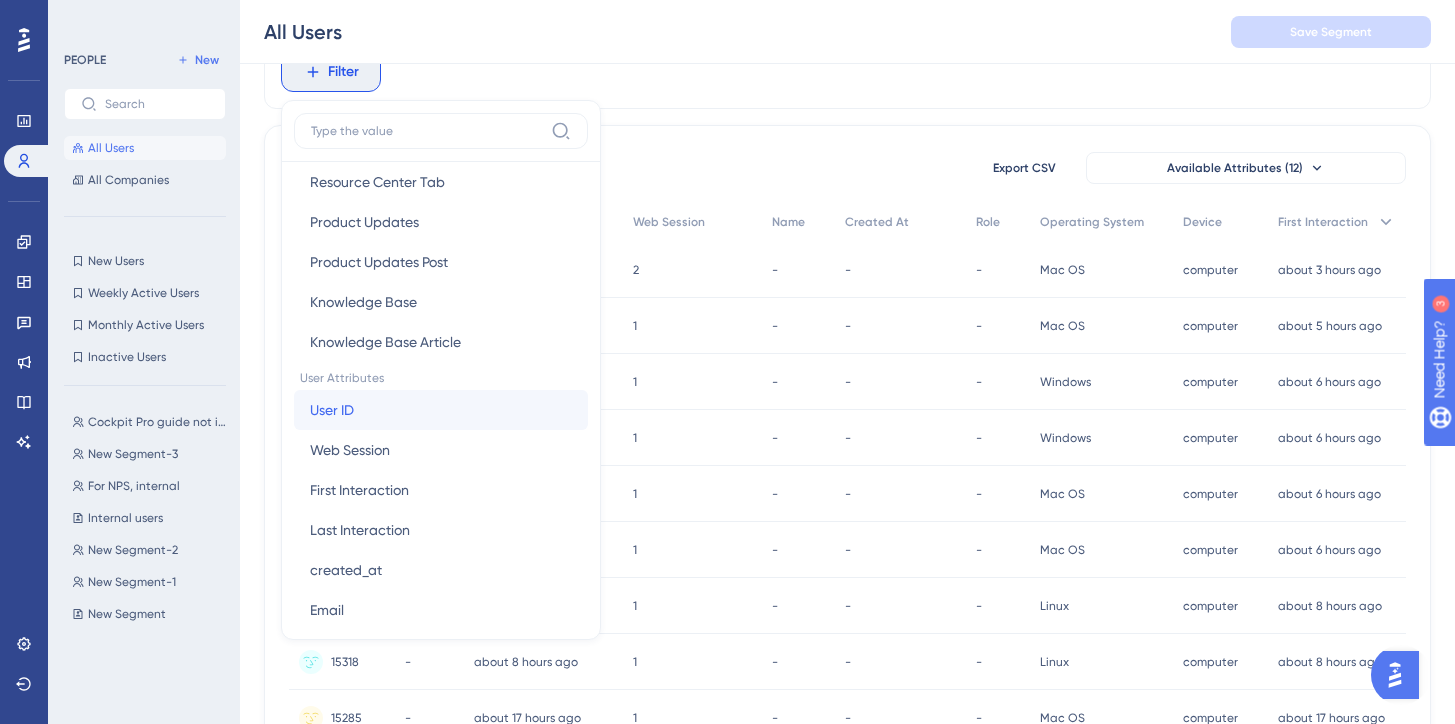 click on "User ID User ID" at bounding box center (441, 410) 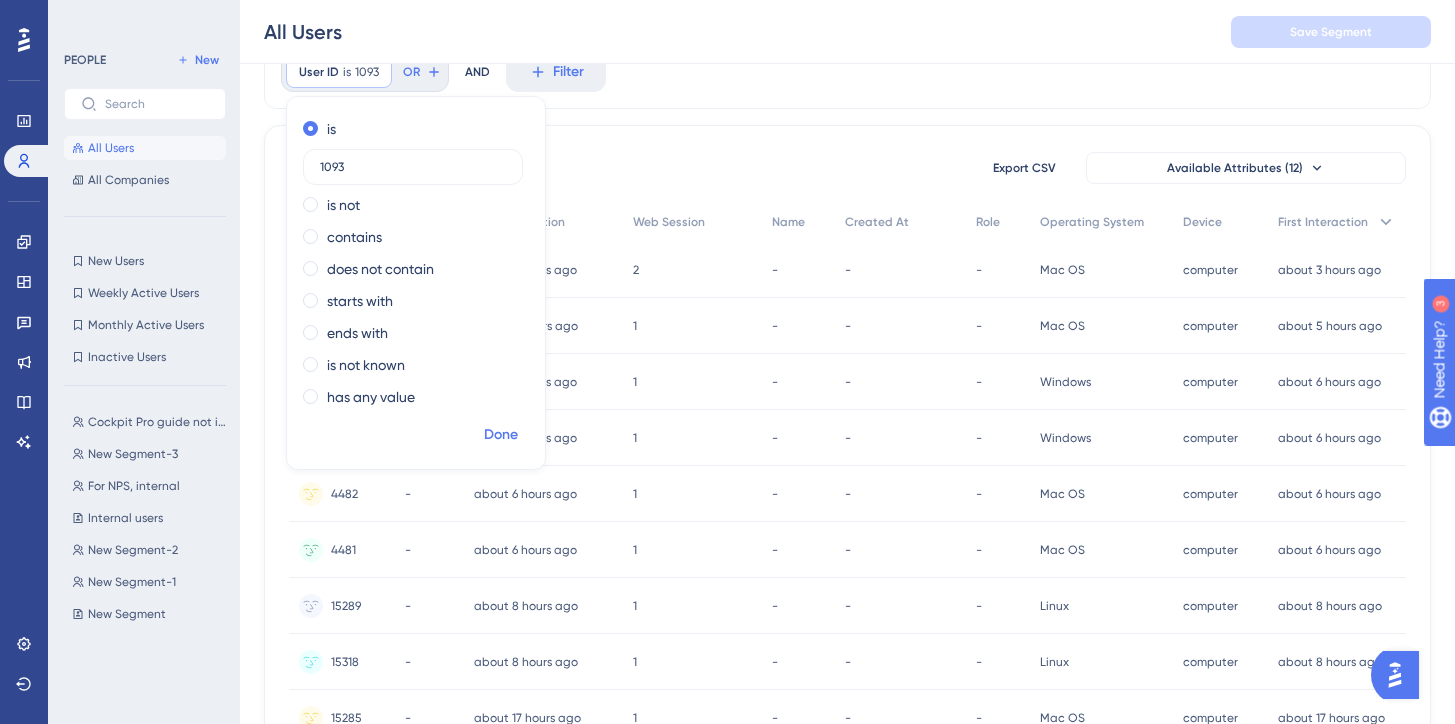 type on "1093" 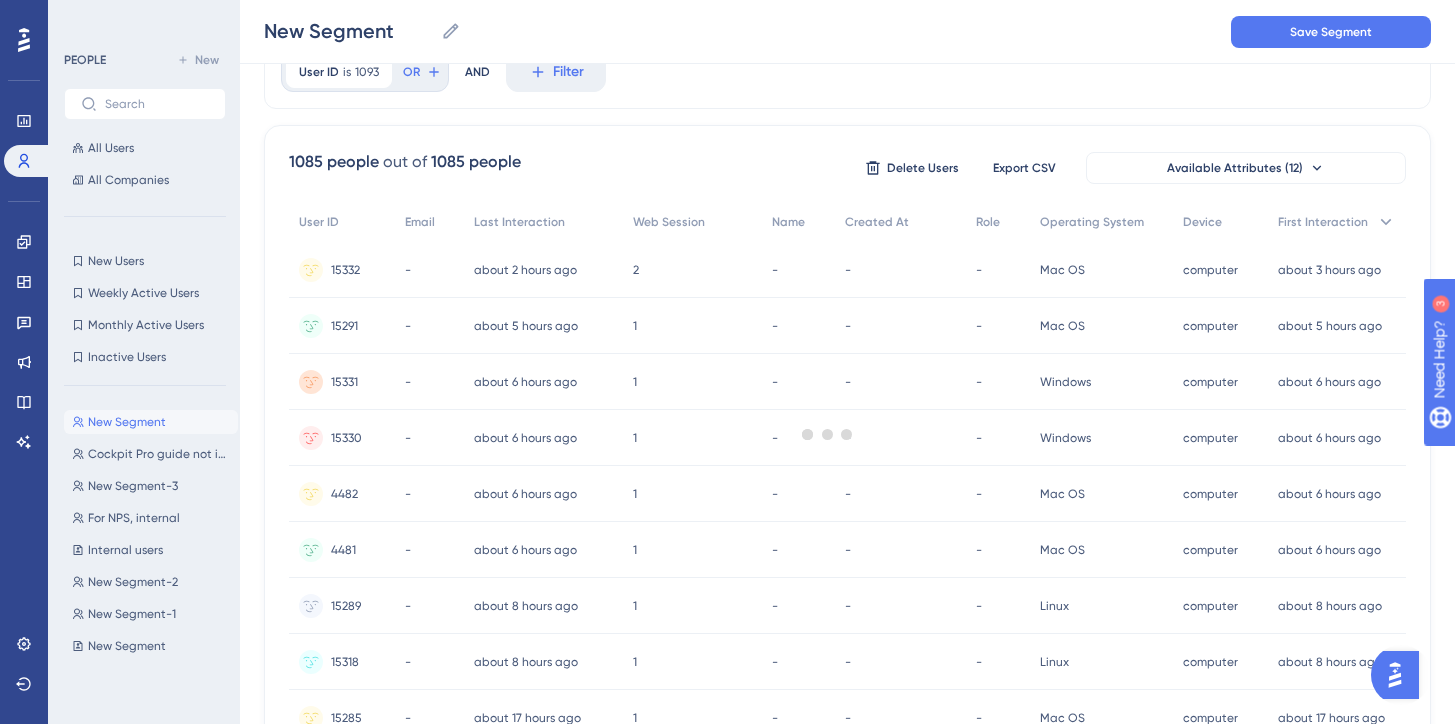 scroll, scrollTop: 0, scrollLeft: 0, axis: both 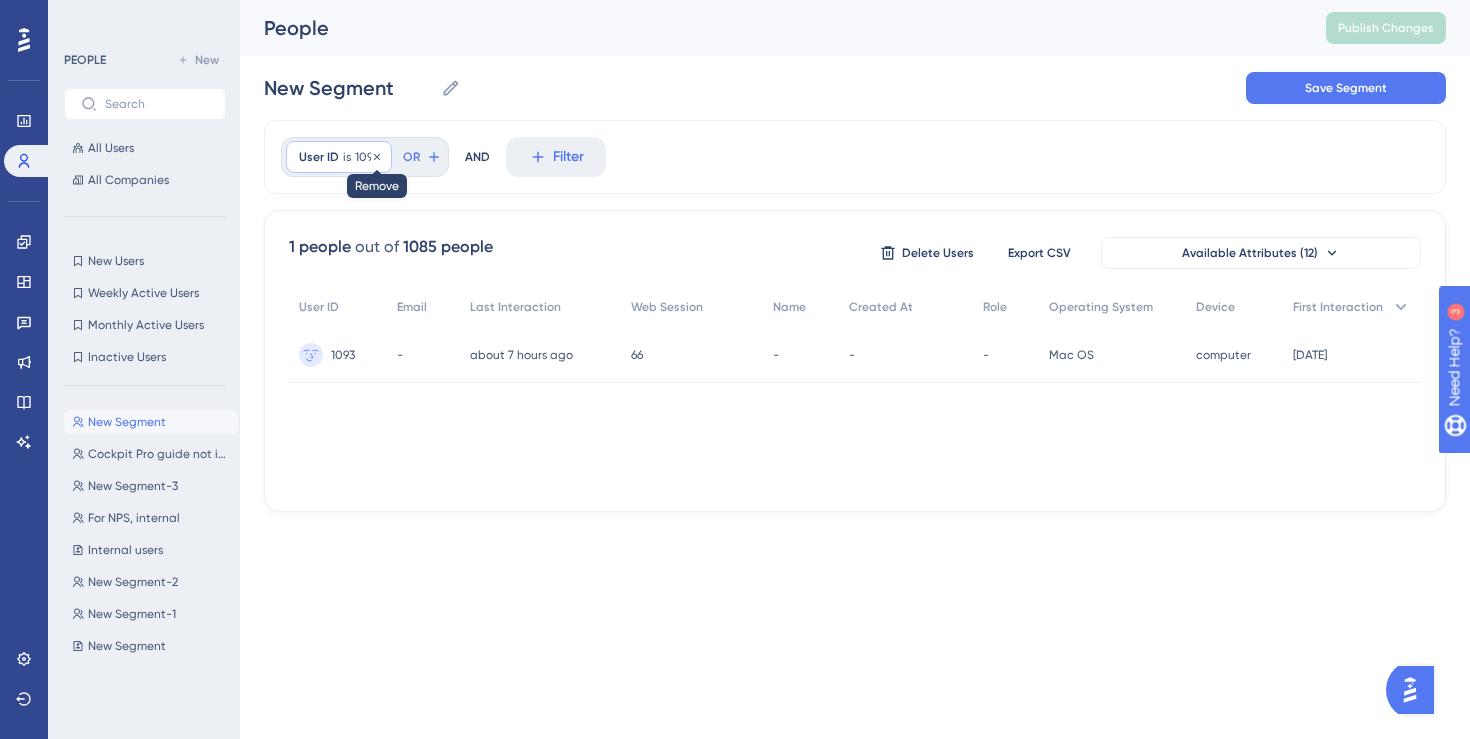 click 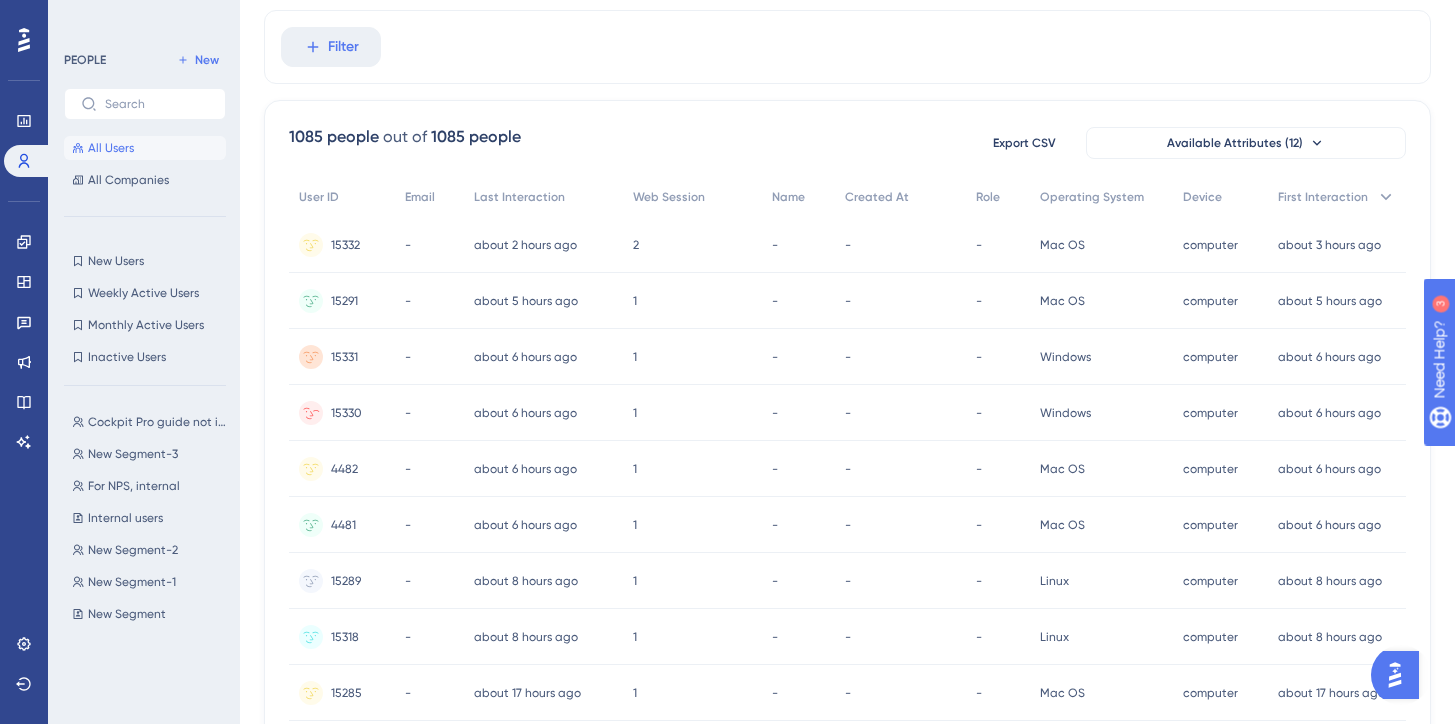 scroll, scrollTop: 0, scrollLeft: 0, axis: both 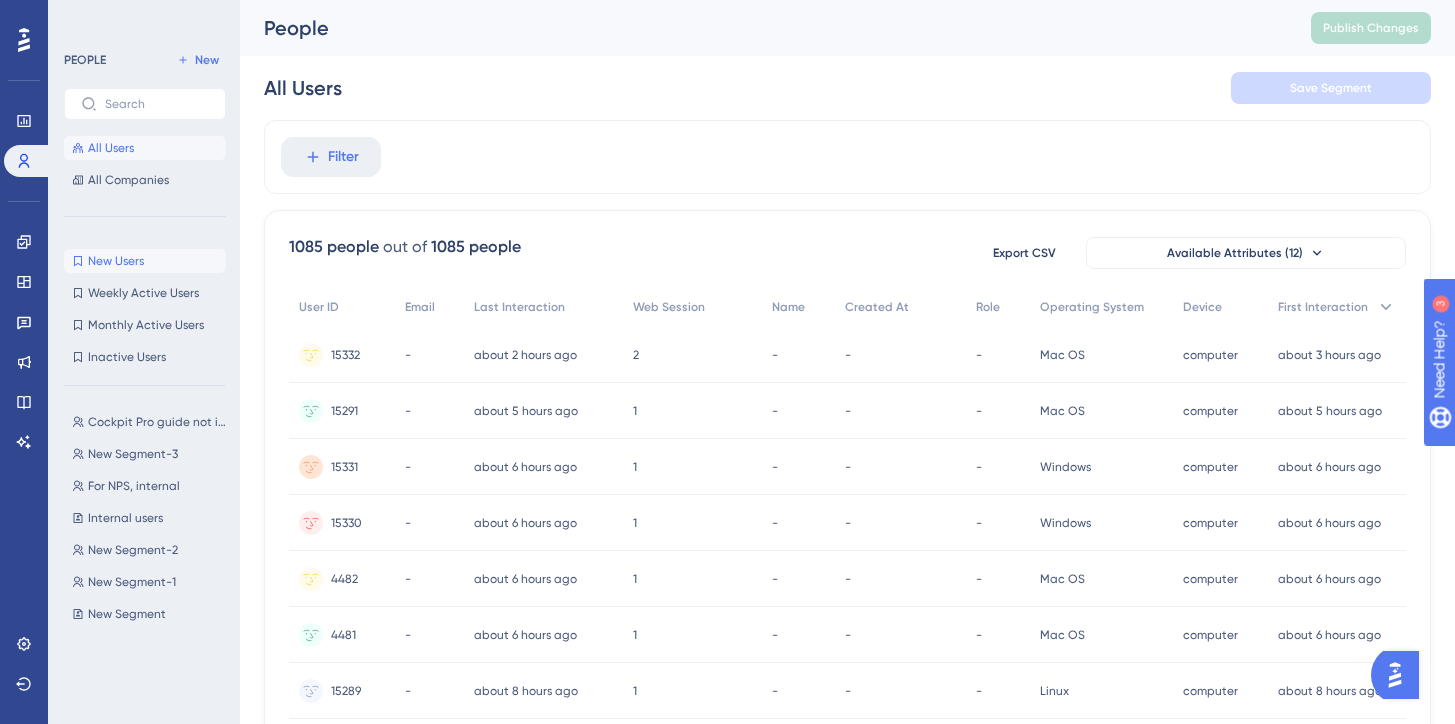 click on "New Users" at bounding box center [116, 261] 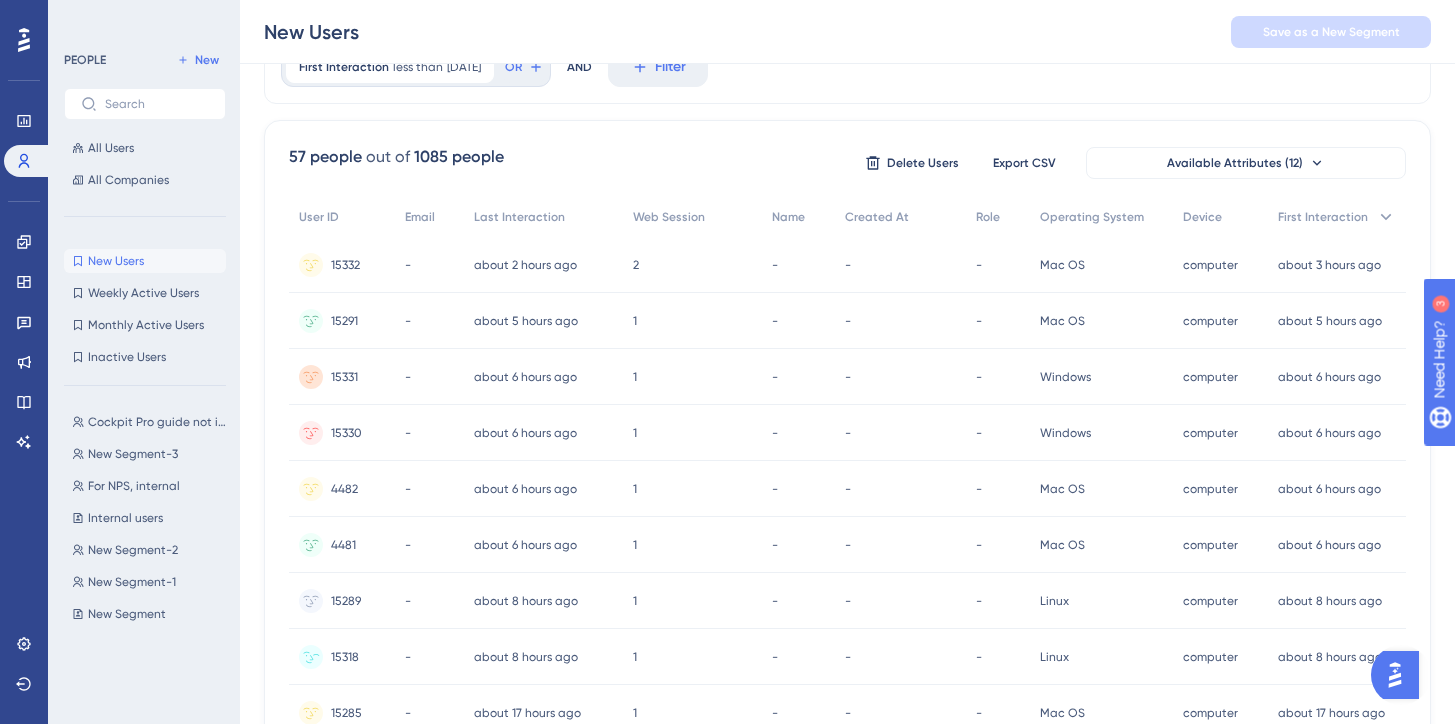 scroll, scrollTop: 0, scrollLeft: 0, axis: both 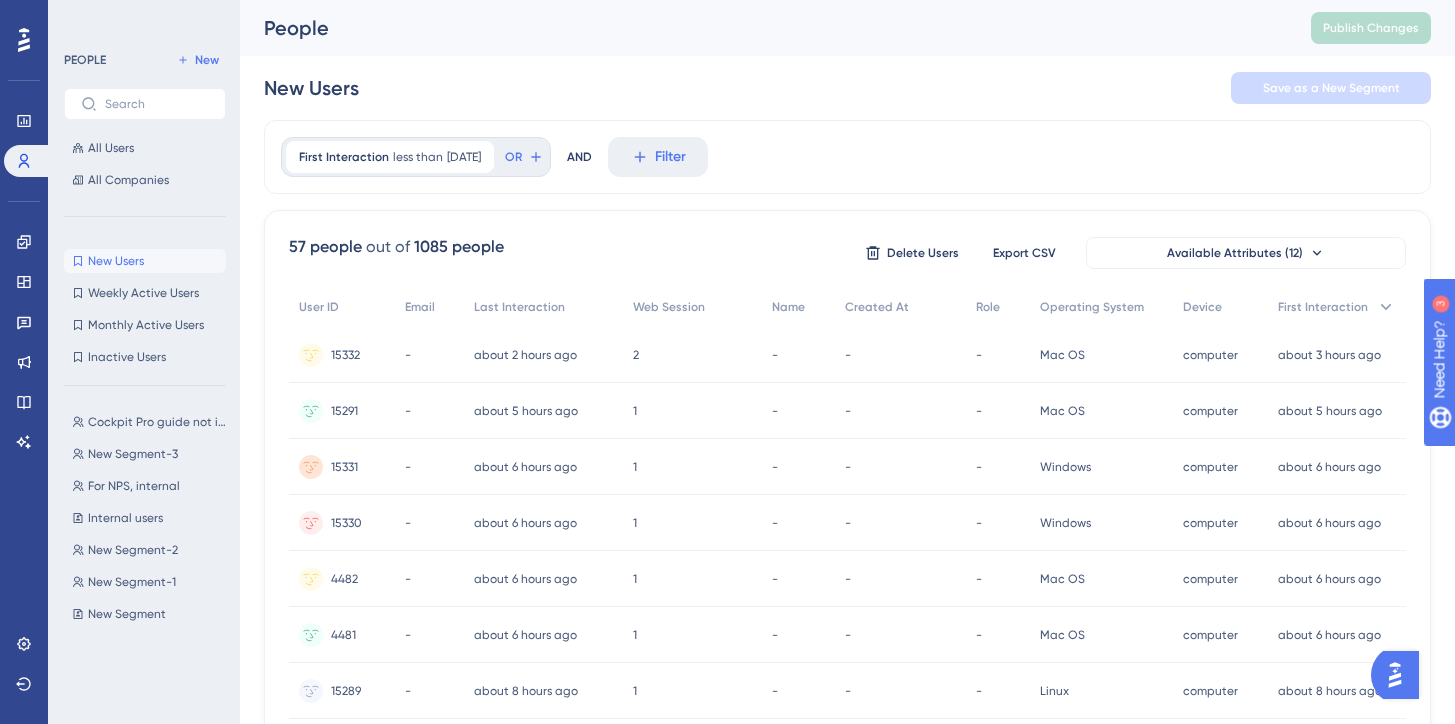 click on "57   people out of 1085   people Delete Users Export CSV Available Attributes (12) User ID Email Last Interaction Web Session Name Created At Role Operating System Device First Interaction 15332 15332 - about 2 hours ago [DATE] 17:05 2 2 - - - Mac OS Mac OS computer computer about 3 hours ago [DATE] 15:27 15291 15291 - about 5 hours ago [DATE] 13:31 1 1 - - - Mac OS Mac OS computer computer about 5 hours ago [DATE] 13:31 15331 15331 - about 6 hours ago [DATE] 13:17 1 1 - - - Windows Windows computer computer about 6 hours ago [DATE] 13:11 15330 15330 - about 6 hours ago [DATE] 13:08 1 1 - - - Windows Windows computer computer about 6 hours ago [DATE] 13:08 4482 4482 - about 6 hours ago [DATE] 12:44 1 1 - - - Mac OS Mac OS computer computer about 6 hours ago [DATE] 12:44 4481 4481 - about 6 hours ago [DATE] 12:42 1 1 - - - Mac OS Mac OS computer computer about 6 hours ago [DATE] 12:42 15289 15289 - about 8 hours ago [DATE] 10:54 1 1" at bounding box center (847, 873) 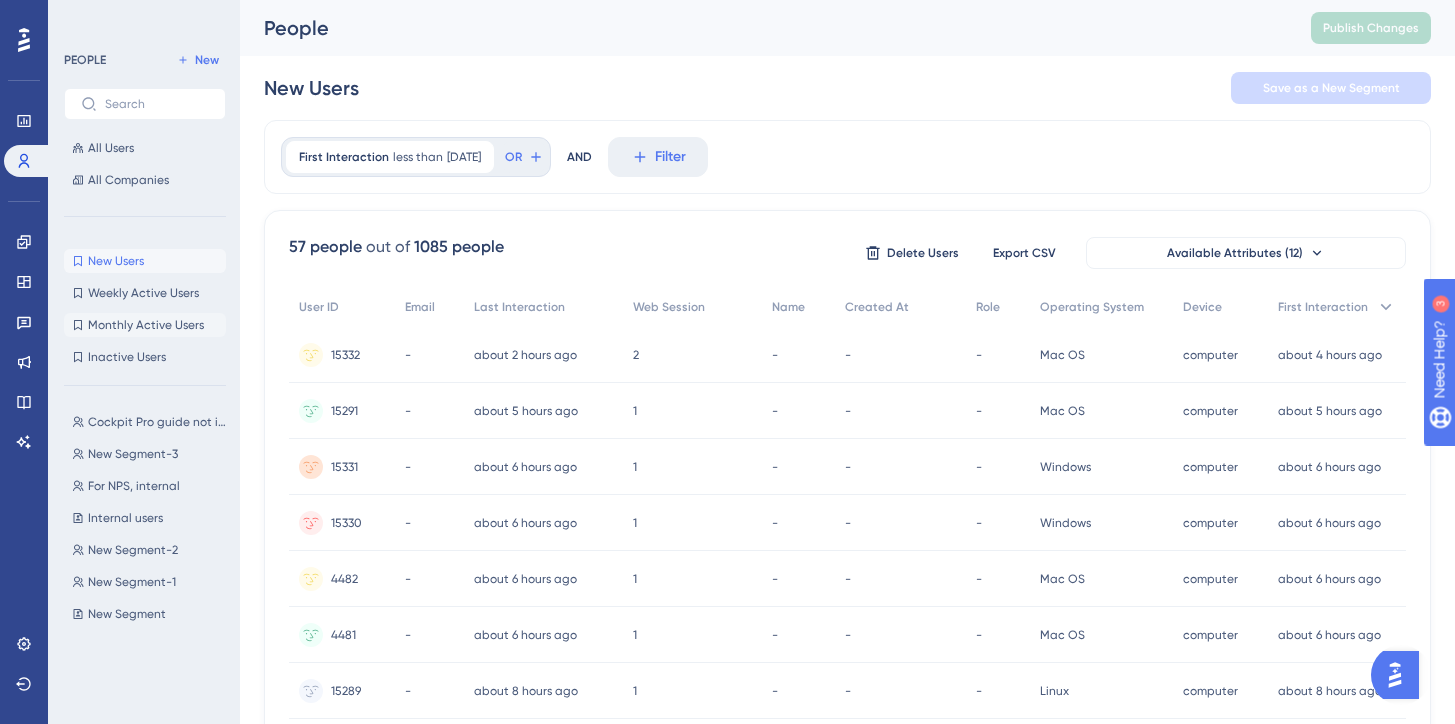 click on "Monthly Active Users" at bounding box center [146, 325] 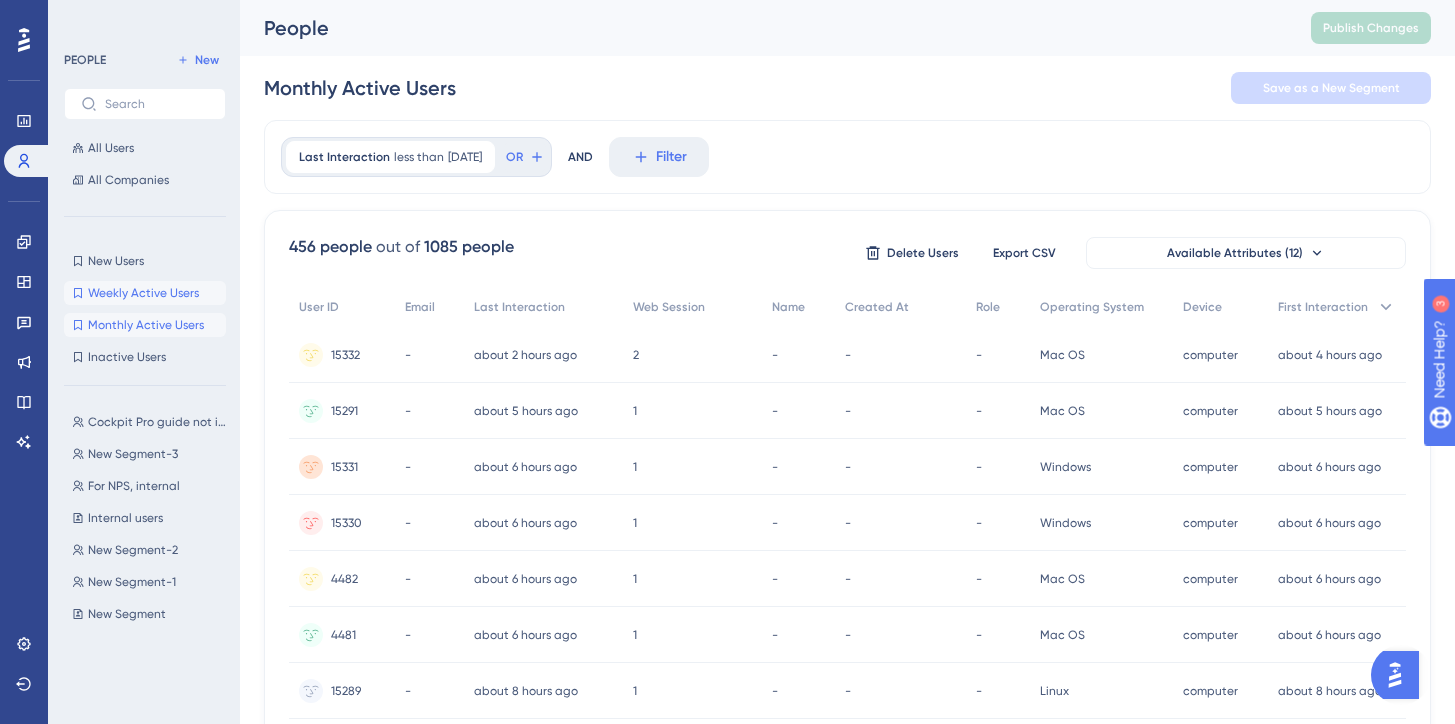 click on "Weekly Active Users Weekly Active Users" at bounding box center [145, 293] 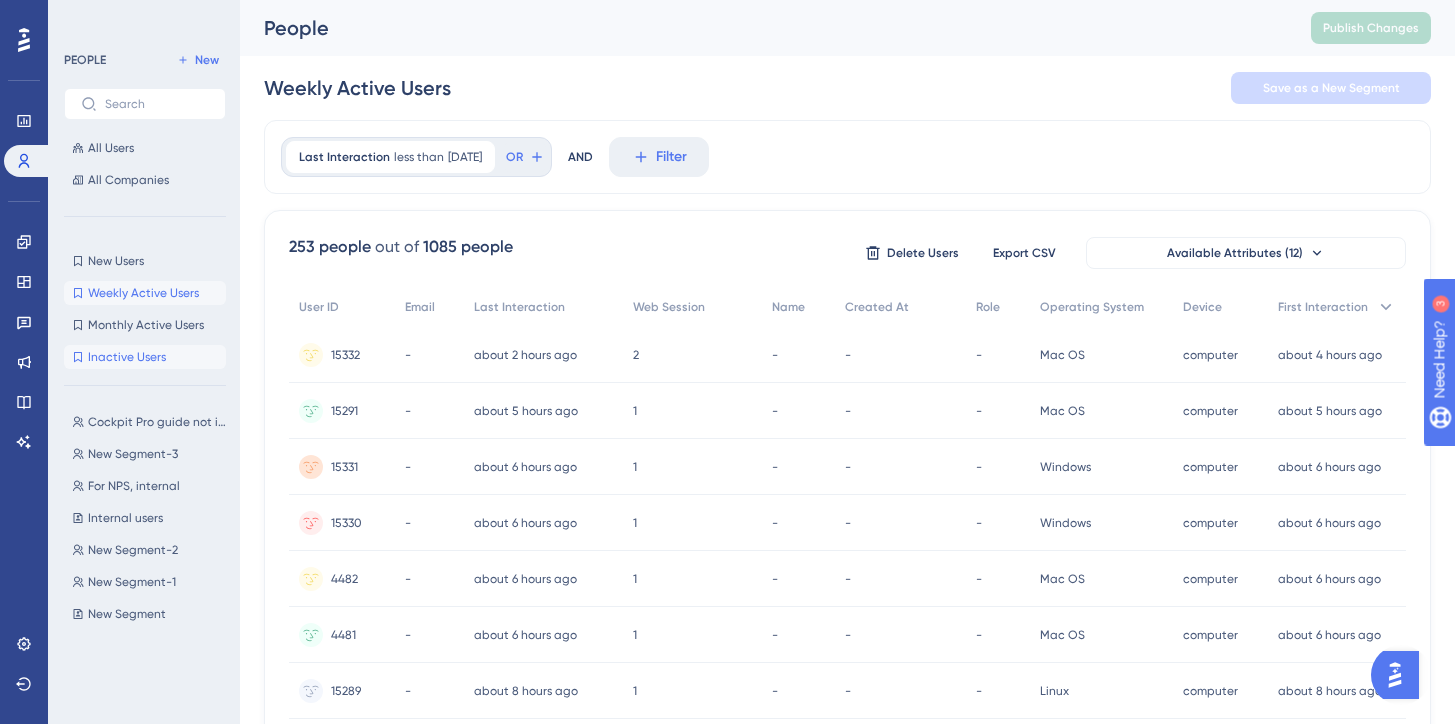 click on "Inactive Users" at bounding box center [127, 357] 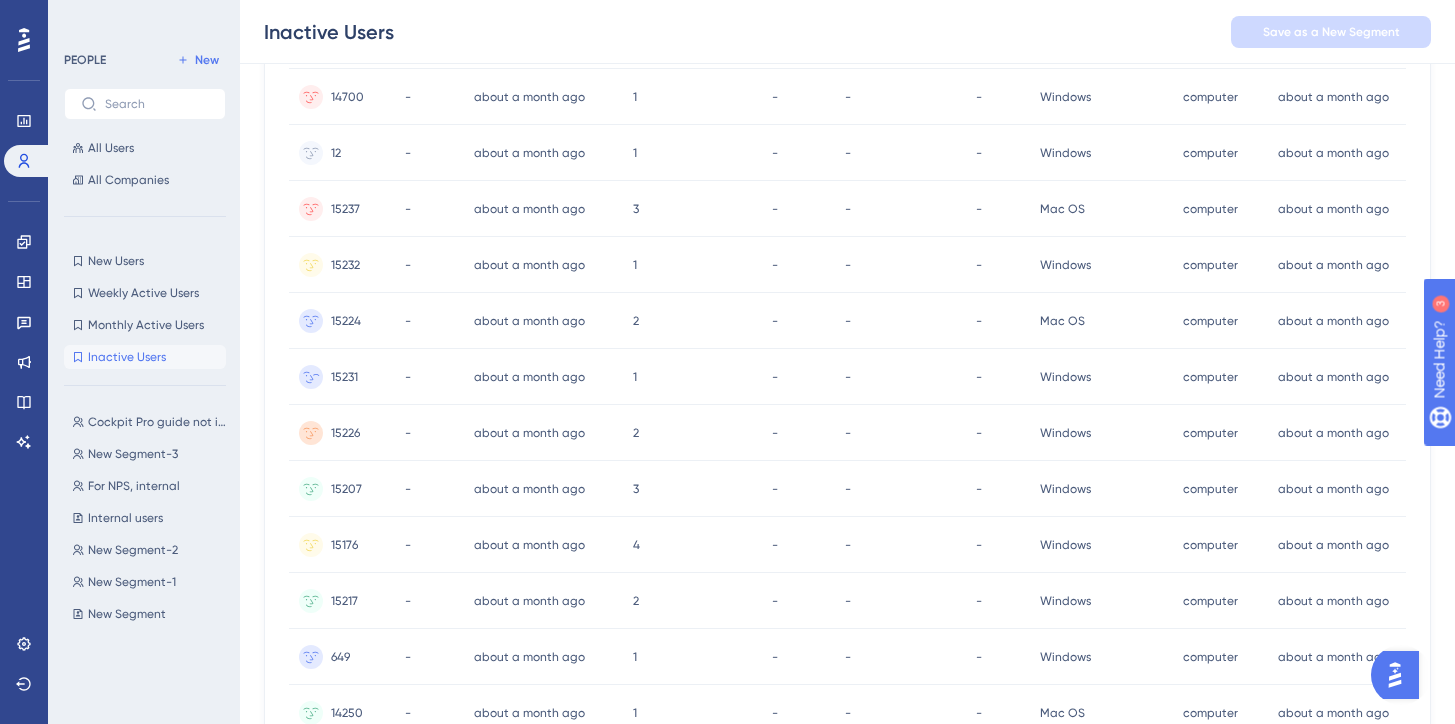 scroll, scrollTop: 0, scrollLeft: 0, axis: both 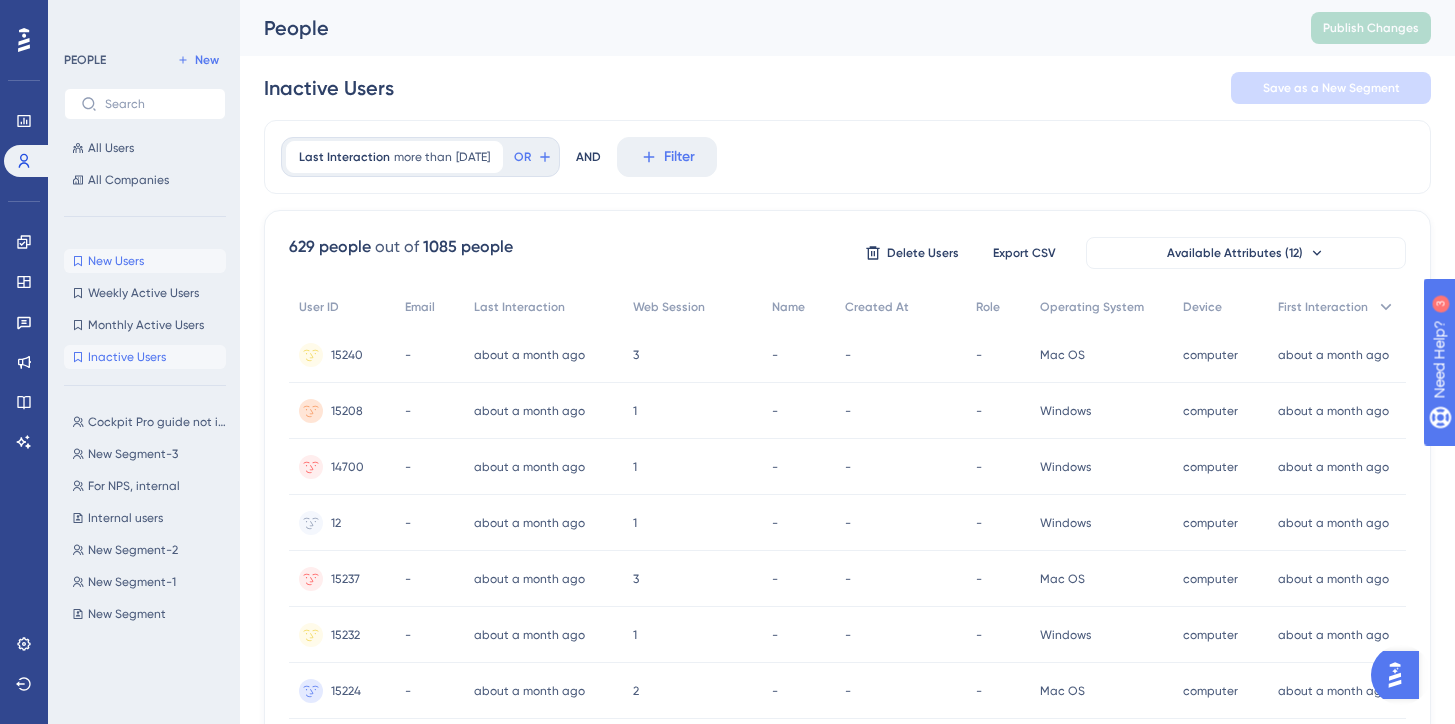 click on "New Users" at bounding box center [116, 261] 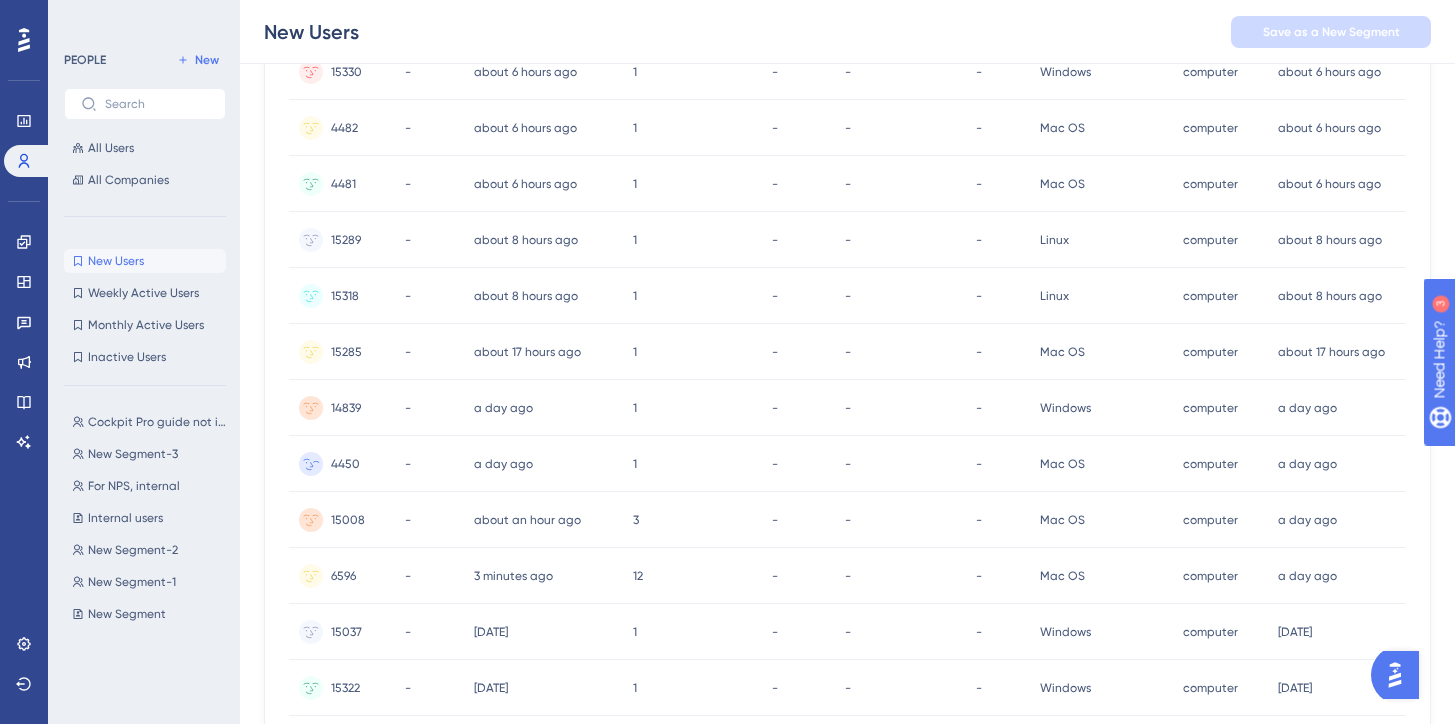 scroll, scrollTop: 0, scrollLeft: 0, axis: both 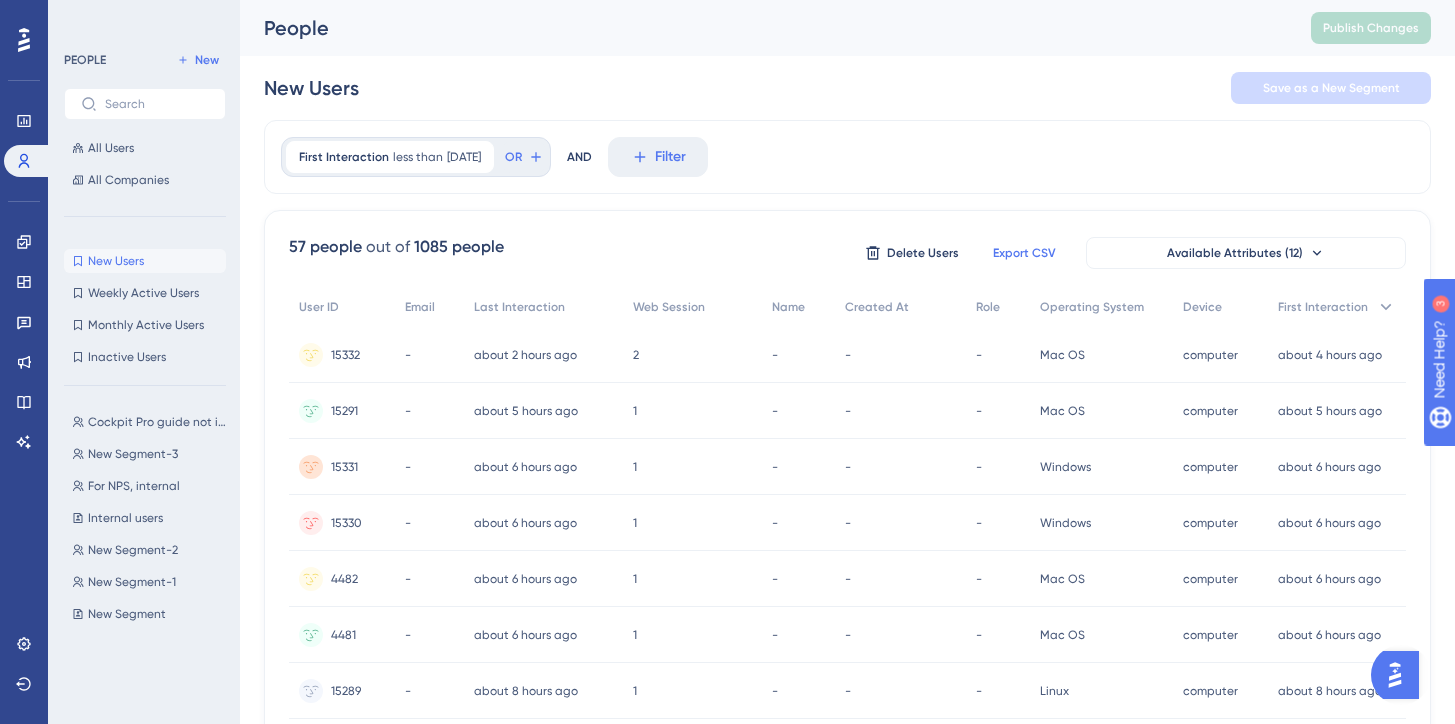 click on "Export CSV" at bounding box center [1024, 253] 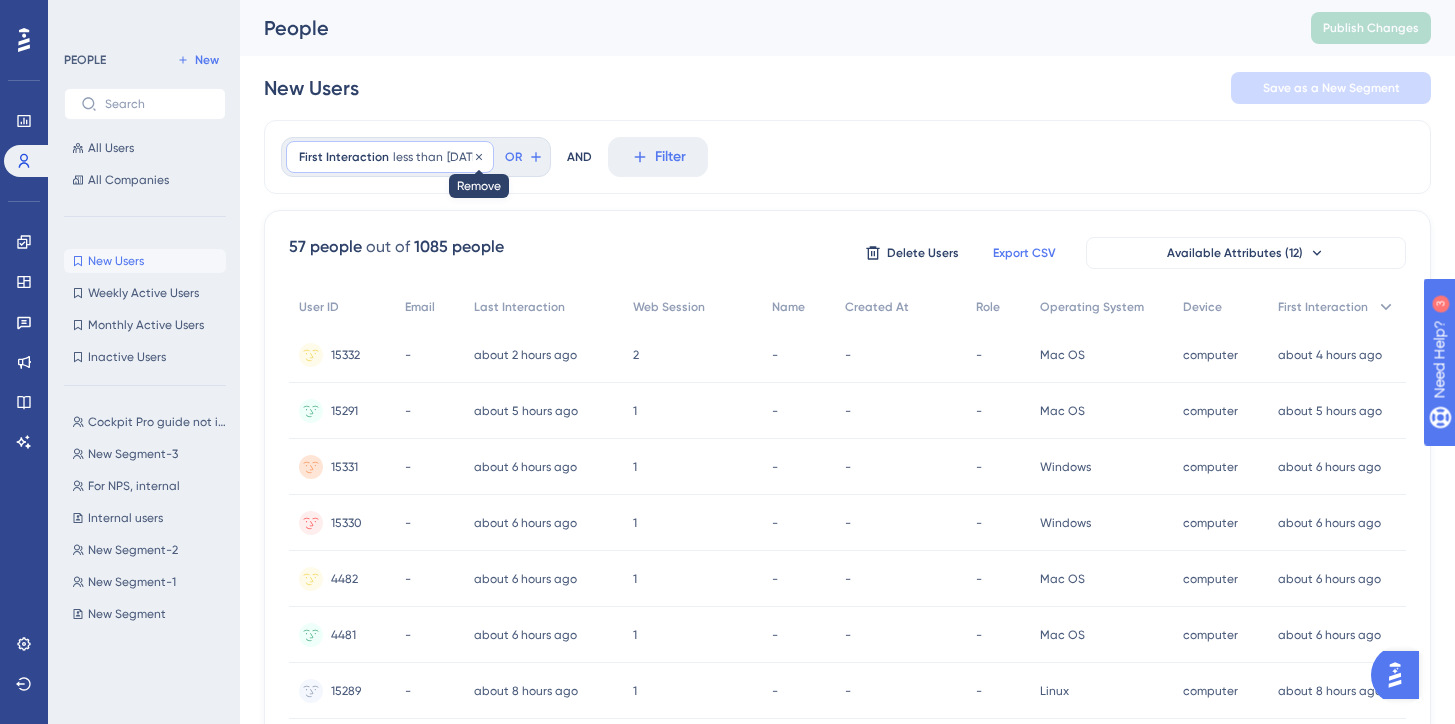 click 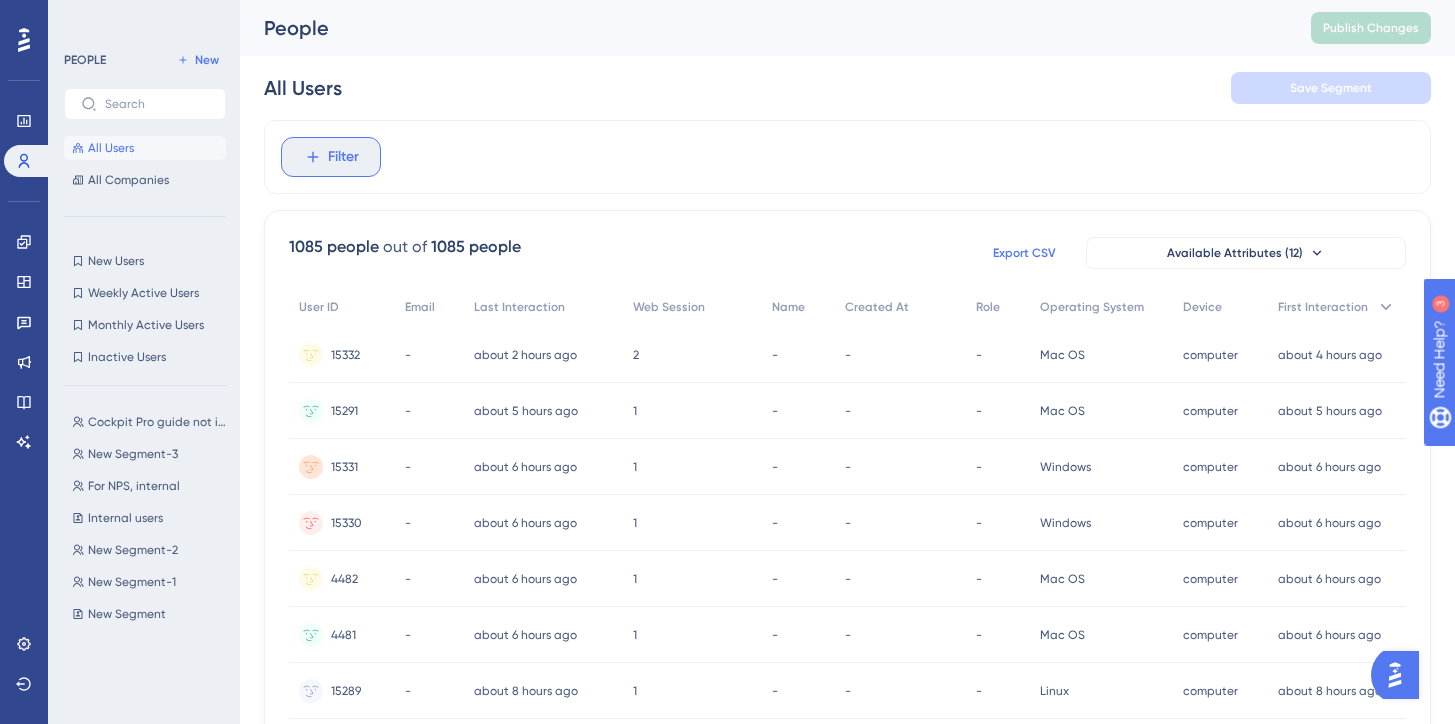 click on "Filter" at bounding box center (343, 157) 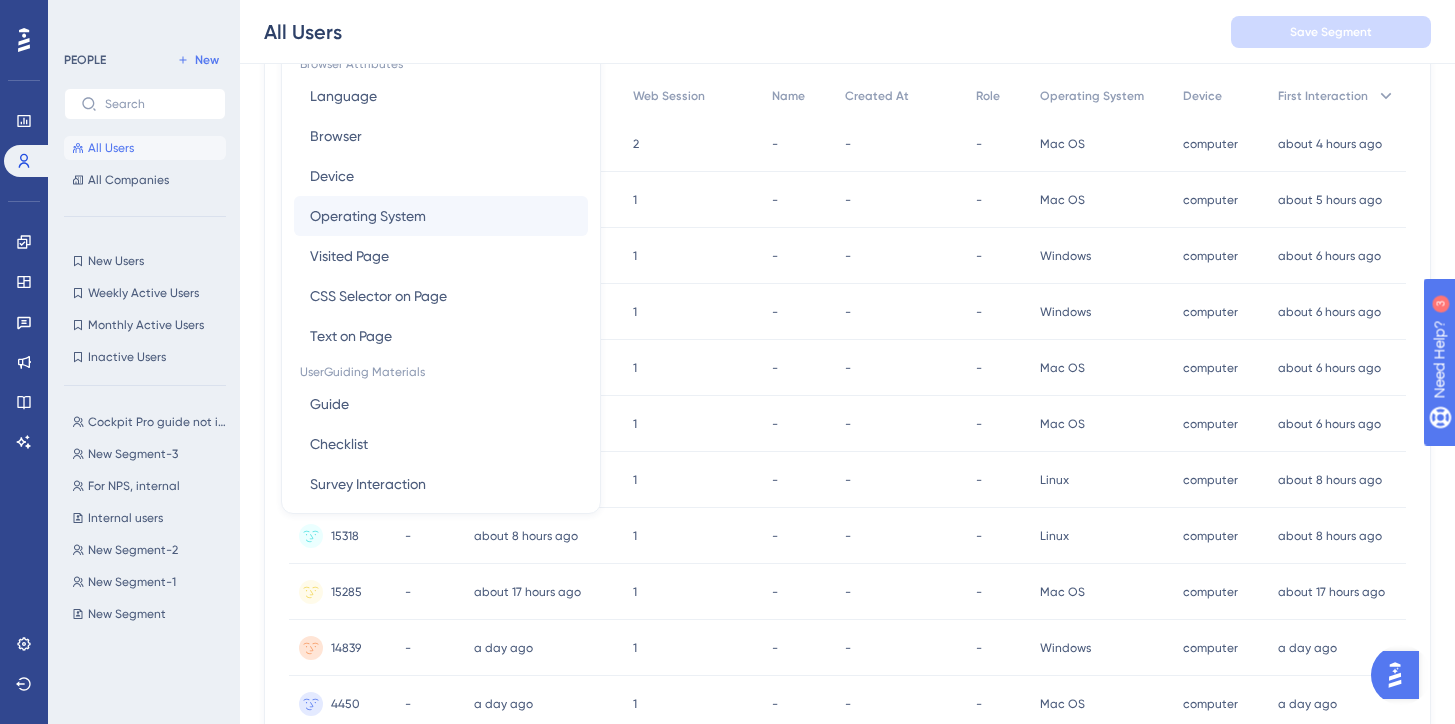 scroll, scrollTop: 171, scrollLeft: 2, axis: both 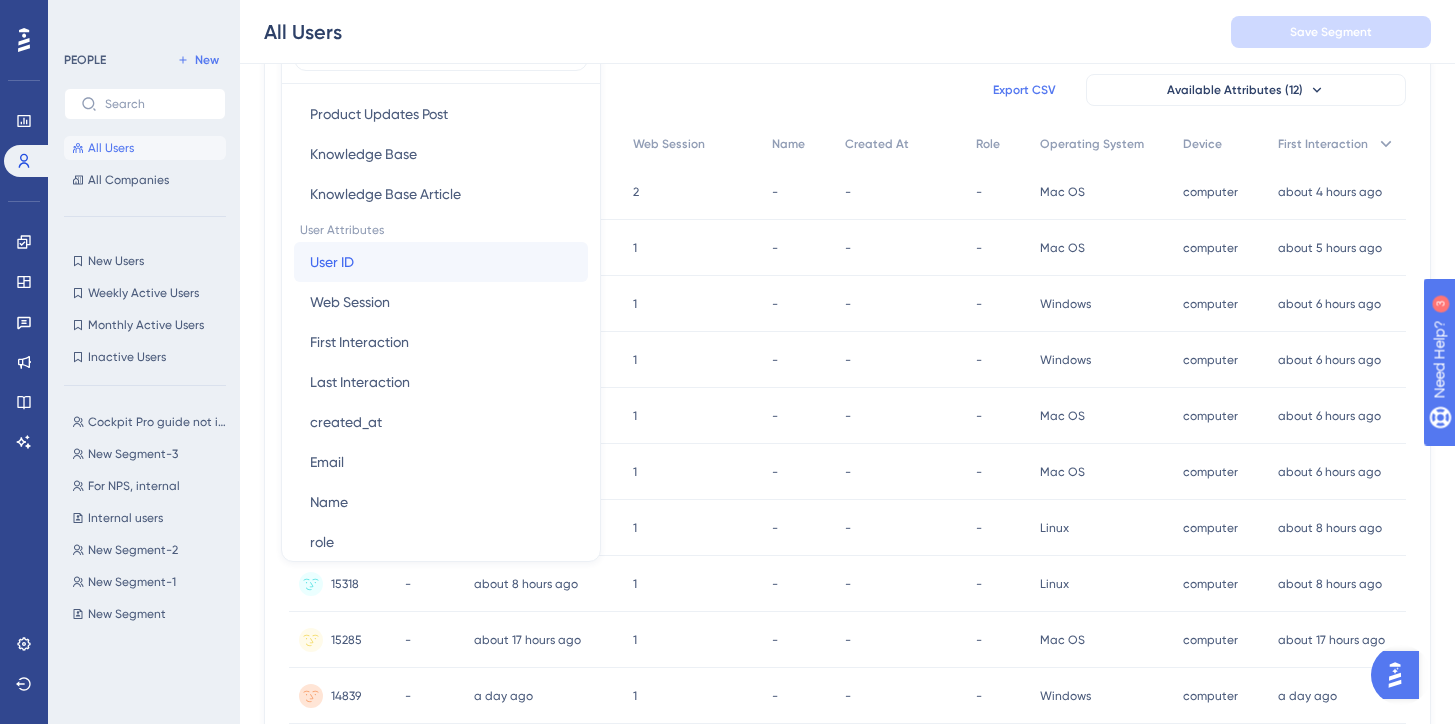 click on "User ID User ID" at bounding box center (441, 262) 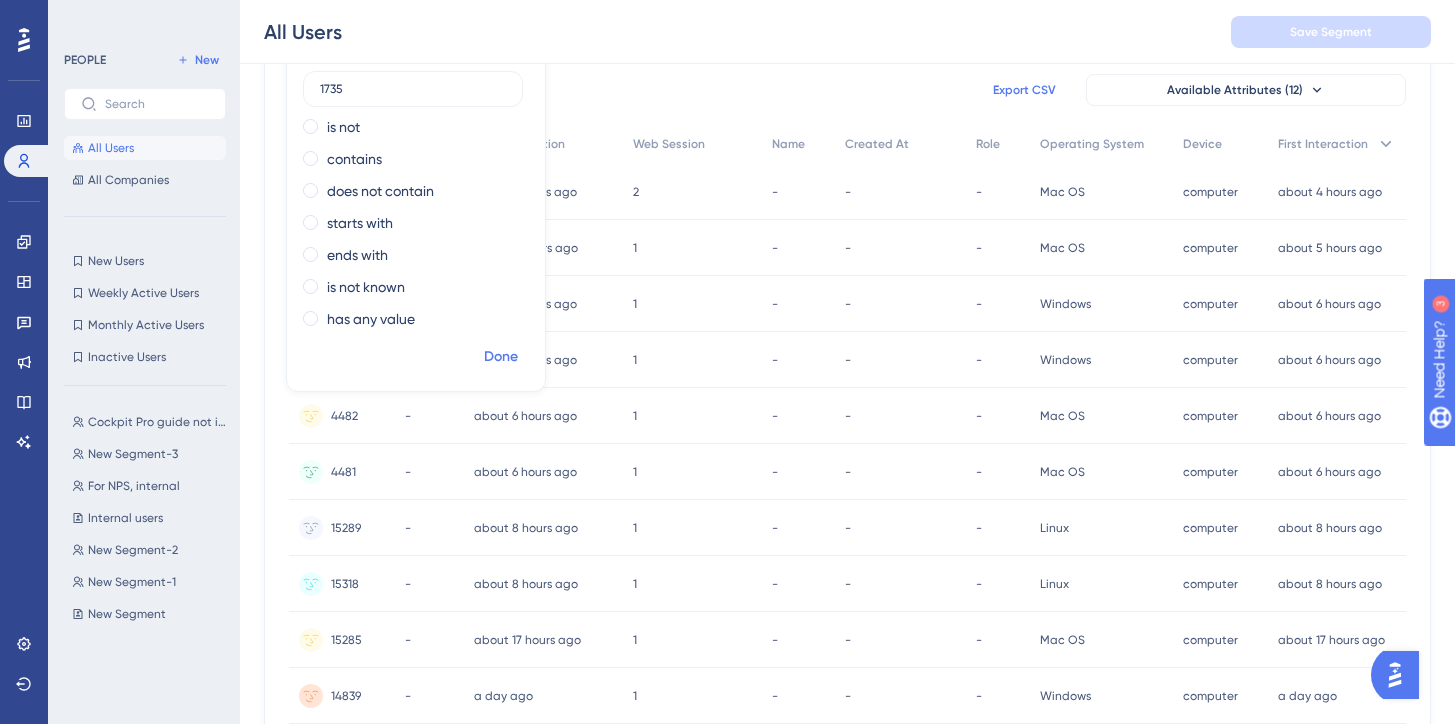 type on "1735" 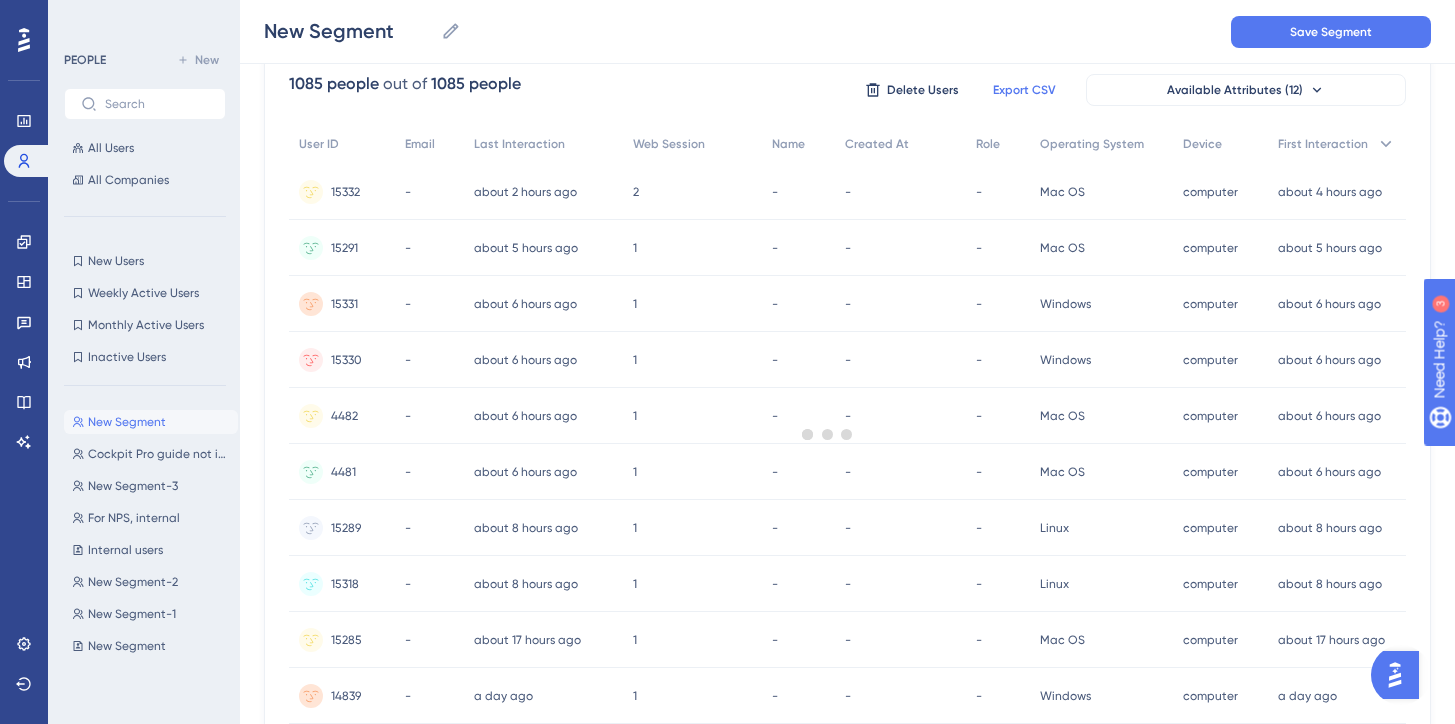 scroll, scrollTop: 0, scrollLeft: 0, axis: both 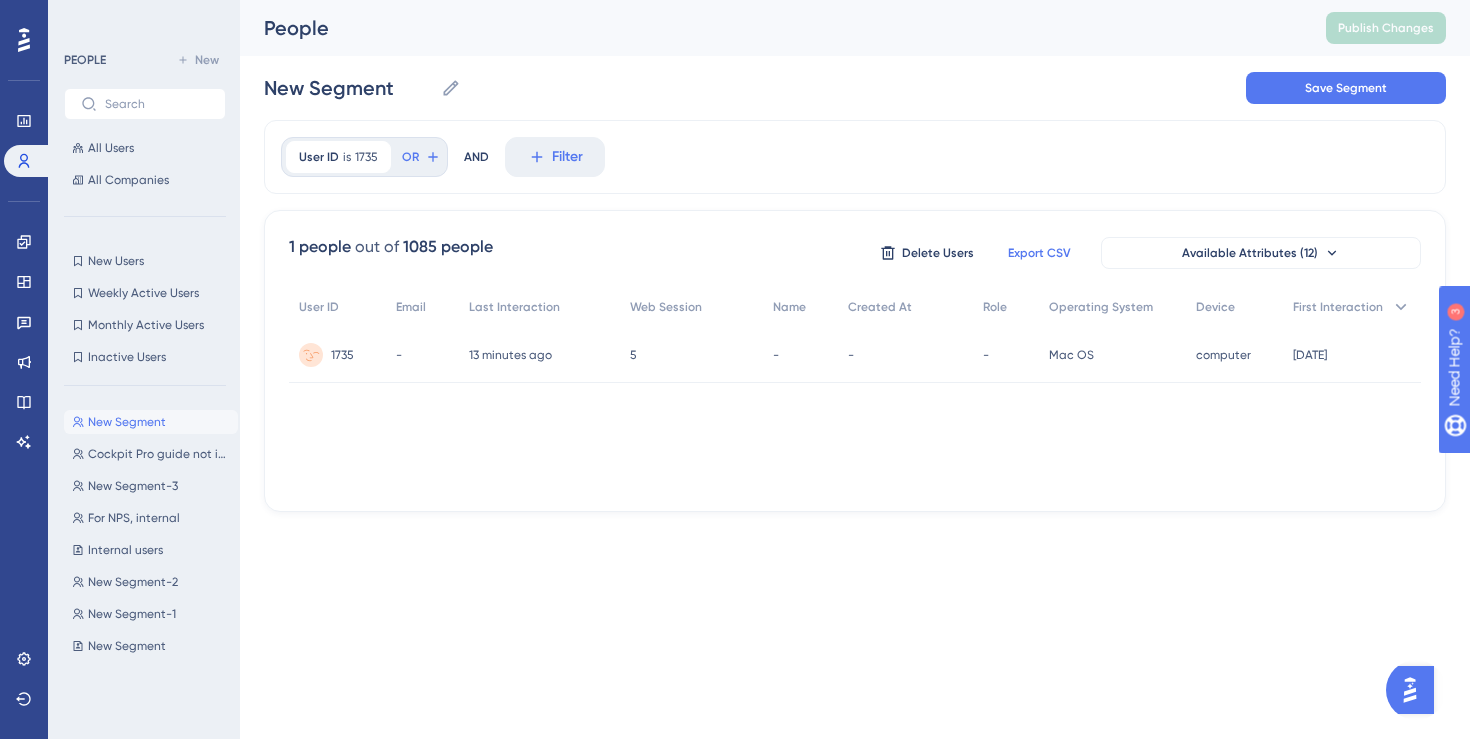 click on "5 5" at bounding box center (691, 355) 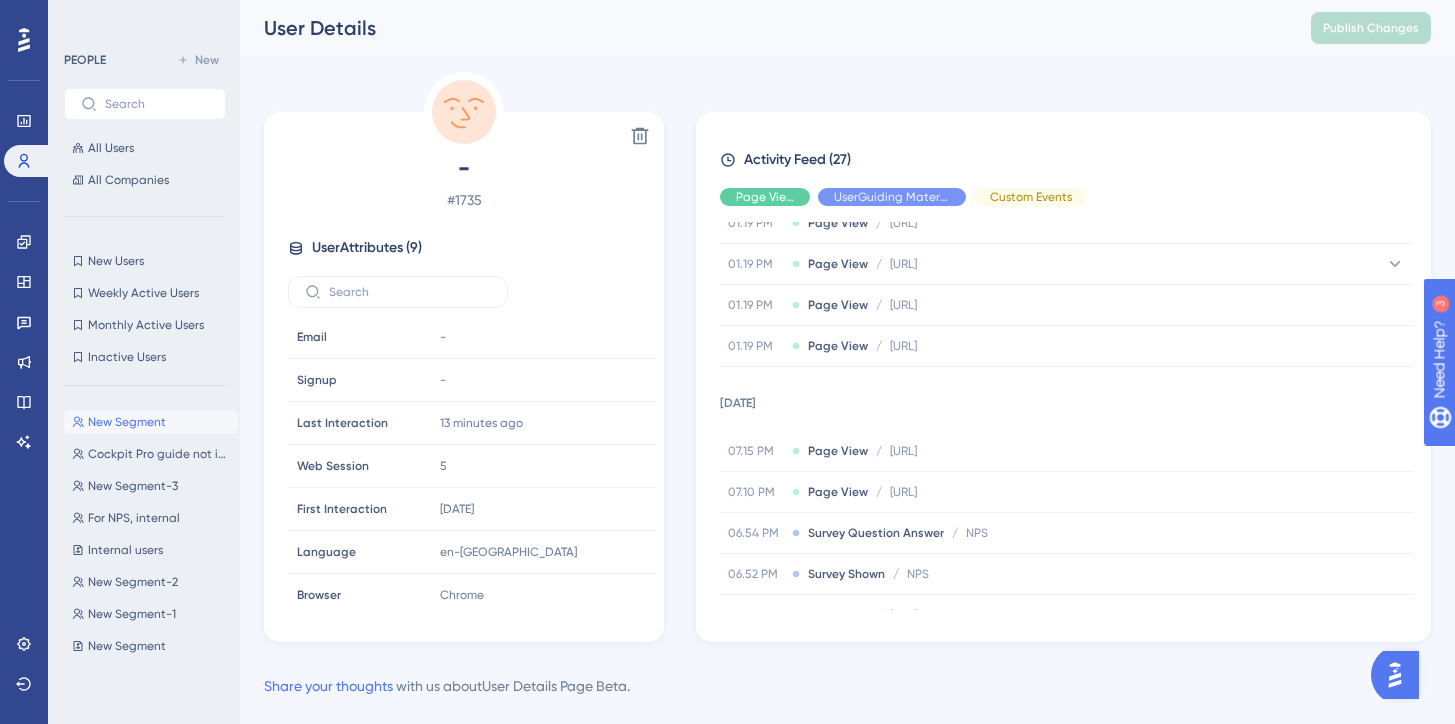 scroll, scrollTop: 415, scrollLeft: 0, axis: vertical 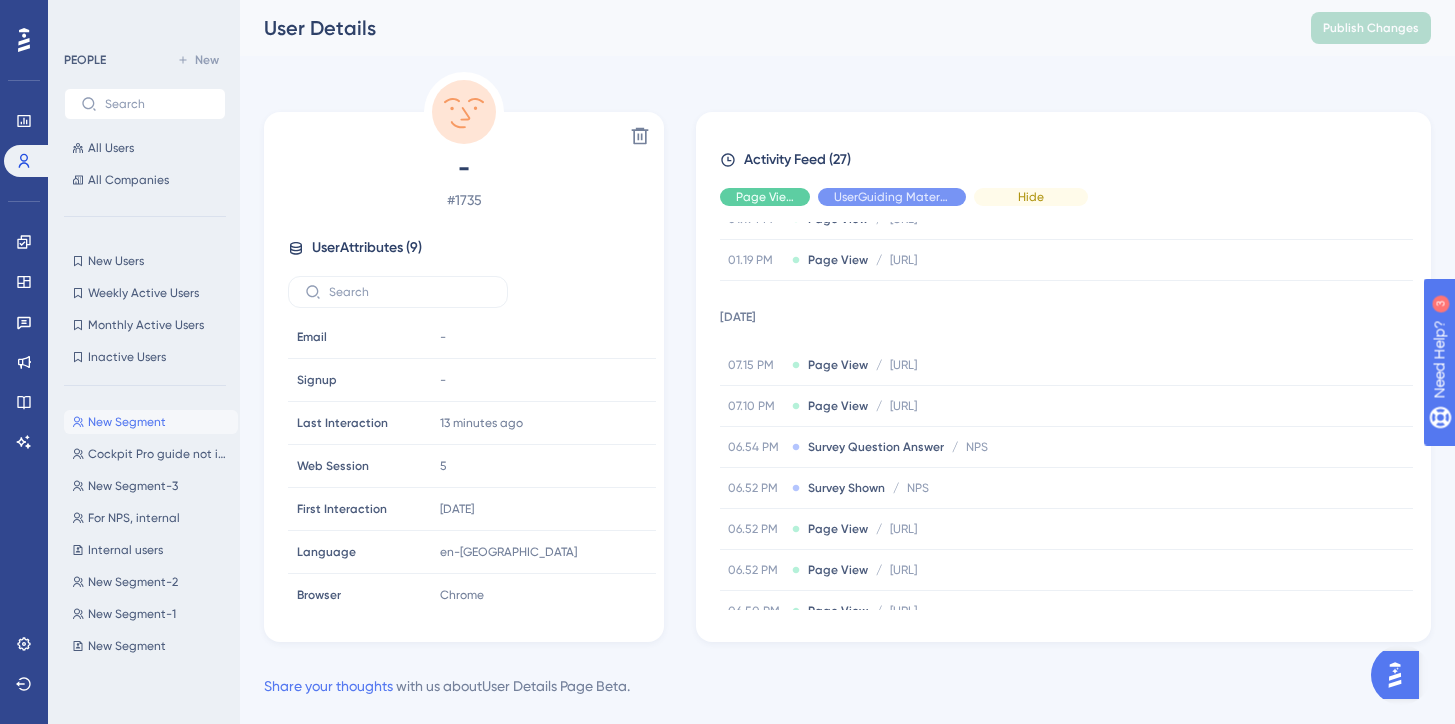click on "Hide" at bounding box center (1031, 197) 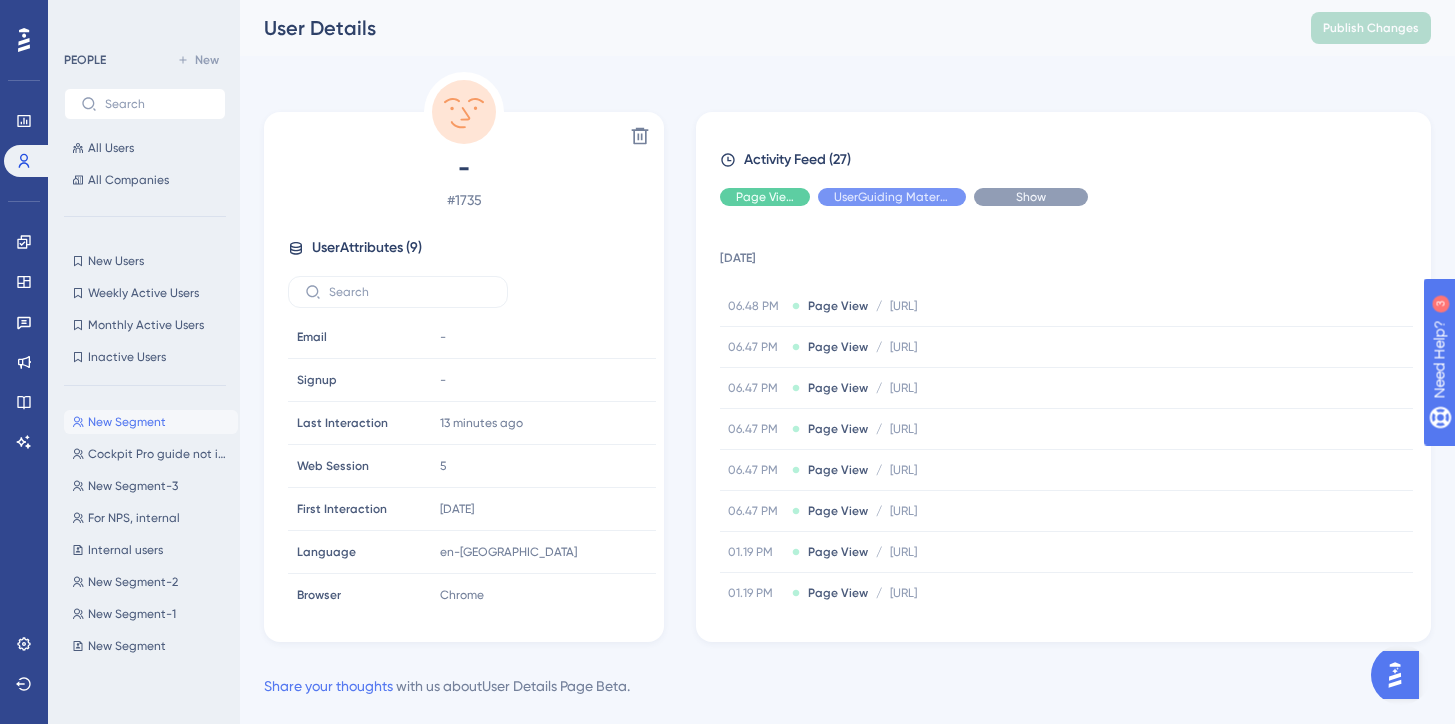 click on "Show" at bounding box center [1031, 197] 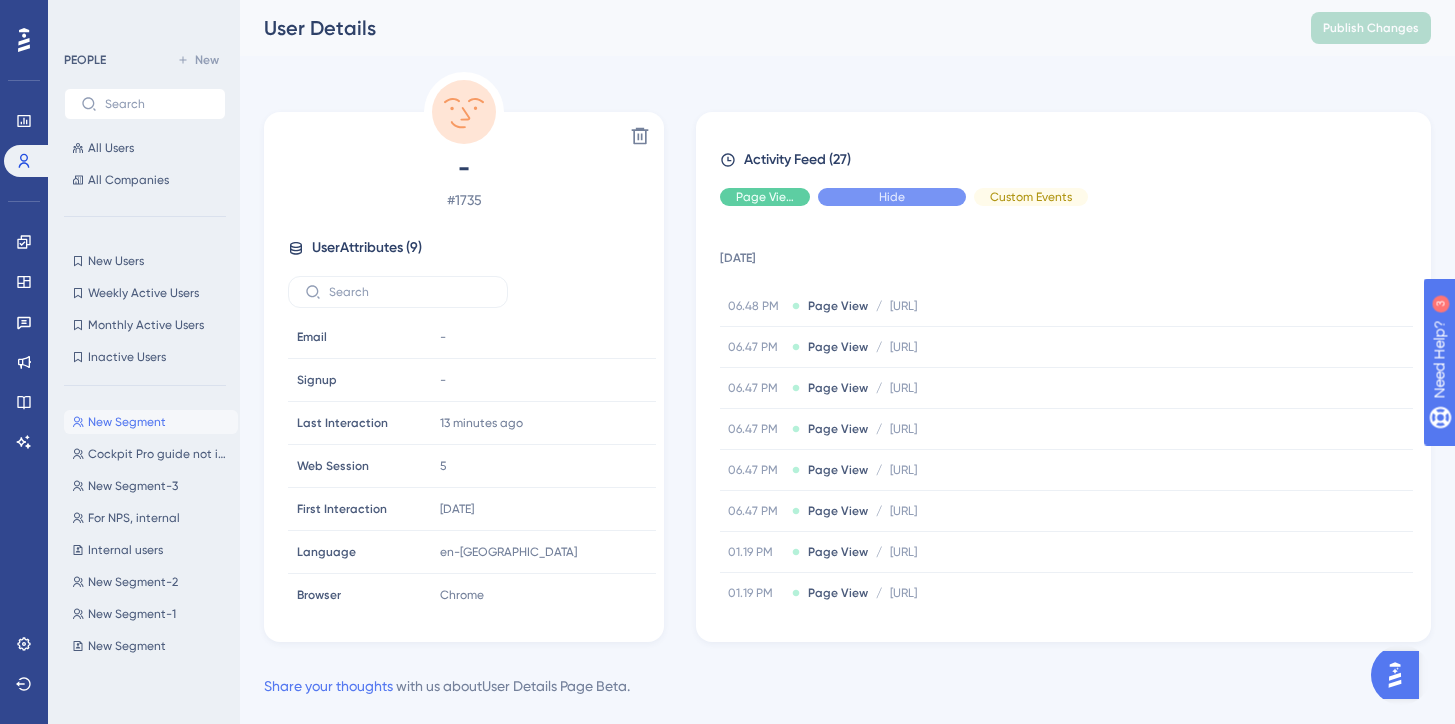 click on "Hide" at bounding box center [892, 197] 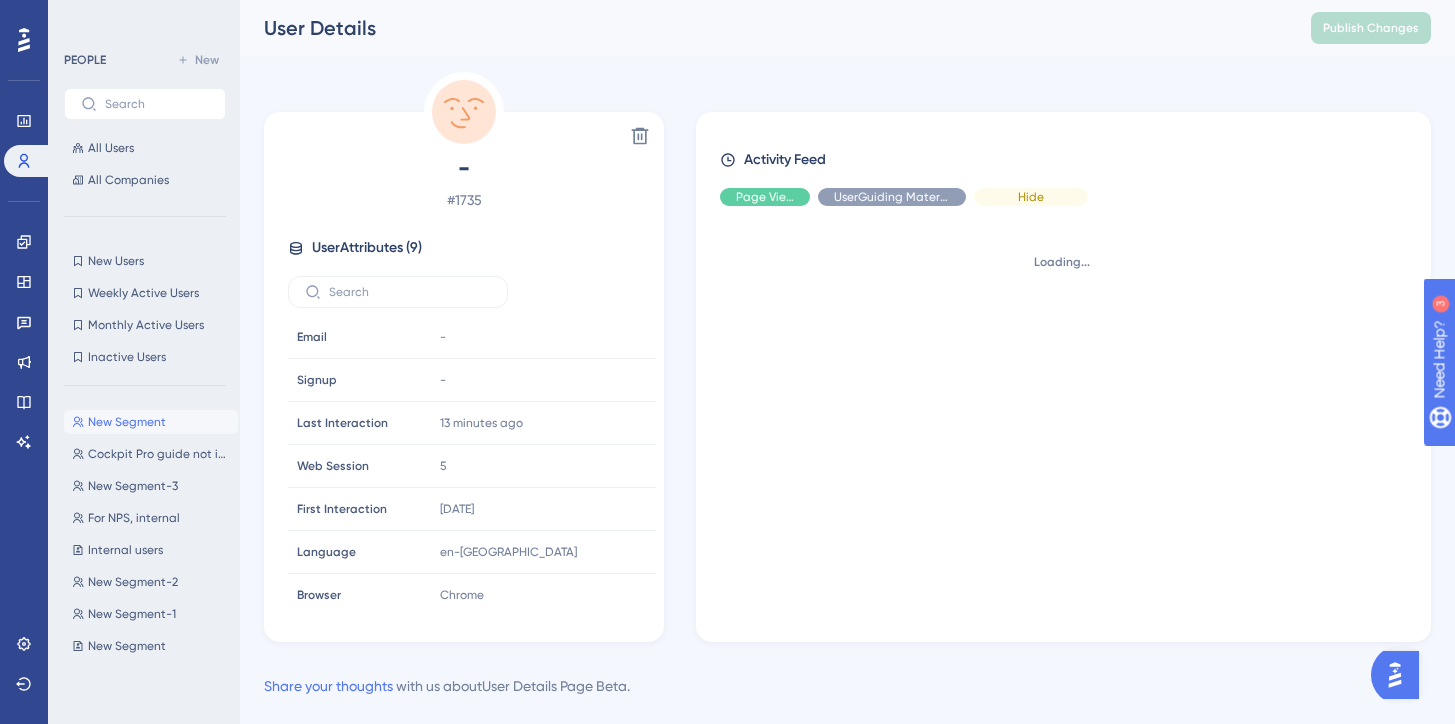 click on "Hide" at bounding box center (1031, 197) 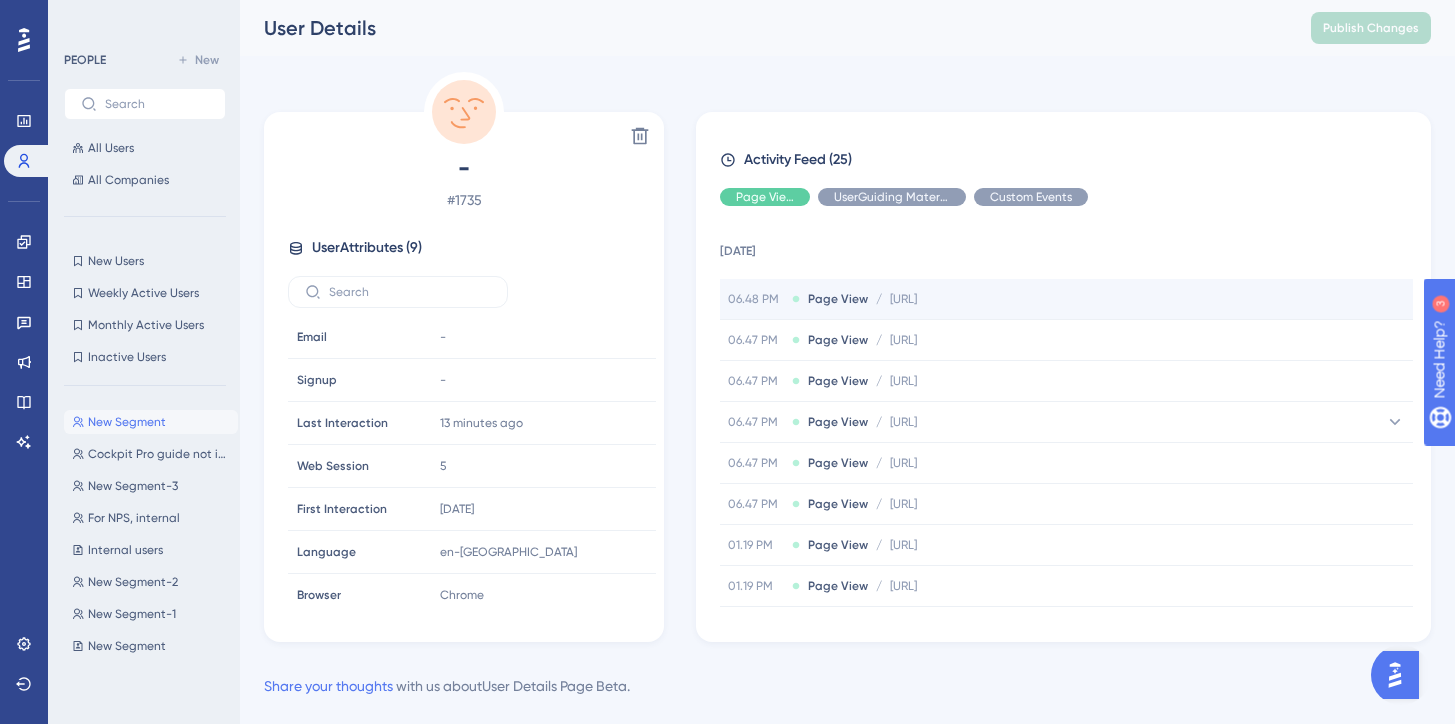 scroll, scrollTop: 0, scrollLeft: 0, axis: both 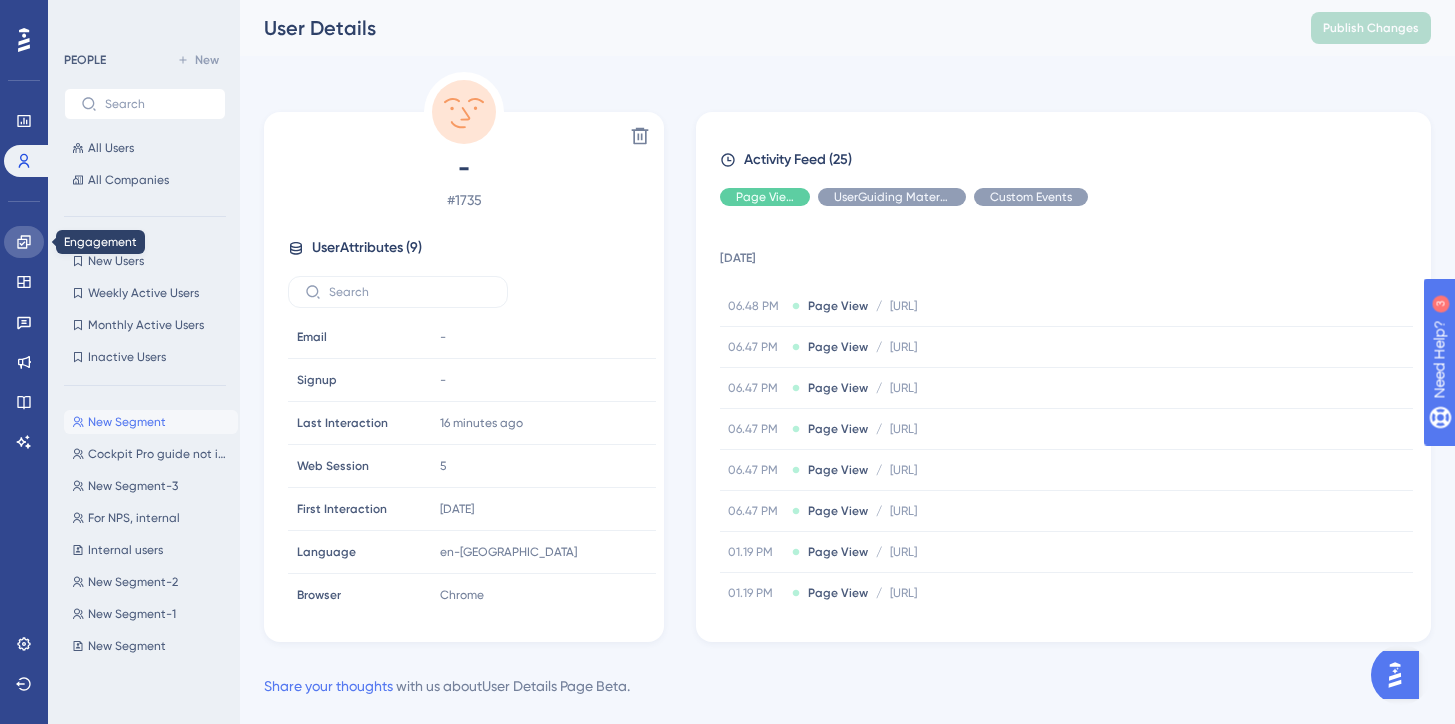 click 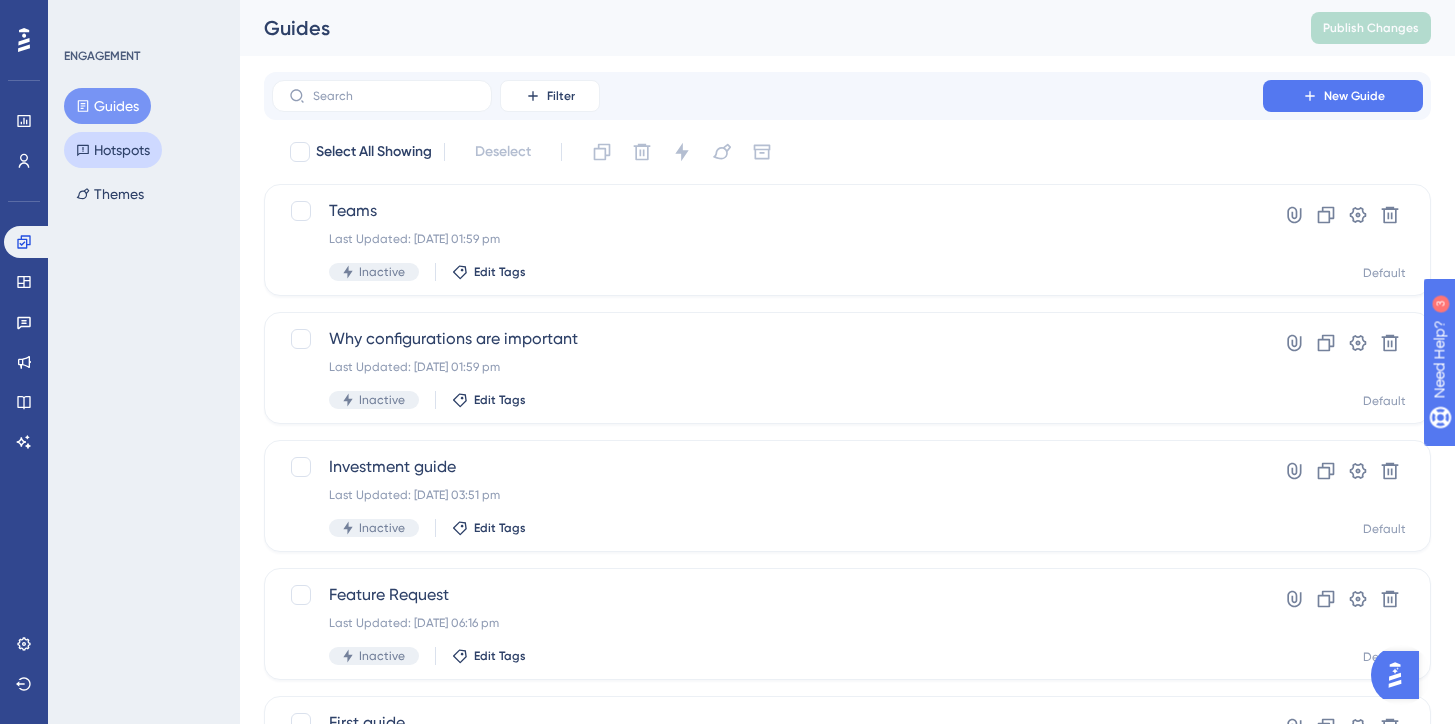 click on "Hotspots" at bounding box center [113, 150] 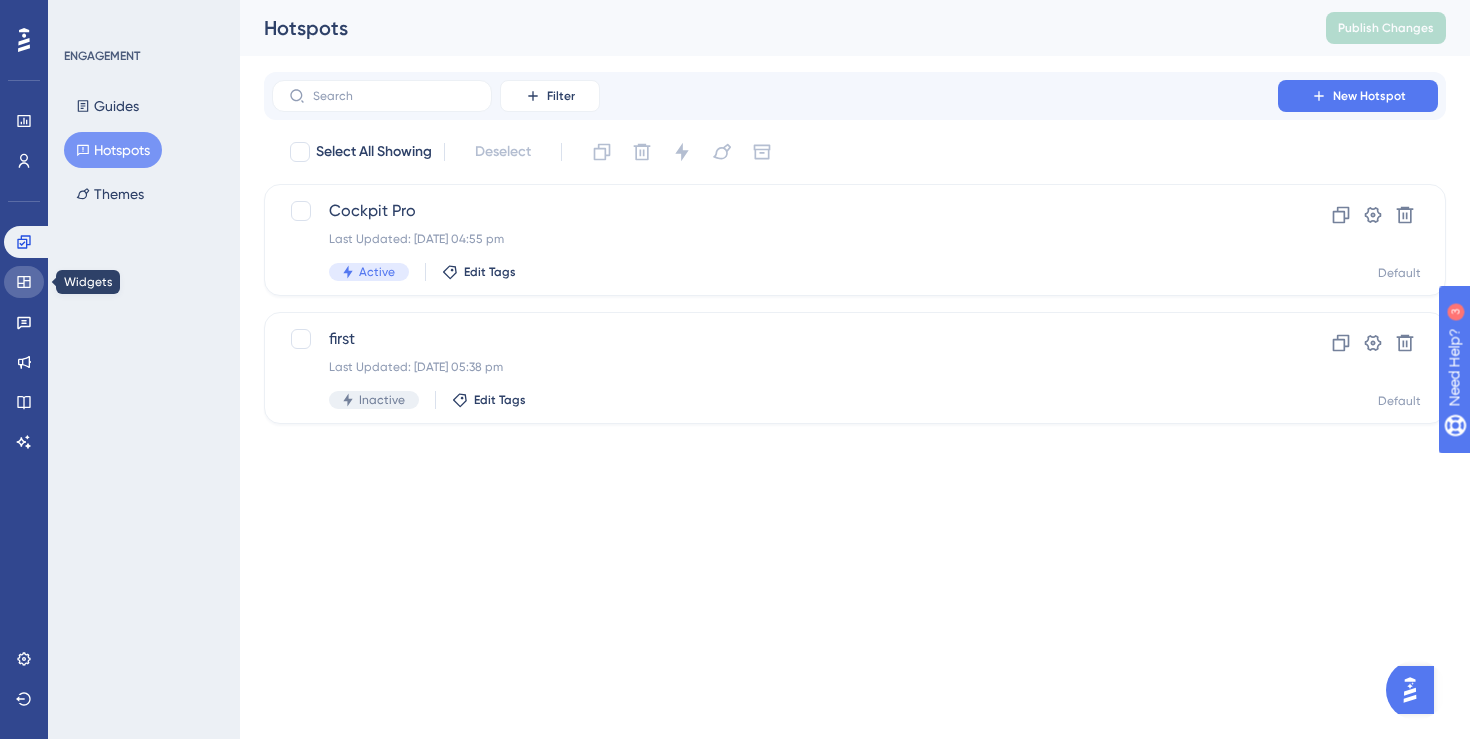 click at bounding box center [24, 282] 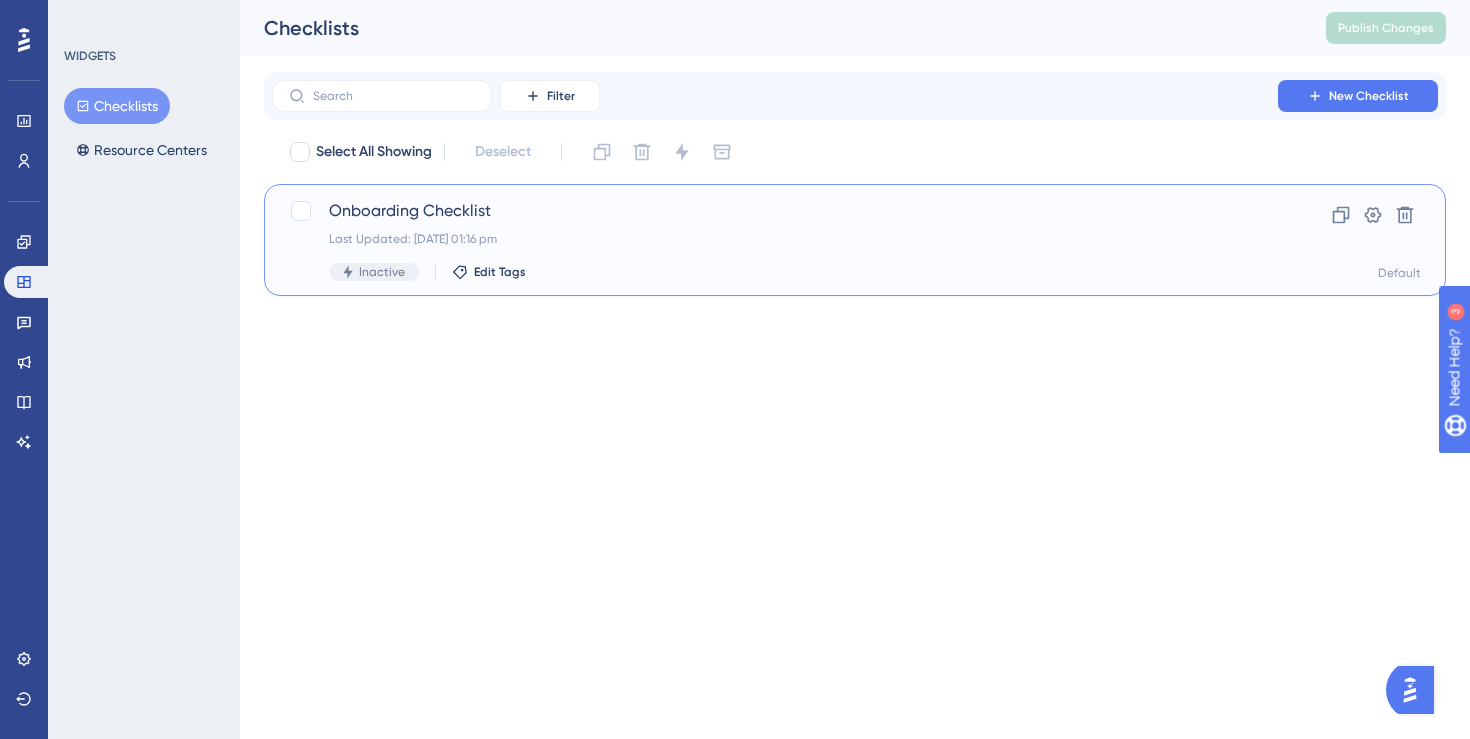 click on "Onboarding Checklist" at bounding box center [775, 211] 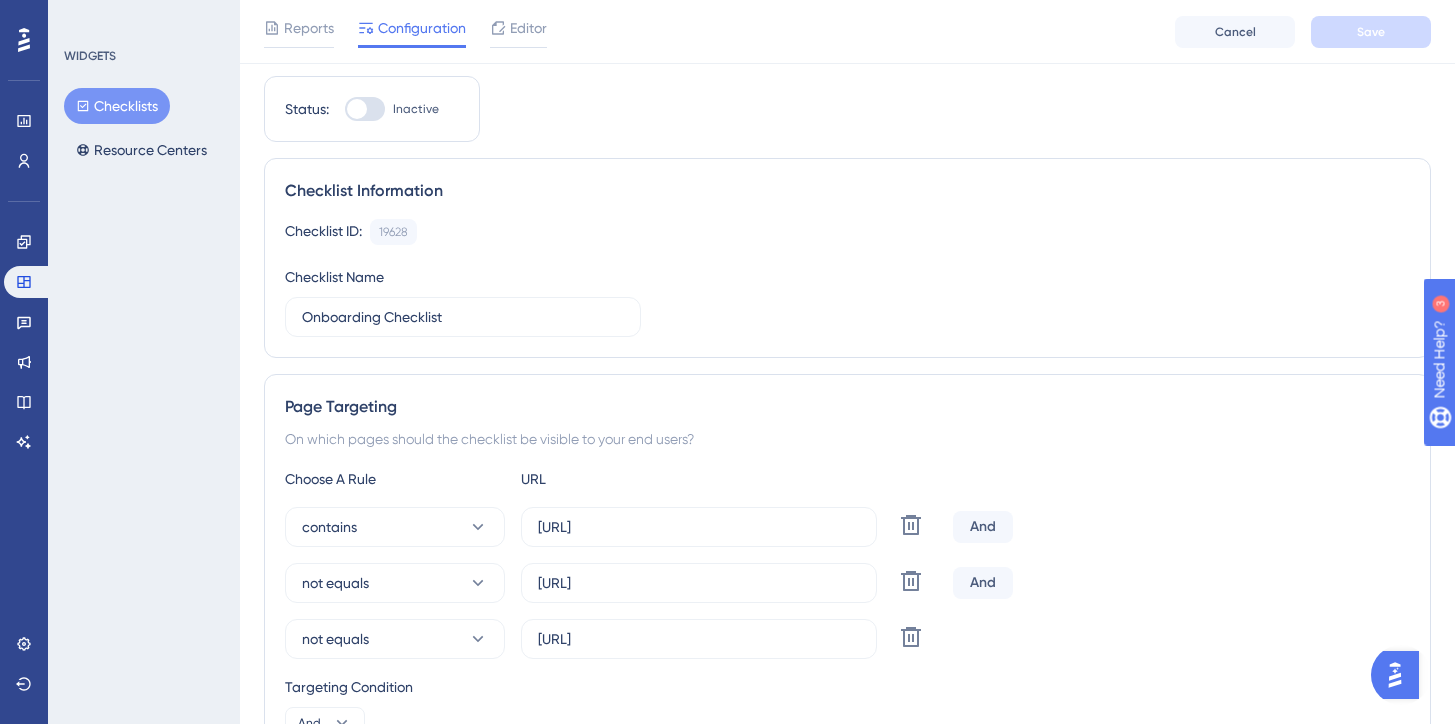scroll, scrollTop: 39, scrollLeft: 0, axis: vertical 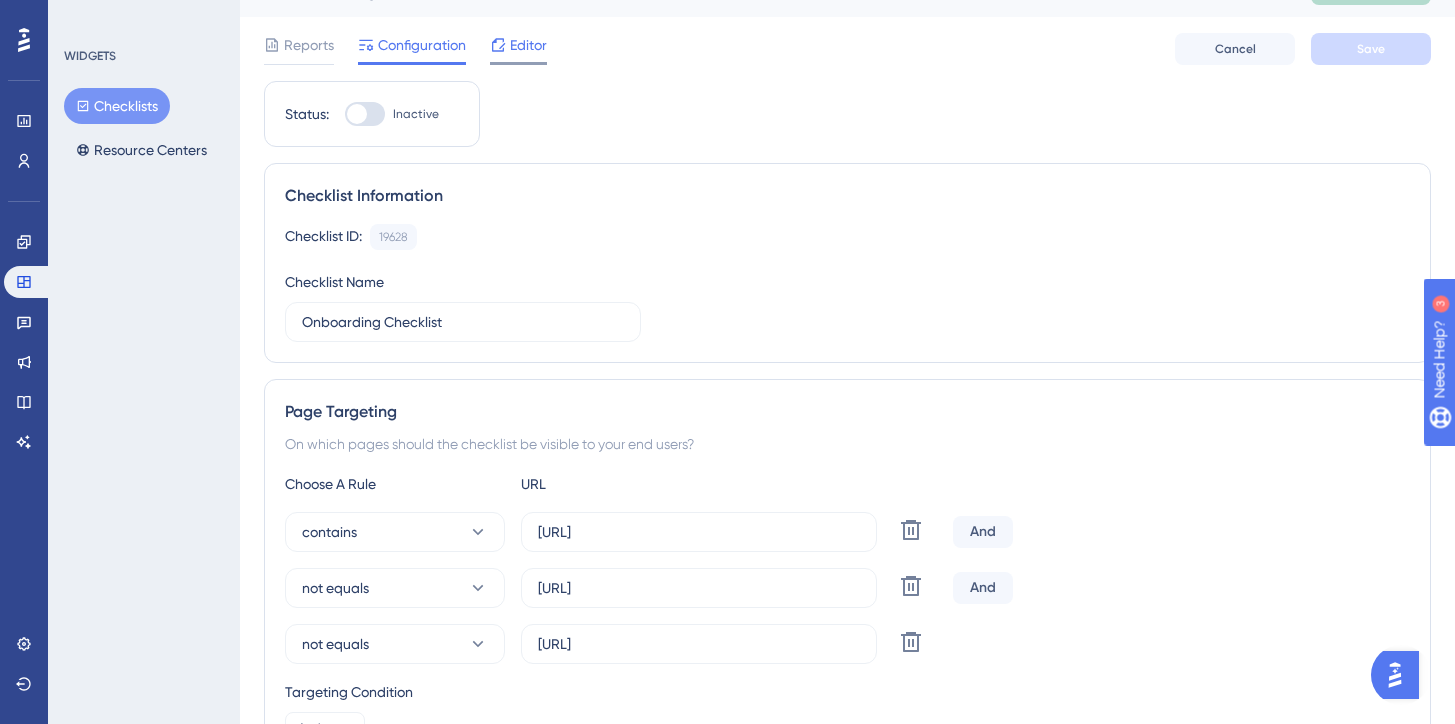 click on "Editor" at bounding box center (528, 45) 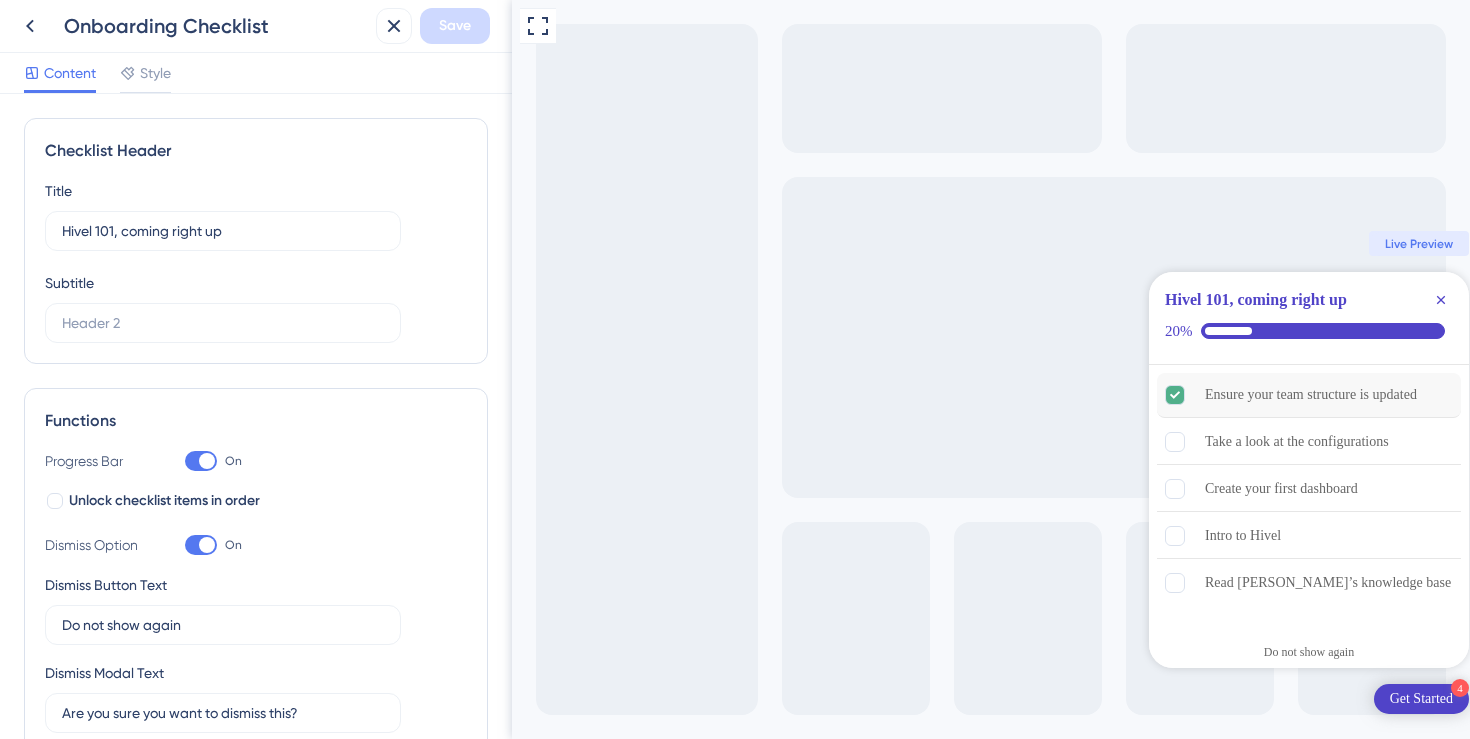 scroll, scrollTop: 0, scrollLeft: 0, axis: both 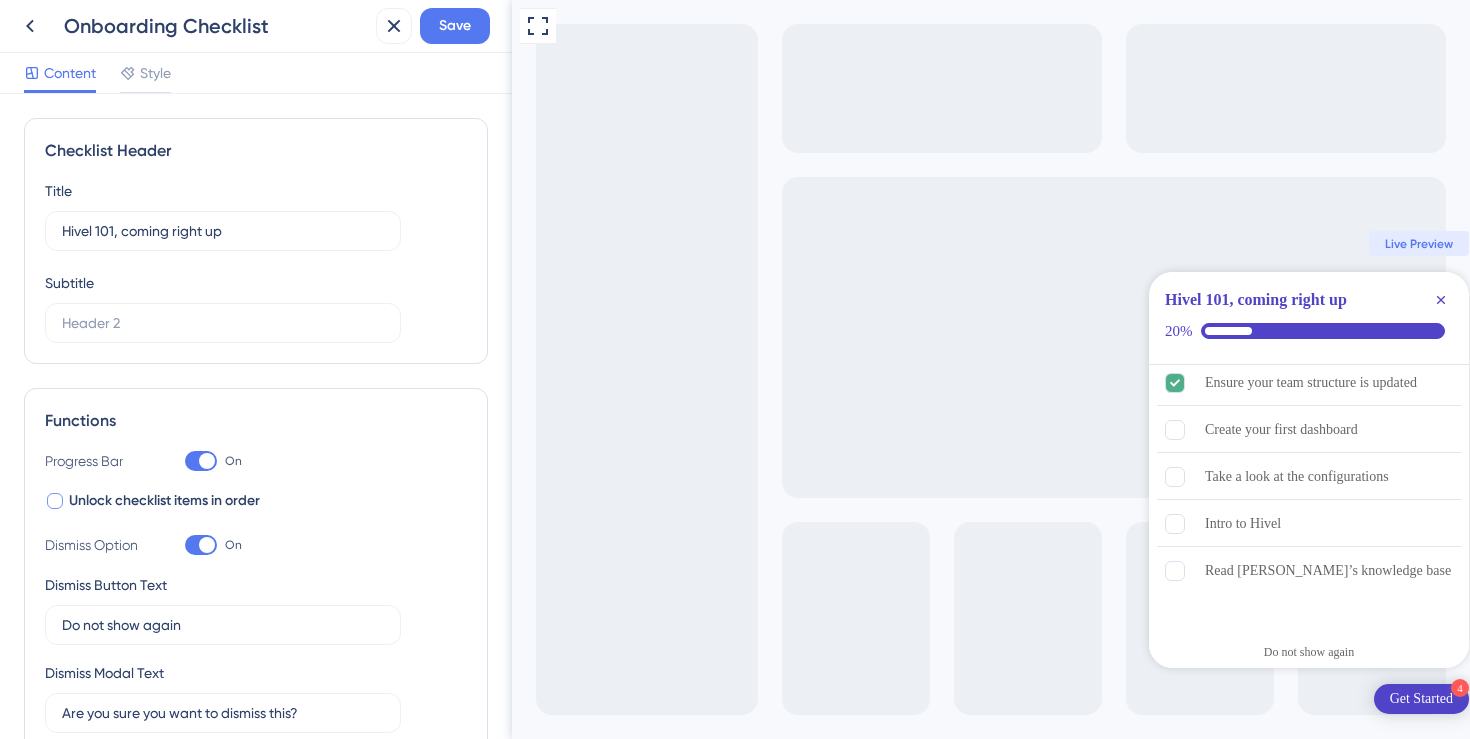 click at bounding box center [55, 501] 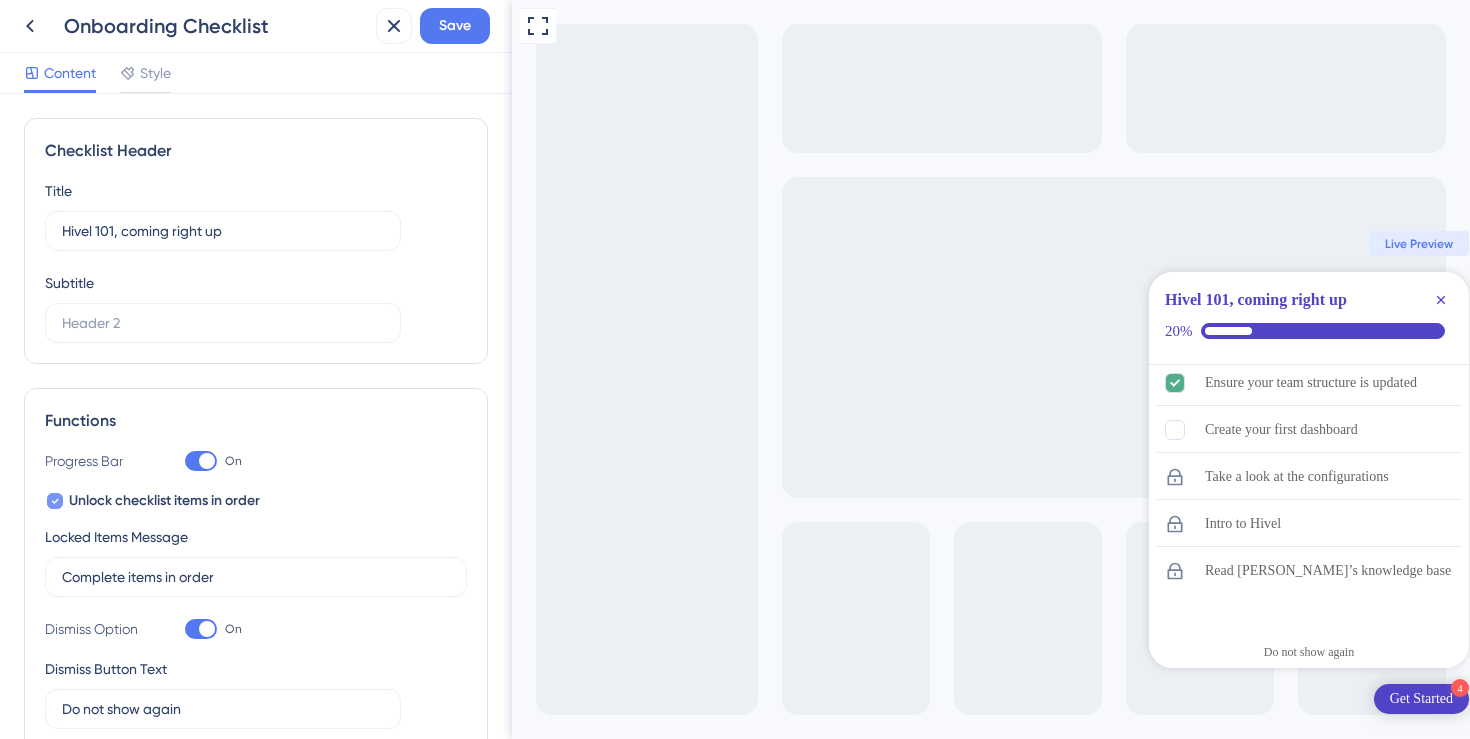 click at bounding box center (55, 501) 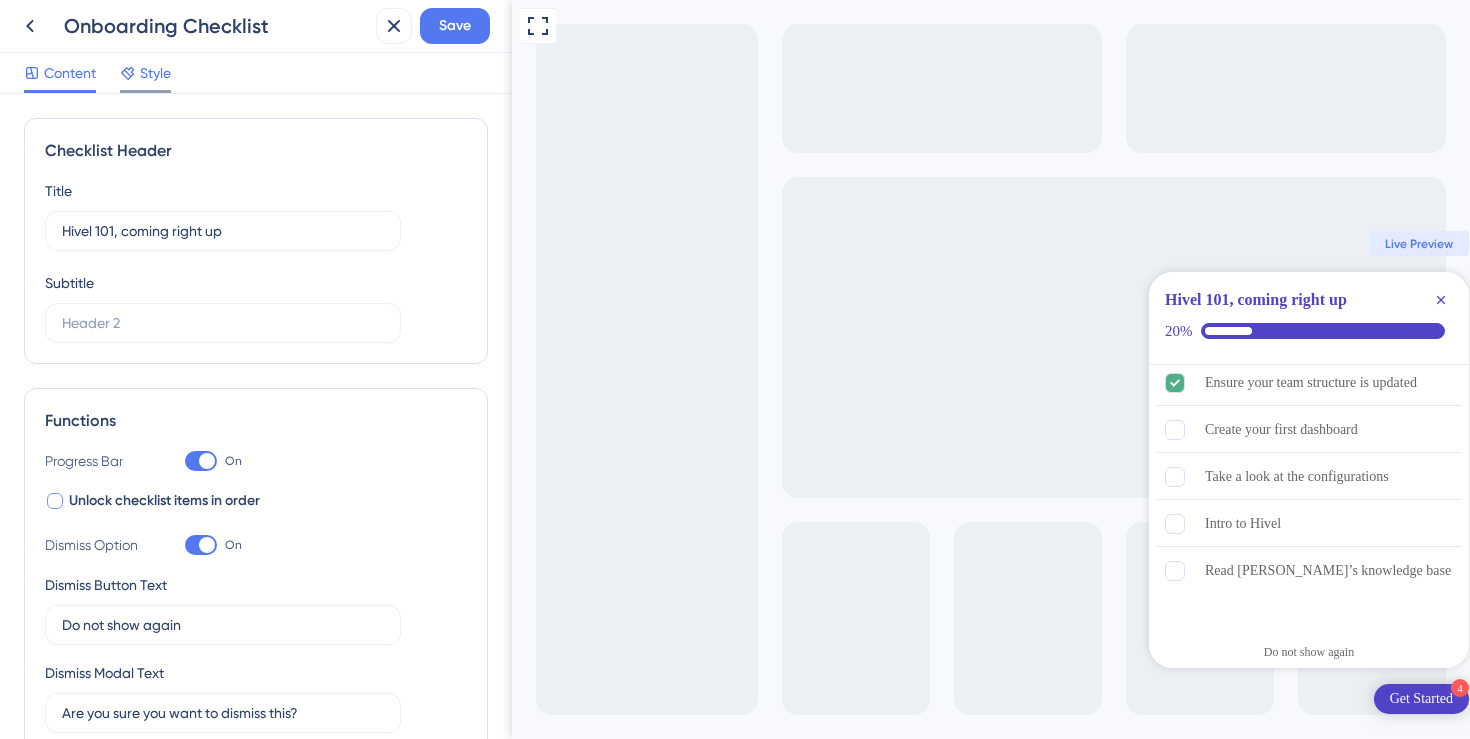 click on "Style" at bounding box center [155, 73] 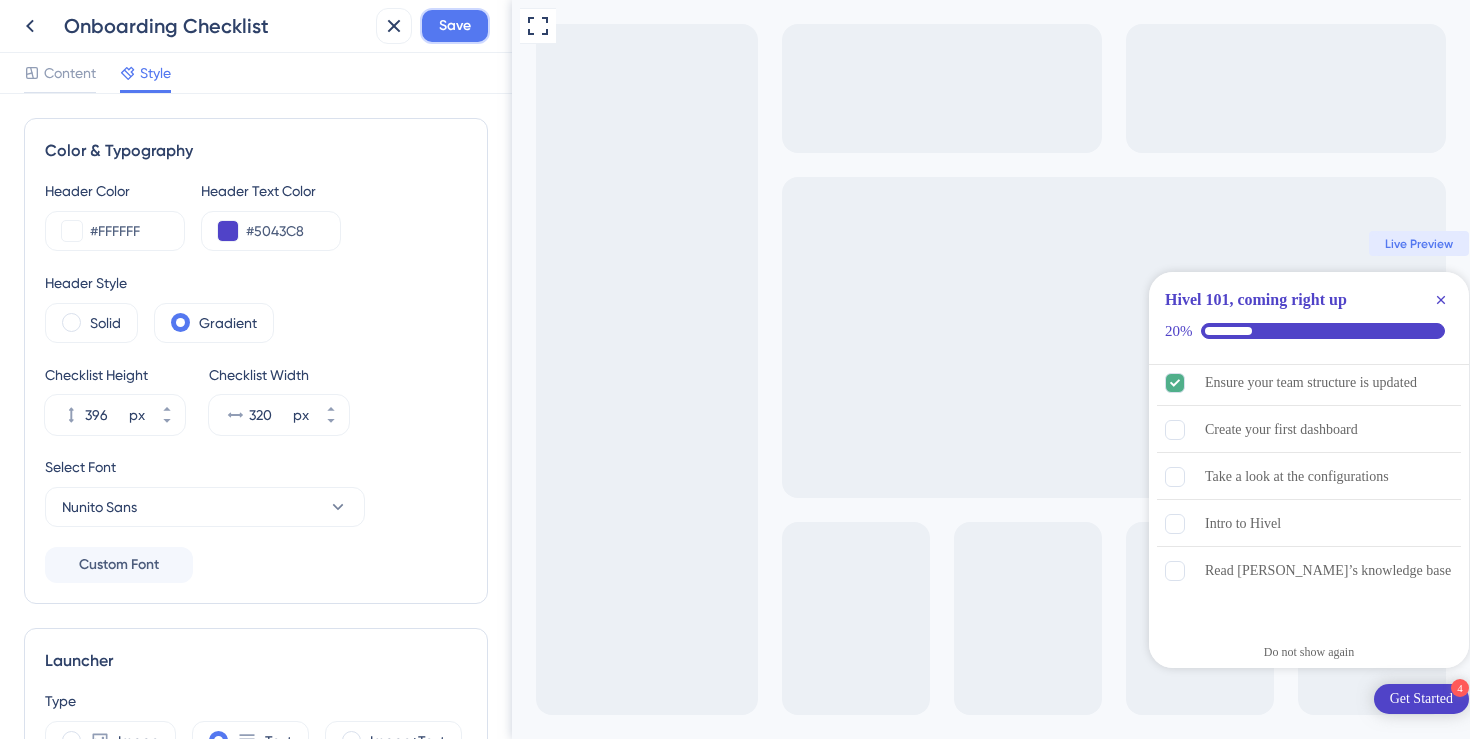 click on "Save" at bounding box center [455, 26] 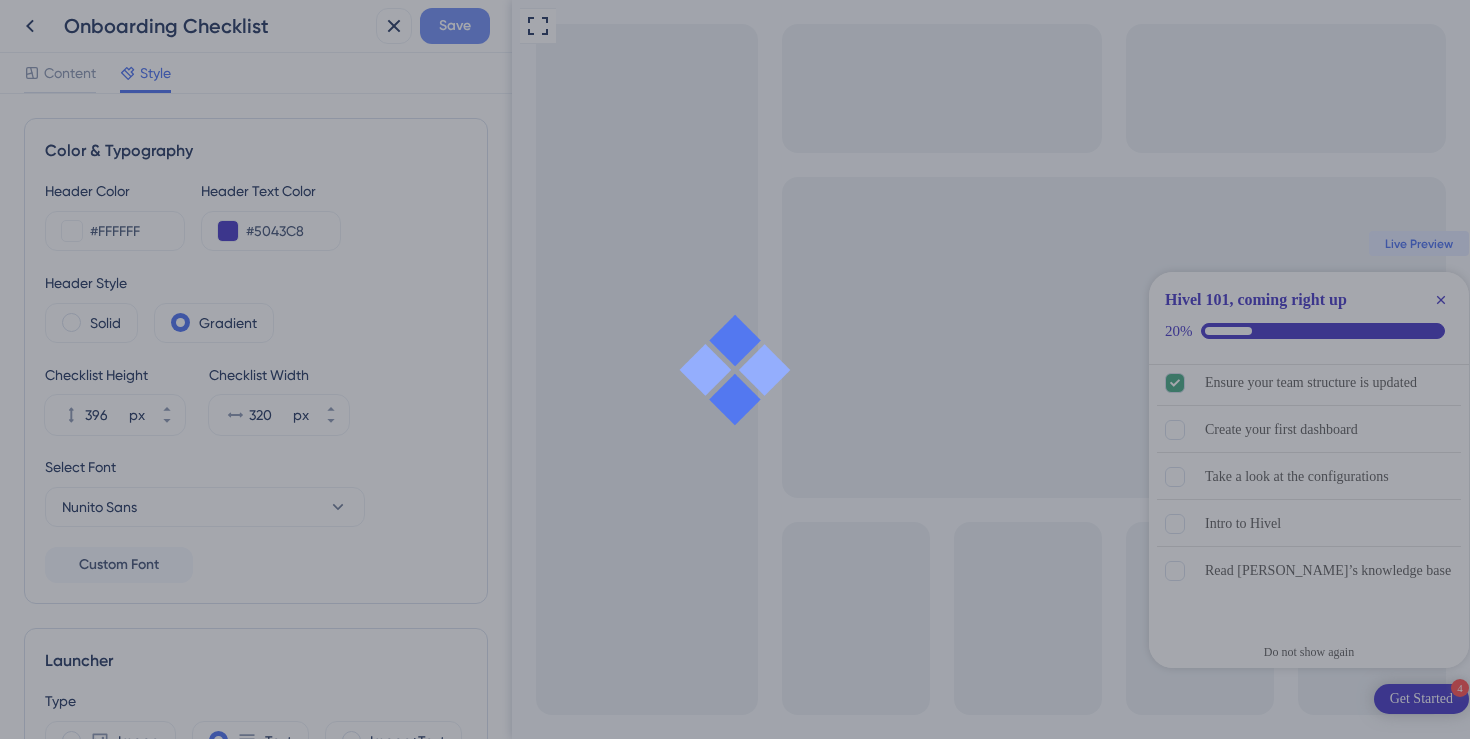 scroll, scrollTop: 0, scrollLeft: 0, axis: both 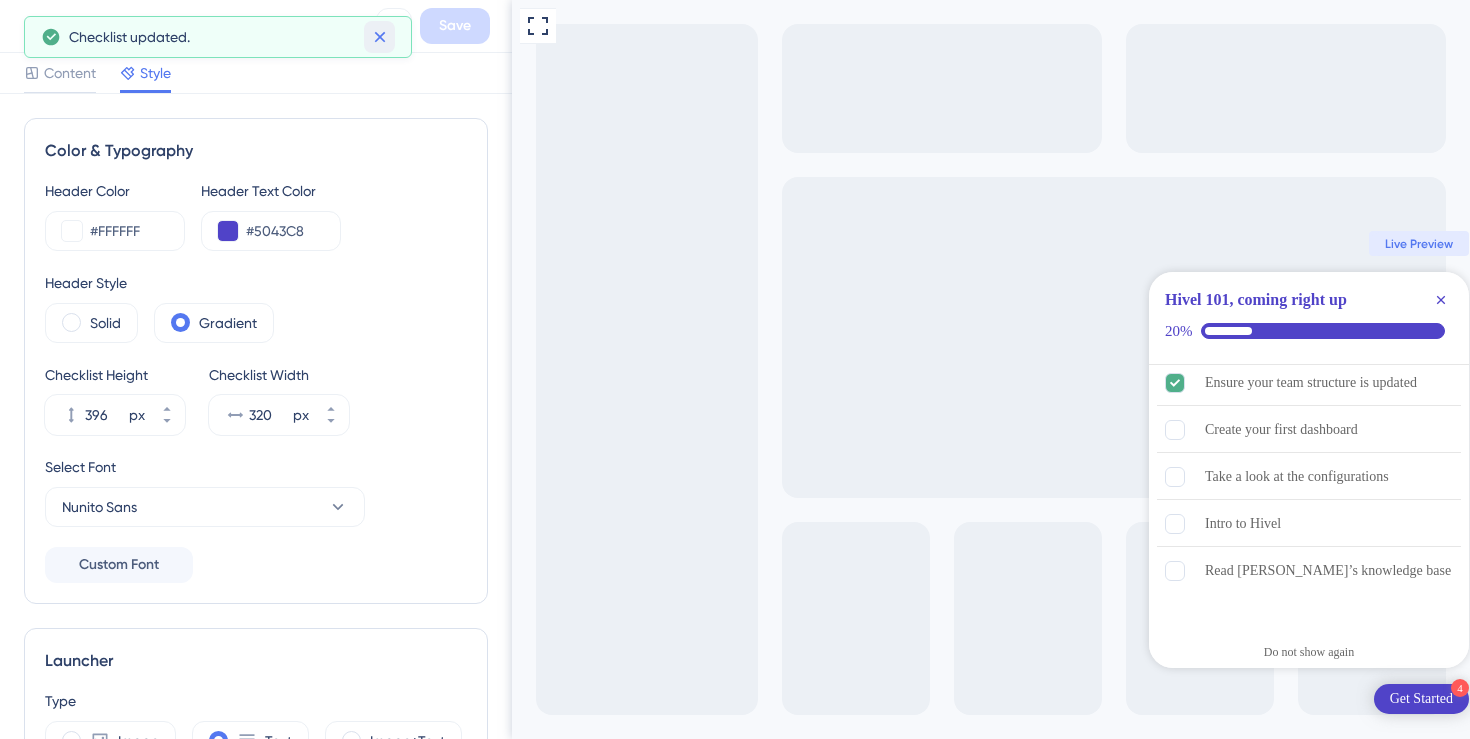 click 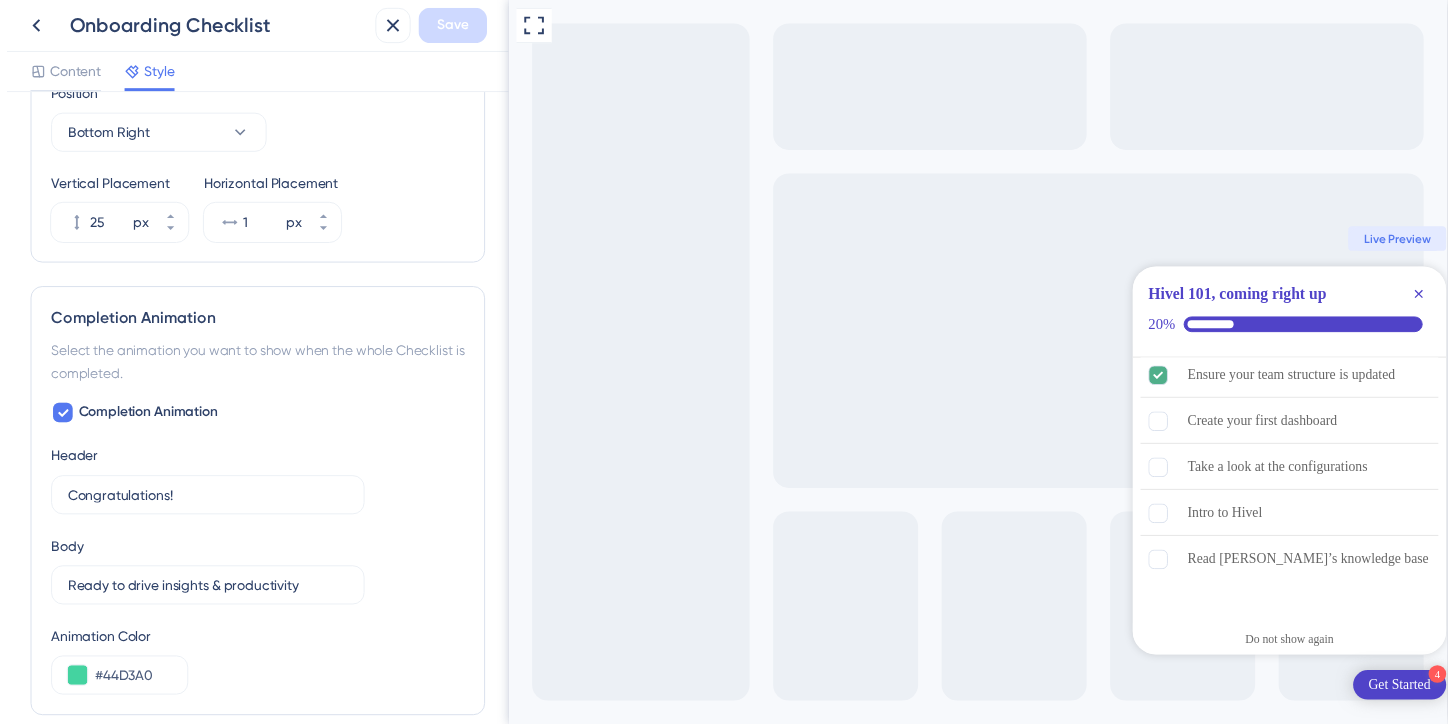 scroll, scrollTop: 1034, scrollLeft: 0, axis: vertical 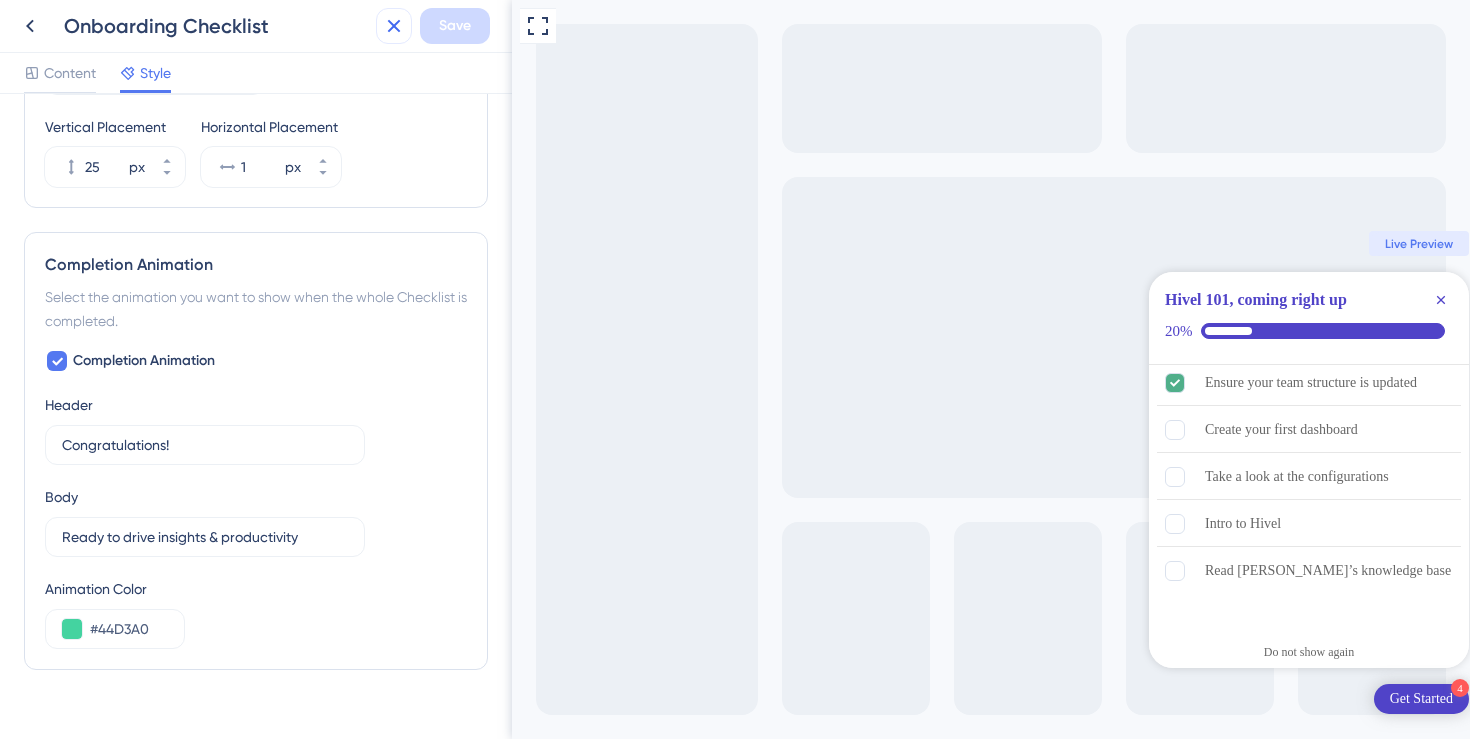 click 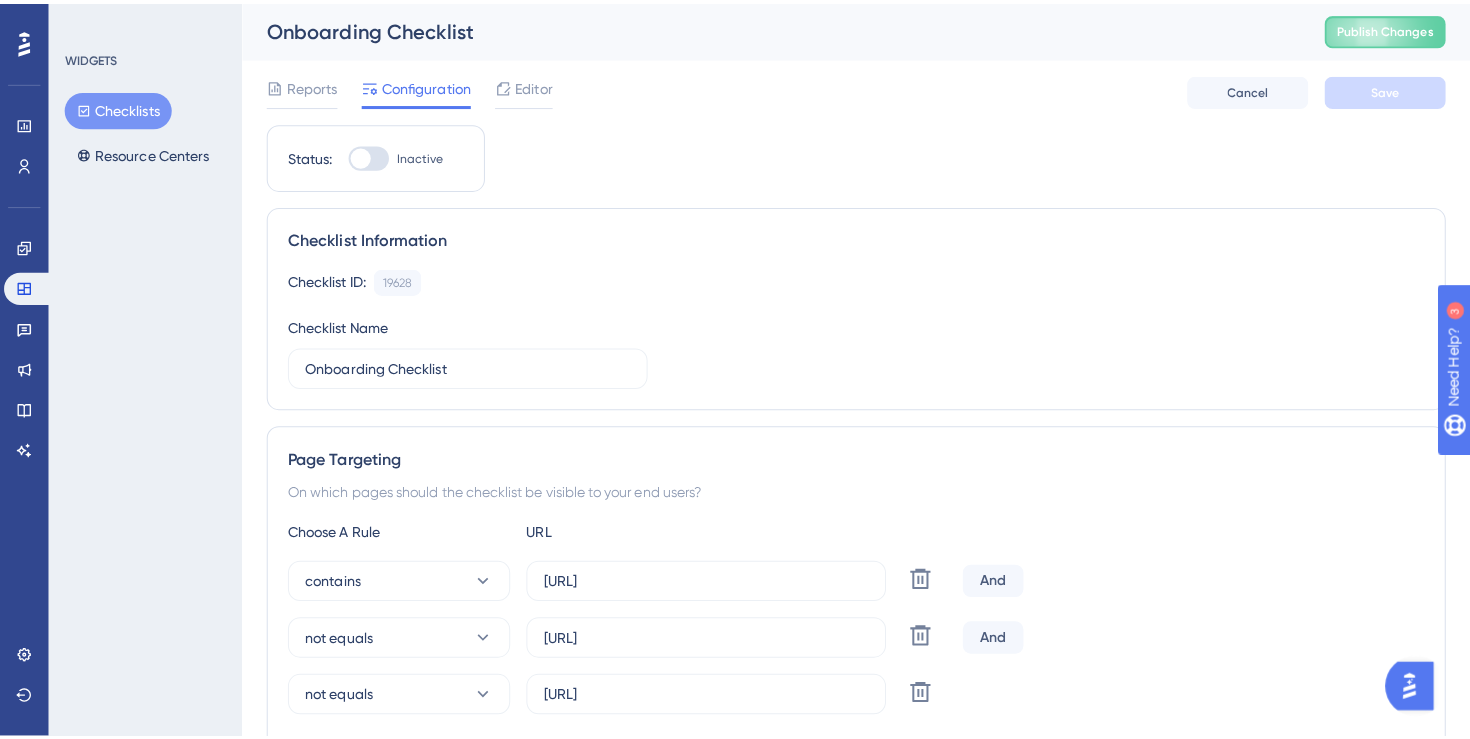 scroll, scrollTop: 0, scrollLeft: 0, axis: both 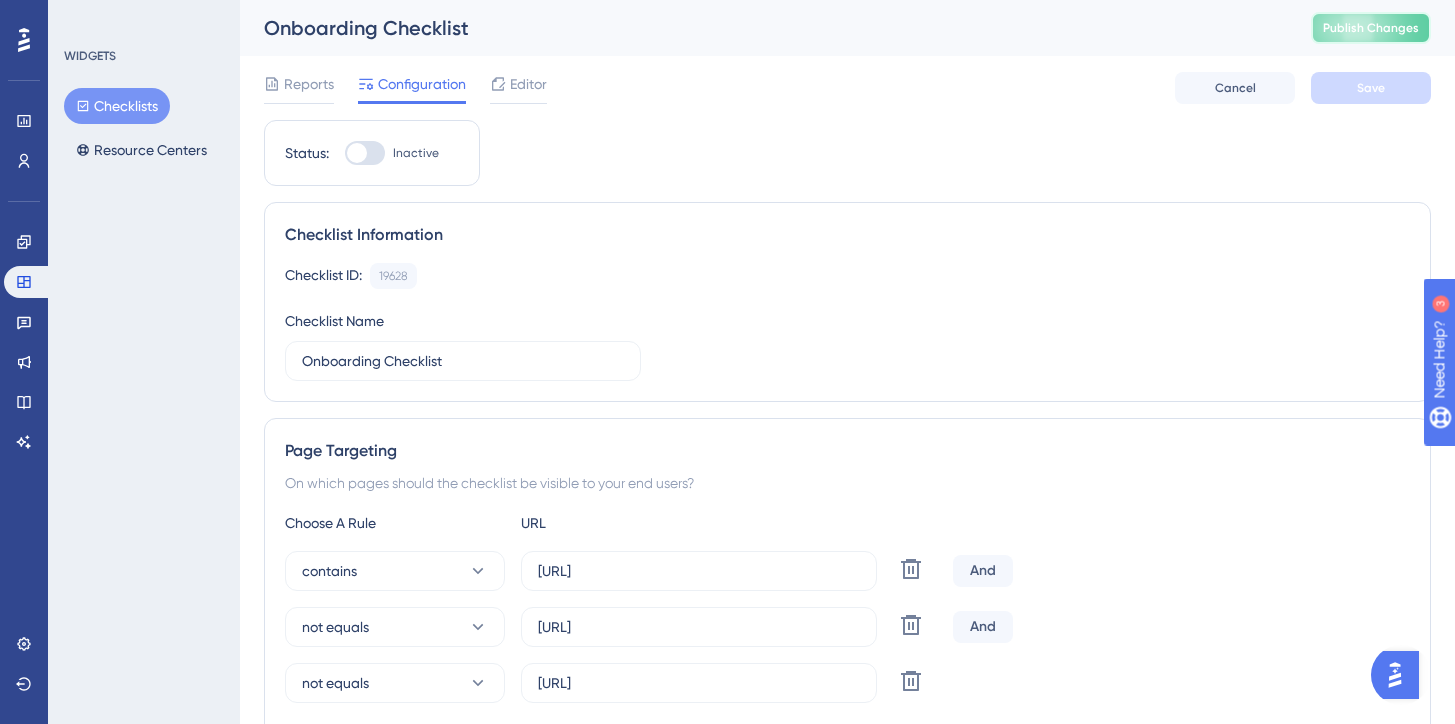 click on "Publish Changes" at bounding box center [1371, 28] 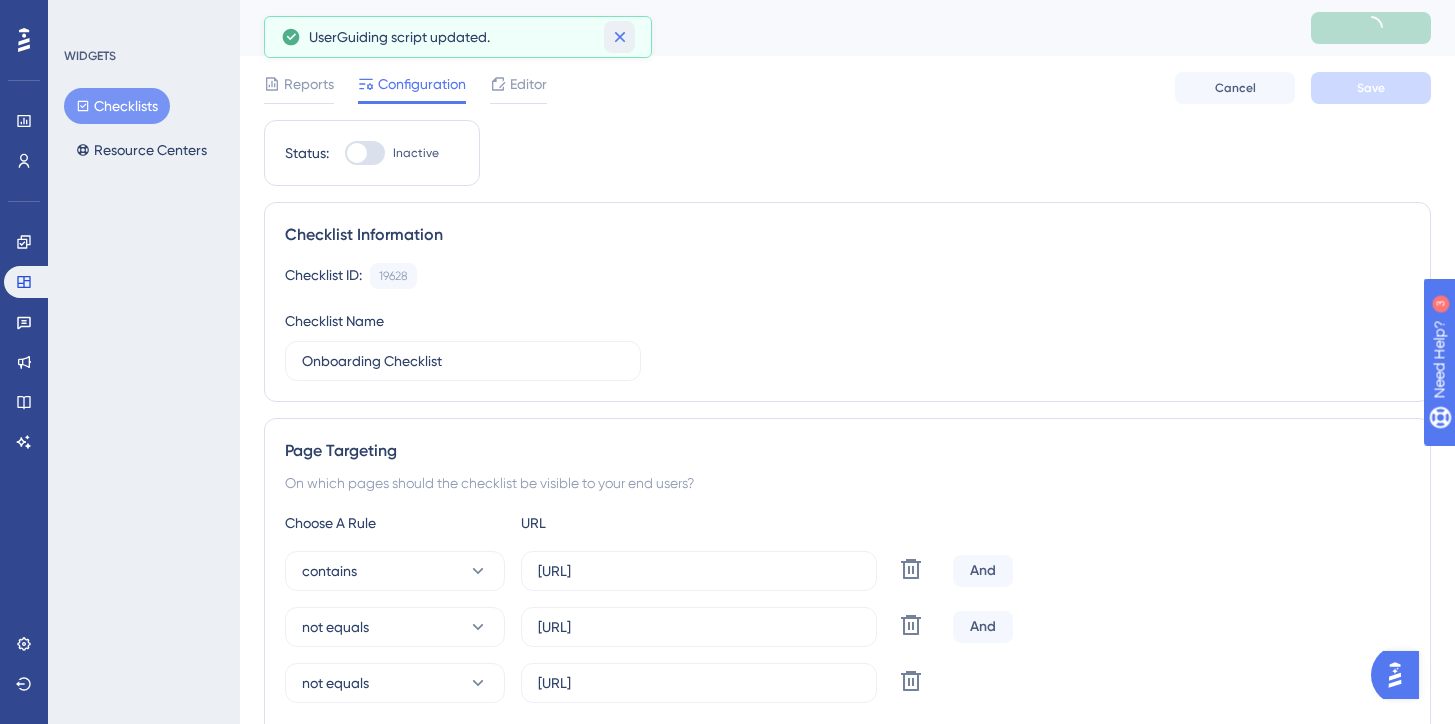 click 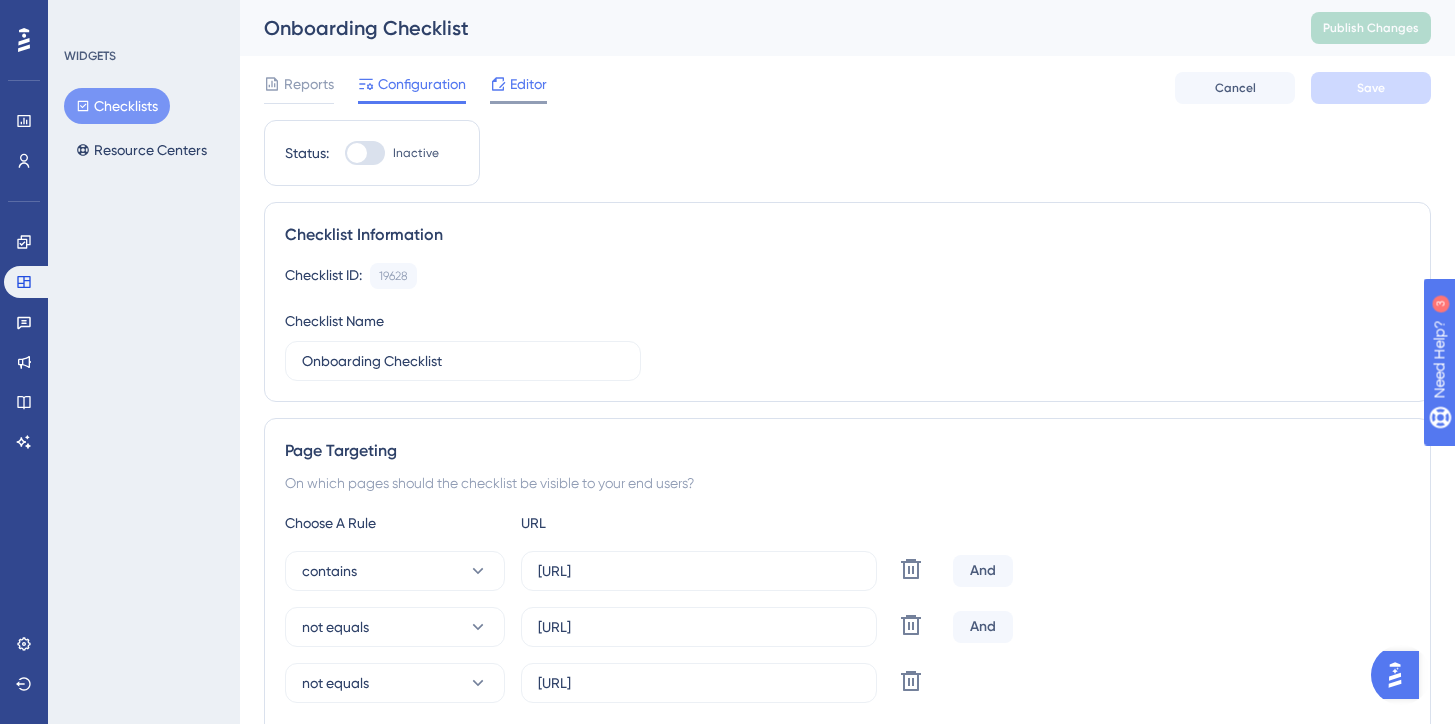 click on "Editor" at bounding box center (528, 84) 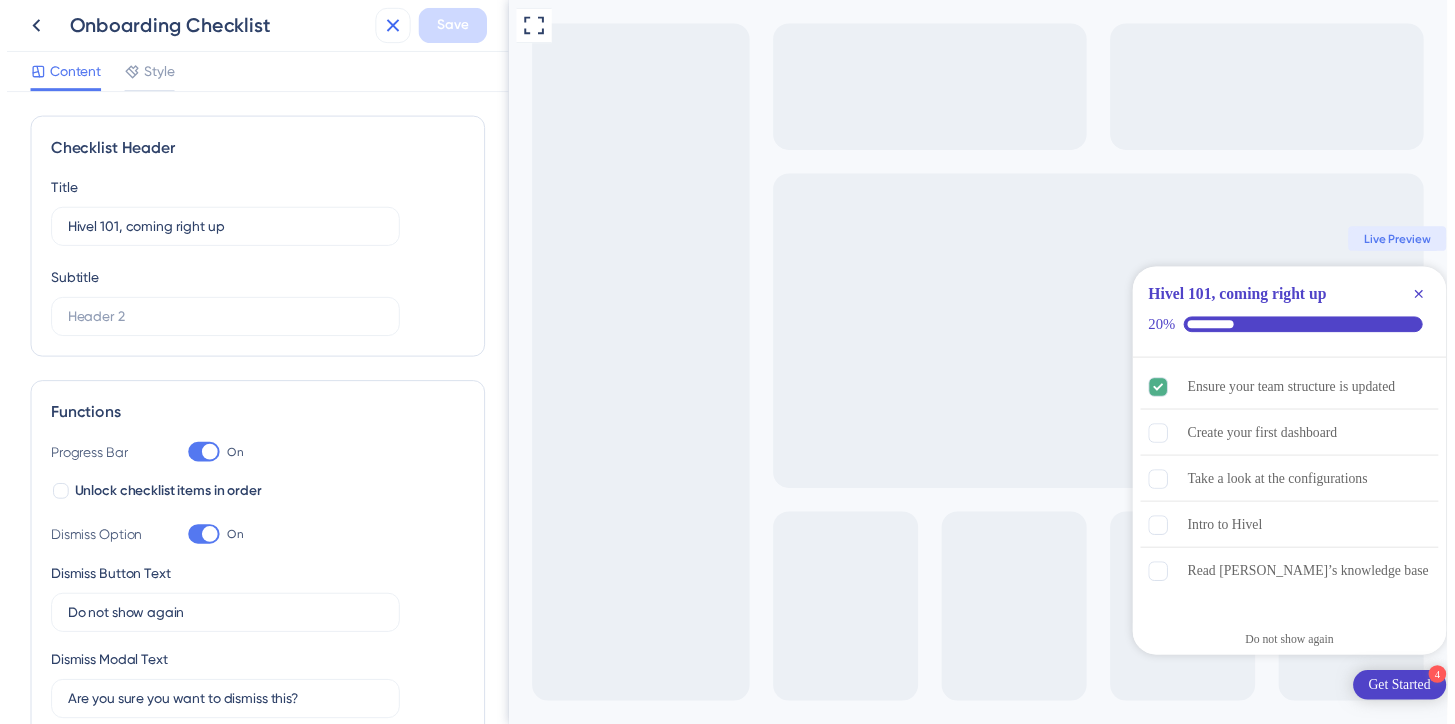 scroll, scrollTop: 0, scrollLeft: 0, axis: both 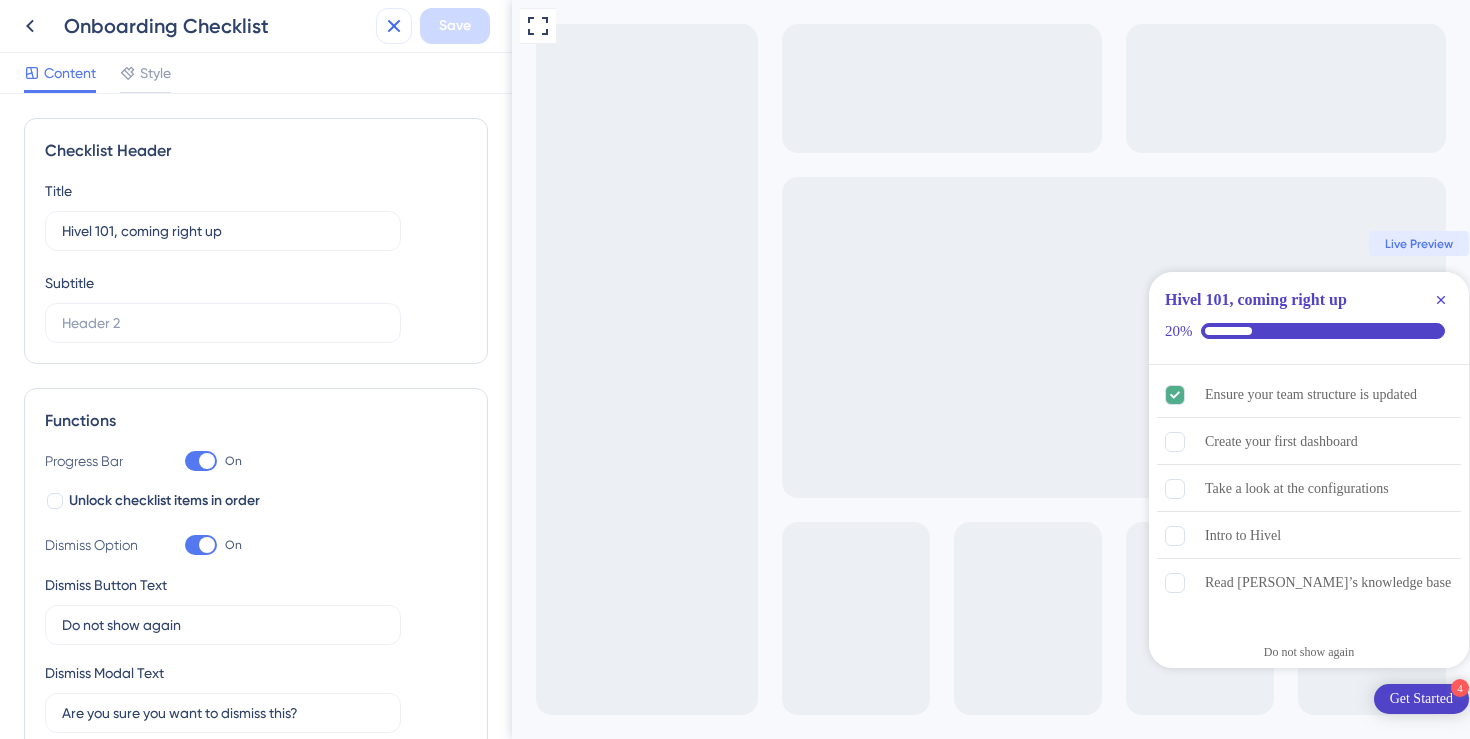 click 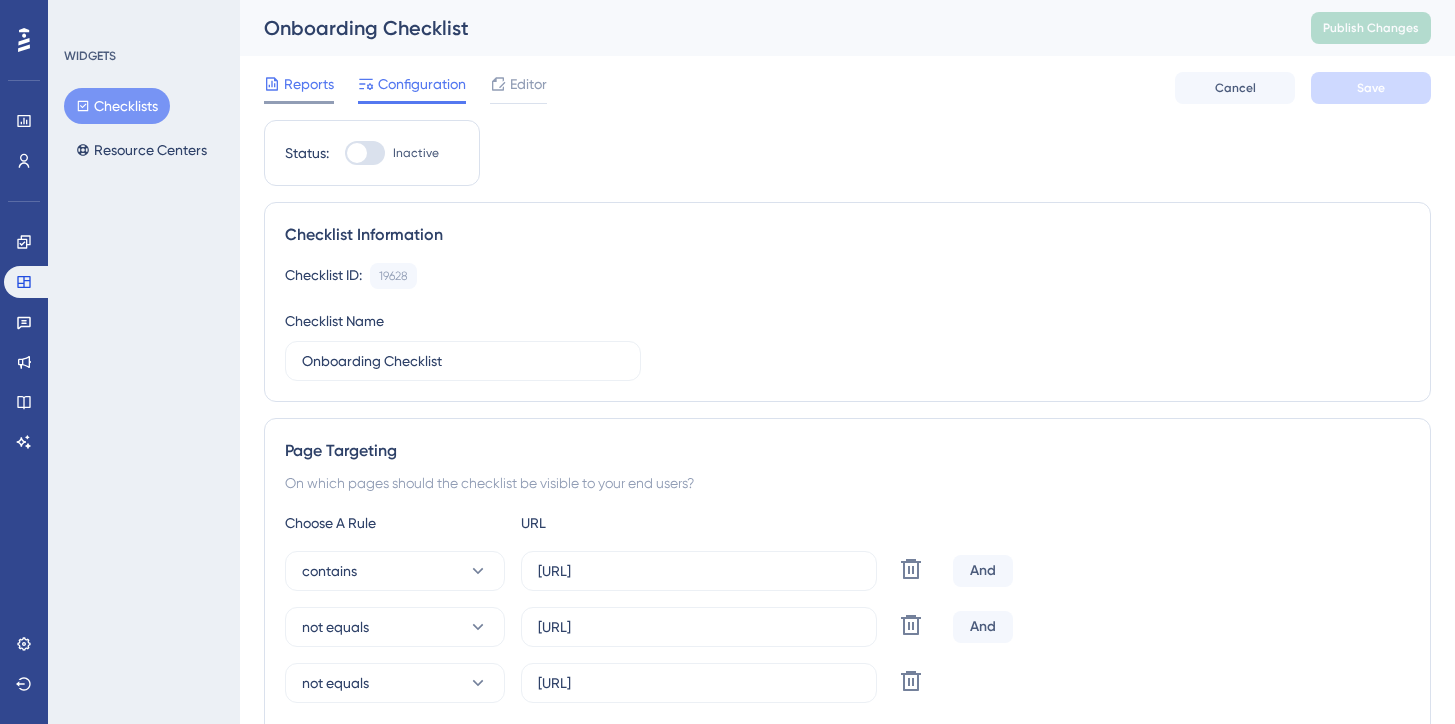 scroll, scrollTop: 0, scrollLeft: 0, axis: both 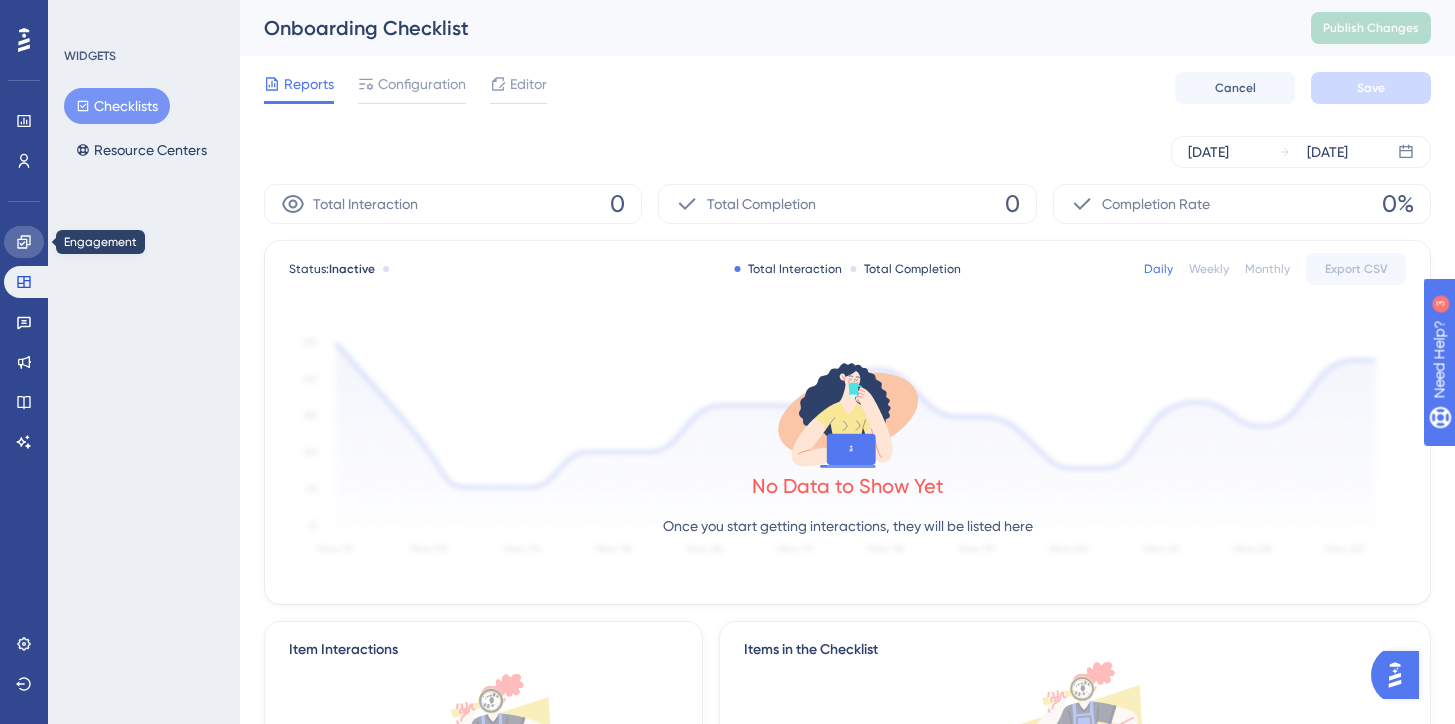 click 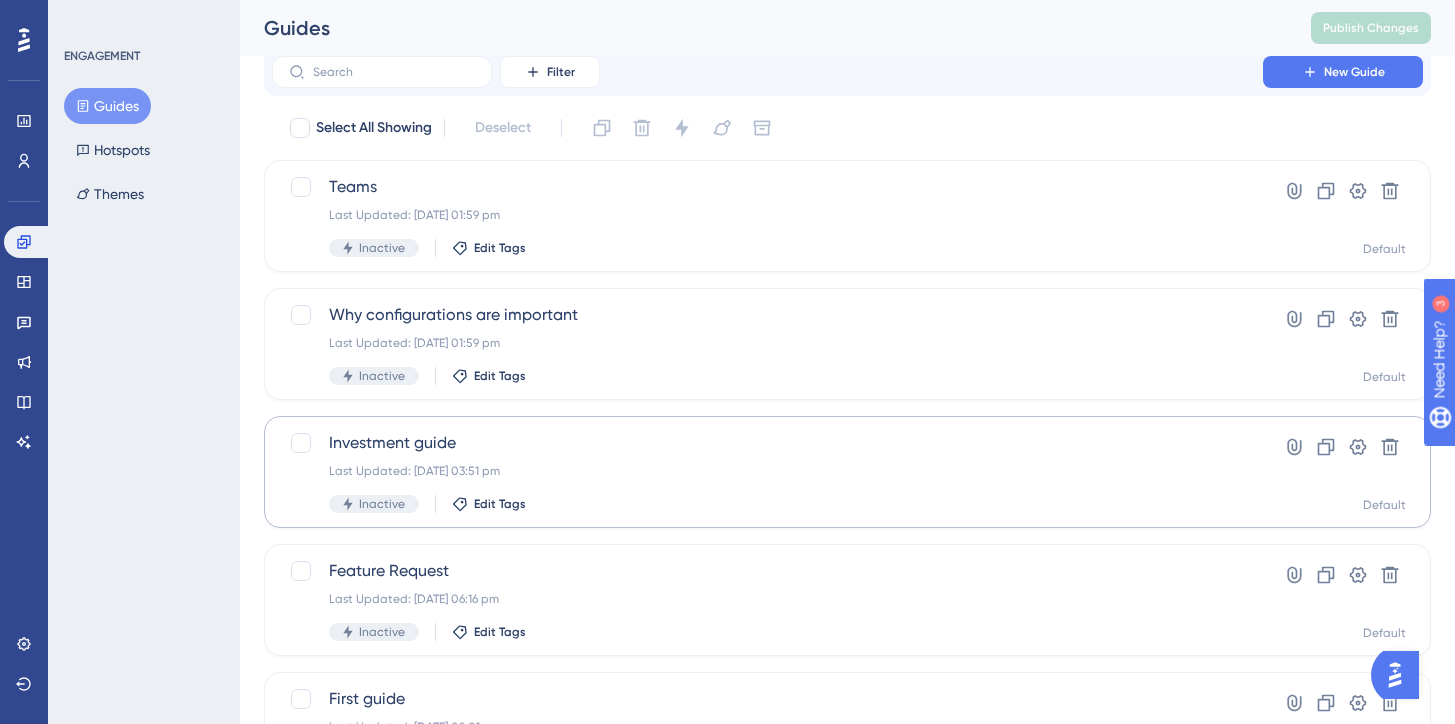 scroll, scrollTop: 16, scrollLeft: 0, axis: vertical 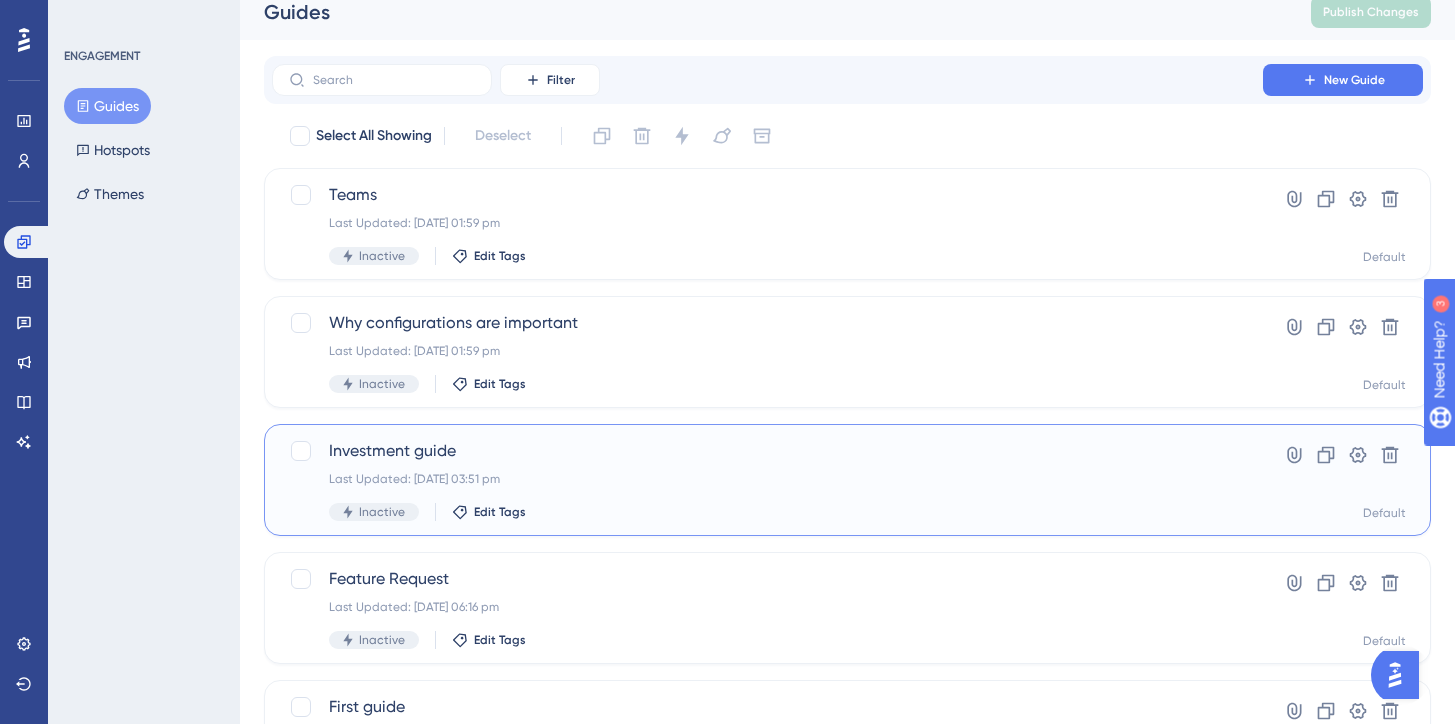 click on "Investment guide Last Updated: [DATE] 03:51 pm Inactive Edit Tags Hyperlink Clone Settings Delete Default" at bounding box center (847, 480) 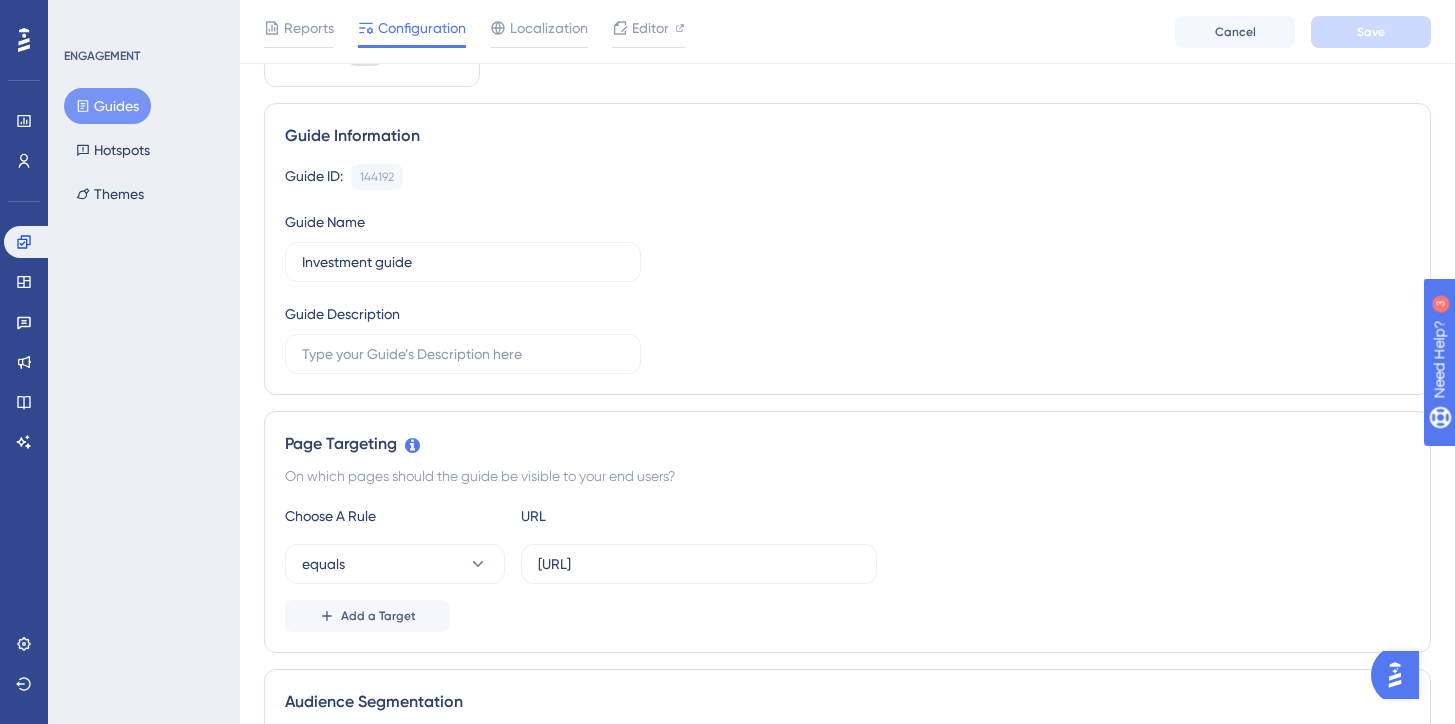 scroll, scrollTop: 0, scrollLeft: 0, axis: both 